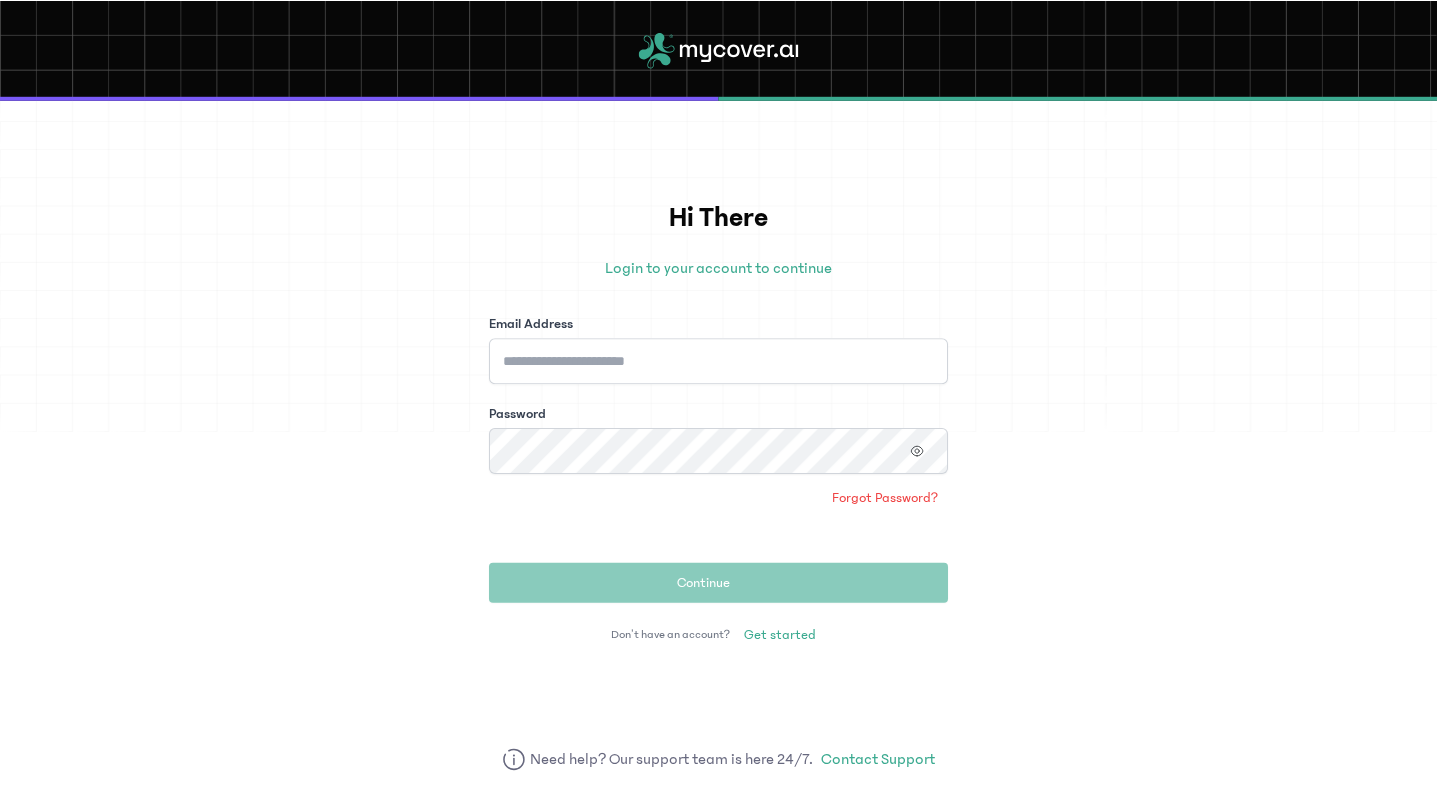 scroll, scrollTop: 0, scrollLeft: 0, axis: both 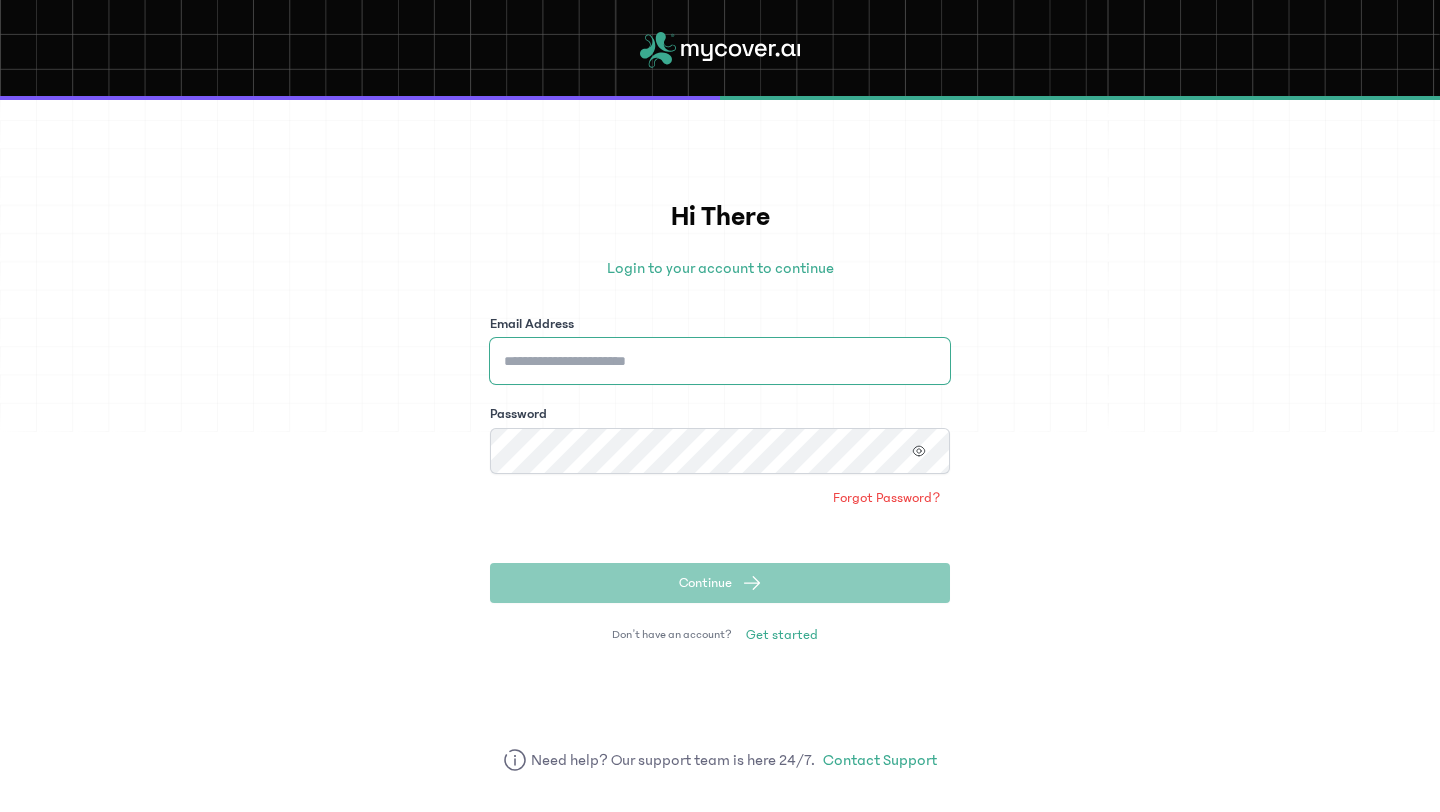 click on "Email Address" at bounding box center [720, 361] 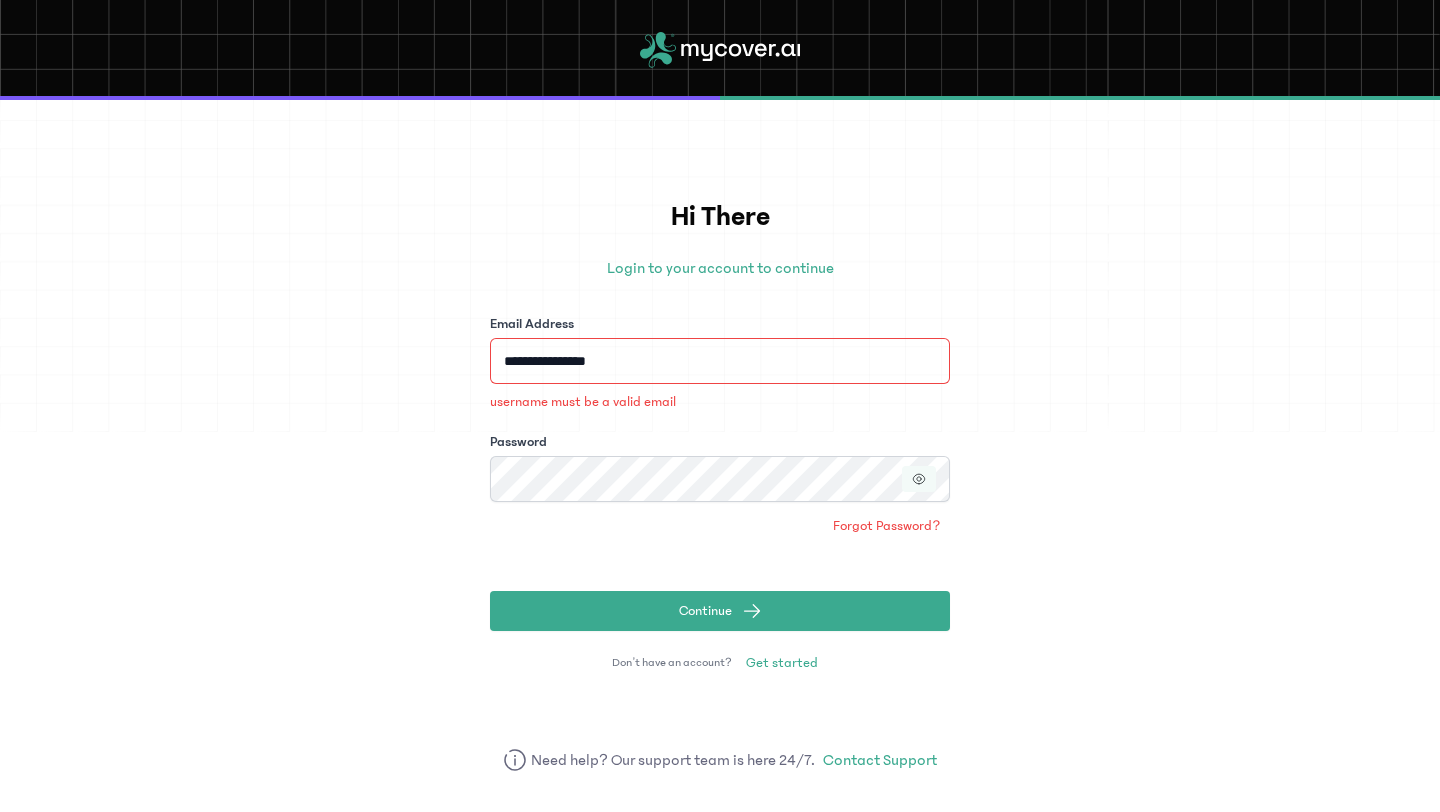 click 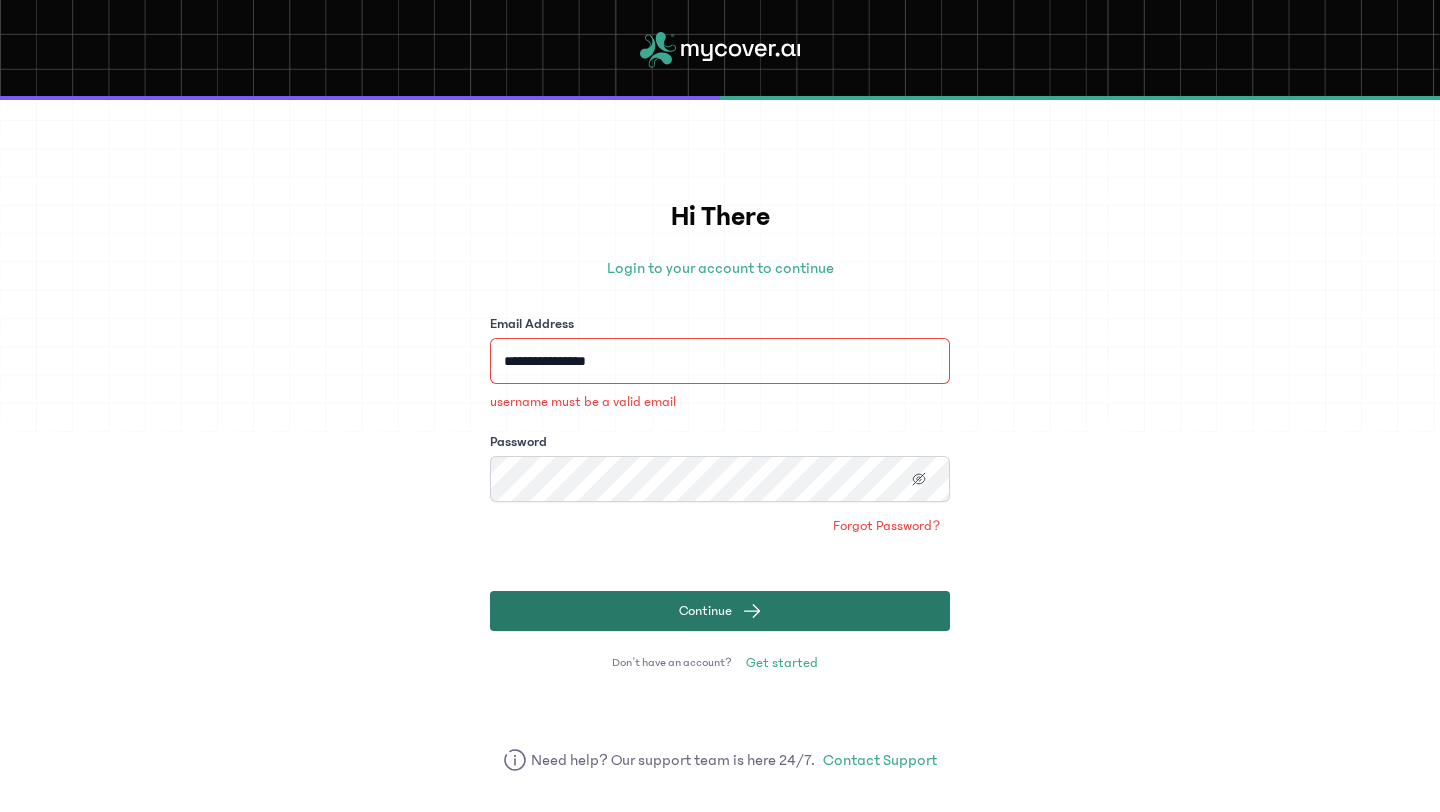 click on "Continue" 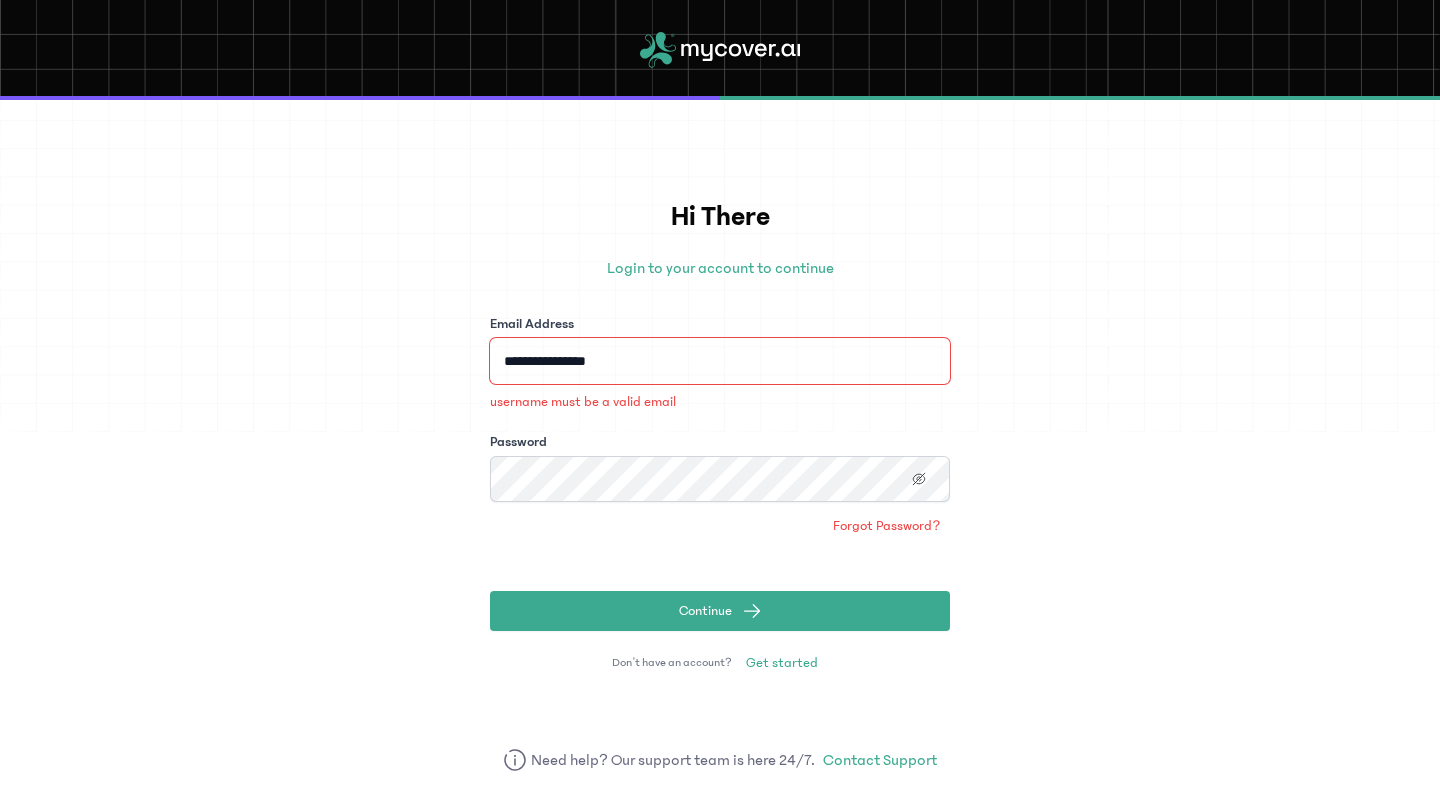 click on "**********" at bounding box center [720, 361] 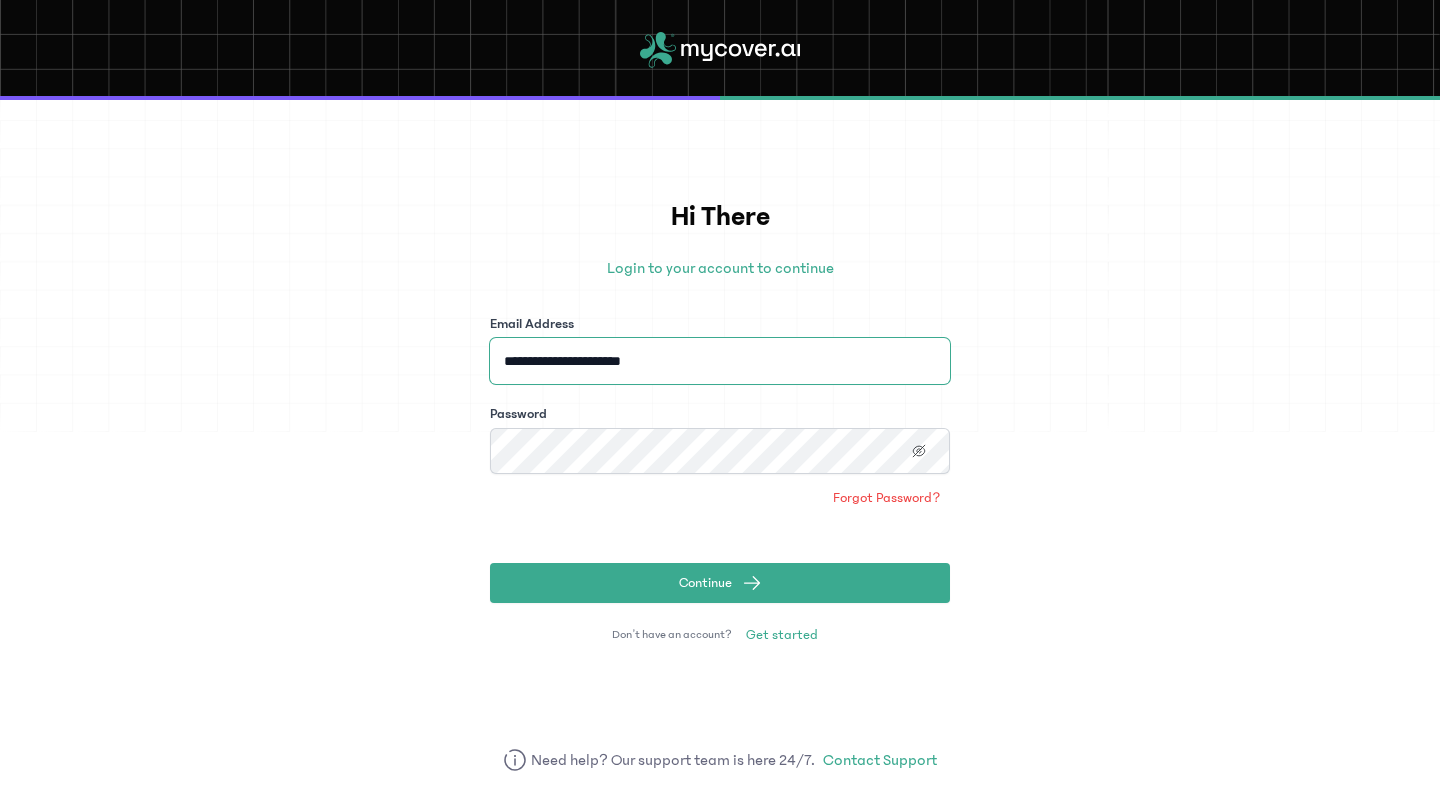 click on "**********" at bounding box center (720, 361) 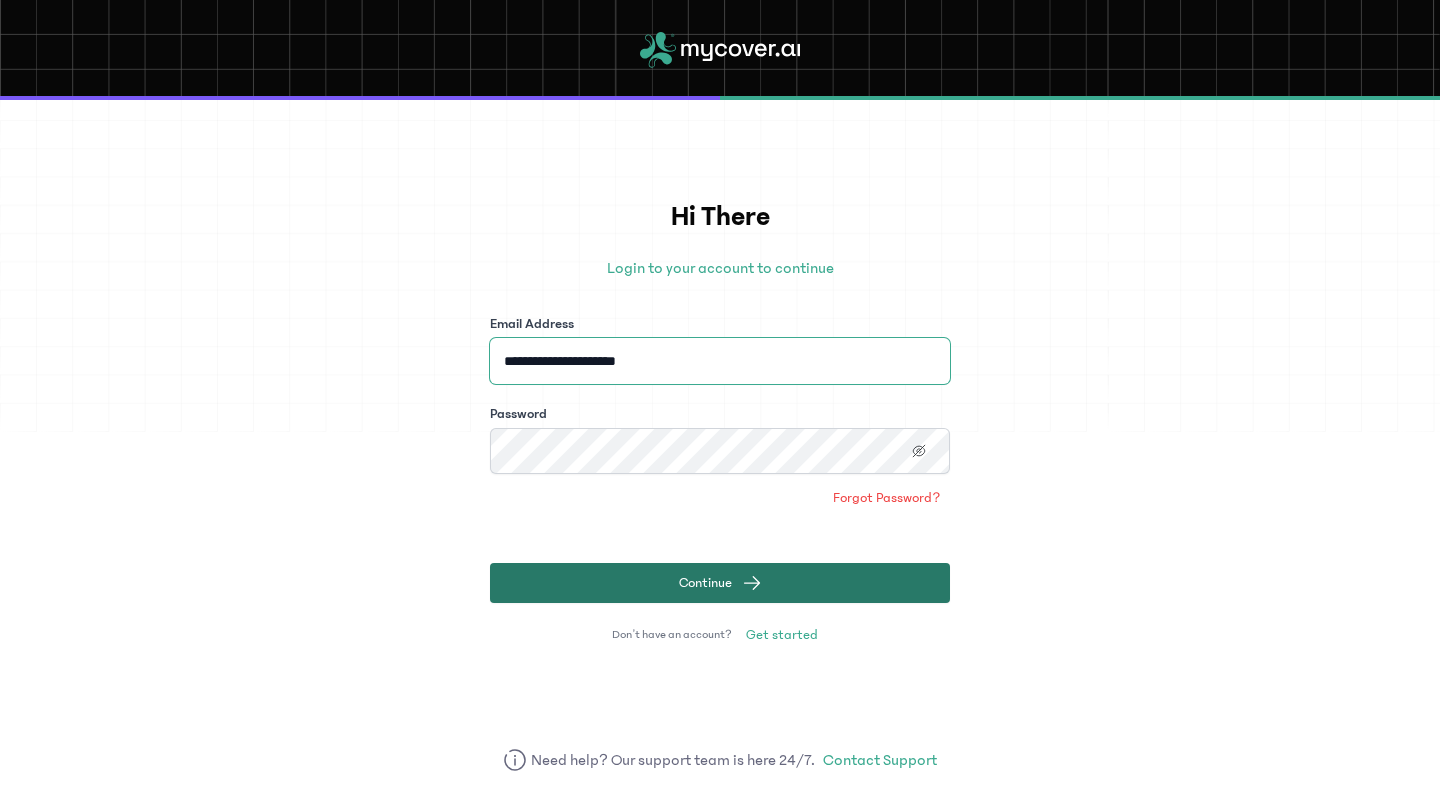 type on "**********" 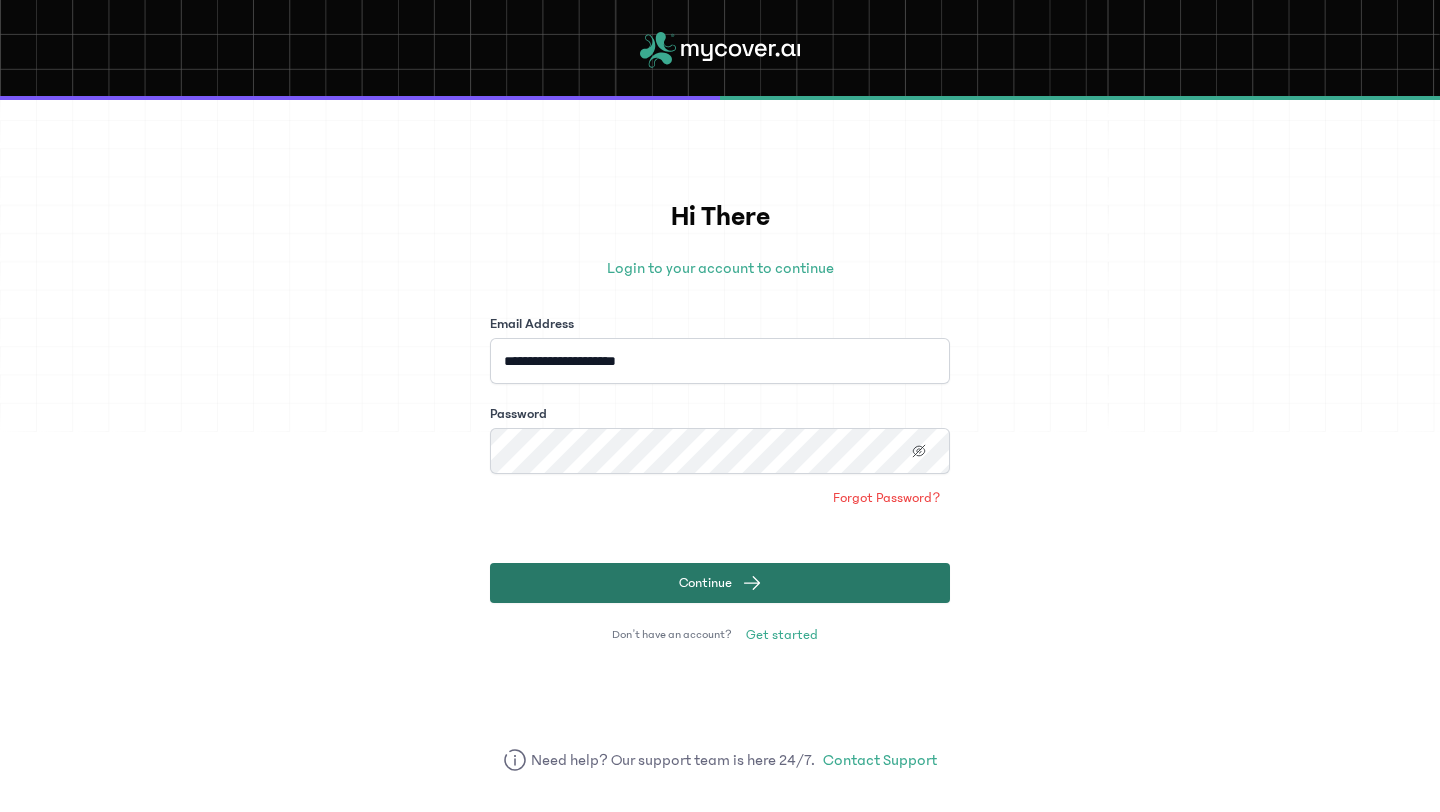 click on "Continue" 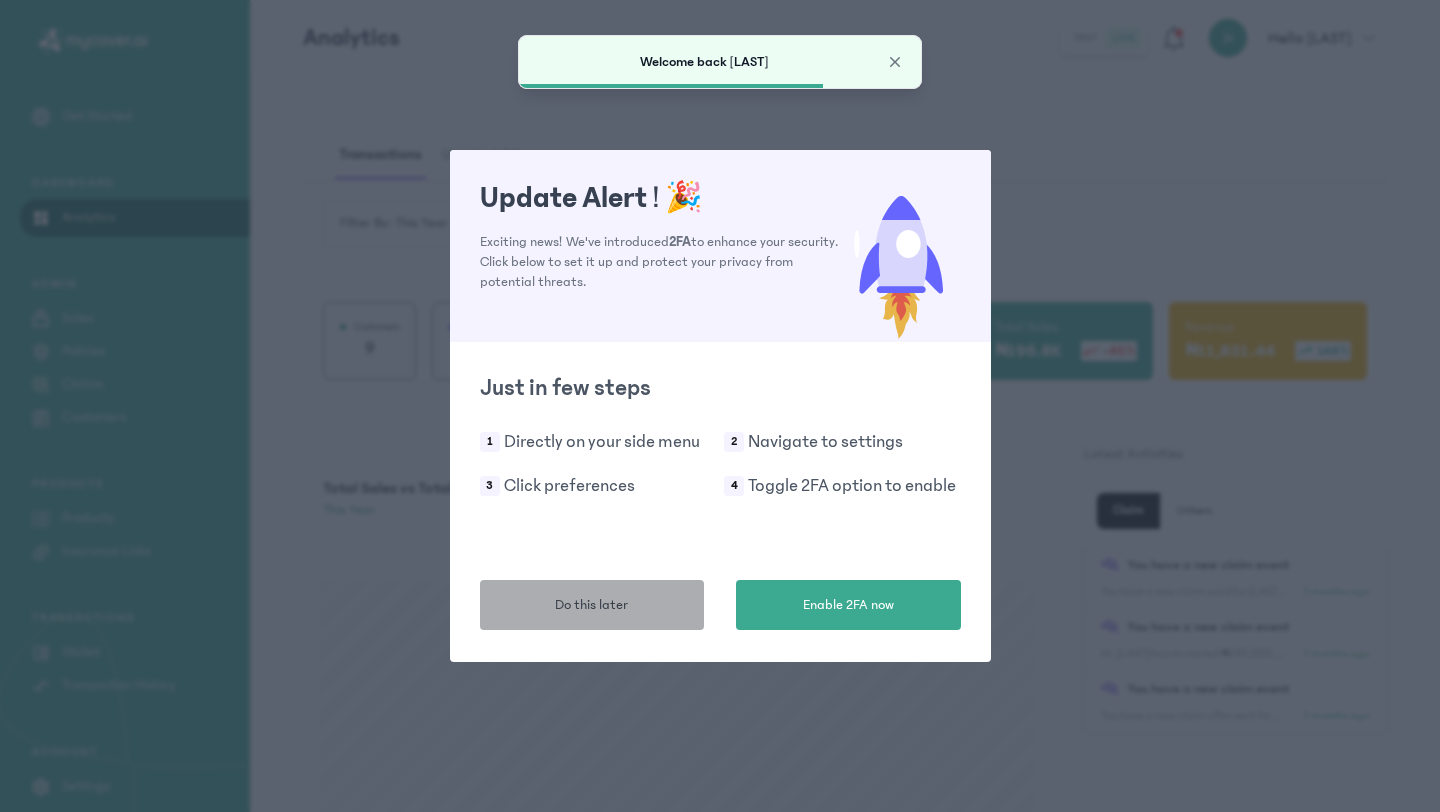 click on "Do this later" at bounding box center (591, 605) 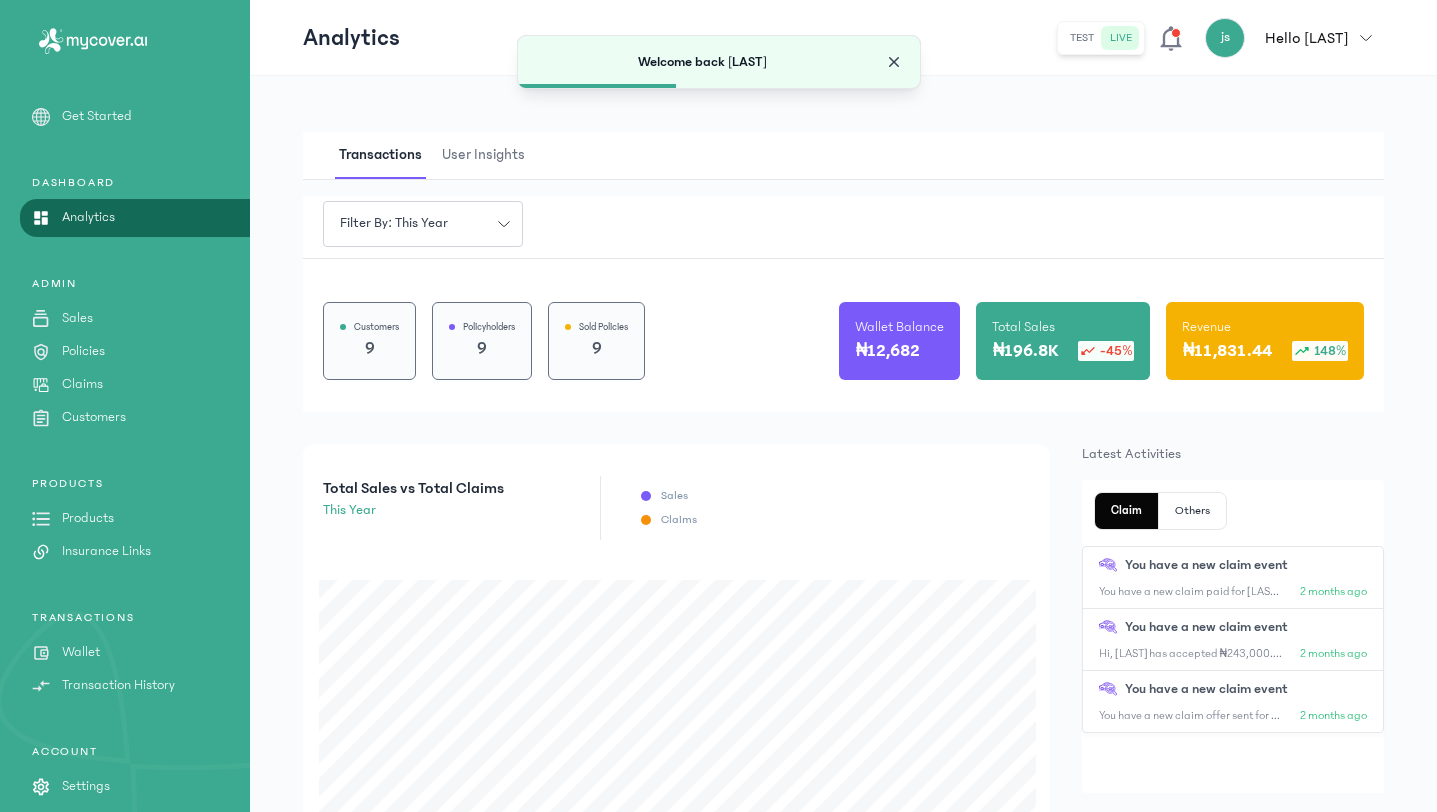click 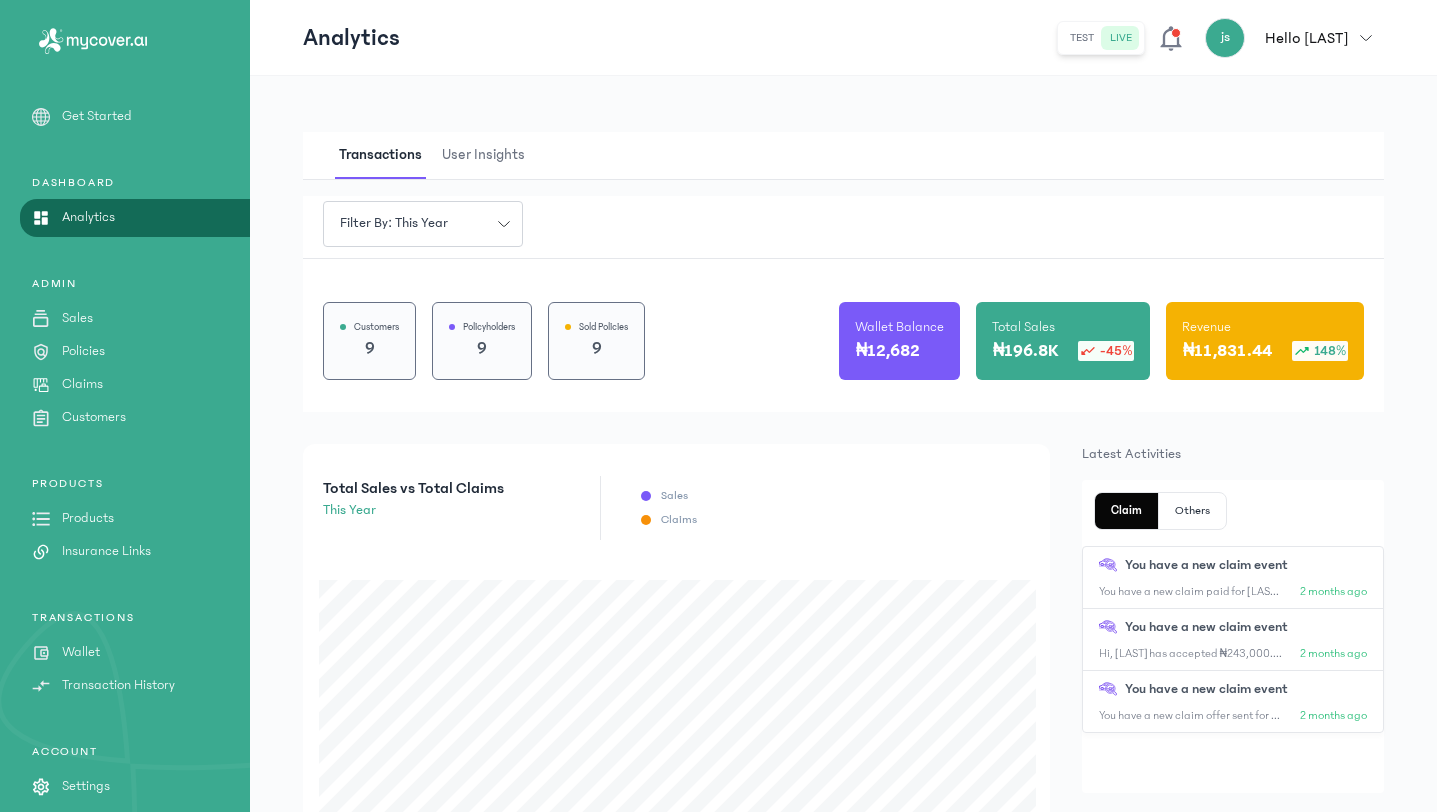 click on "Products" at bounding box center [88, 518] 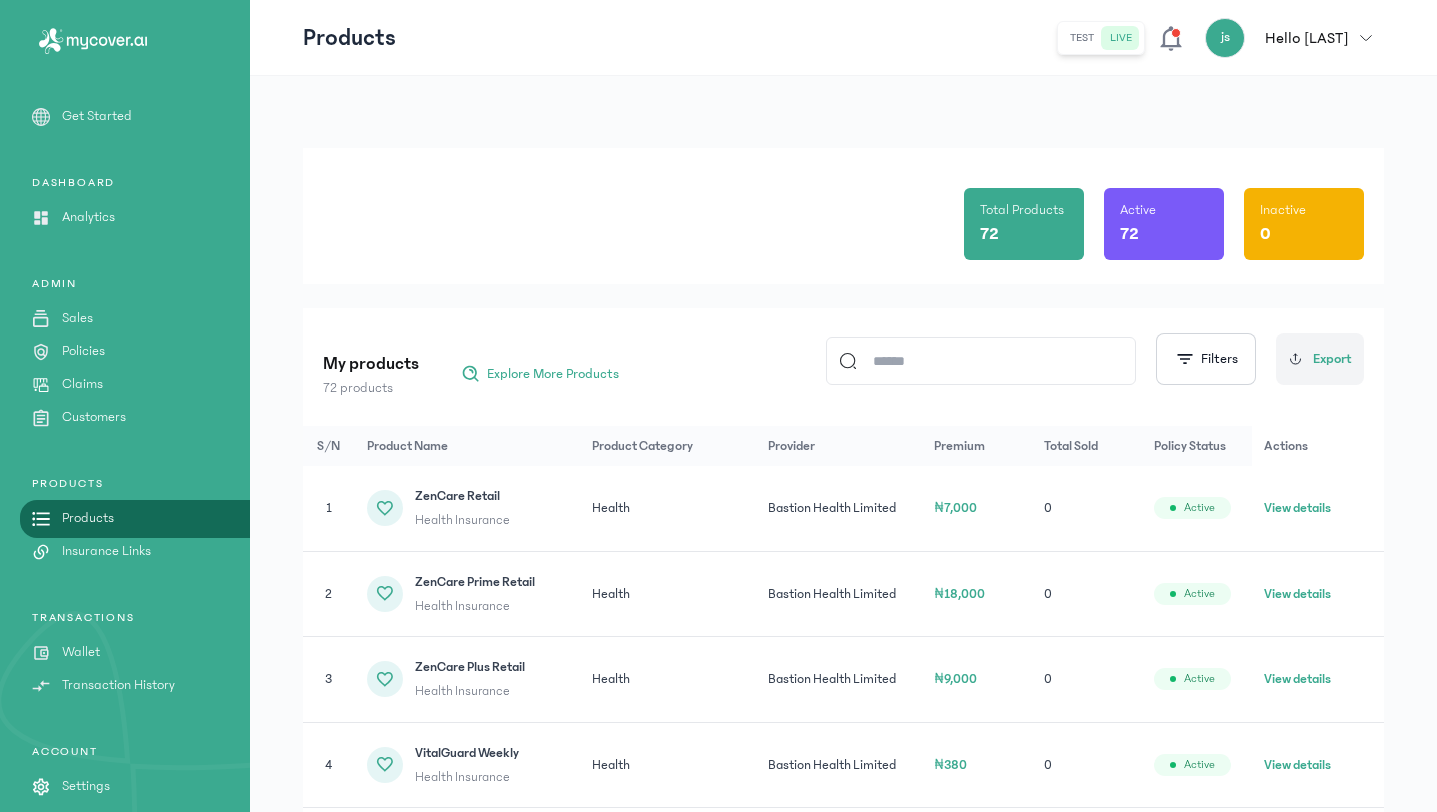 click 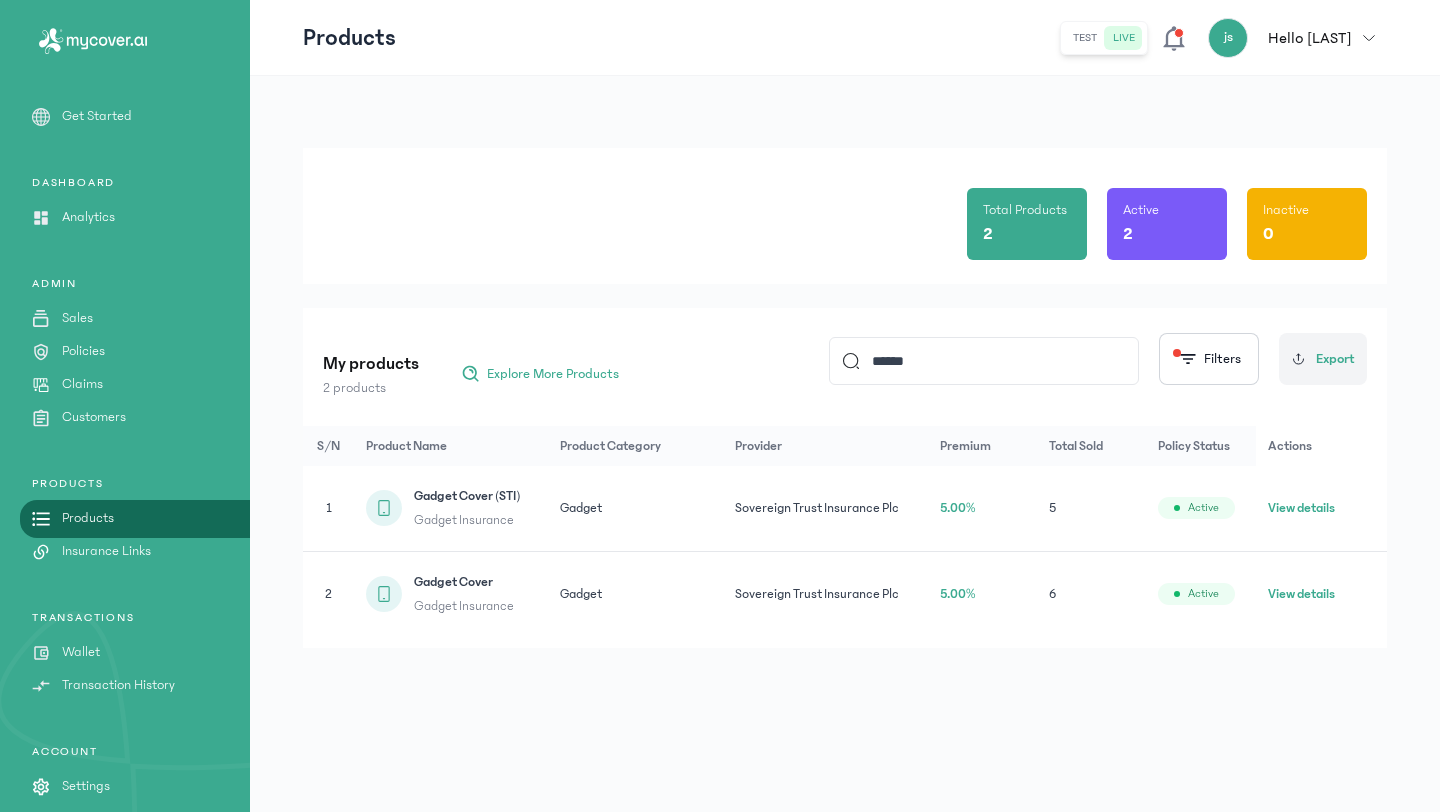 type on "******" 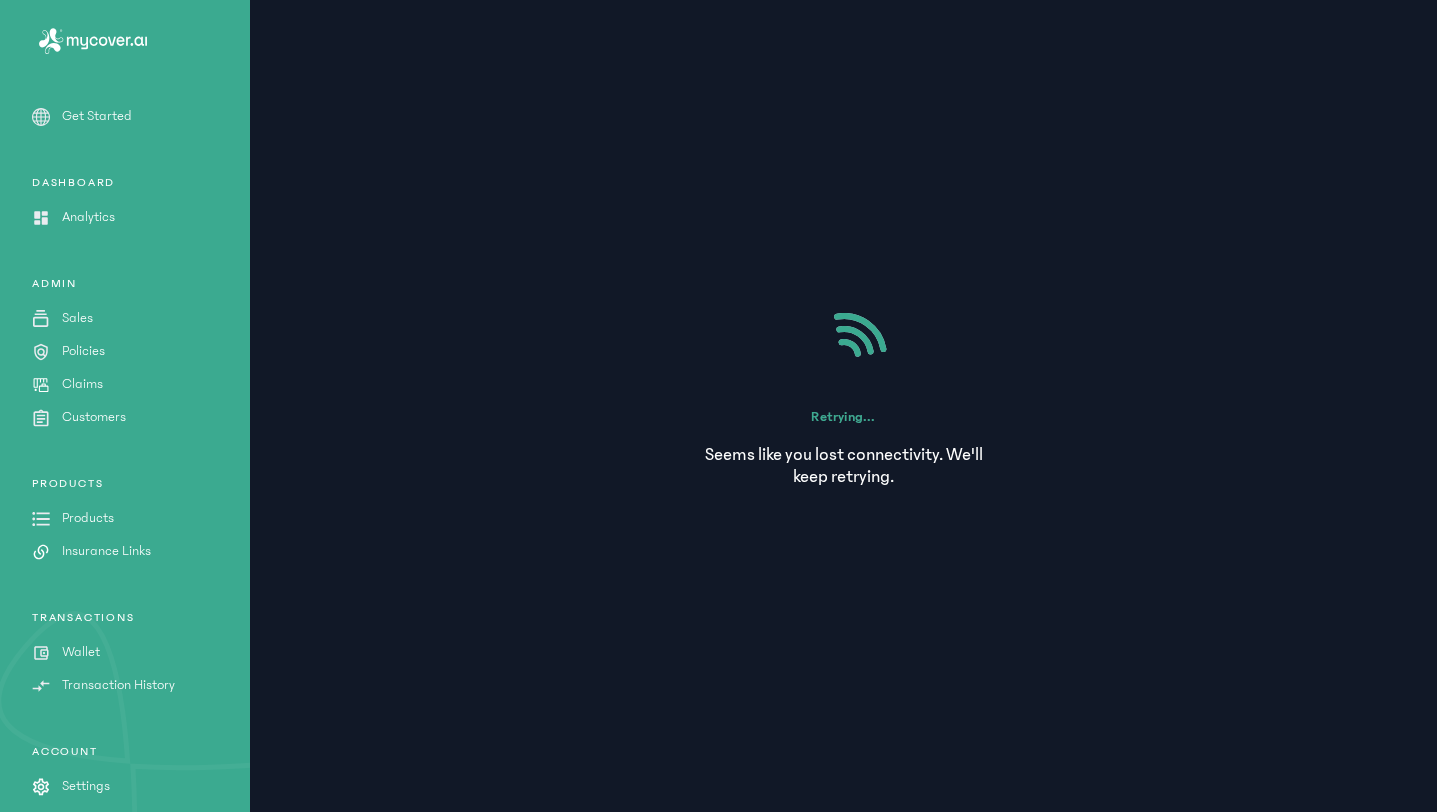 scroll, scrollTop: 0, scrollLeft: 0, axis: both 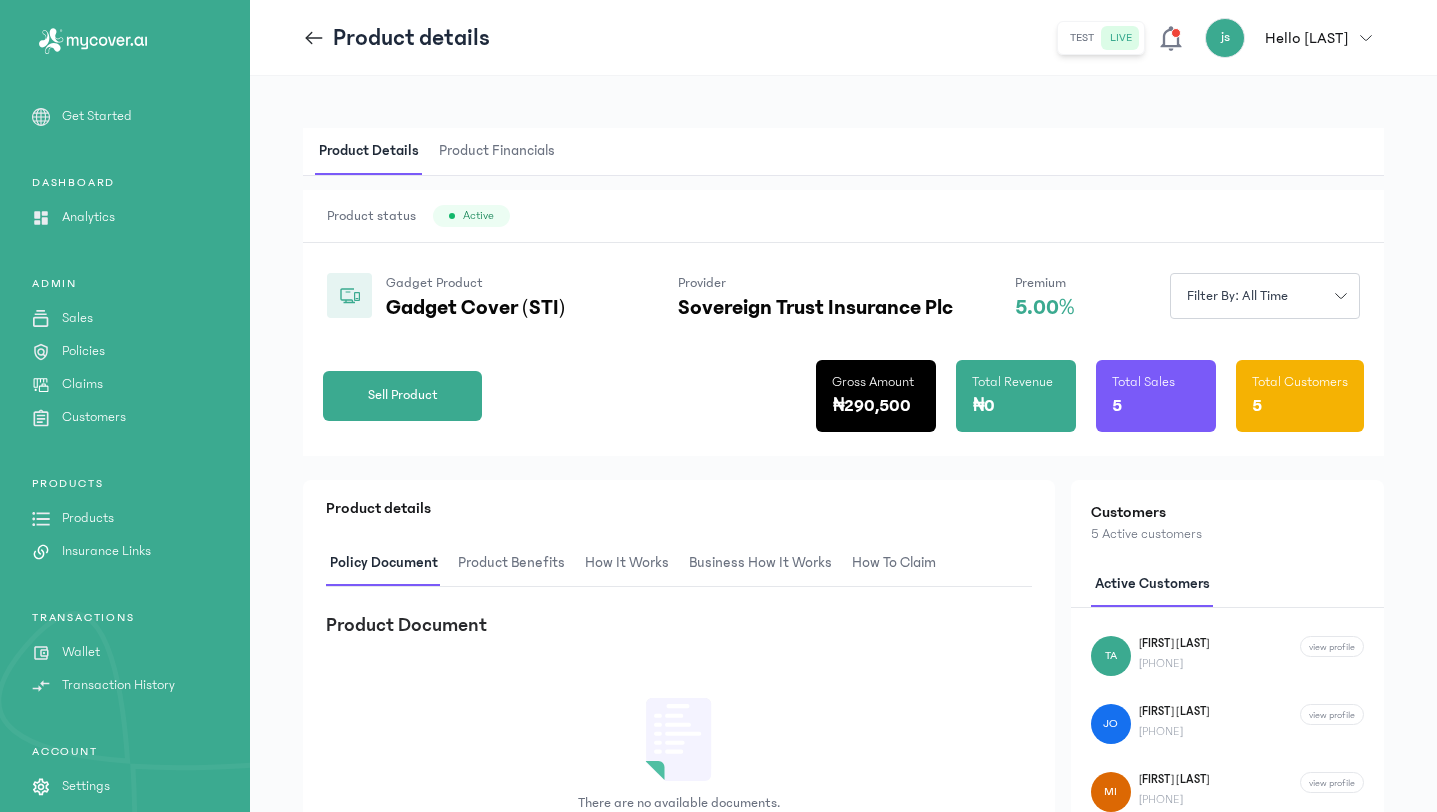 click on "Product Details Product Financials" at bounding box center (843, 152) 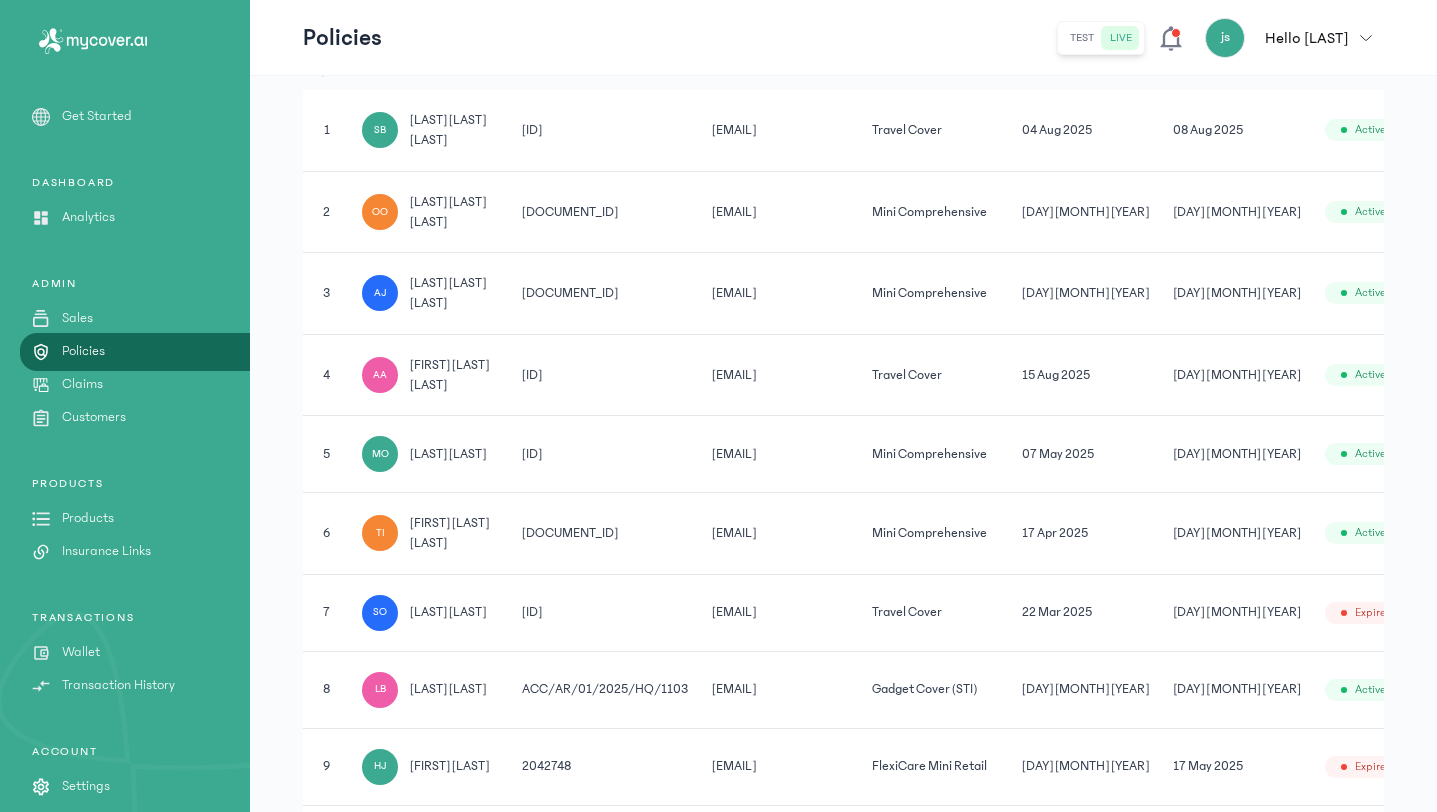 scroll, scrollTop: 771, scrollLeft: 0, axis: vertical 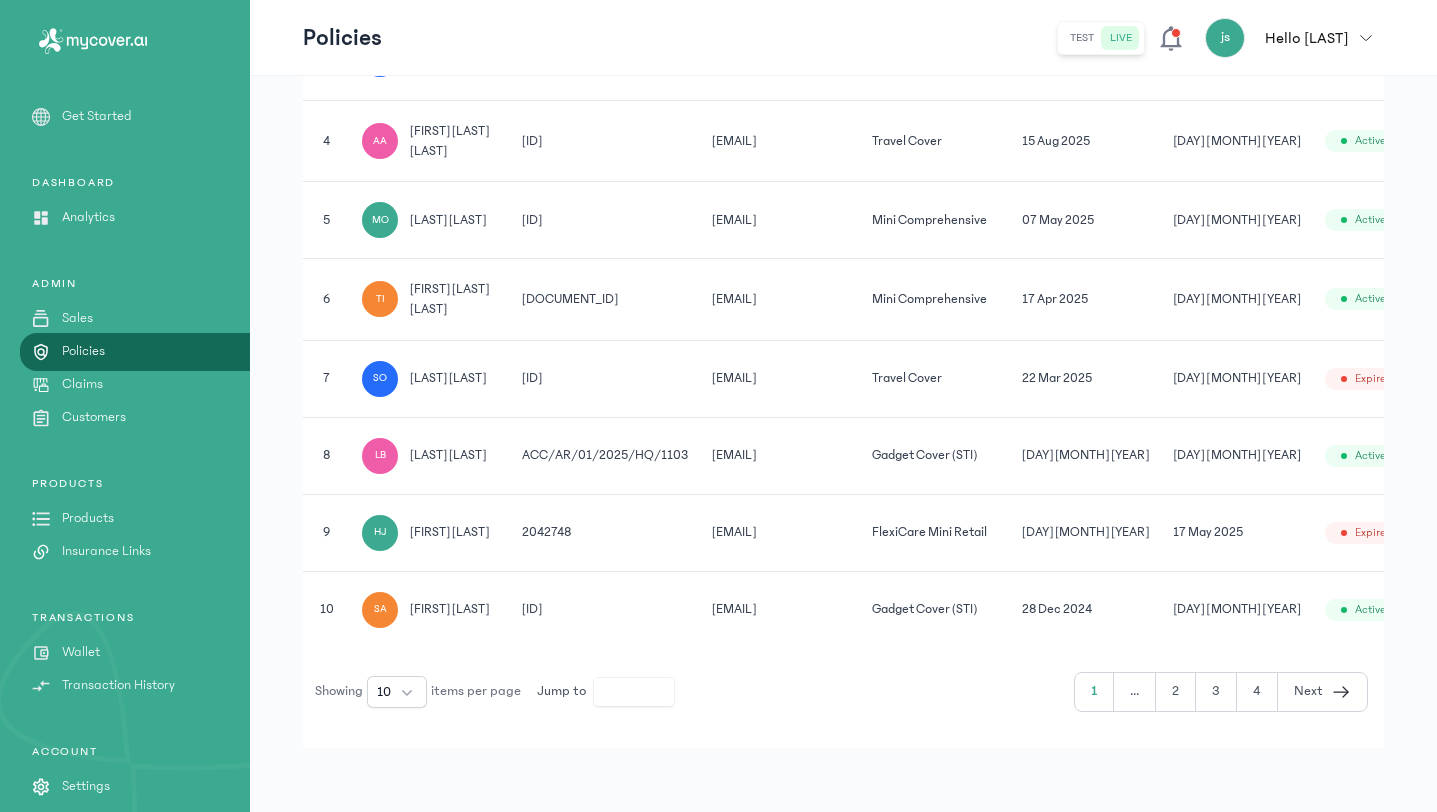click on "Details" 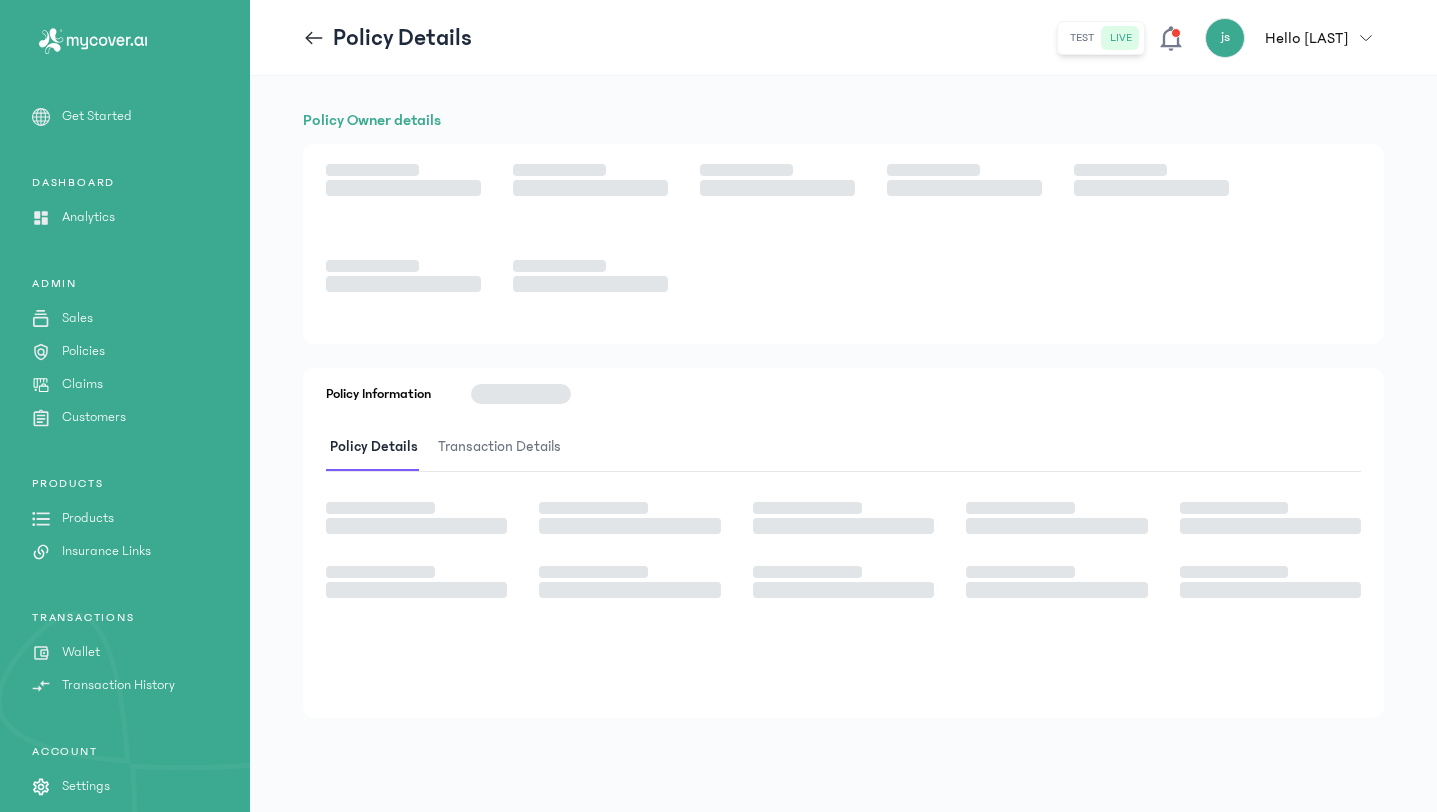scroll, scrollTop: 0, scrollLeft: 0, axis: both 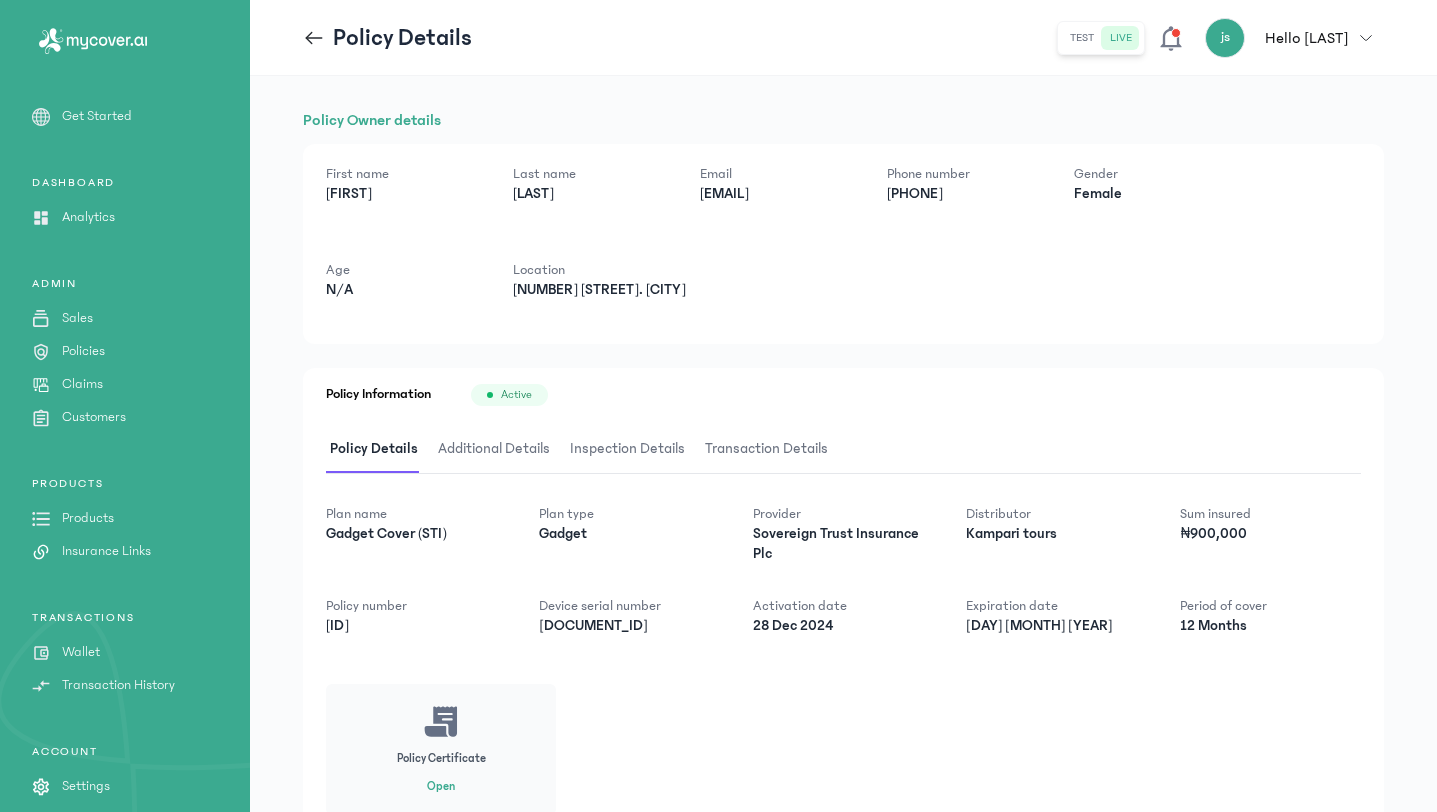 click on "Transaction Details" at bounding box center [766, 449] 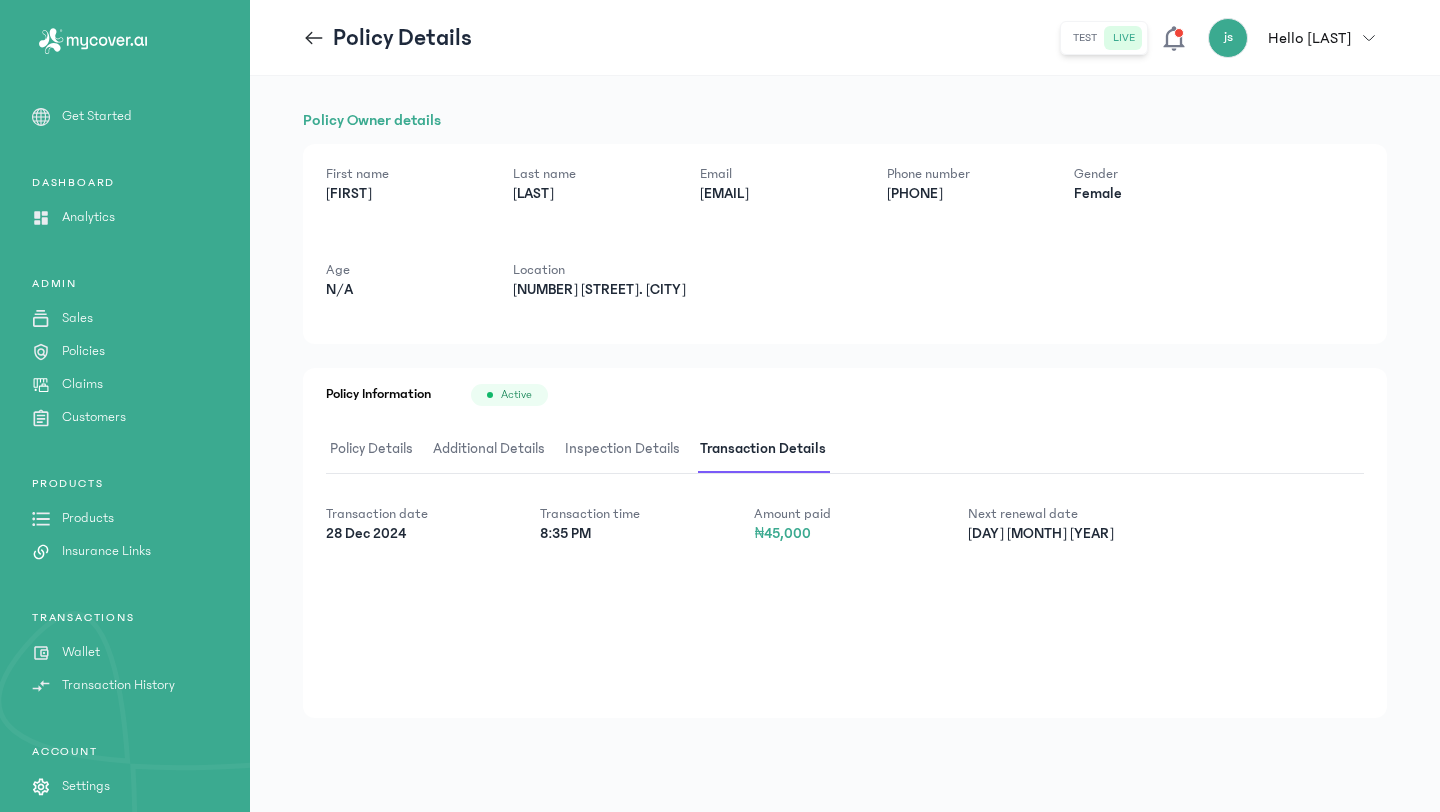 click on "Additional Details" at bounding box center [489, 449] 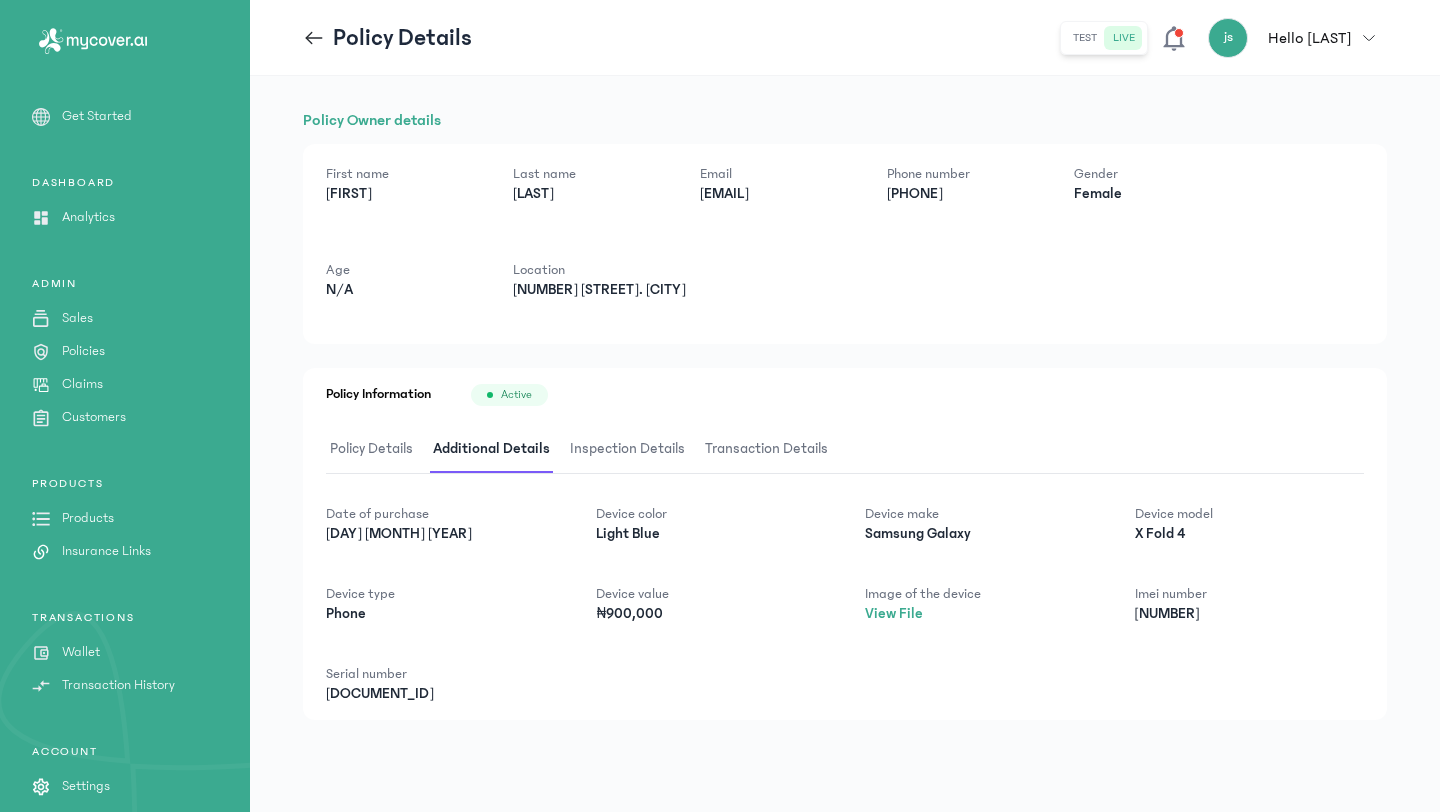 click on "Inspection Details" at bounding box center [627, 449] 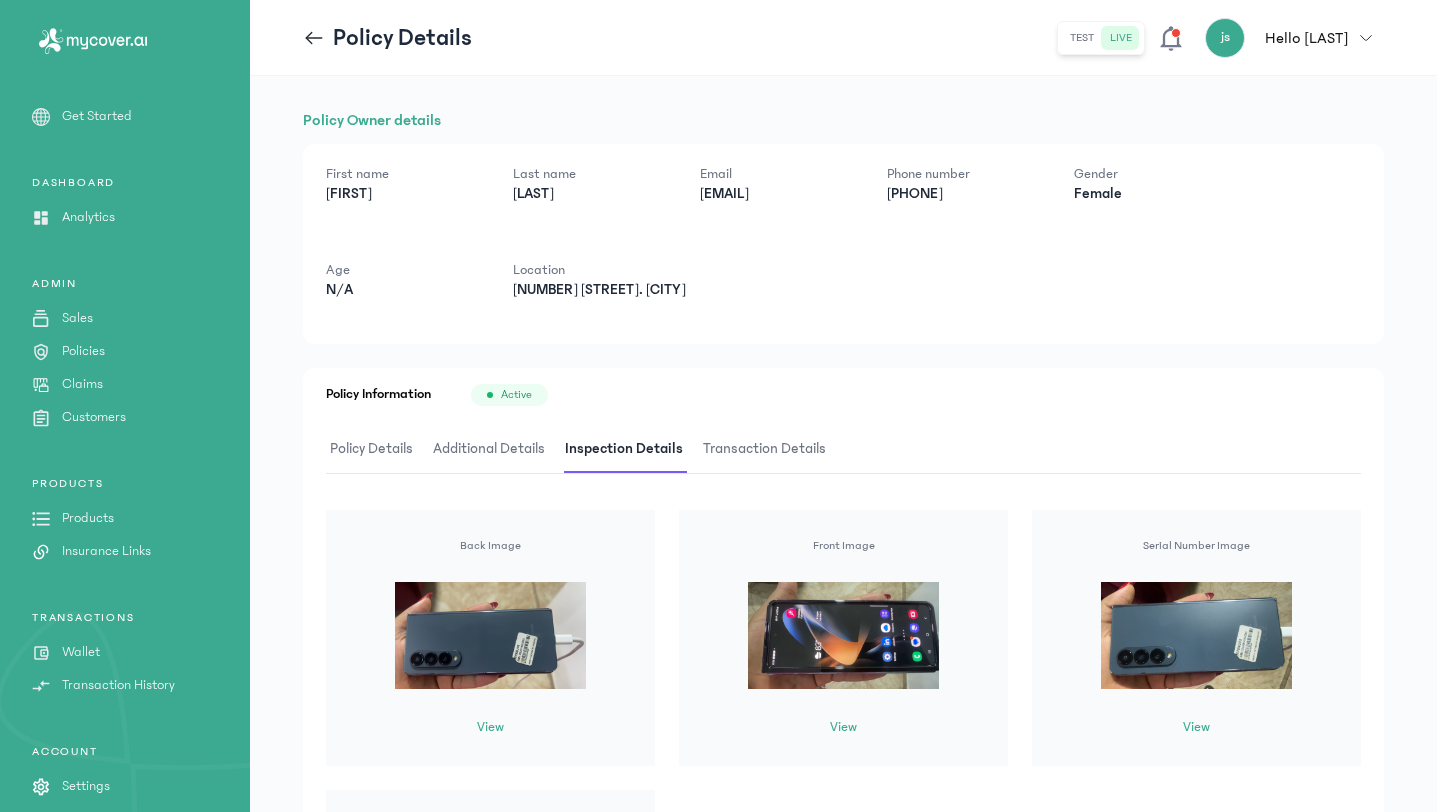 click on "Policy Details" at bounding box center (371, 449) 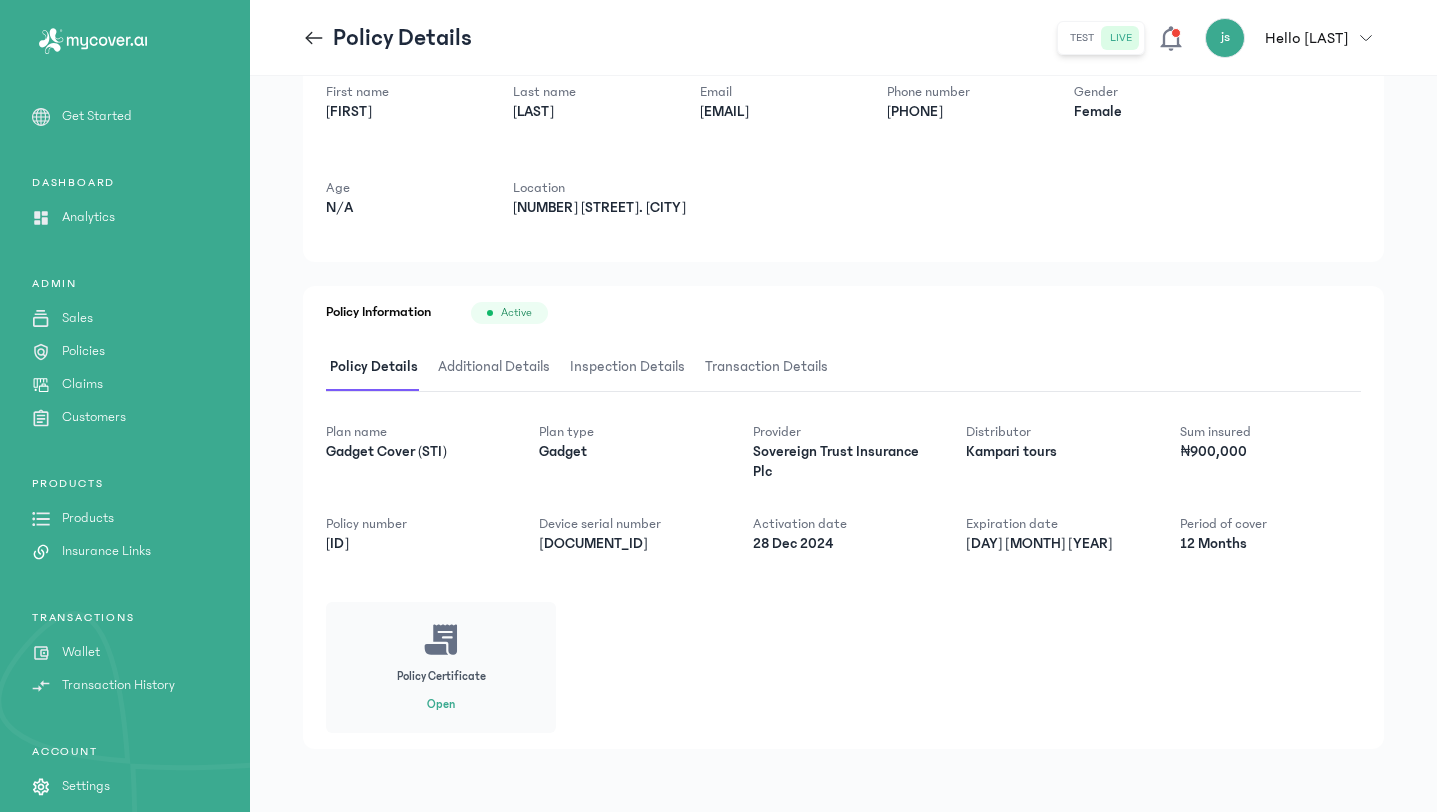 scroll, scrollTop: 82, scrollLeft: 0, axis: vertical 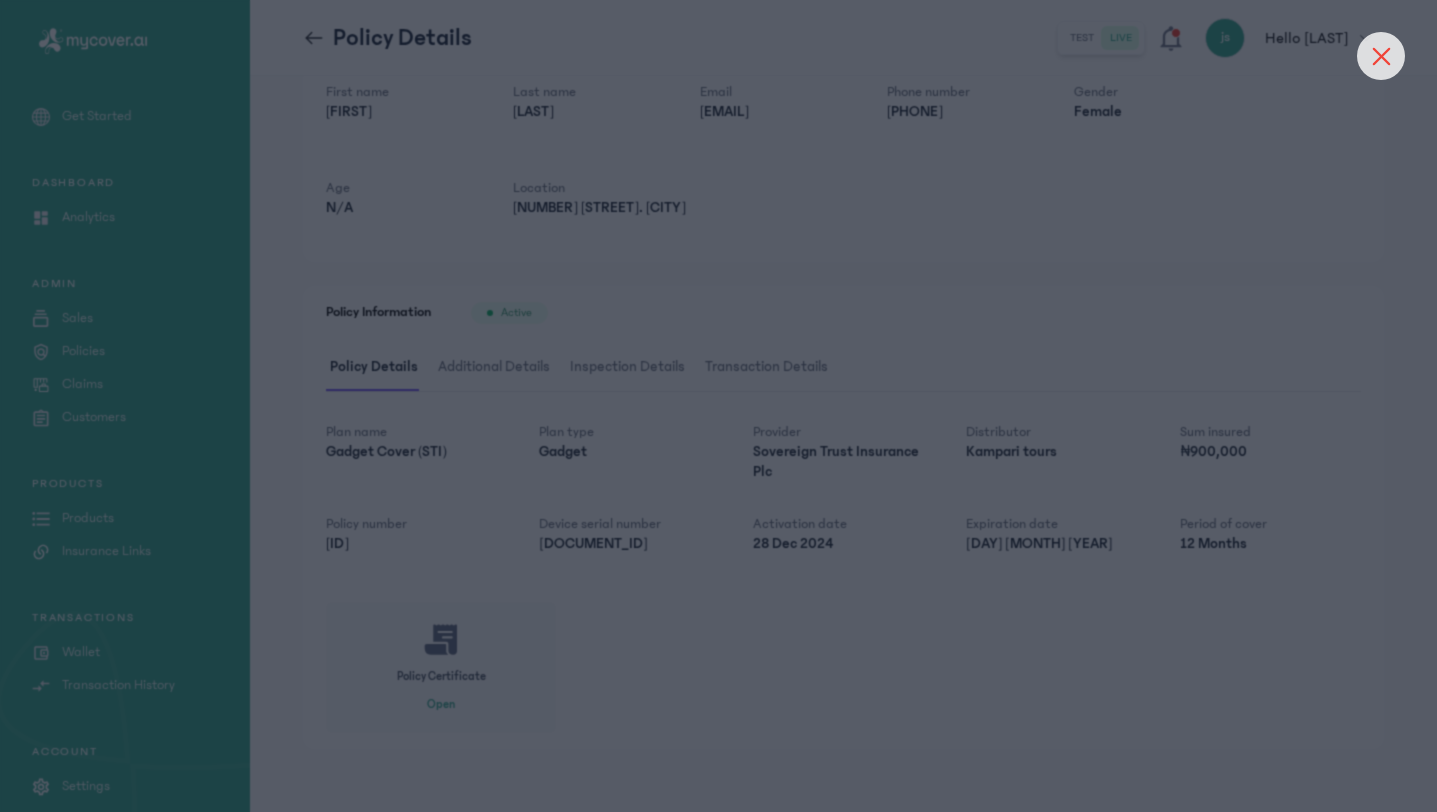 click 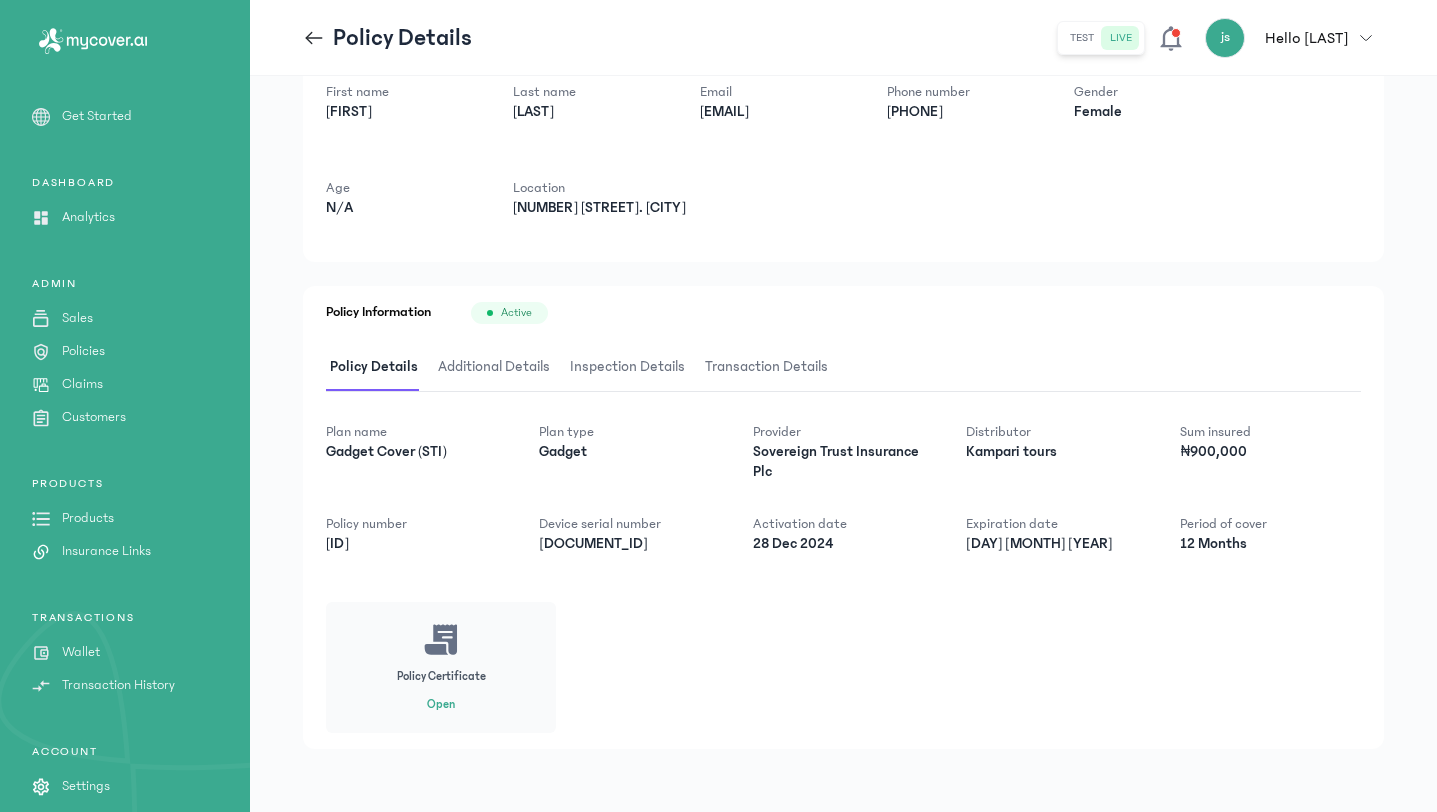 click 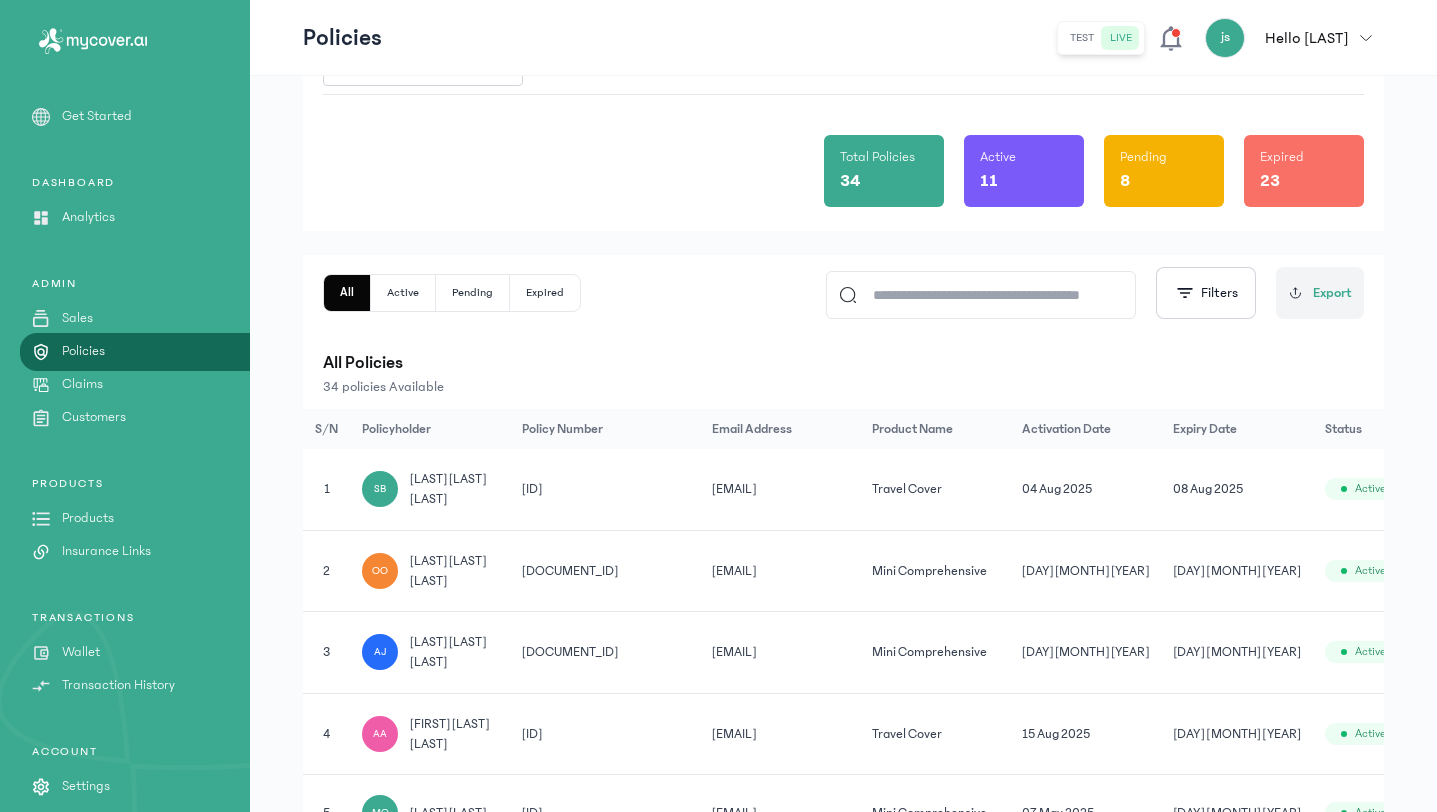 scroll, scrollTop: 0, scrollLeft: 0, axis: both 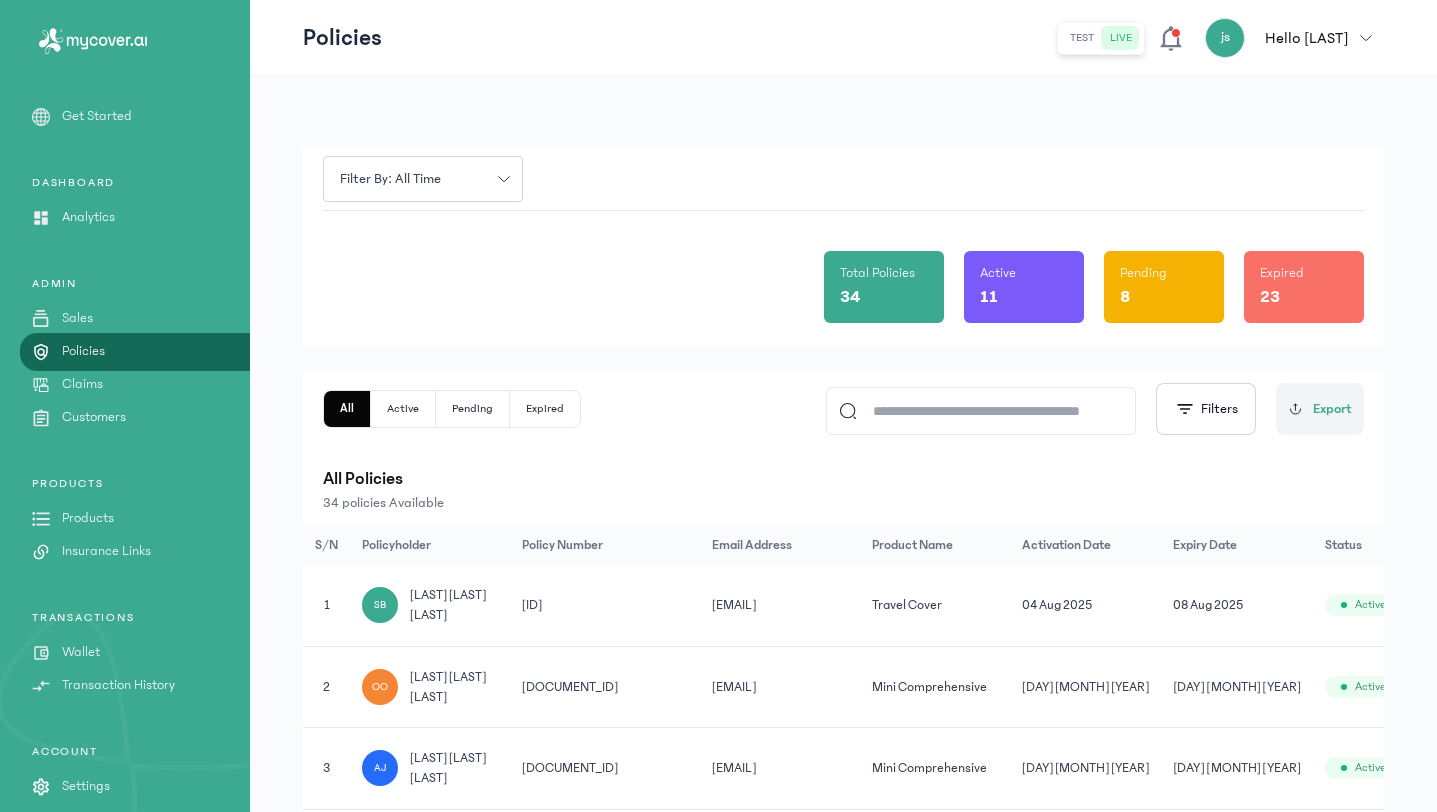 click on "Sales" at bounding box center (77, 318) 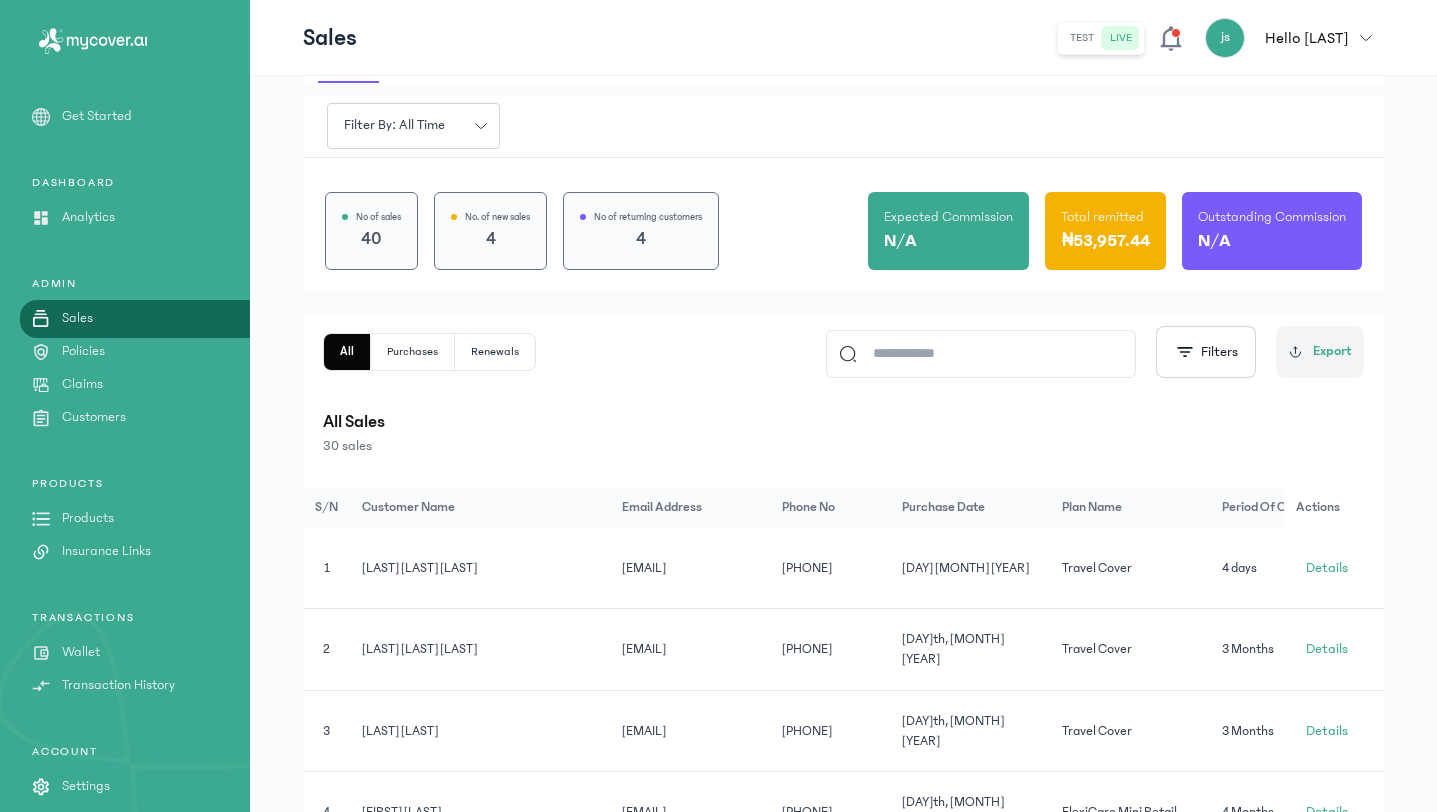 scroll, scrollTop: 0, scrollLeft: 0, axis: both 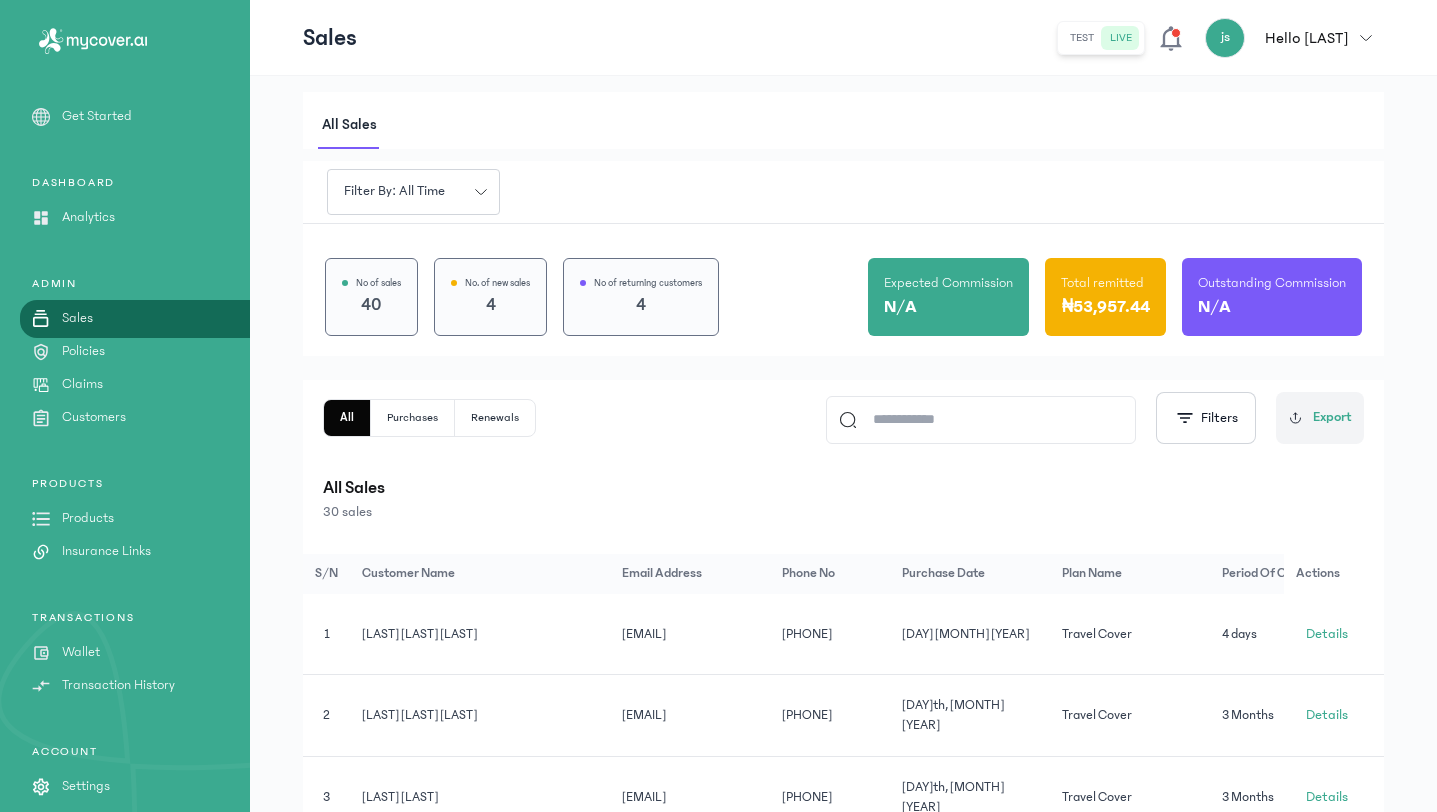 click on "Transaction History" at bounding box center (118, 685) 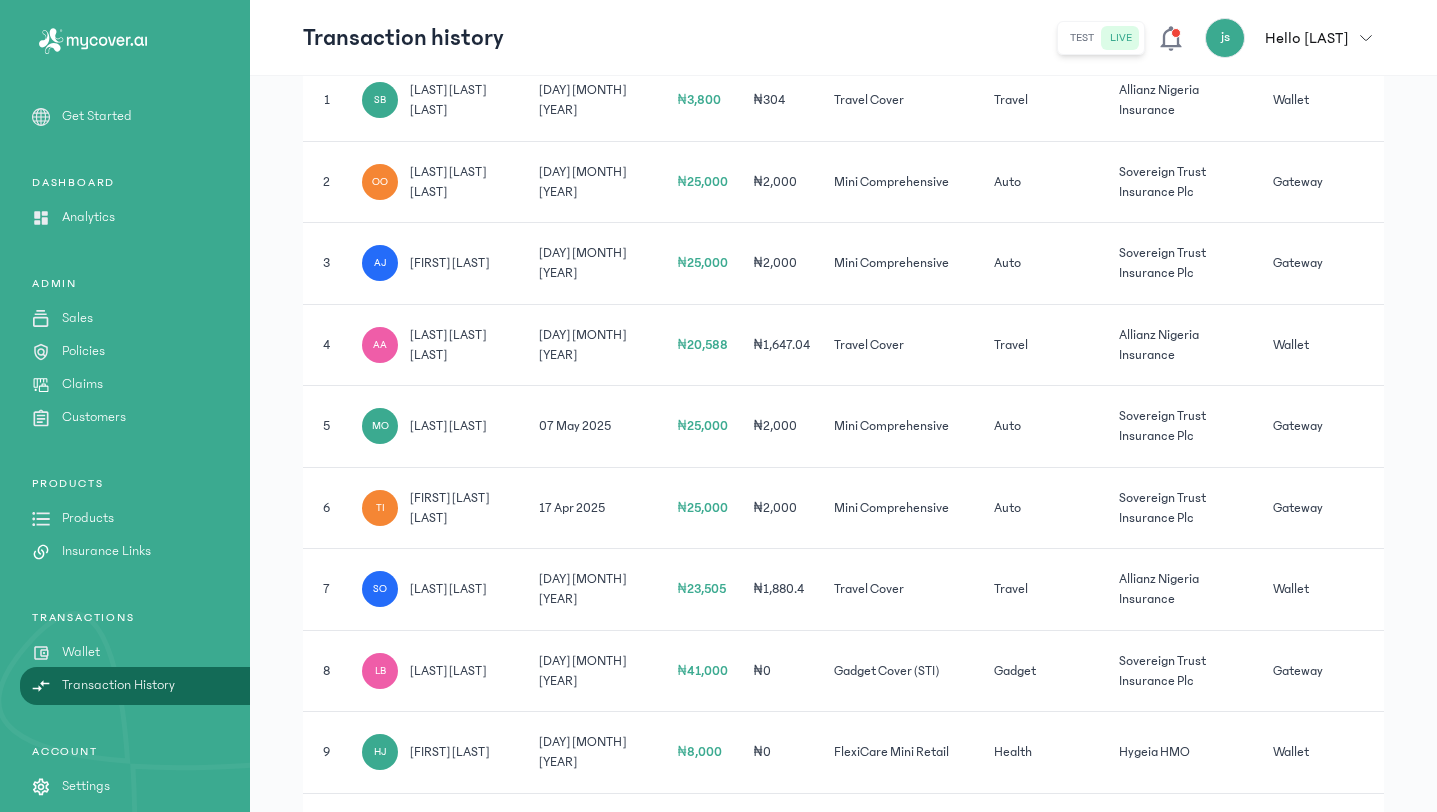 scroll, scrollTop: 494, scrollLeft: 0, axis: vertical 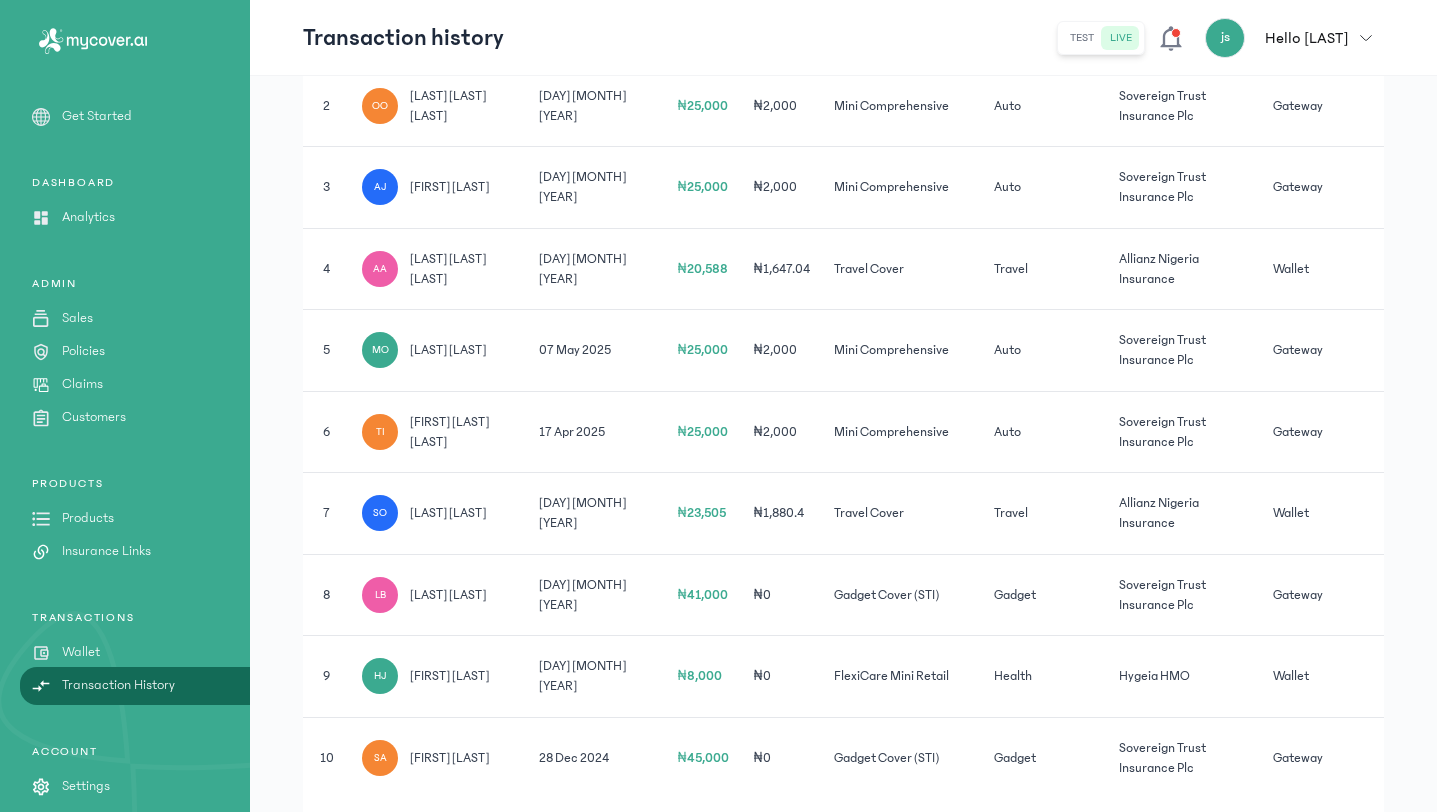 click on "Wallet" 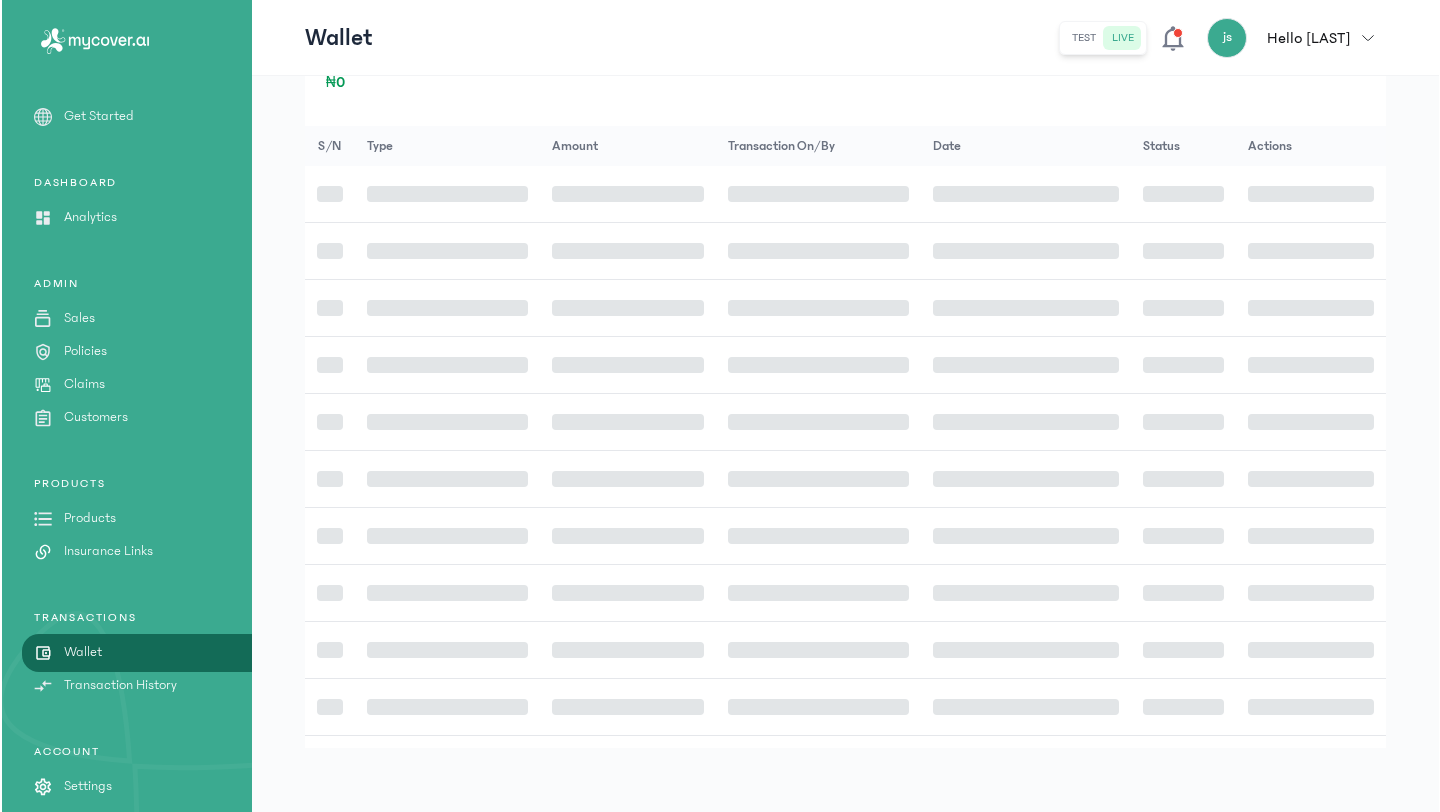 scroll, scrollTop: 0, scrollLeft: 0, axis: both 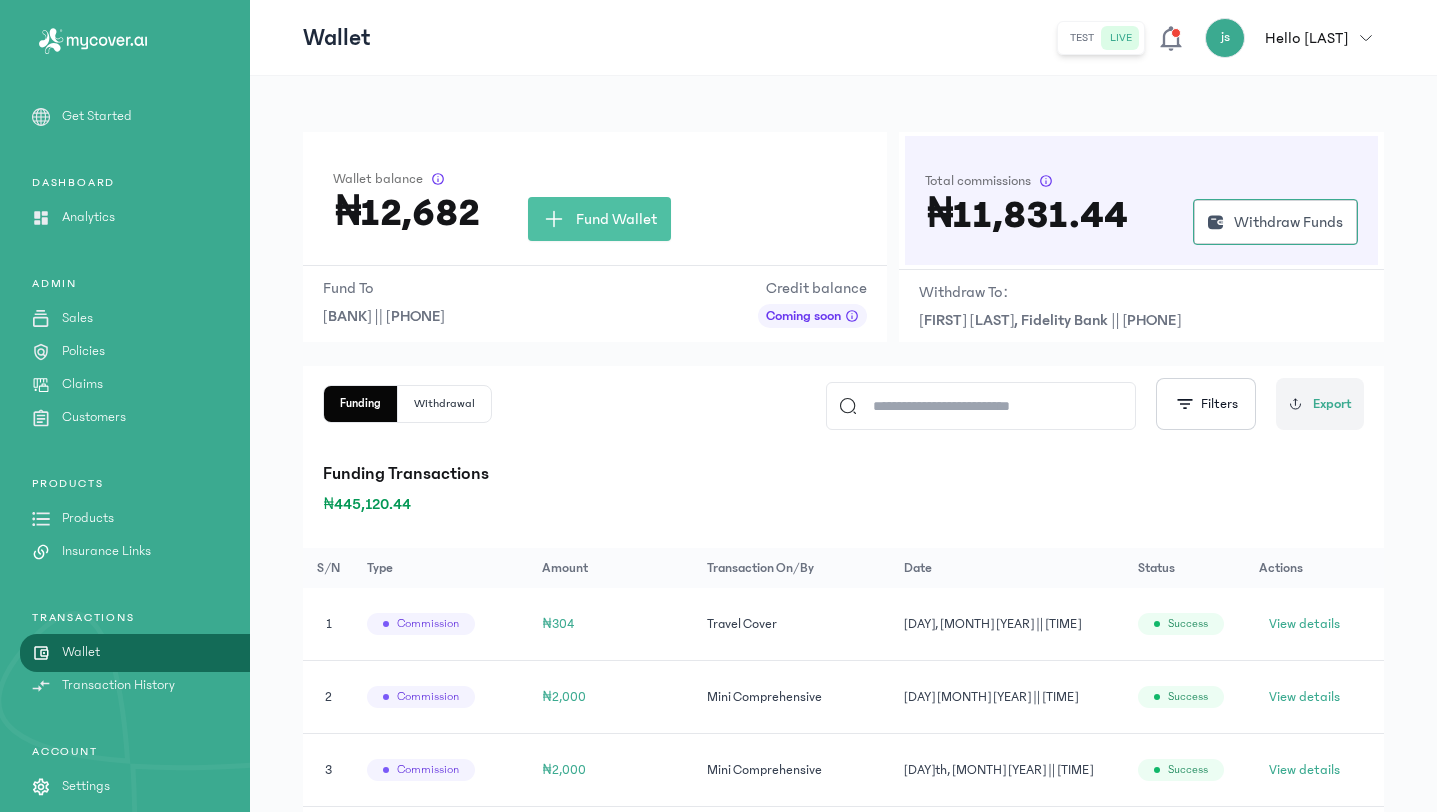 click on "Wallet test live js Hello [LAST] [LAST] [LAST] [EMAIL] admin my profile logout" at bounding box center (843, 38) 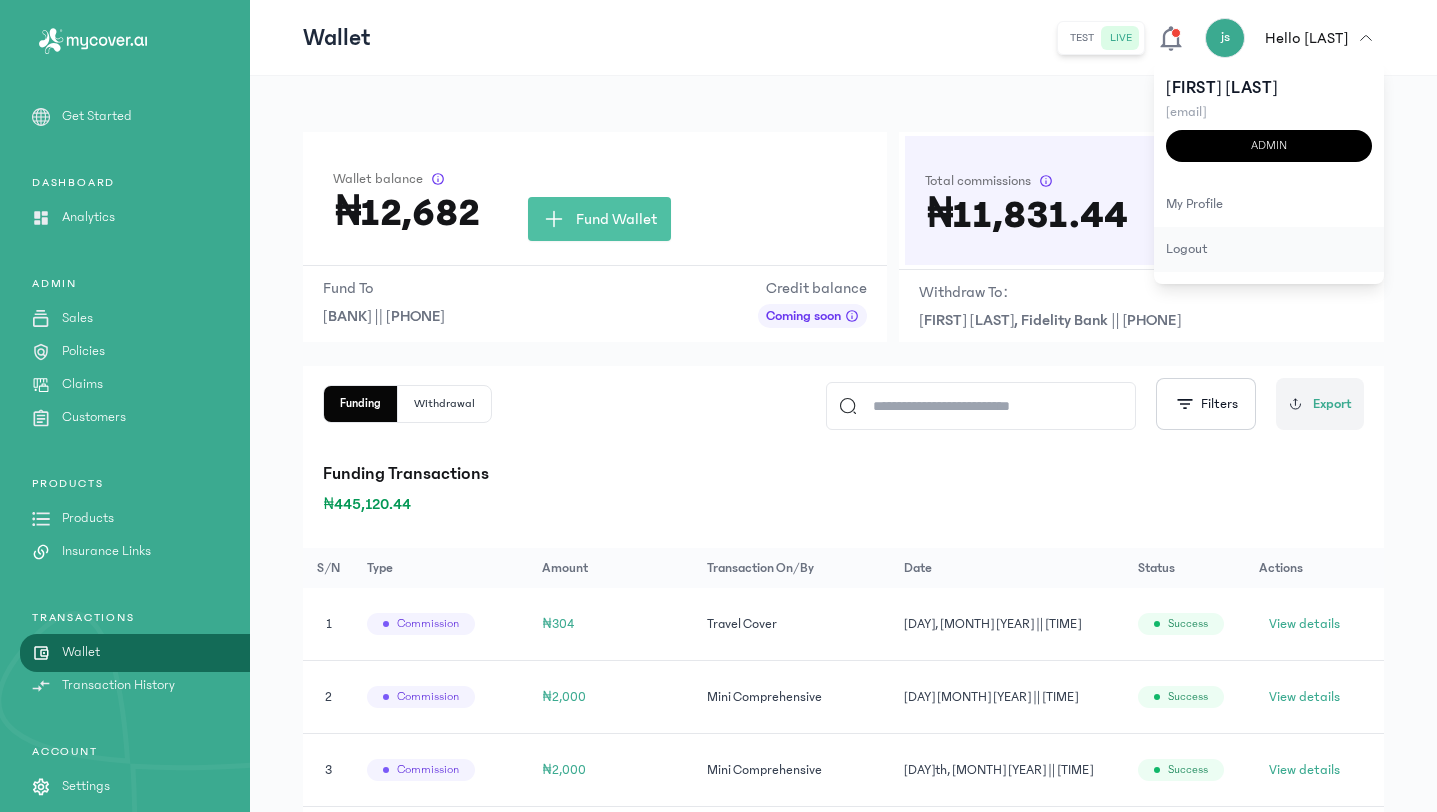 click on "logout" 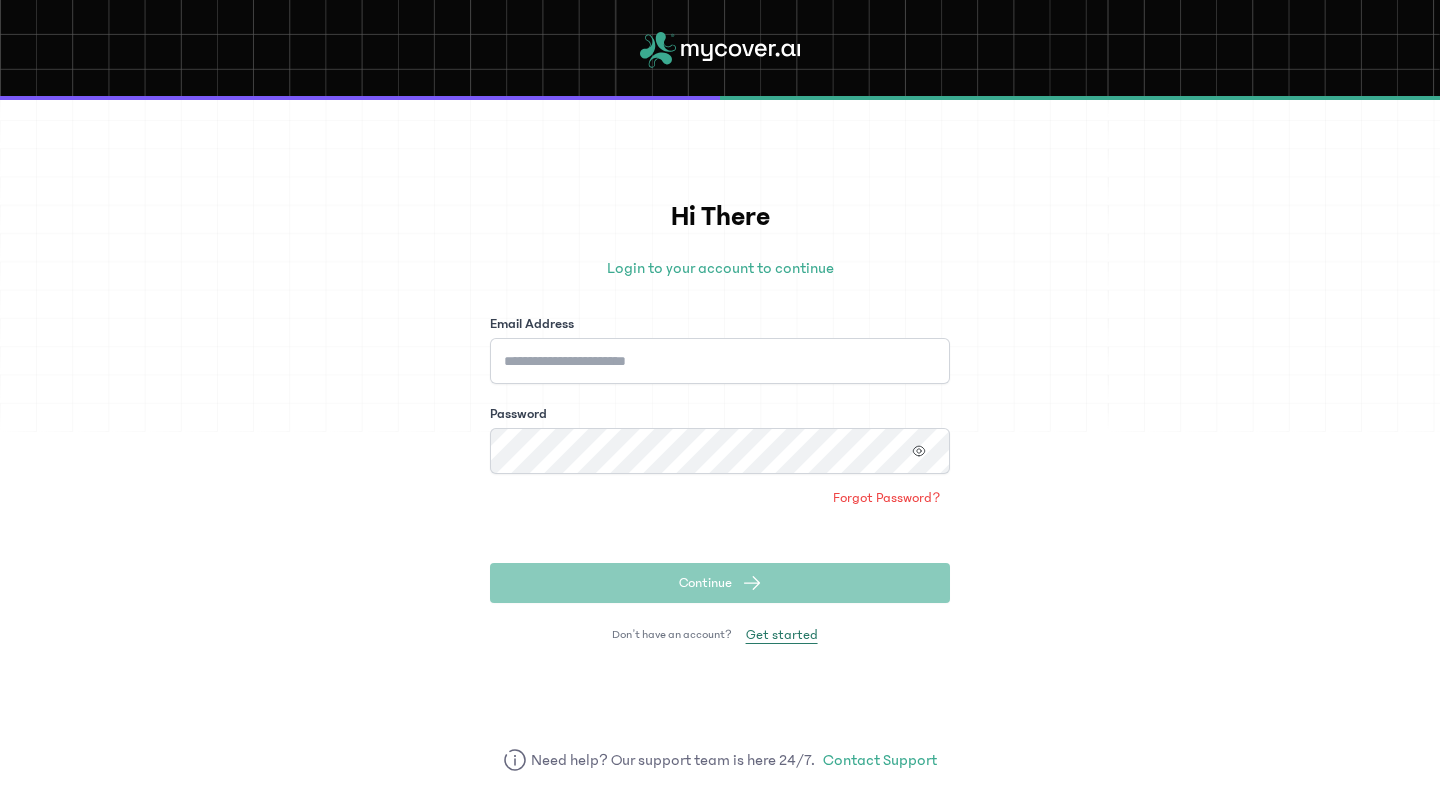 click on "Get started" at bounding box center (782, 635) 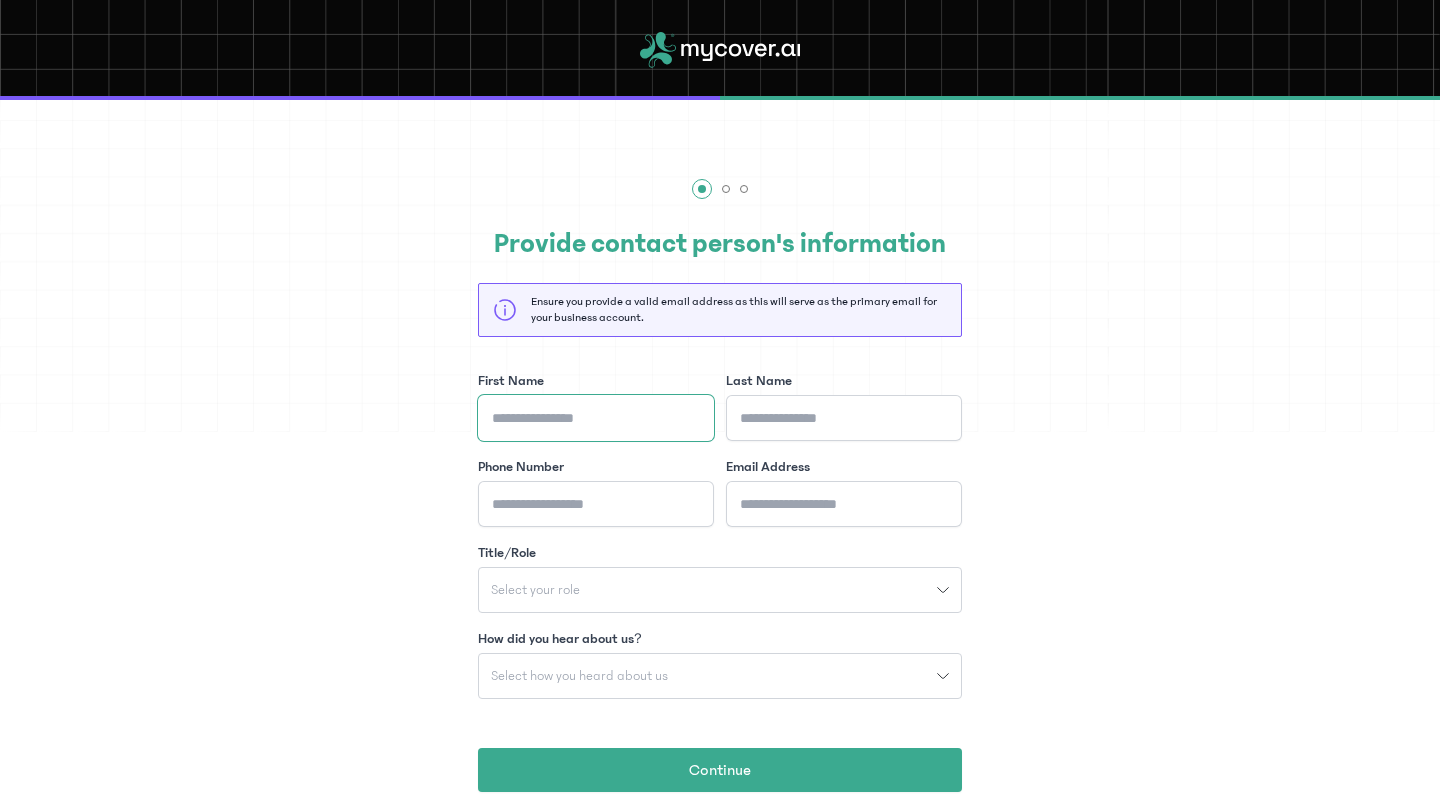 click on "First Name" at bounding box center (596, 418) 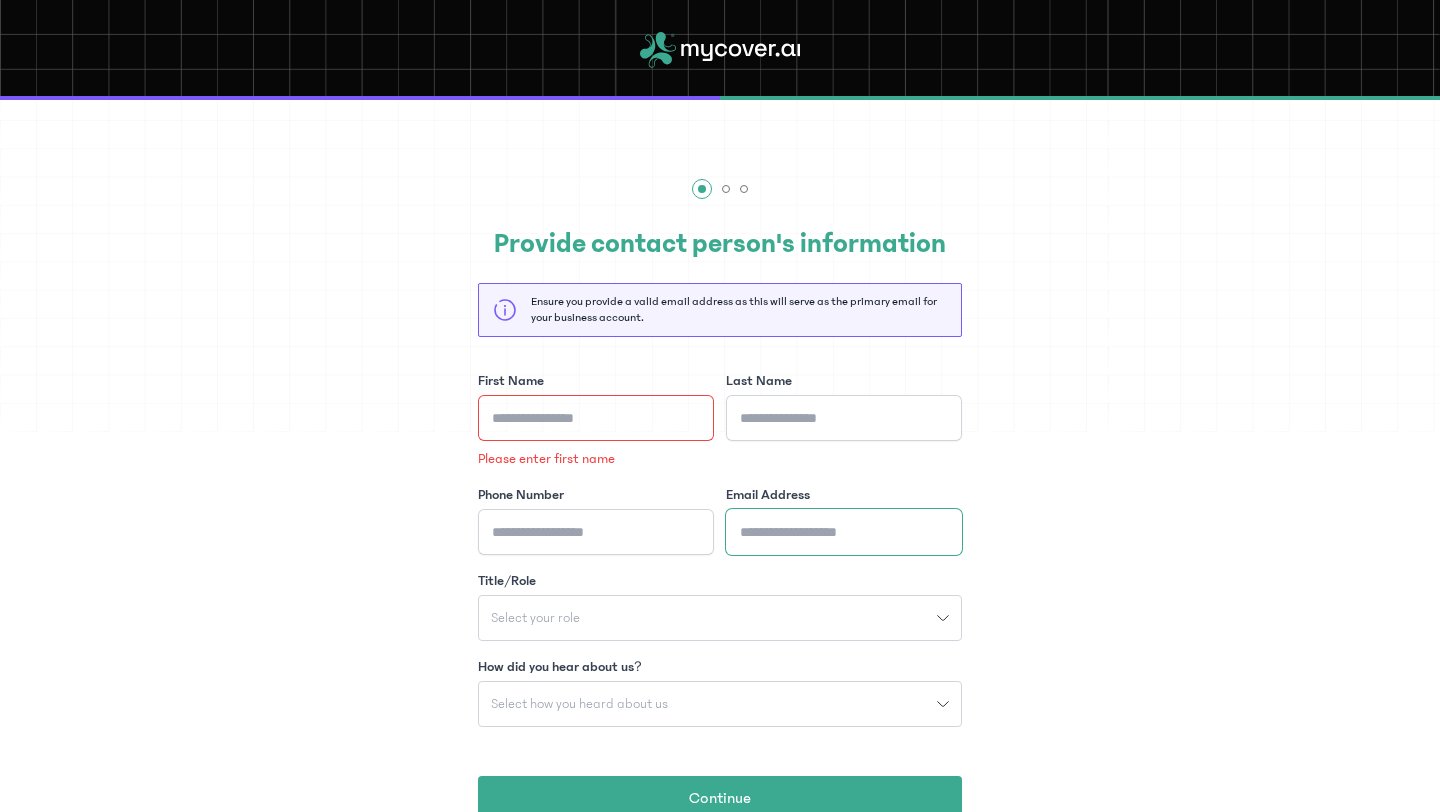 click on "Email Address" at bounding box center [844, 532] 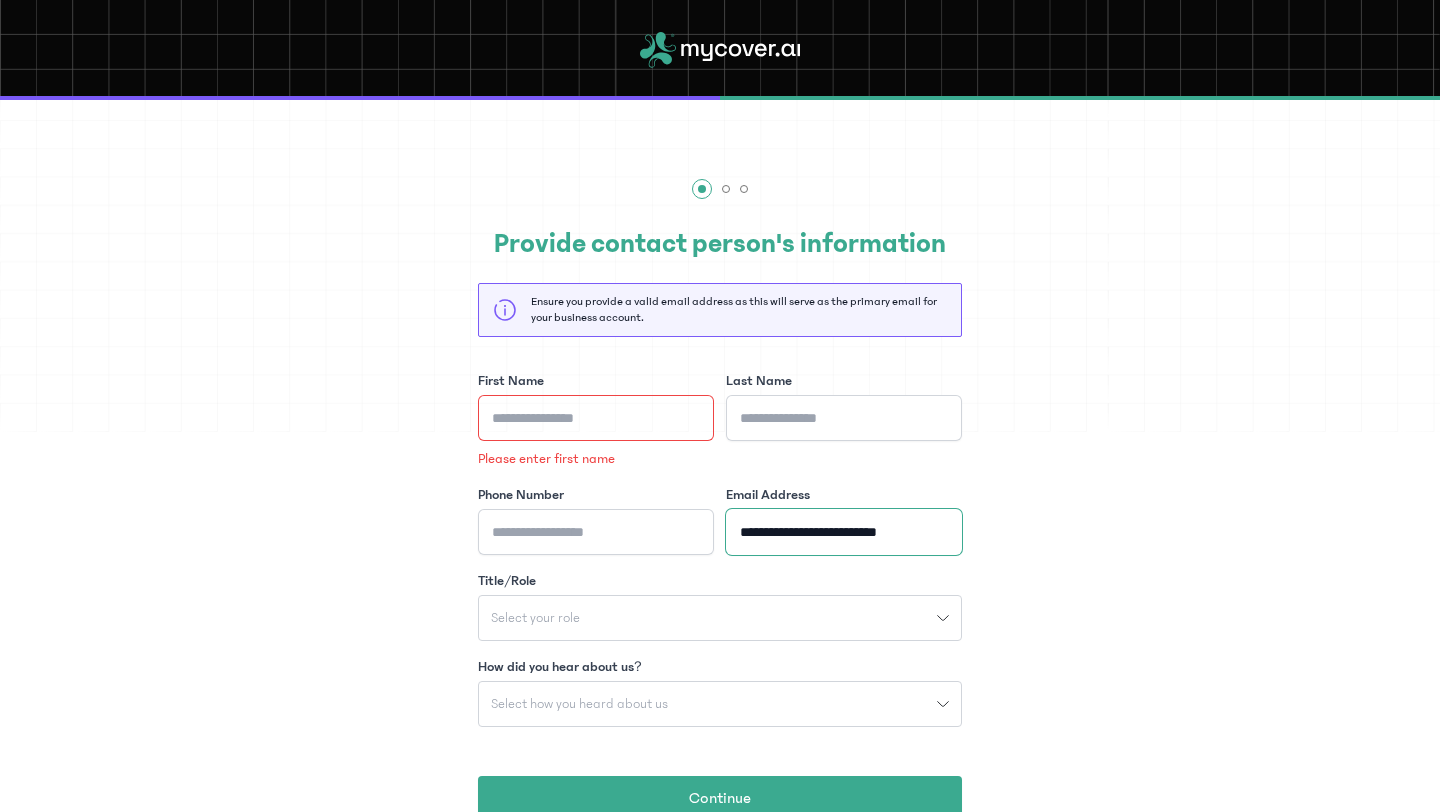 type on "**********" 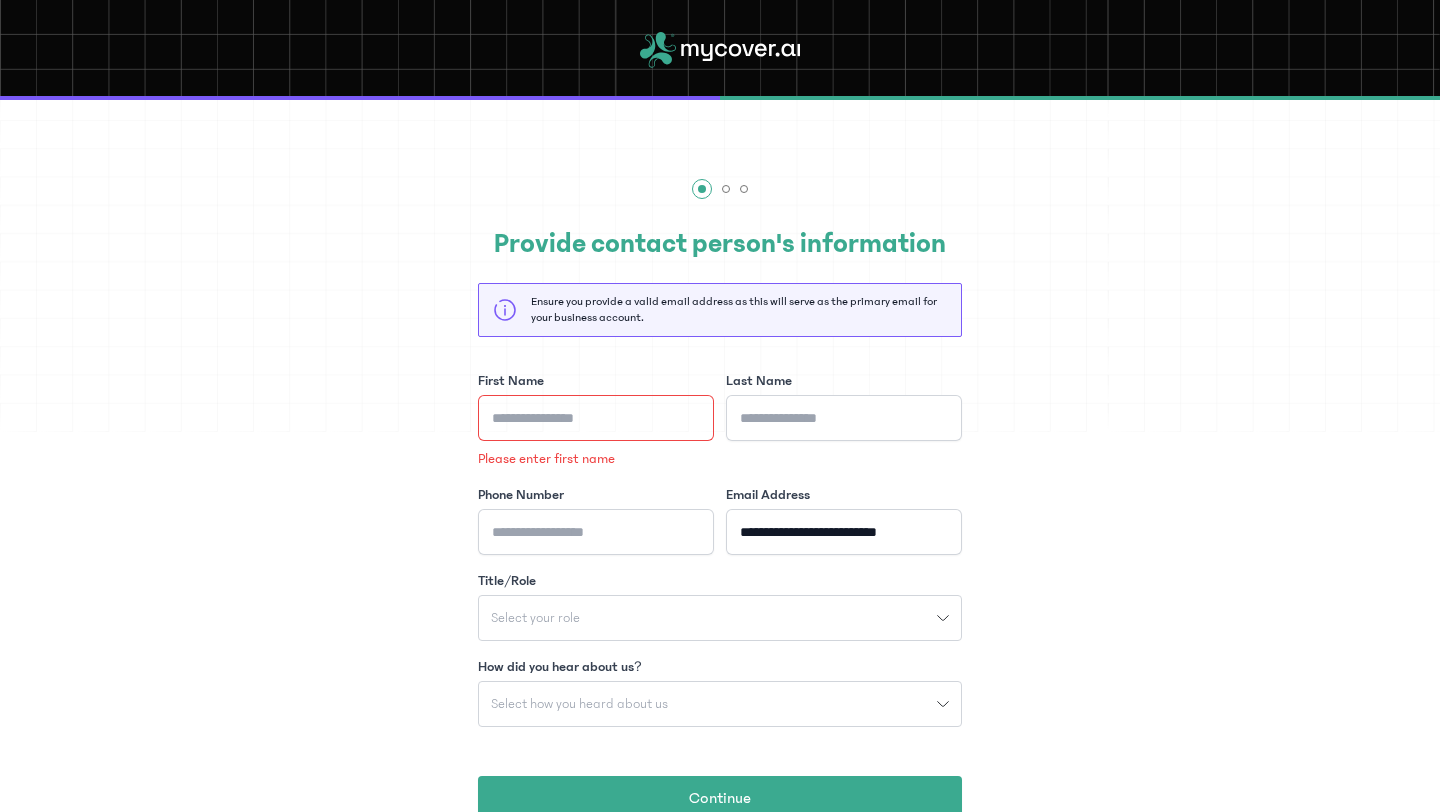 click on "Select your role" at bounding box center [708, 618] 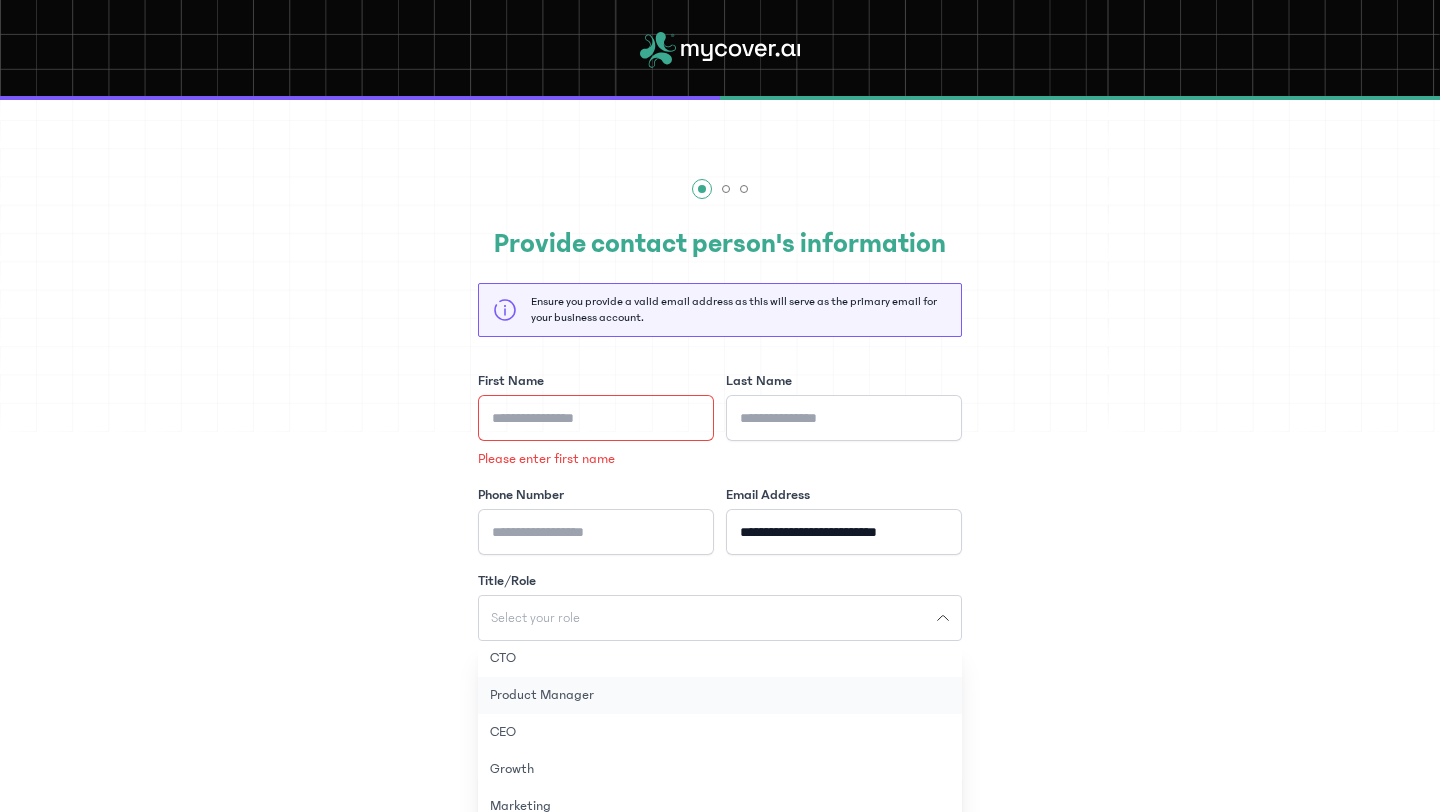 scroll, scrollTop: 1, scrollLeft: 0, axis: vertical 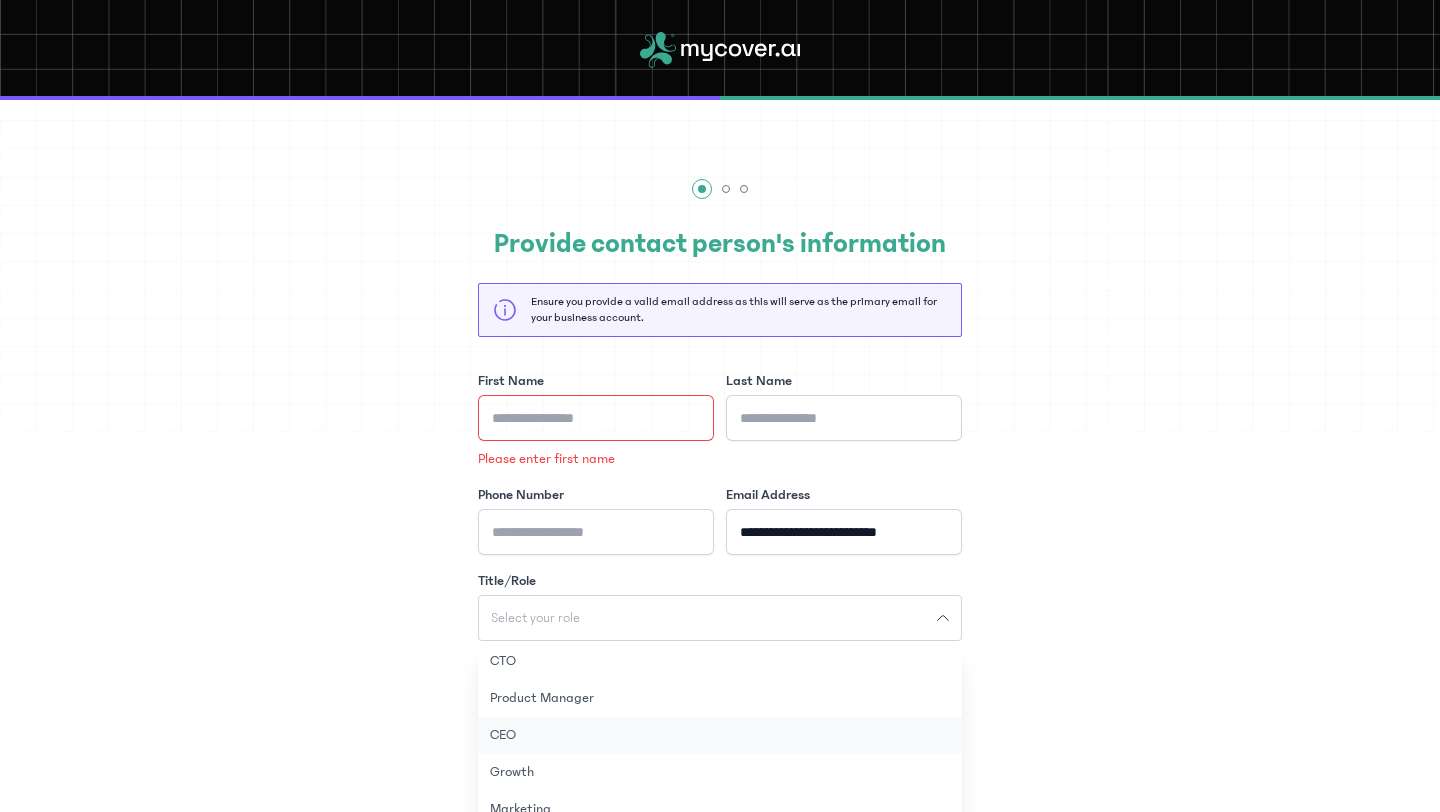click on "CEO" 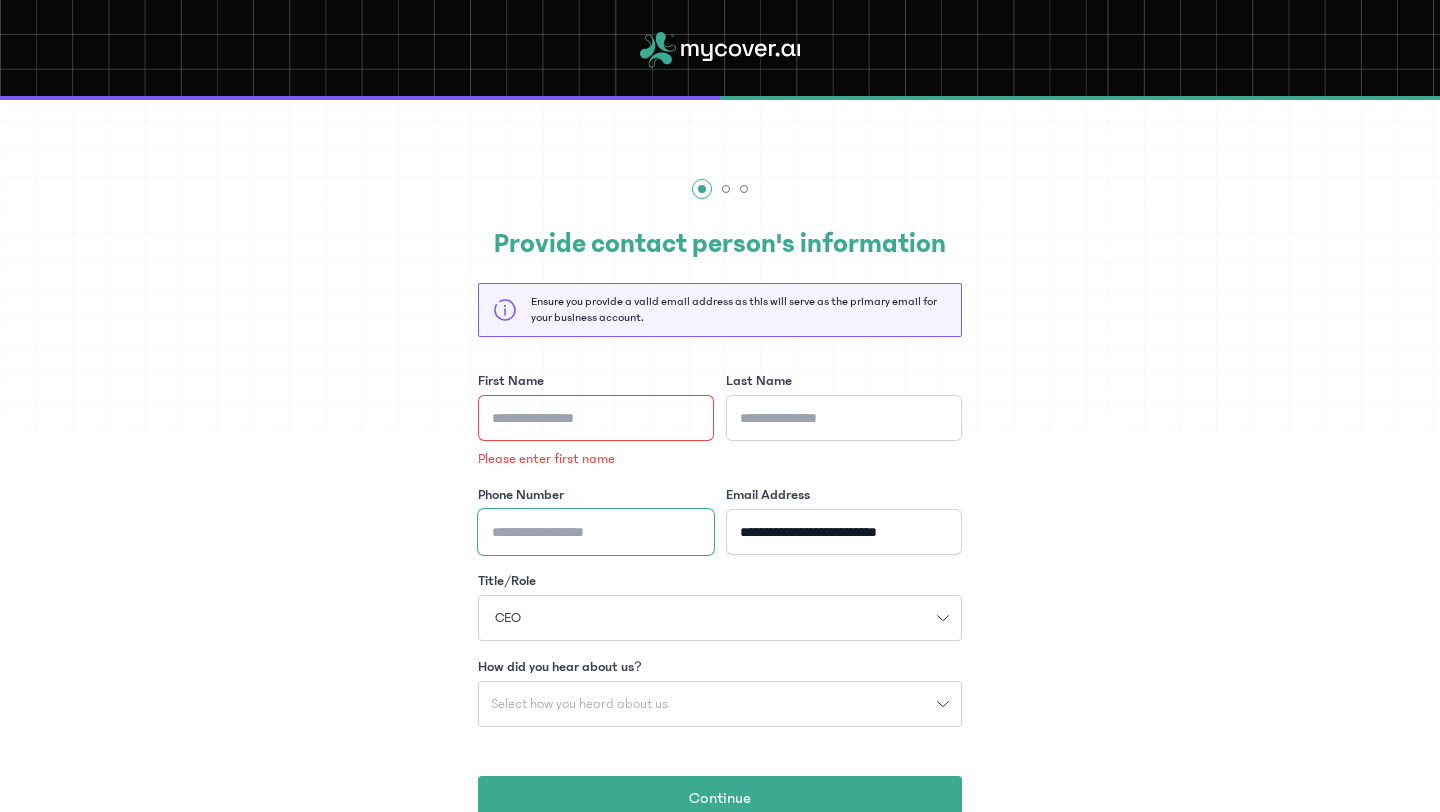 click on "Phone Number" at bounding box center (596, 532) 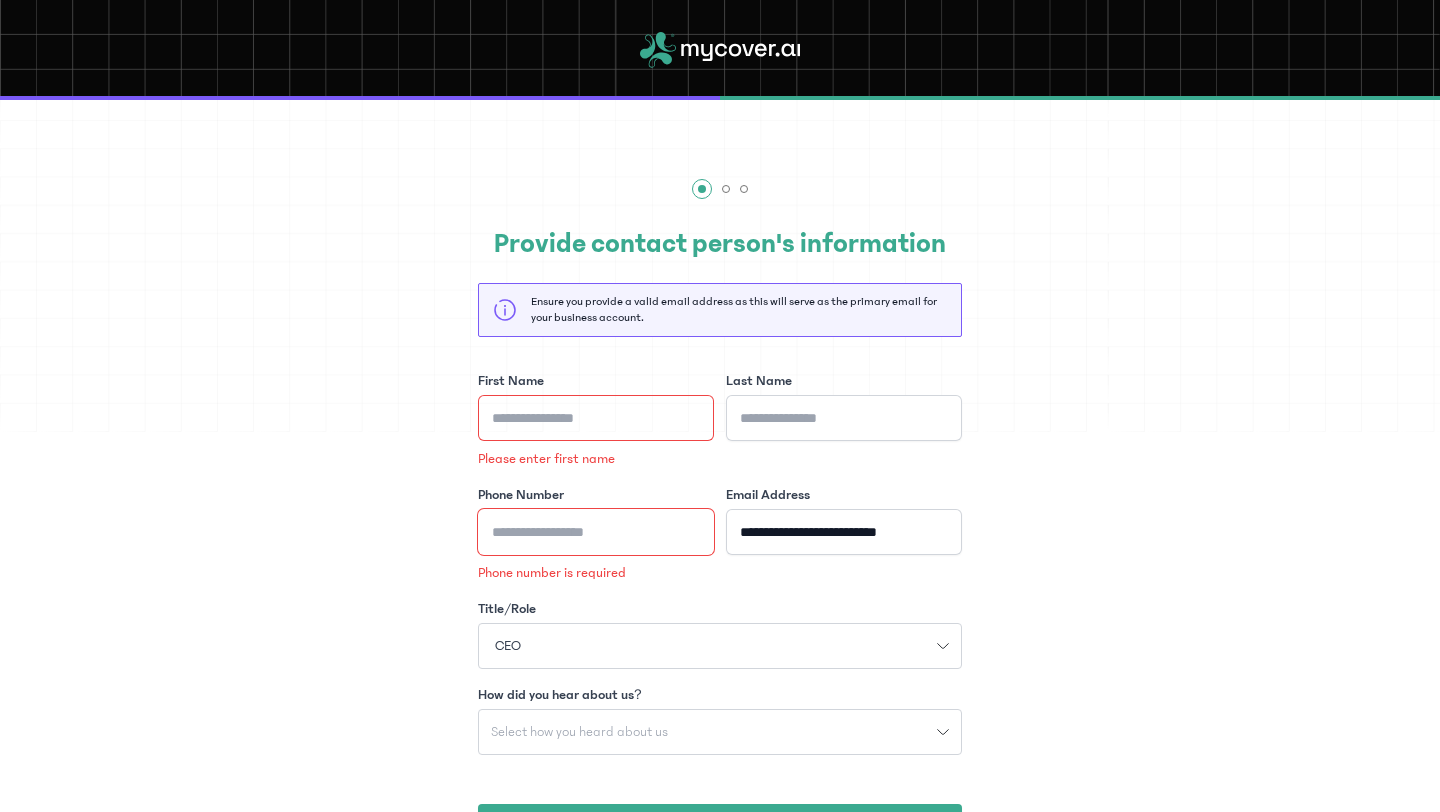 paste on "**********" 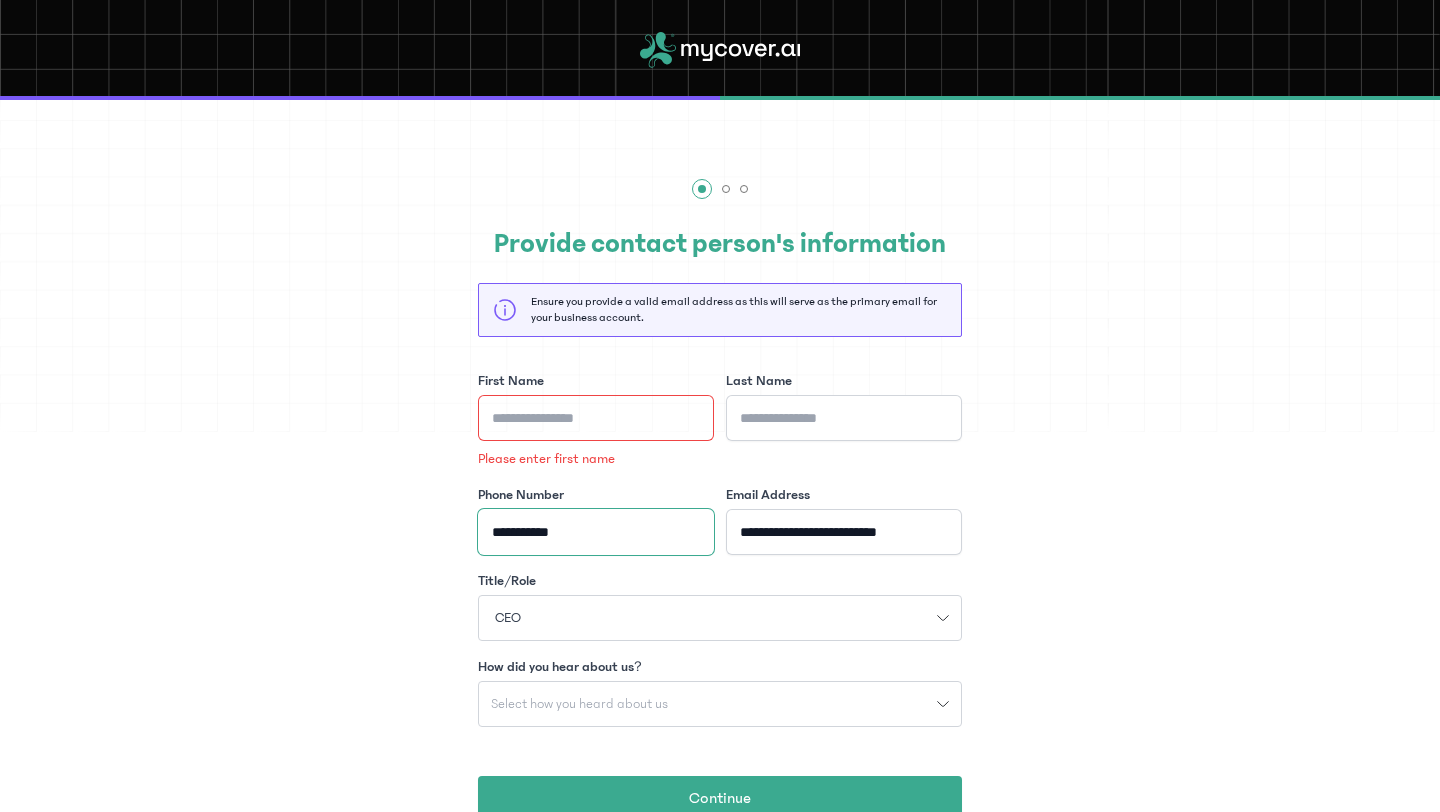 type on "**********" 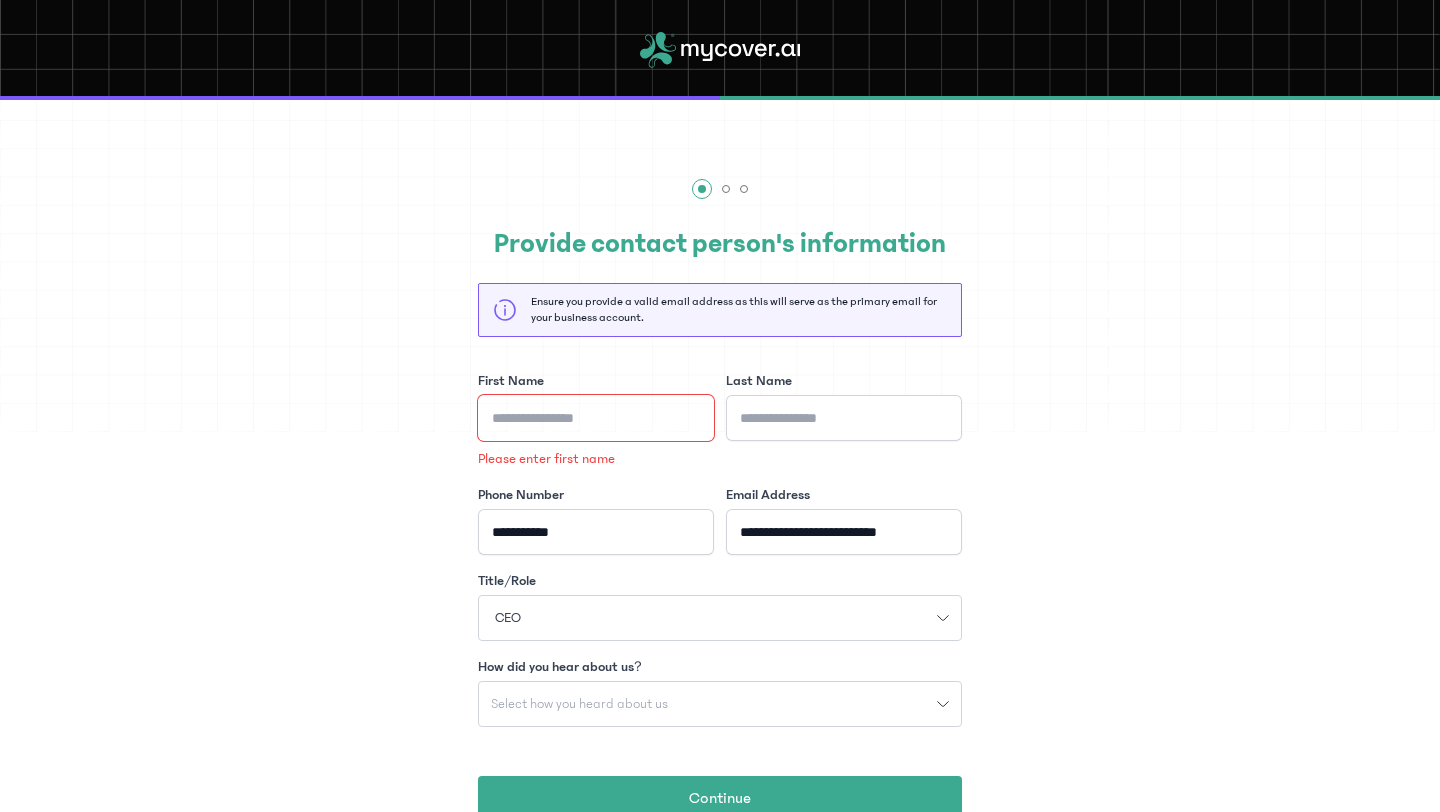 click on "First Name" at bounding box center [596, 418] 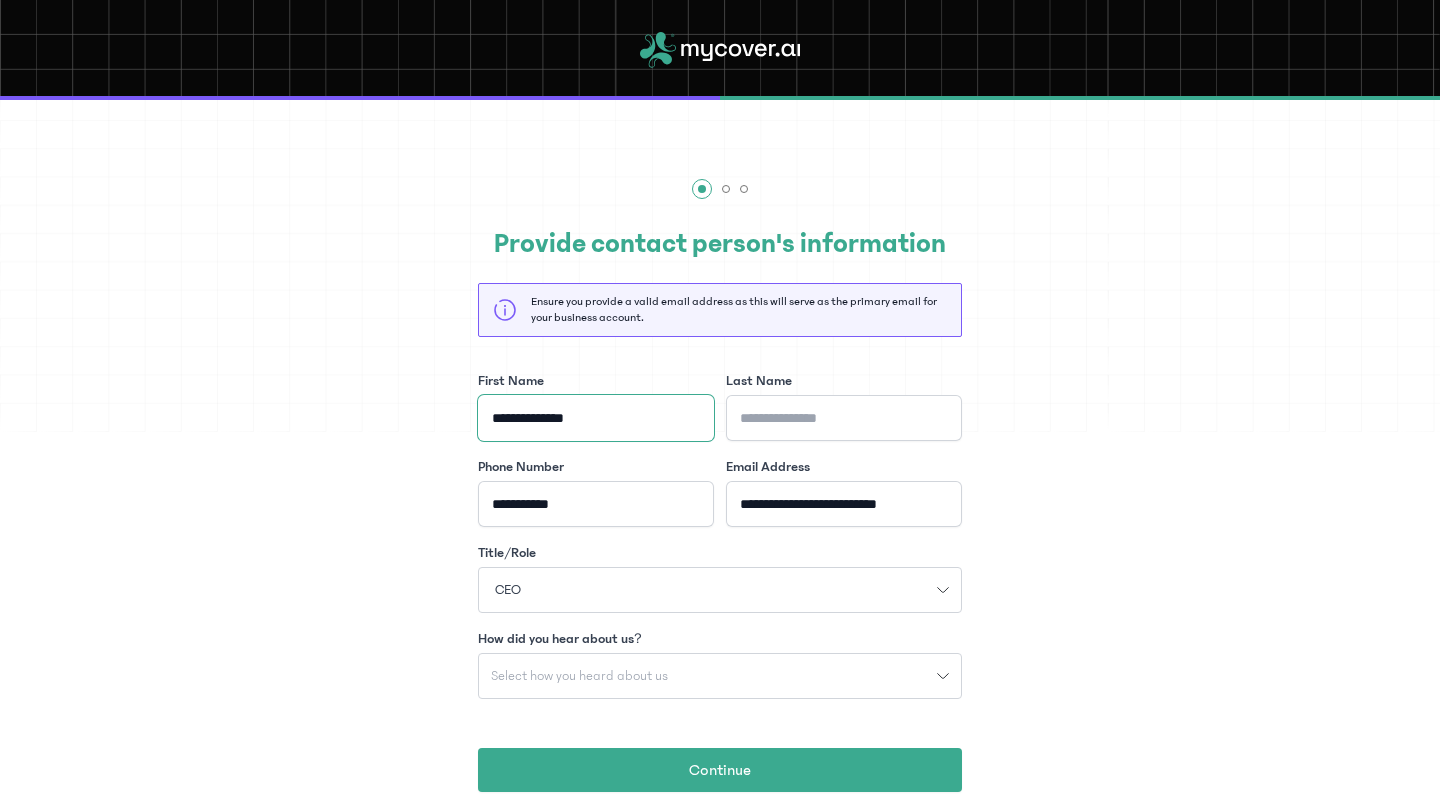 drag, startPoint x: 529, startPoint y: 421, endPoint x: 620, endPoint y: 419, distance: 91.02197 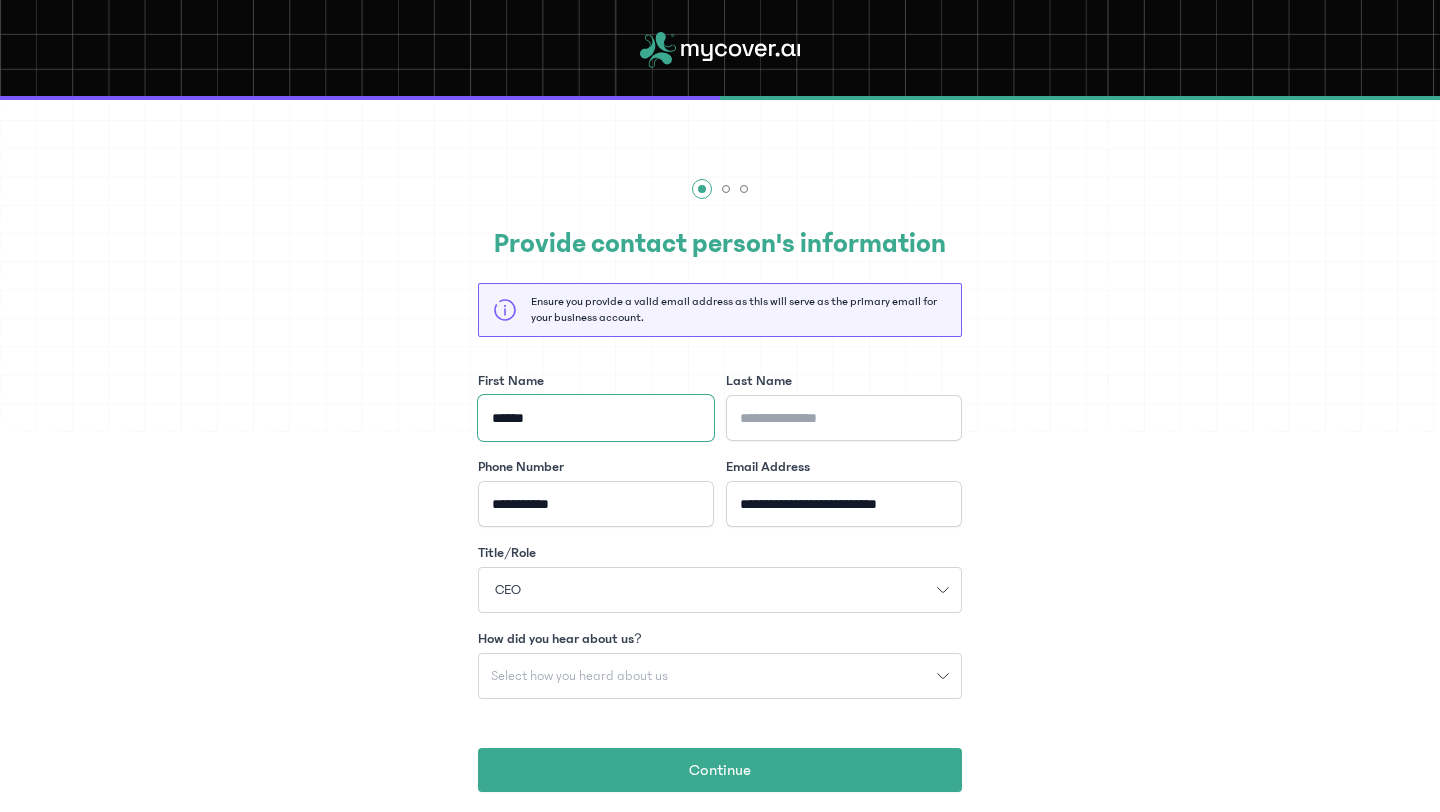 type on "*****" 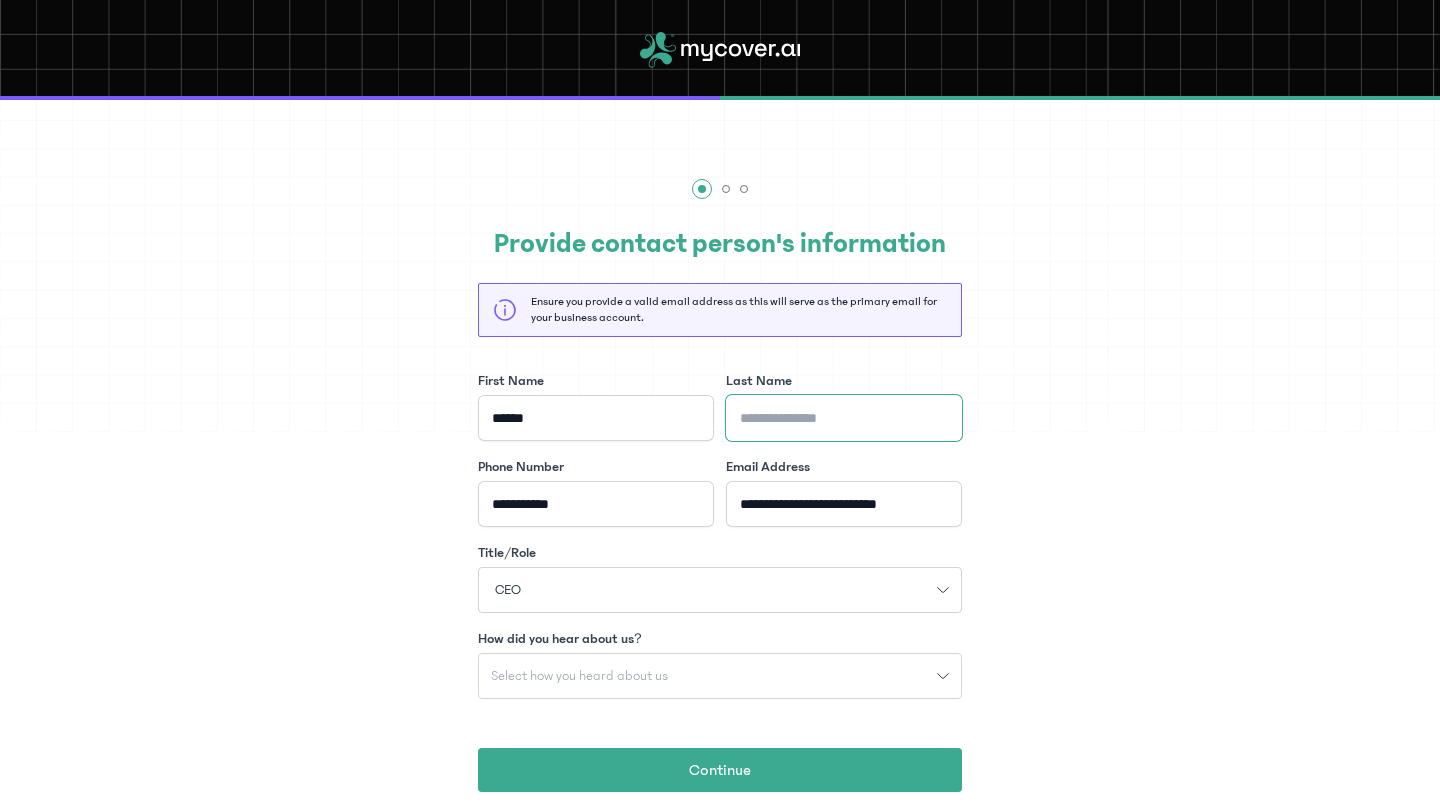 click on "Last Name" at bounding box center [844, 418] 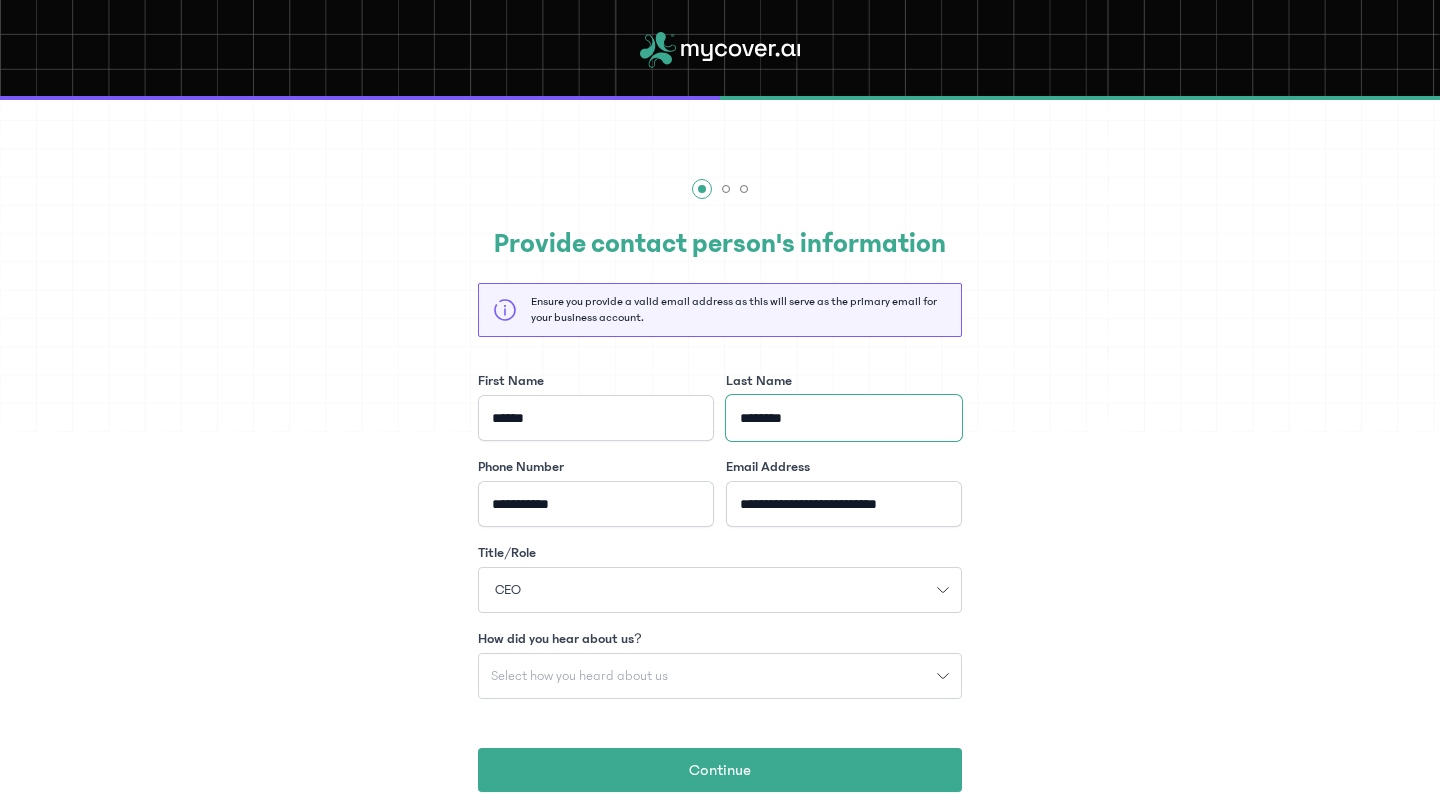 type on "********" 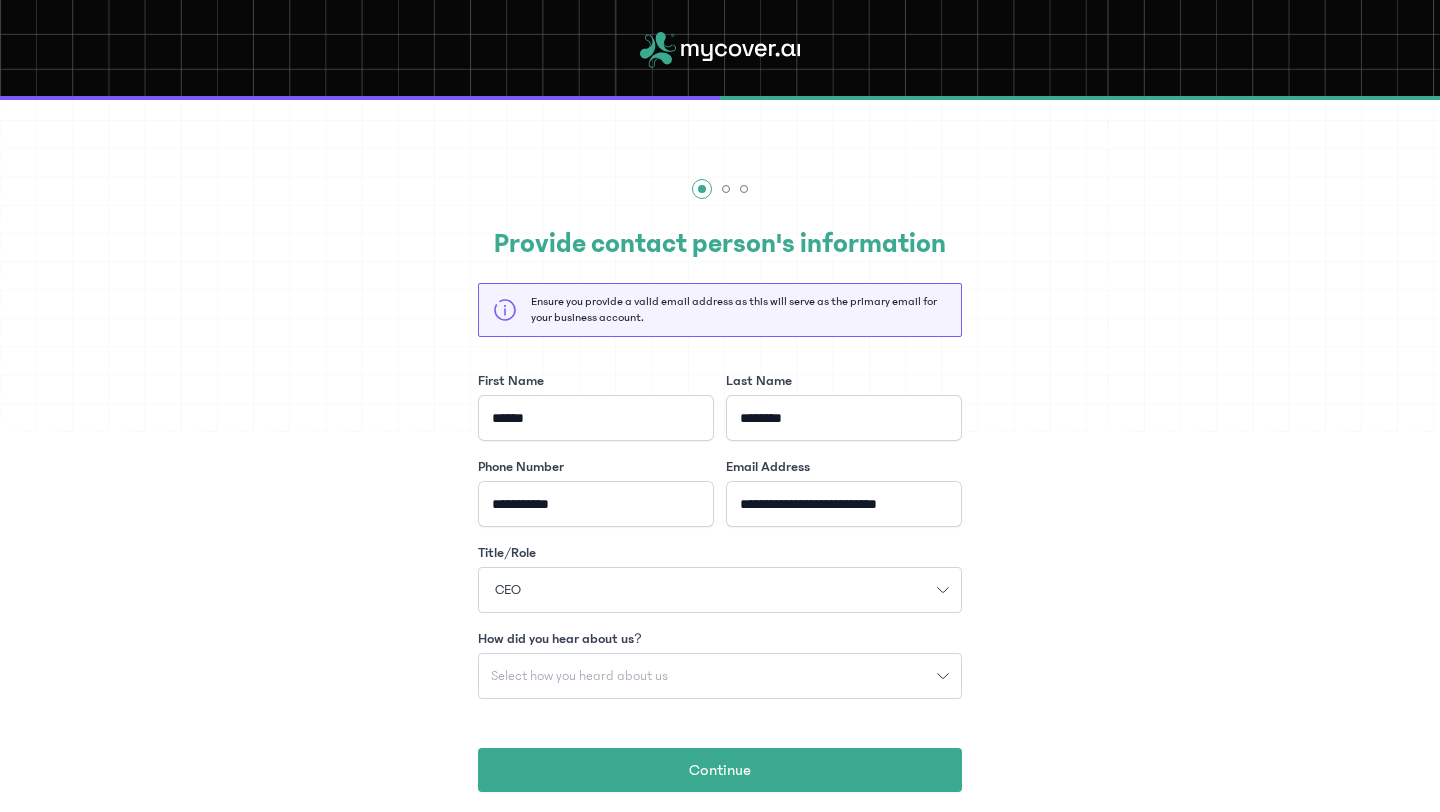 click on "**********" 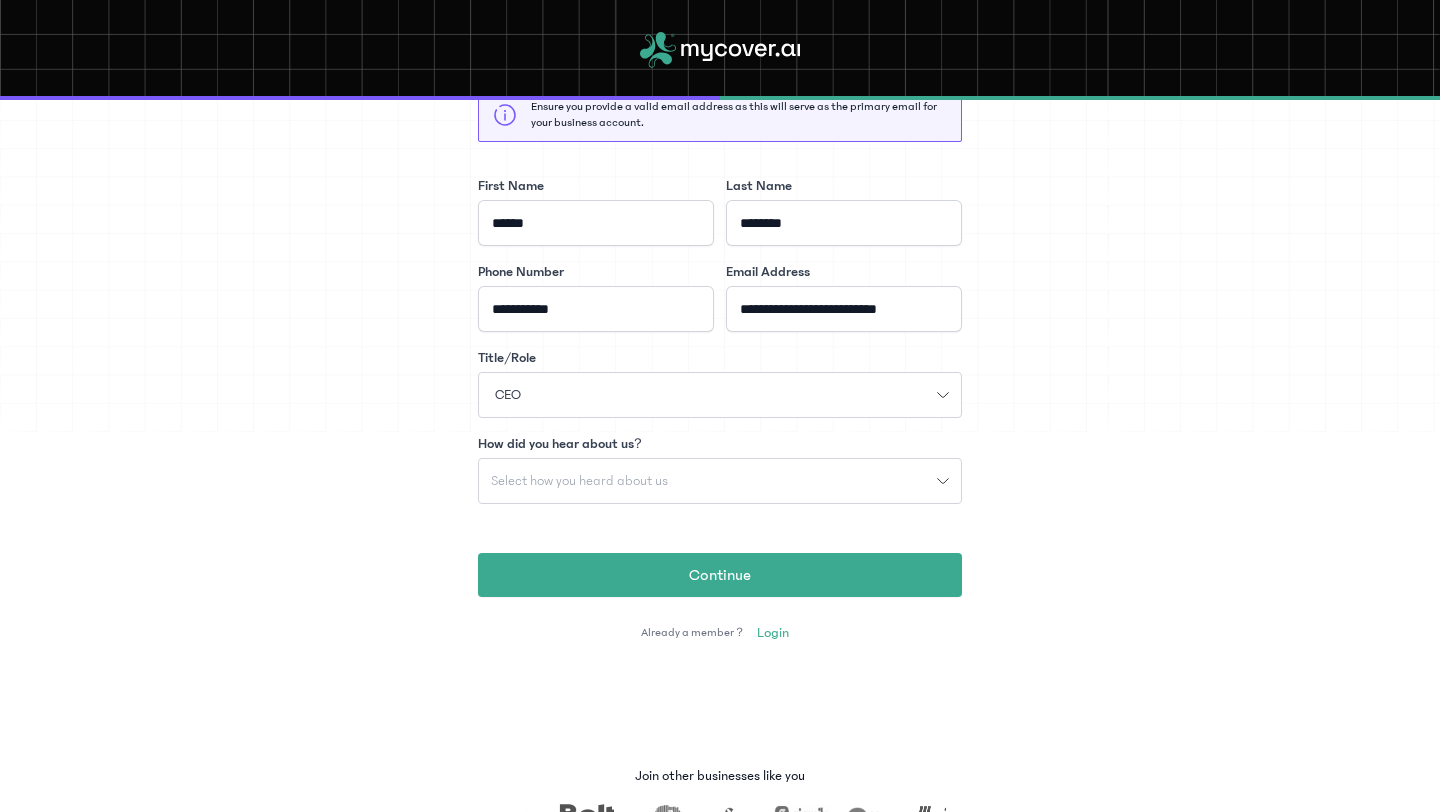 scroll, scrollTop: 259, scrollLeft: 0, axis: vertical 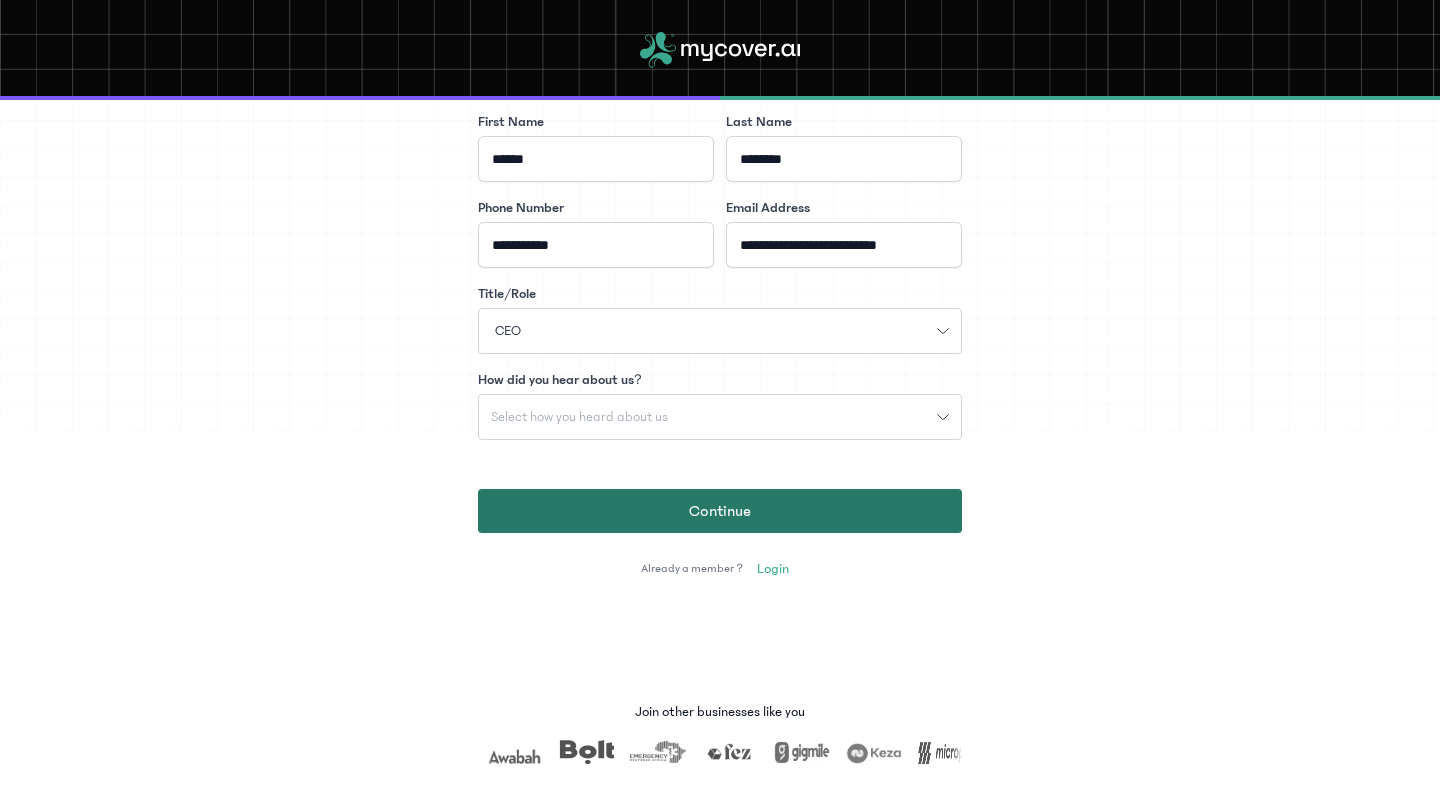 click on "Continue" at bounding box center [720, 511] 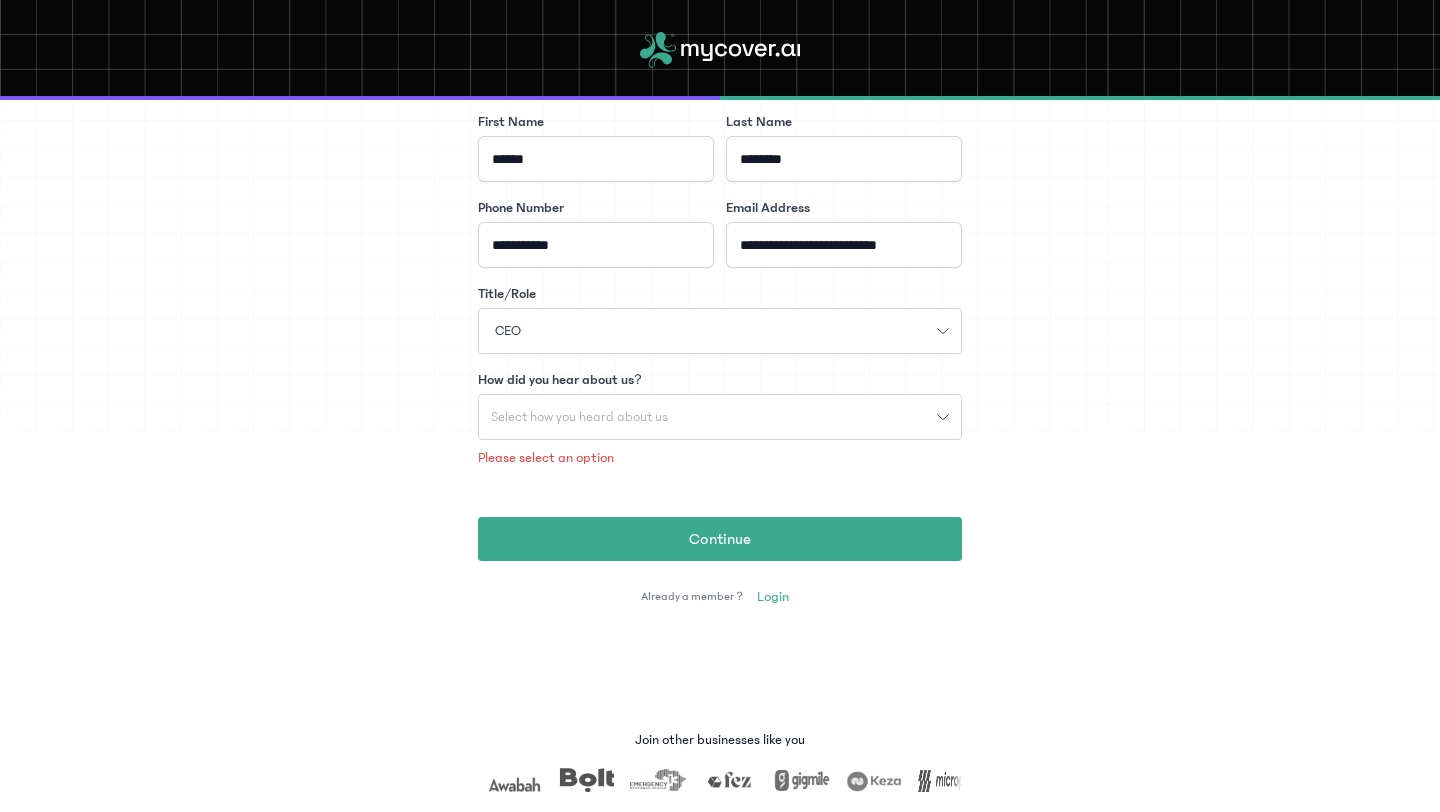 click on "Select how you heard about us" 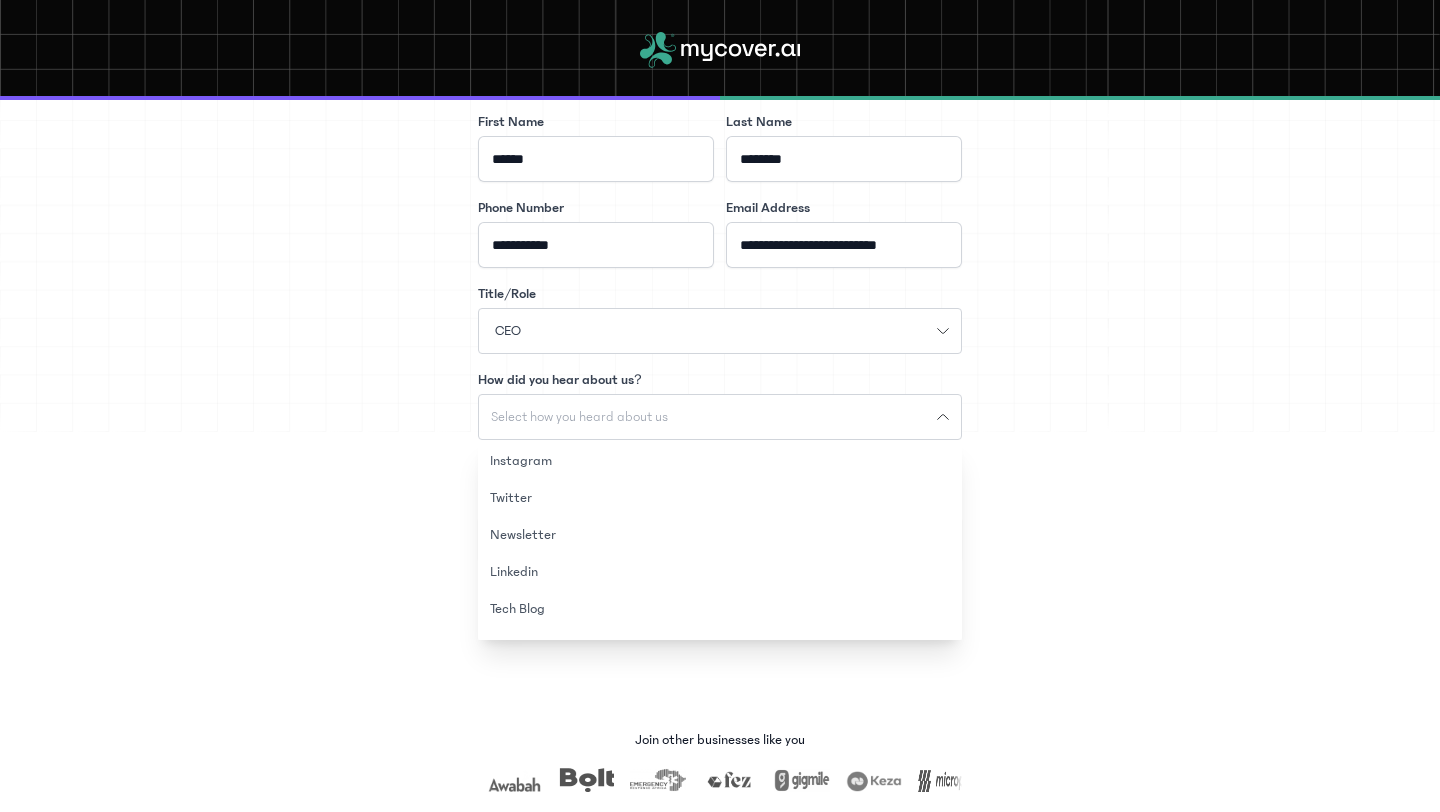 scroll, scrollTop: 102, scrollLeft: 0, axis: vertical 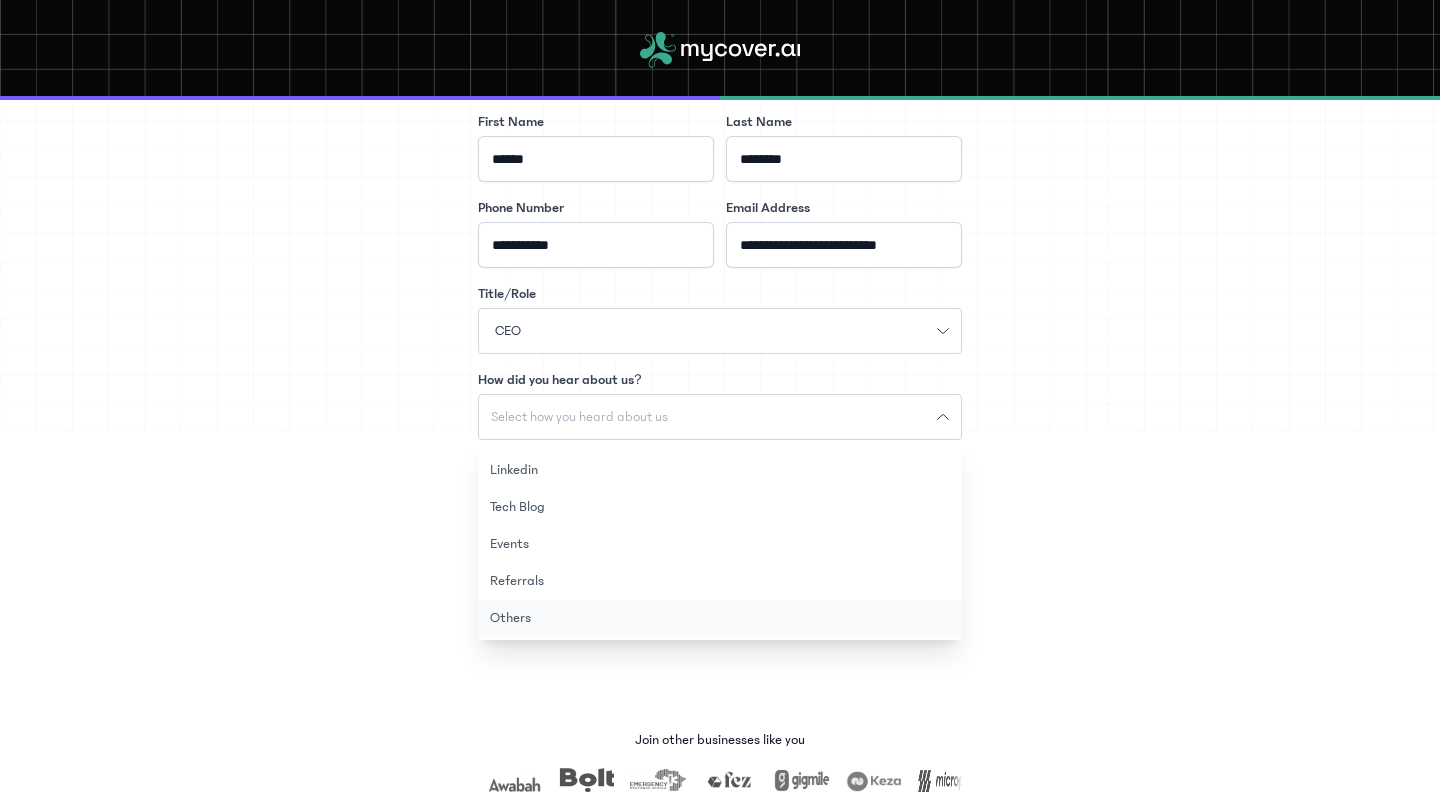 click on "Others" 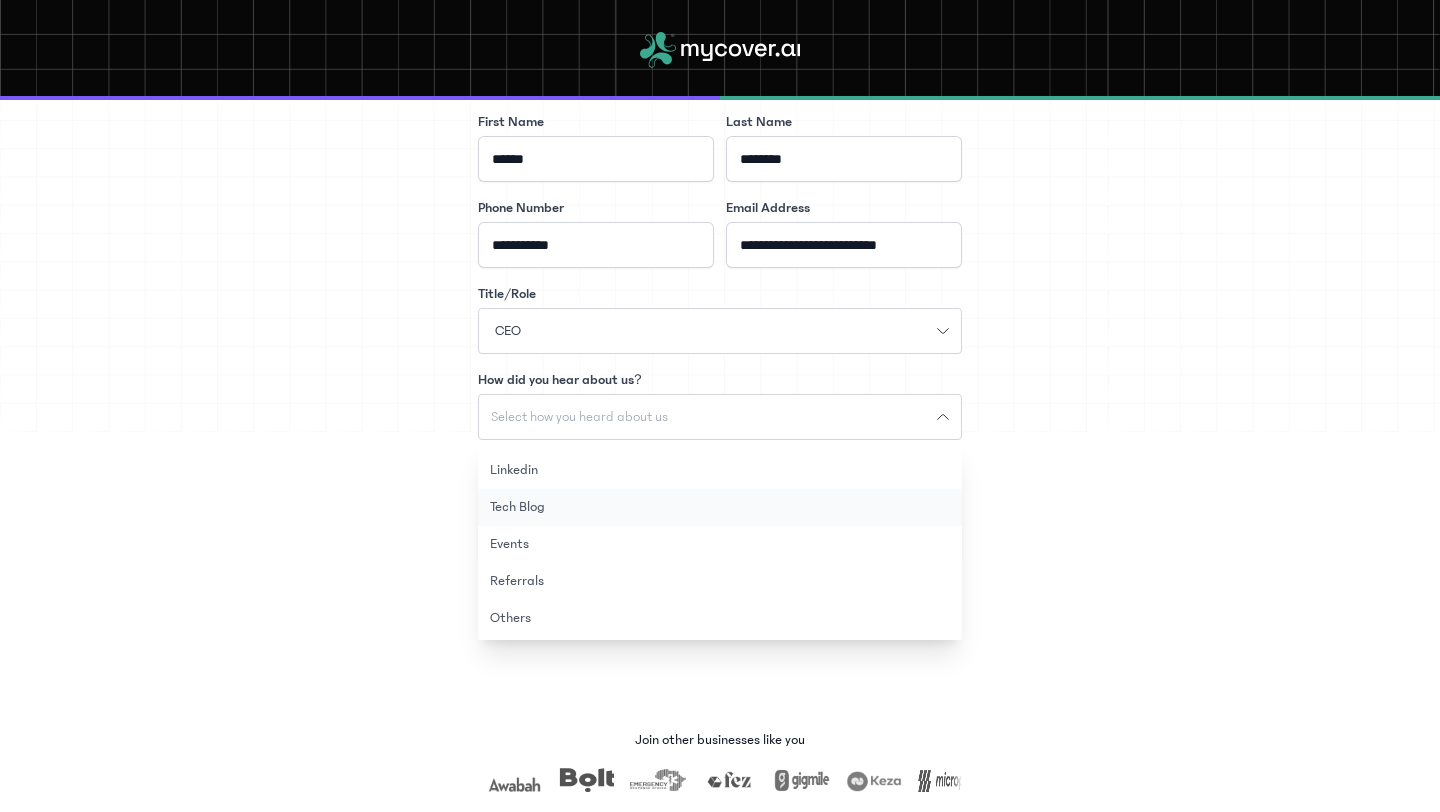 scroll, scrollTop: 221, scrollLeft: 0, axis: vertical 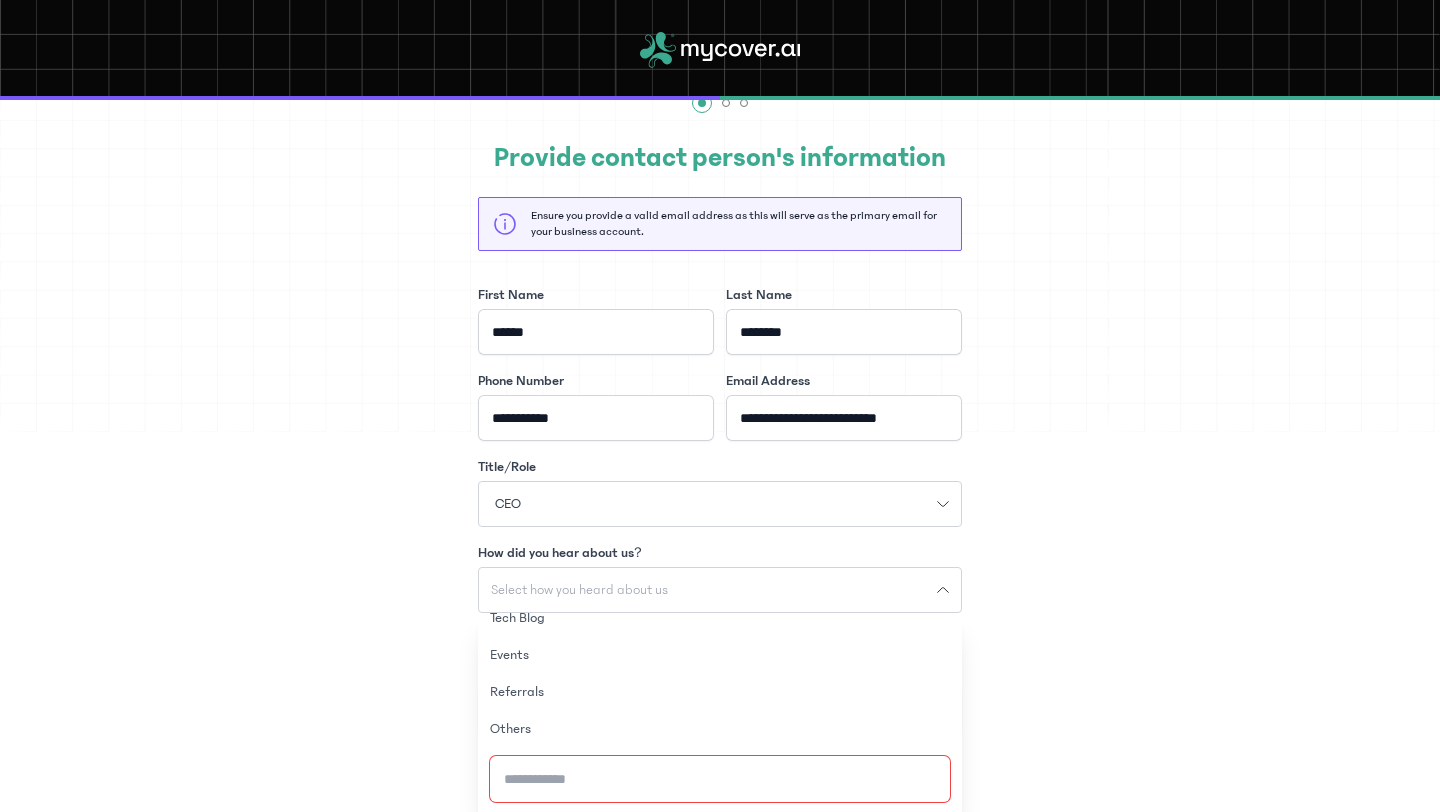 click on "How did you hear about us?" at bounding box center [720, 779] 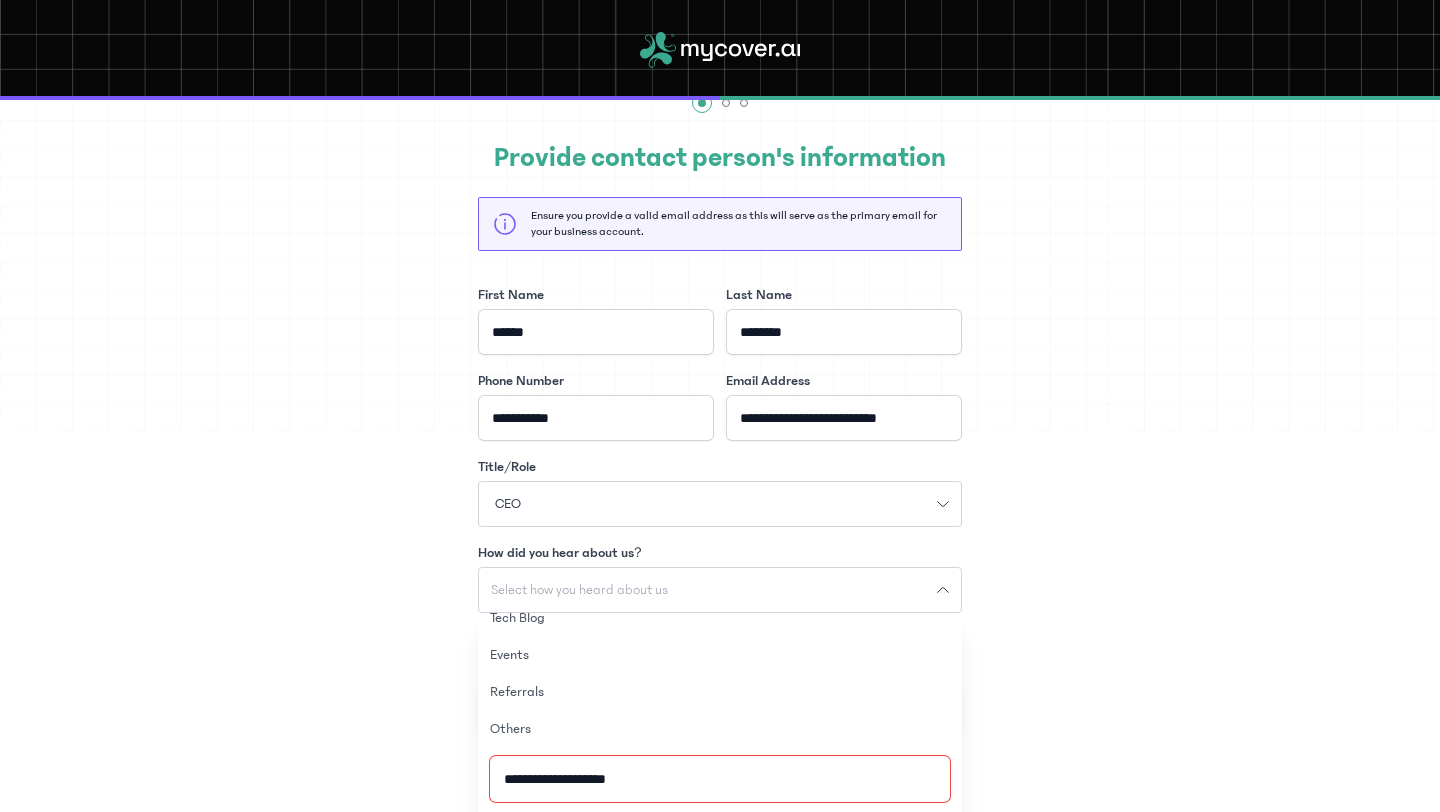 type on "**********" 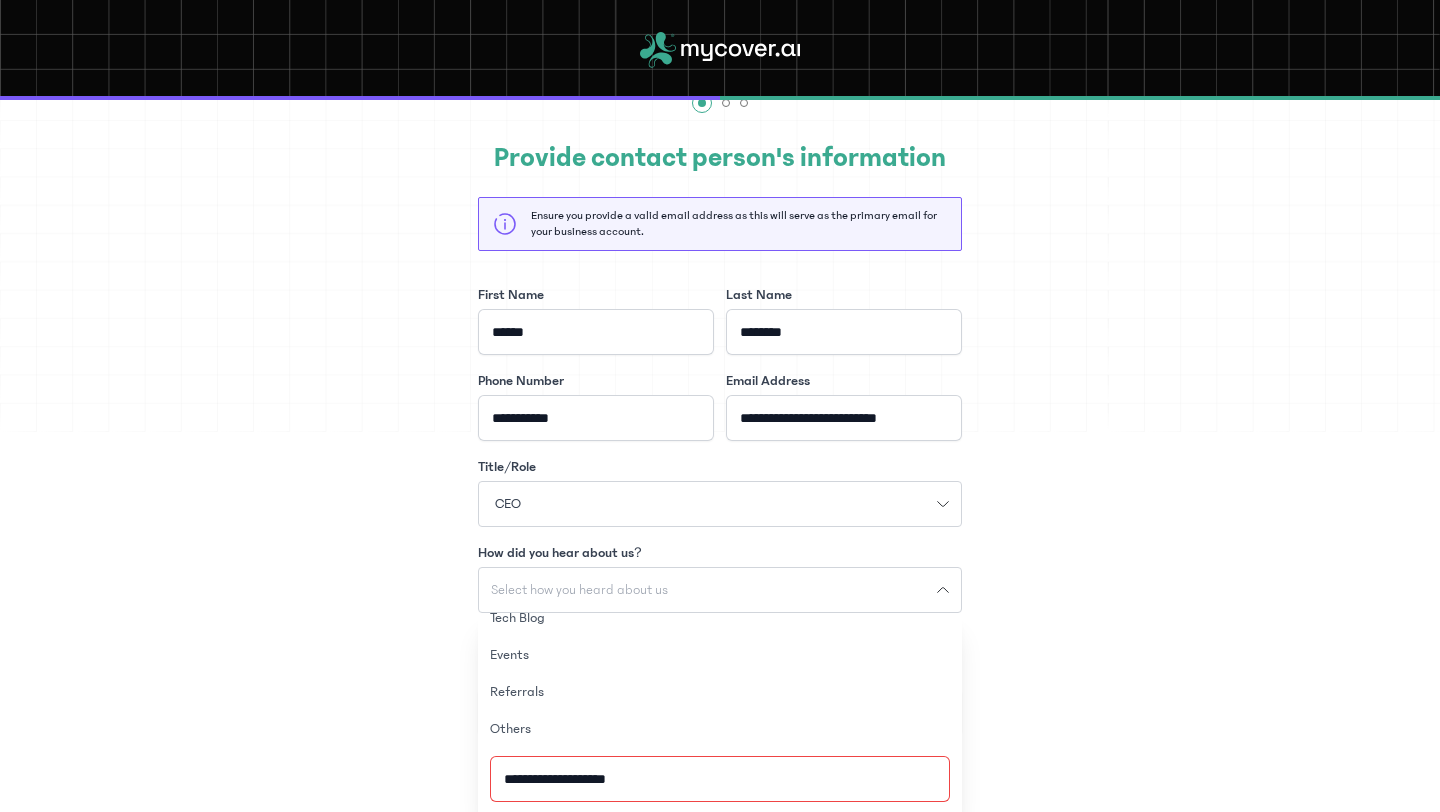 click on "**********" 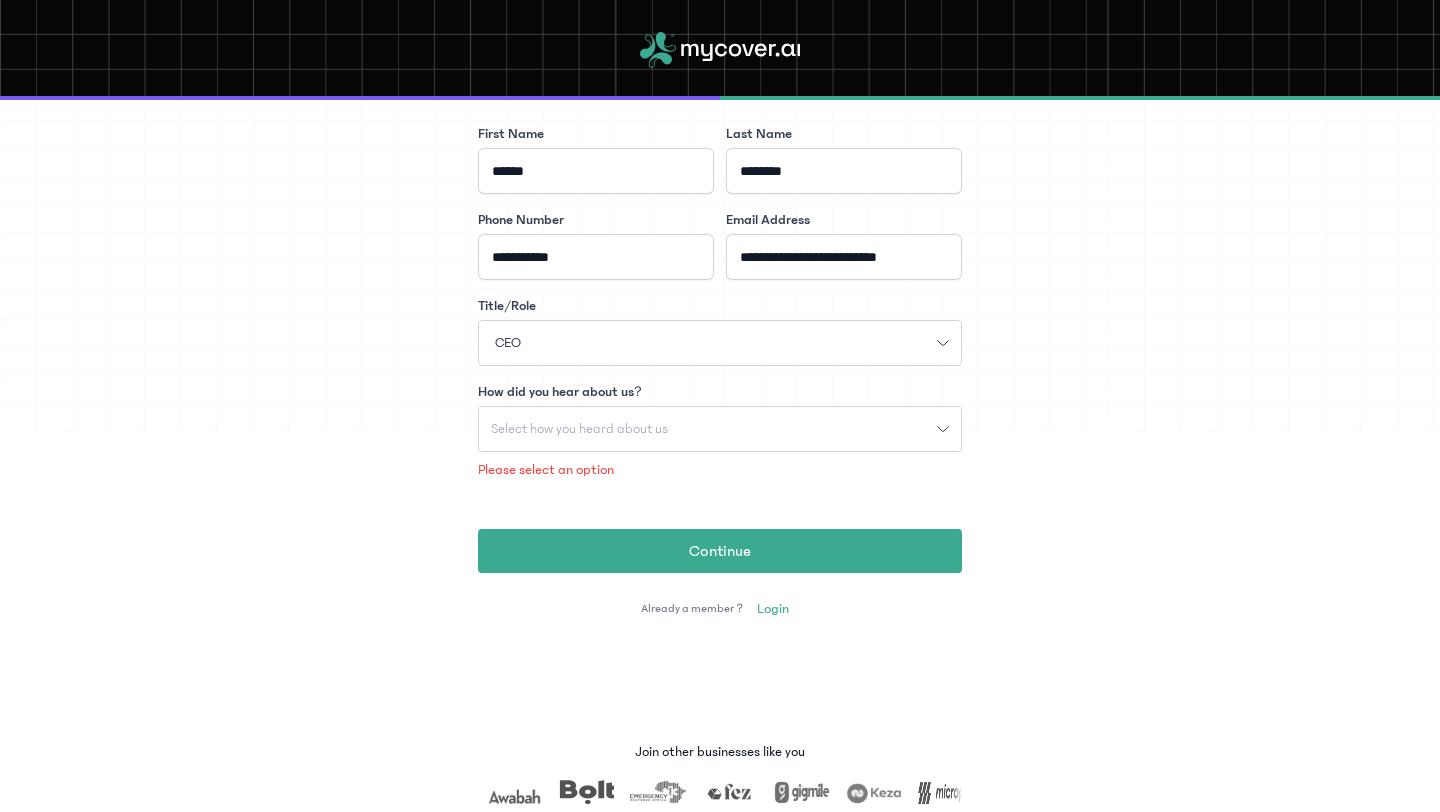 scroll, scrollTop: 350, scrollLeft: 0, axis: vertical 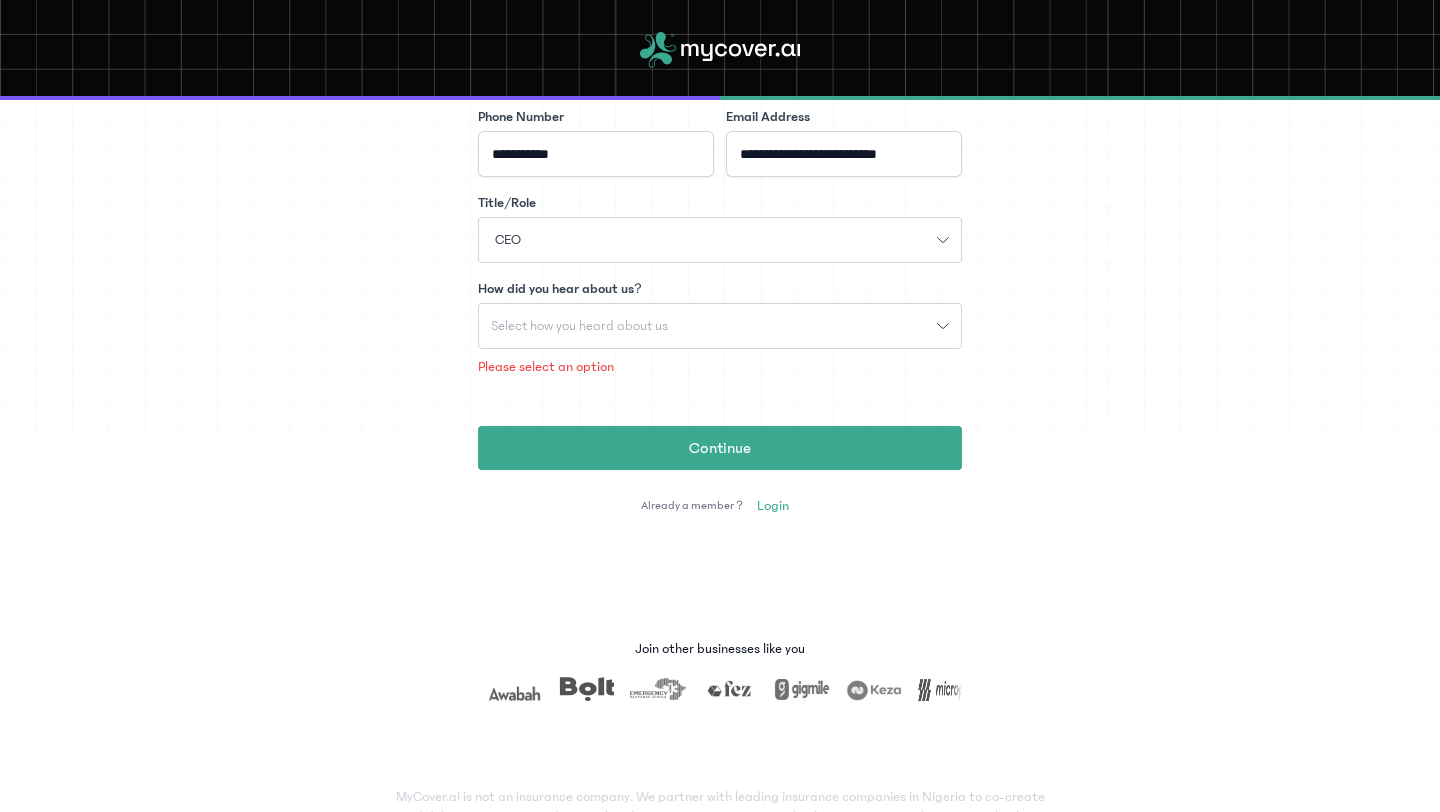 click on "Select how you heard about us" at bounding box center (708, 326) 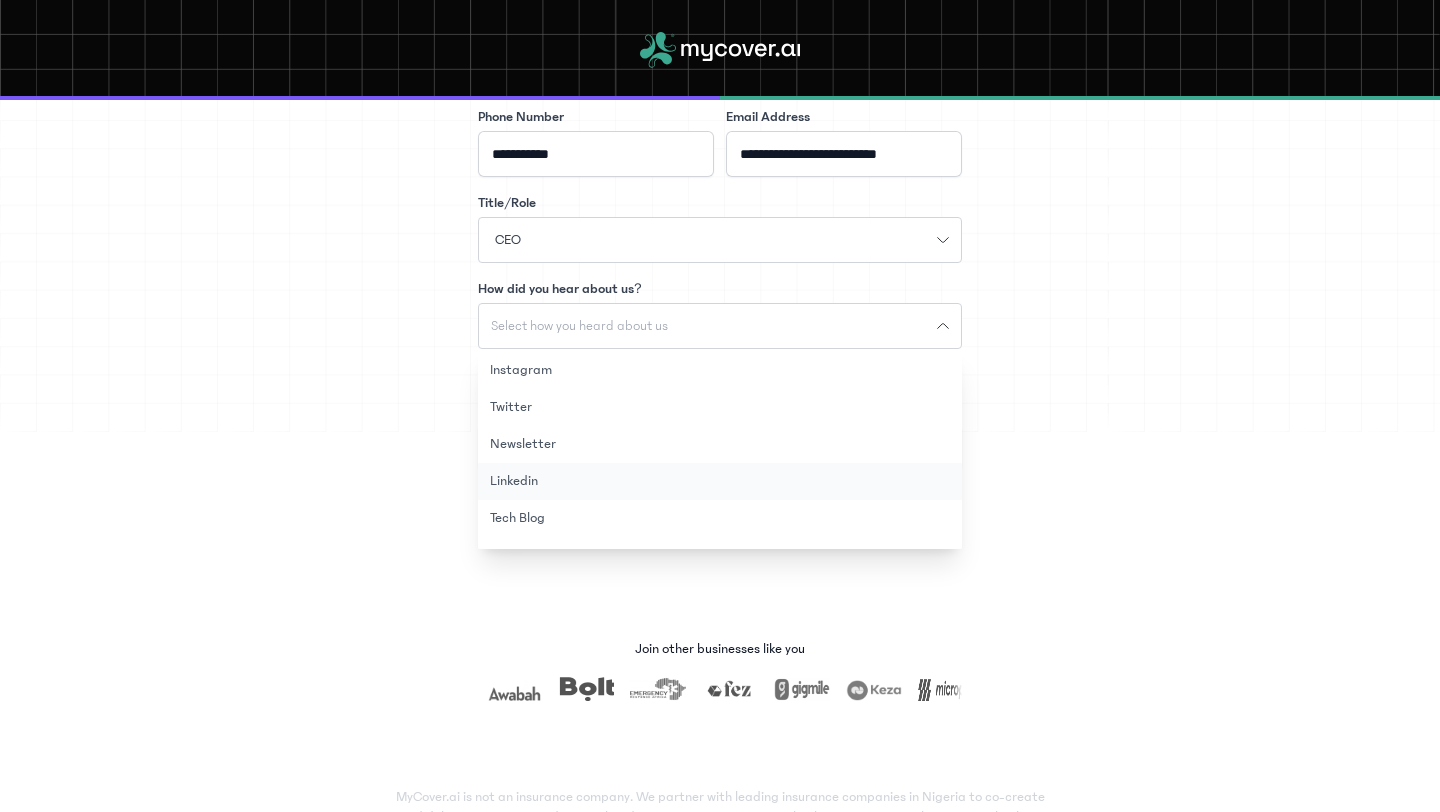 scroll, scrollTop: 164, scrollLeft: 0, axis: vertical 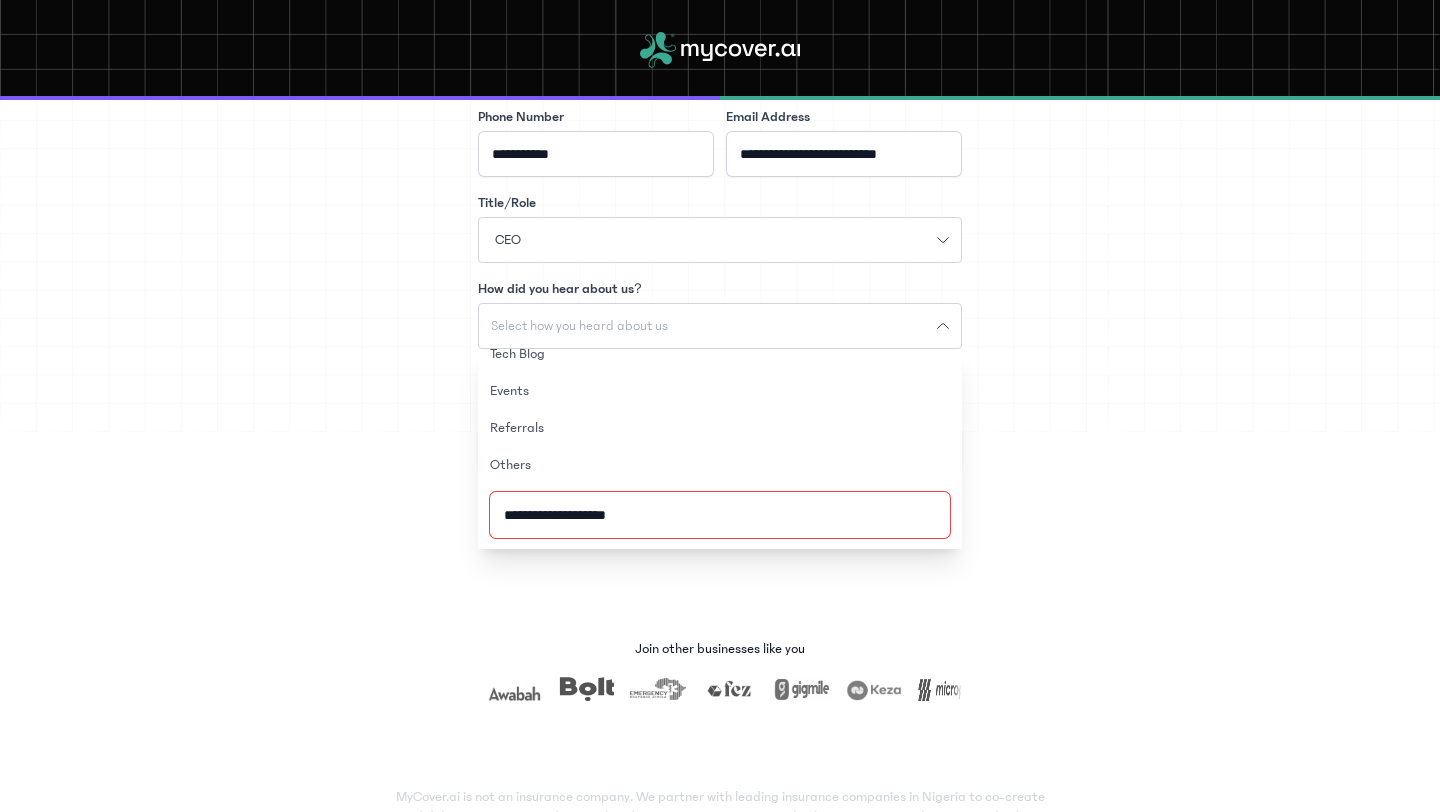 click on "**********" at bounding box center (720, 515) 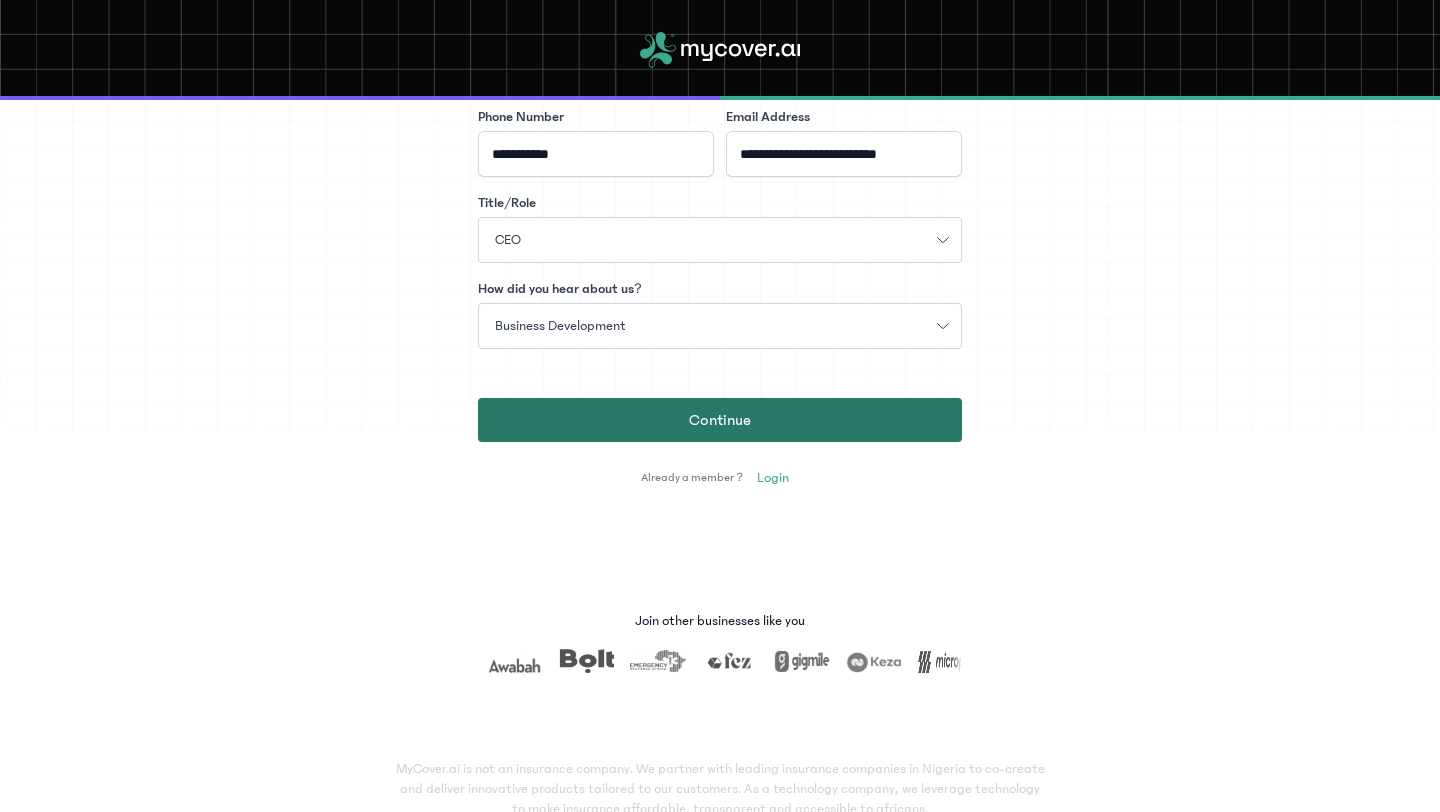 click on "Continue" at bounding box center [720, 420] 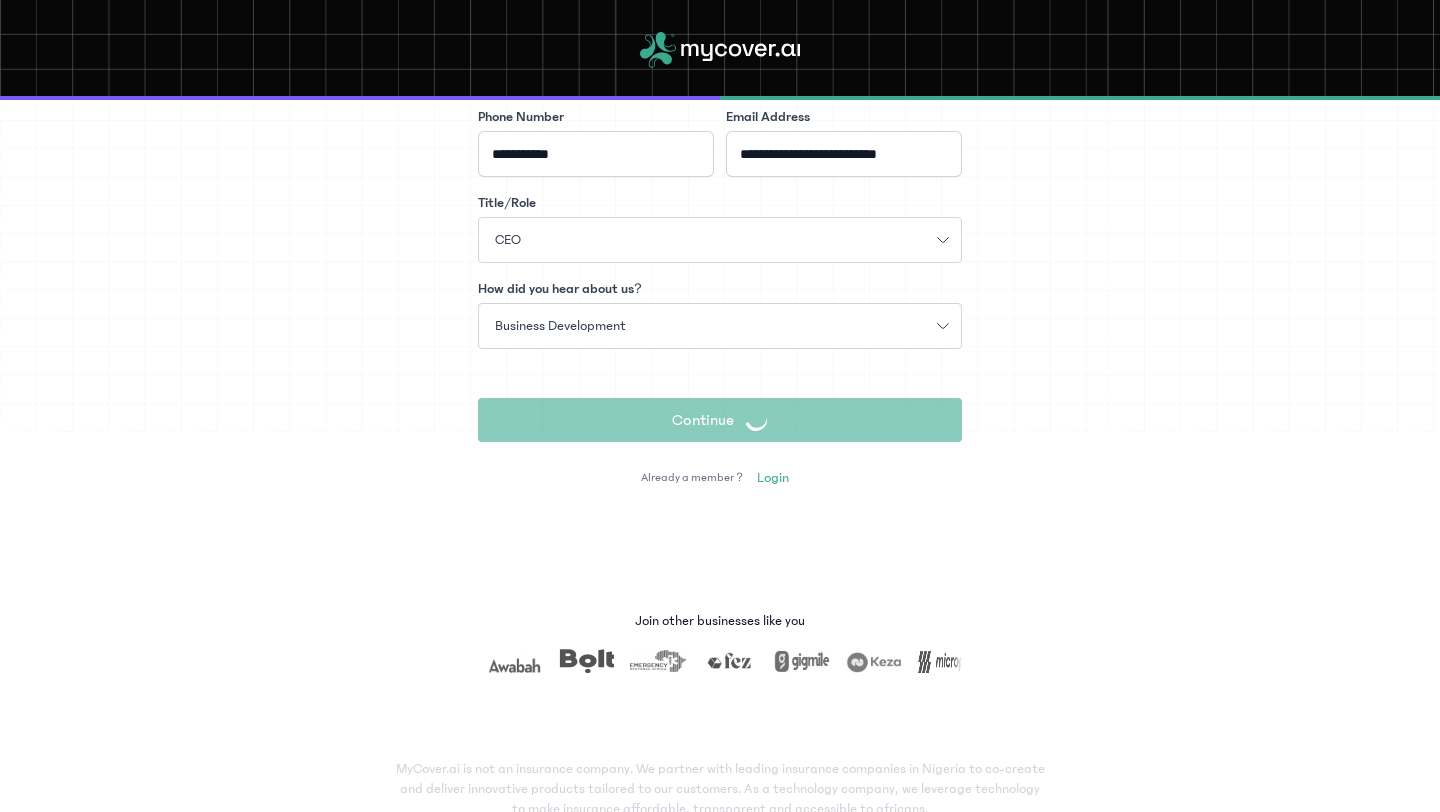 scroll, scrollTop: 259, scrollLeft: 0, axis: vertical 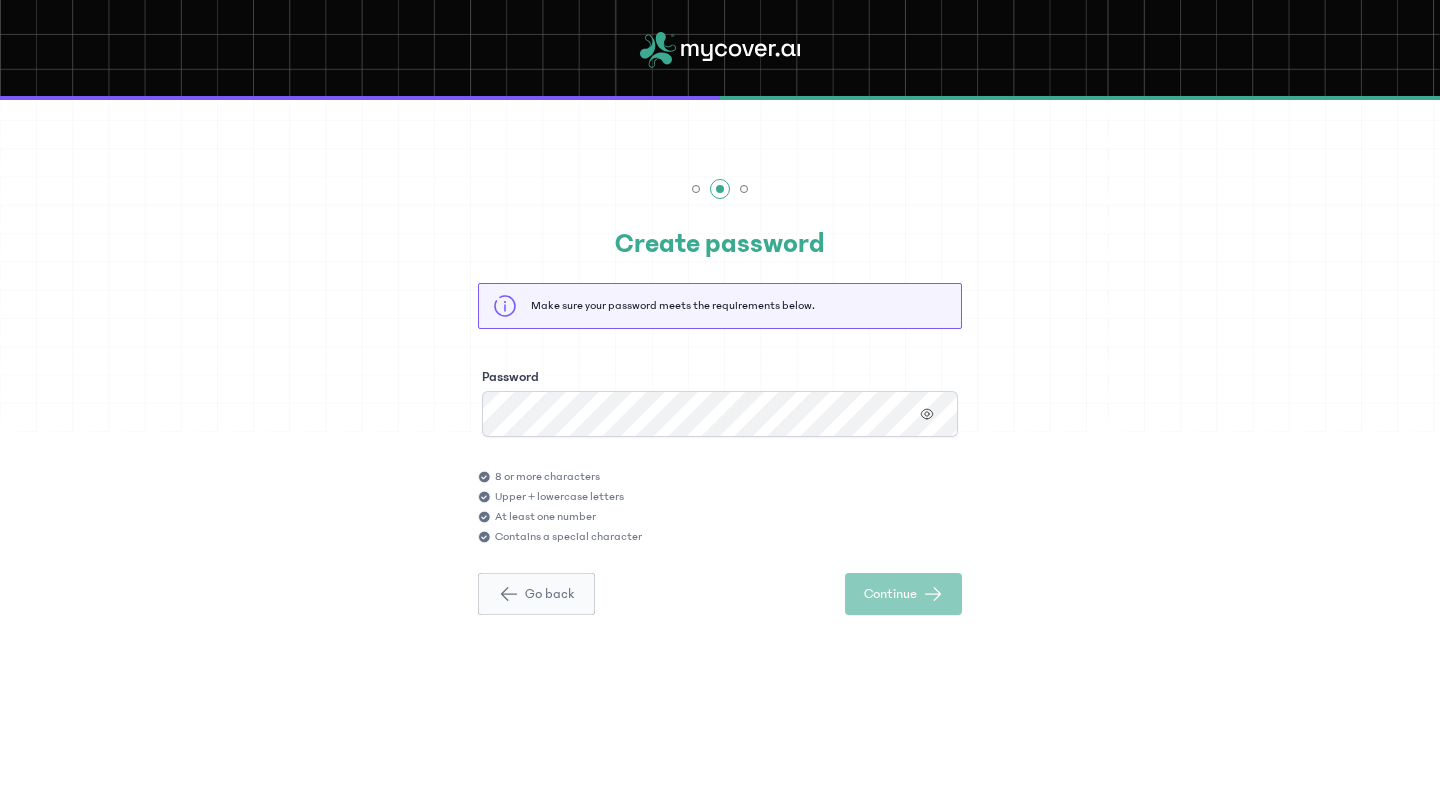 click on "Go back" 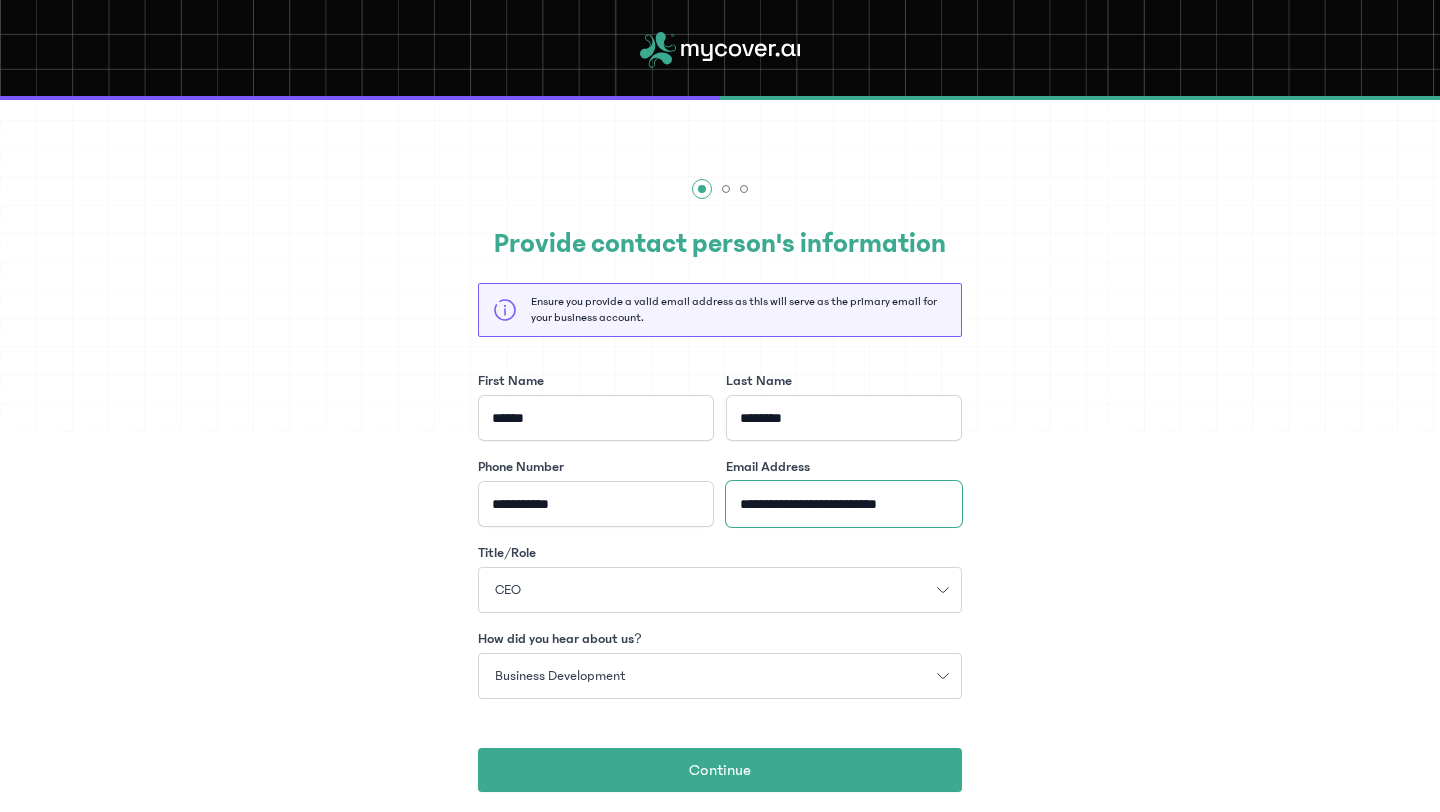click on "**********" at bounding box center [844, 504] 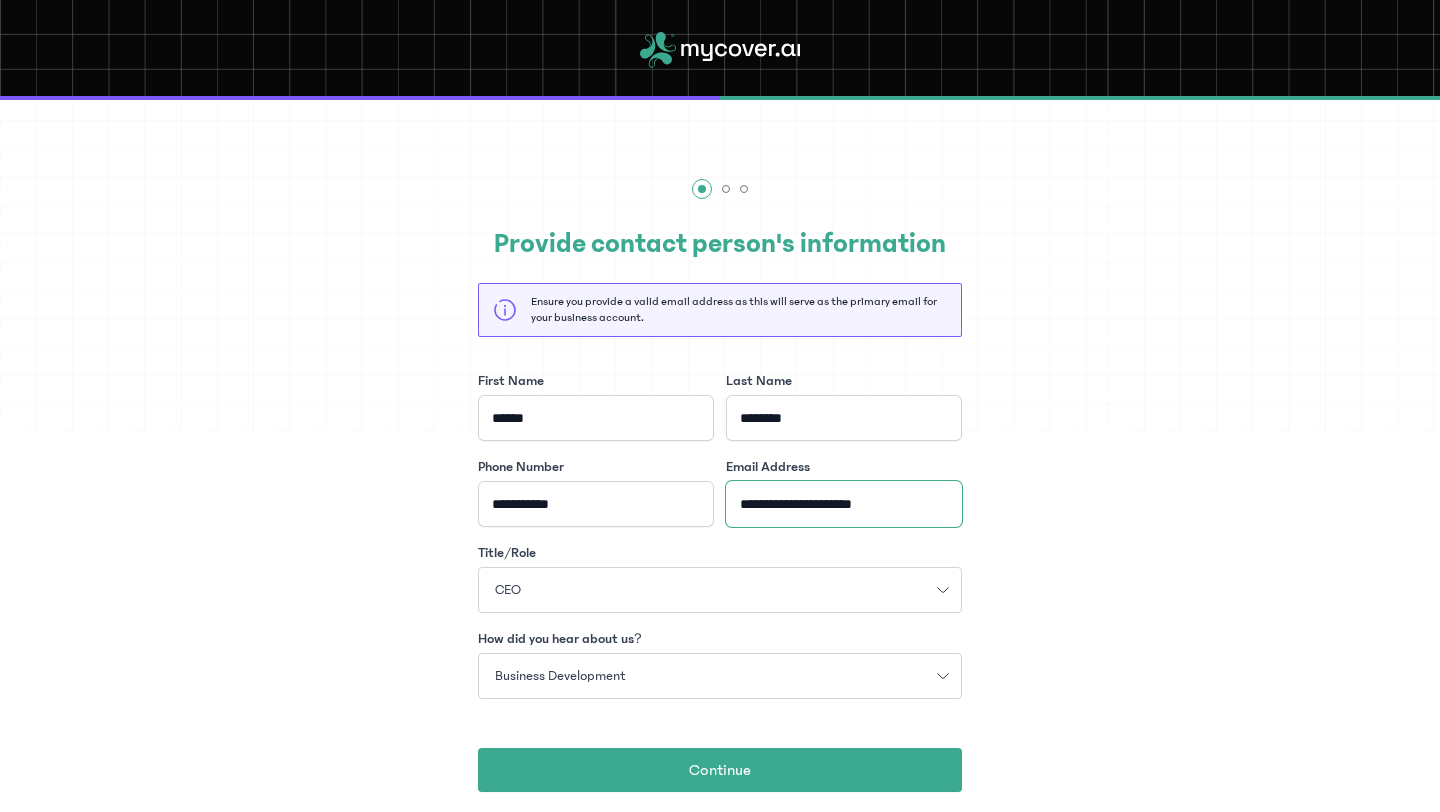 type on "**********" 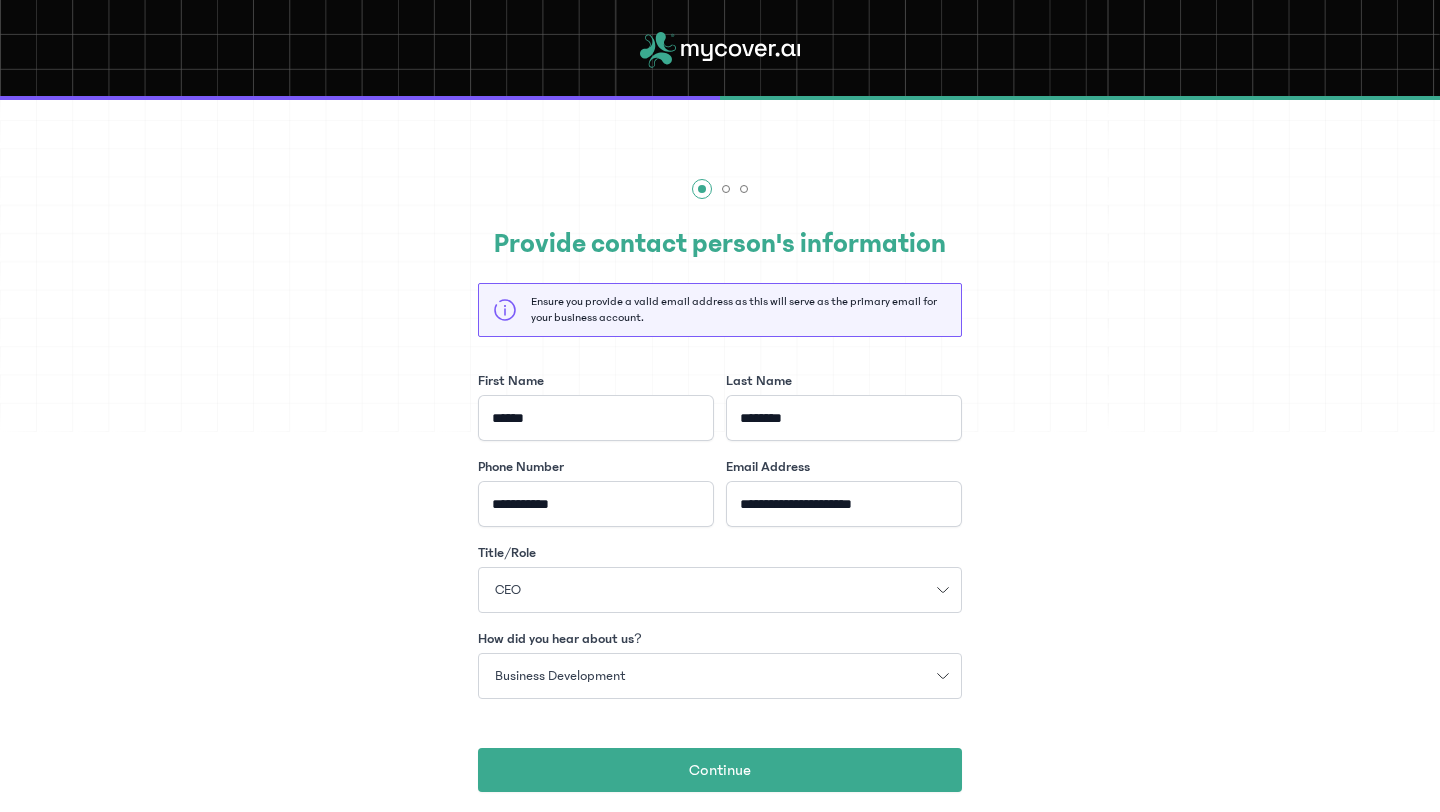 click on "**********" 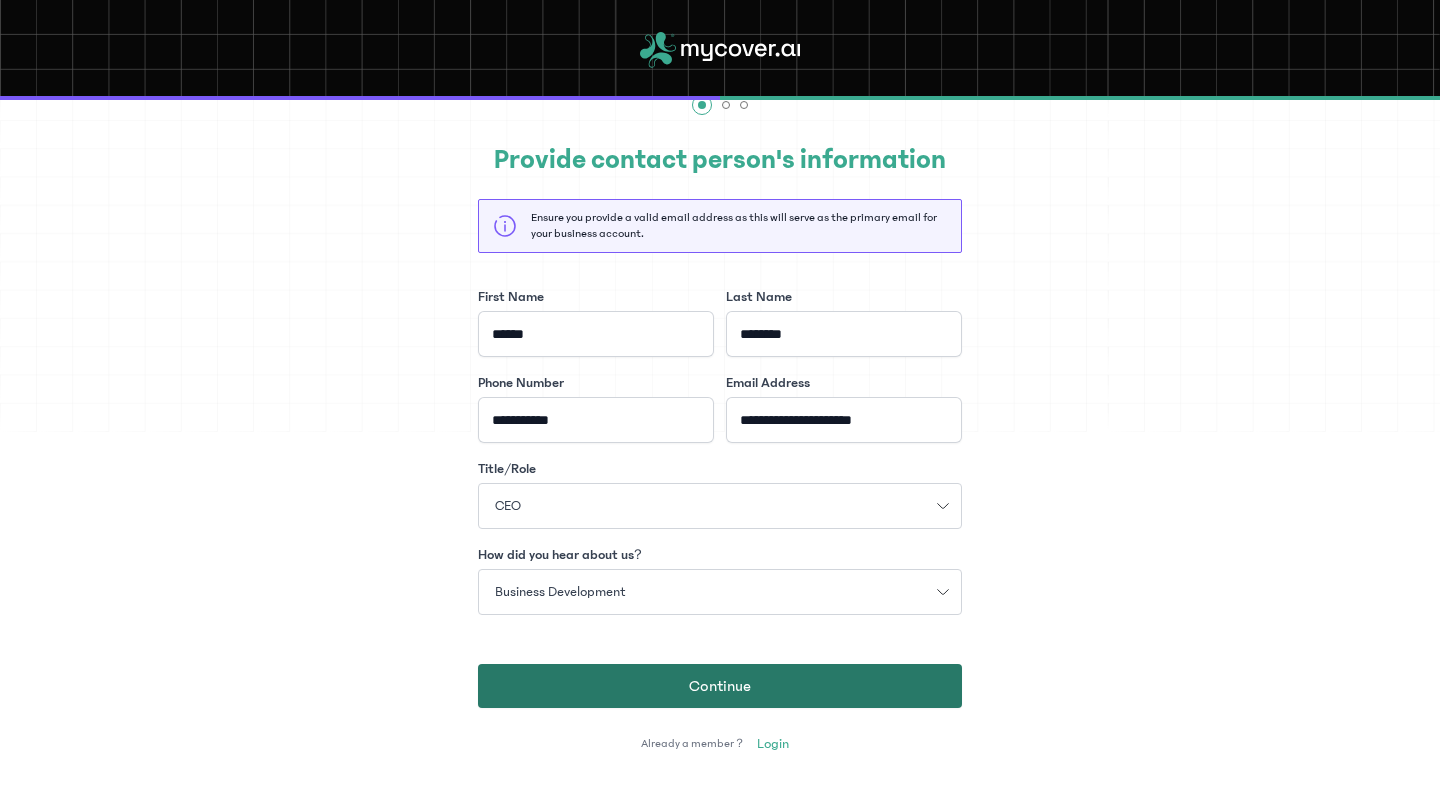click on "Continue" at bounding box center (720, 686) 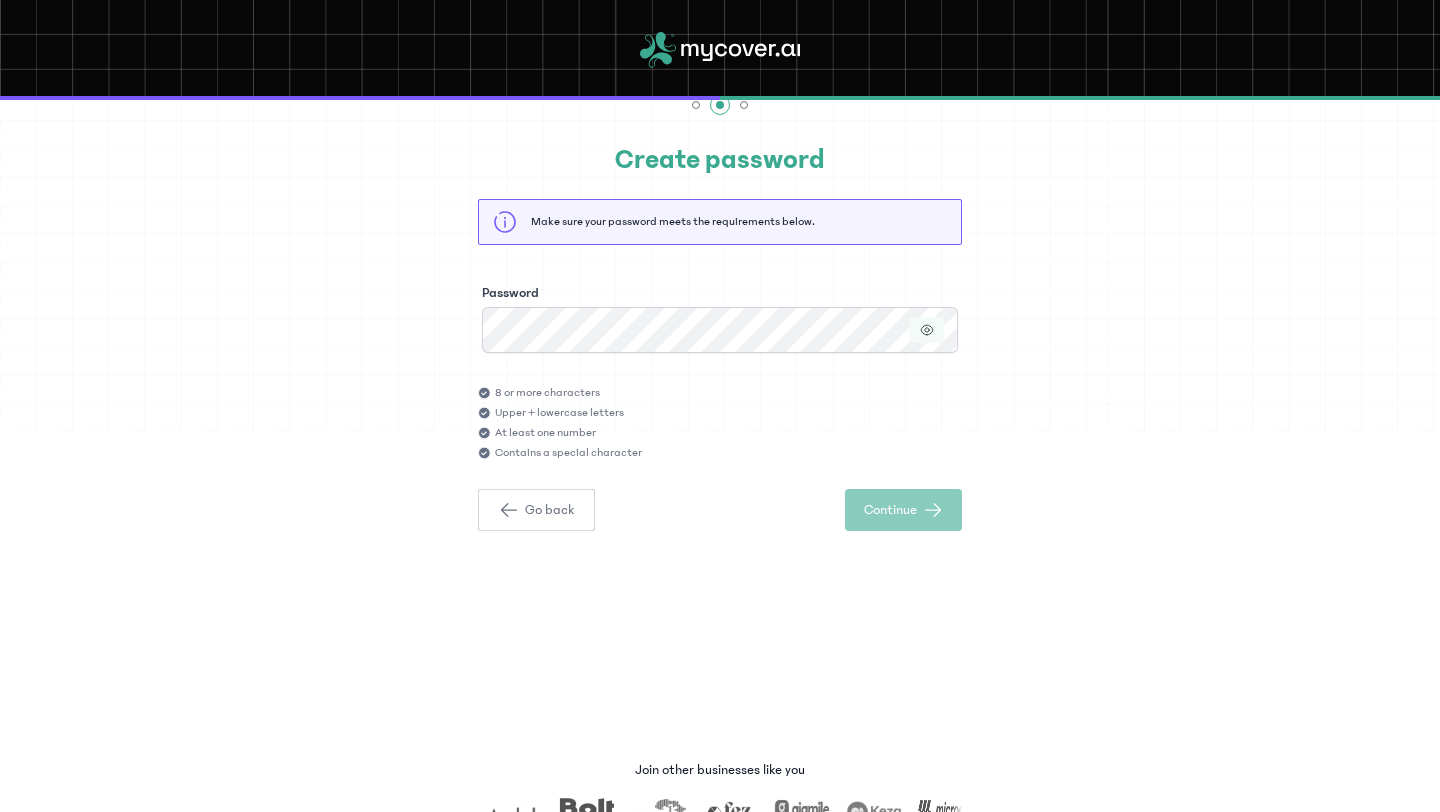 click 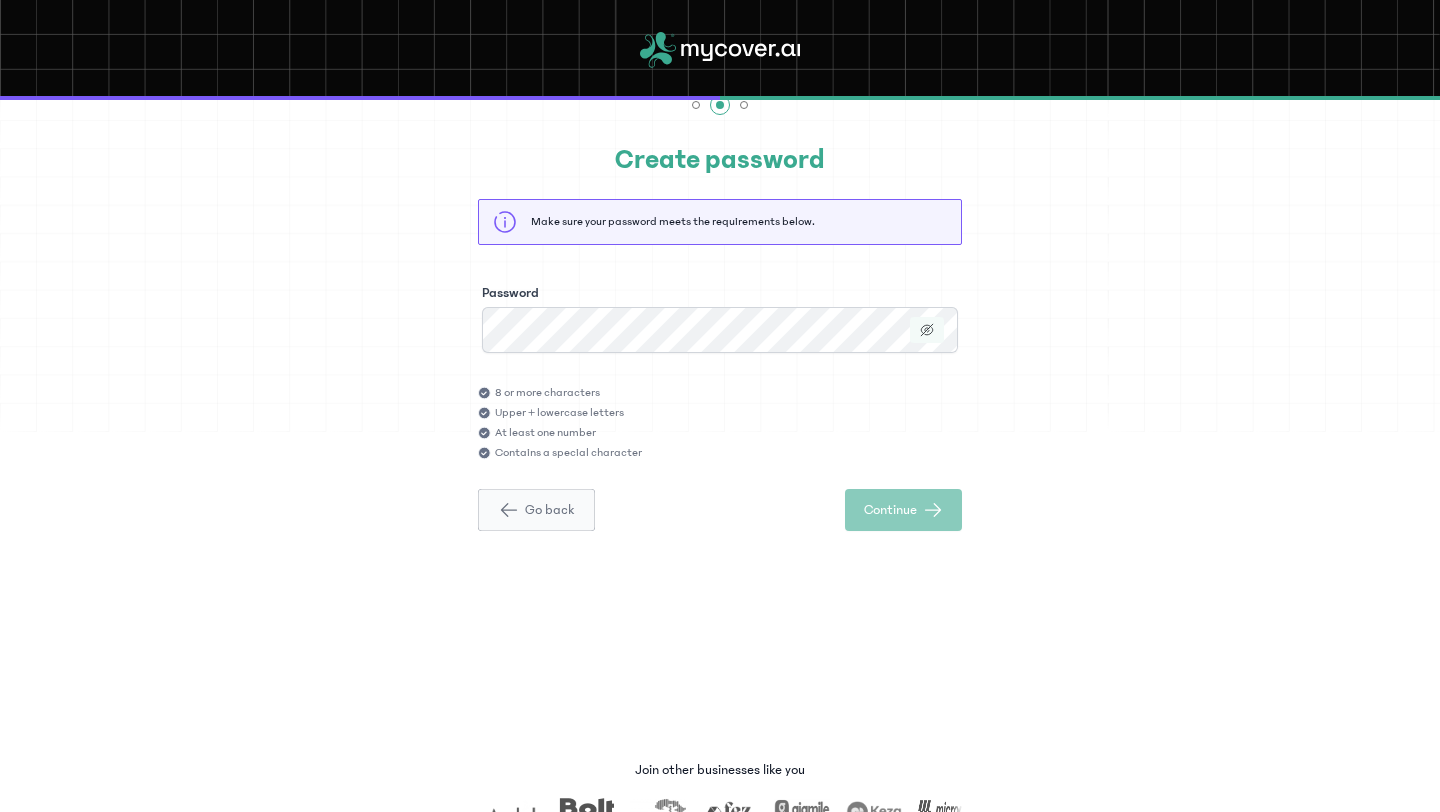 click on "Go back" at bounding box center (536, 510) 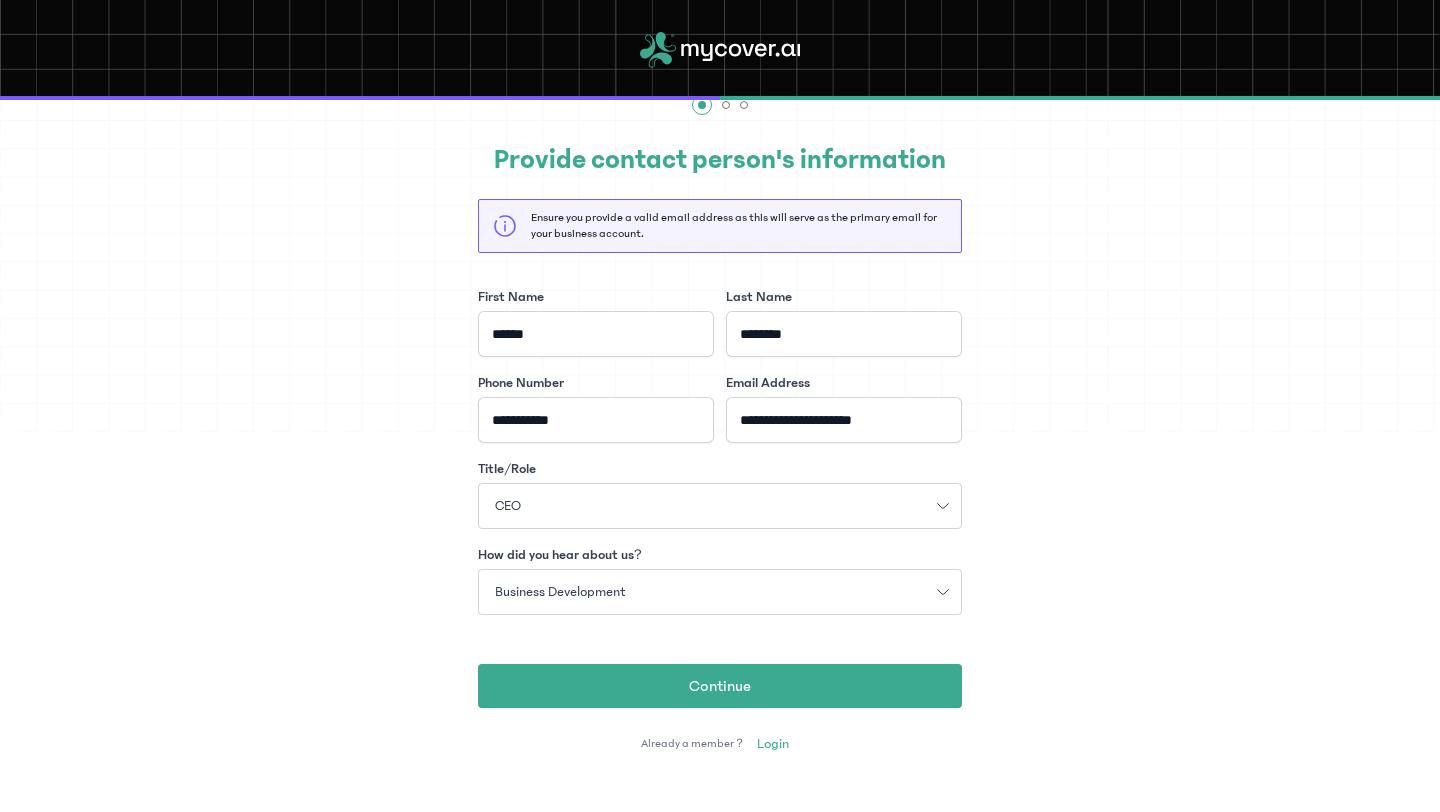 click on "**********" 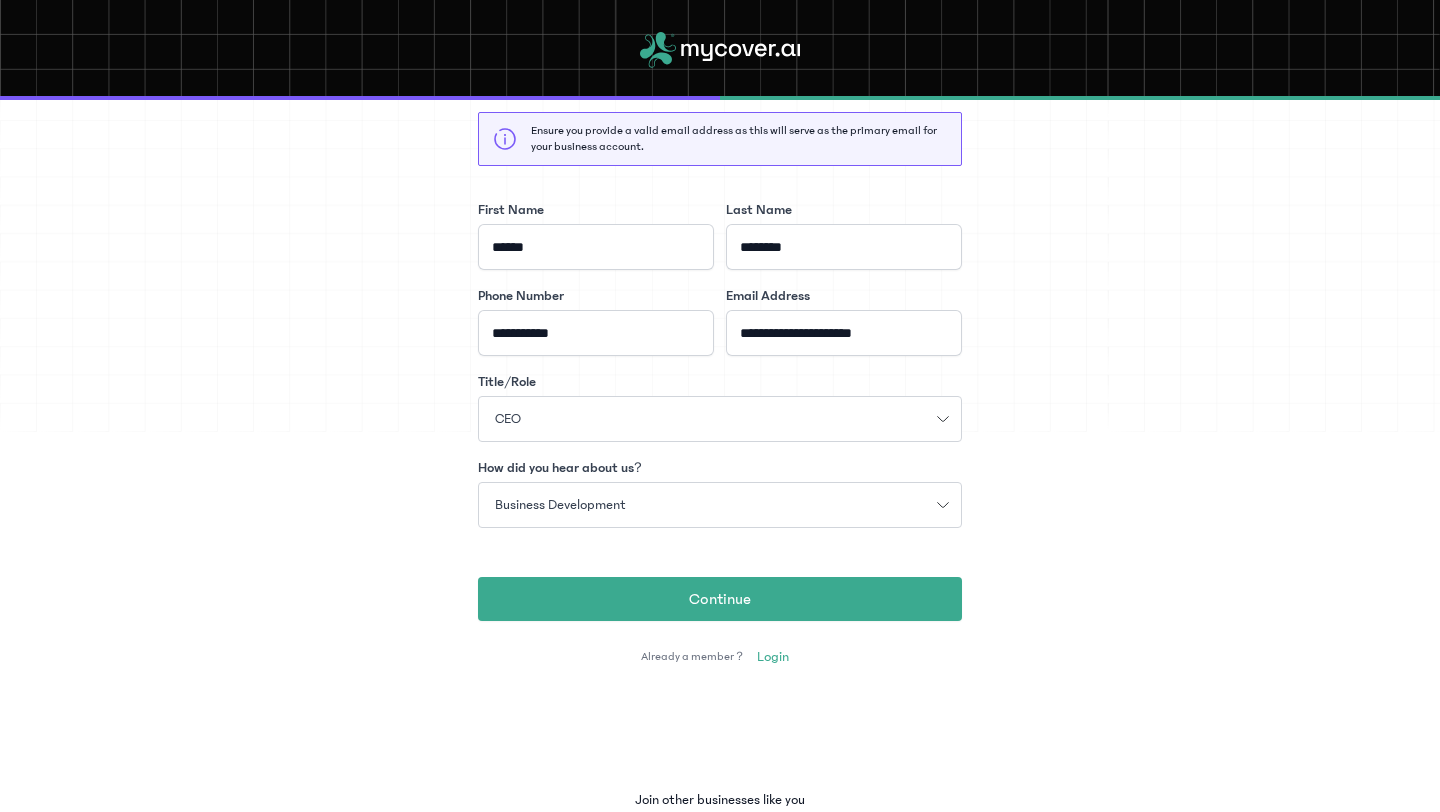 scroll, scrollTop: 200, scrollLeft: 0, axis: vertical 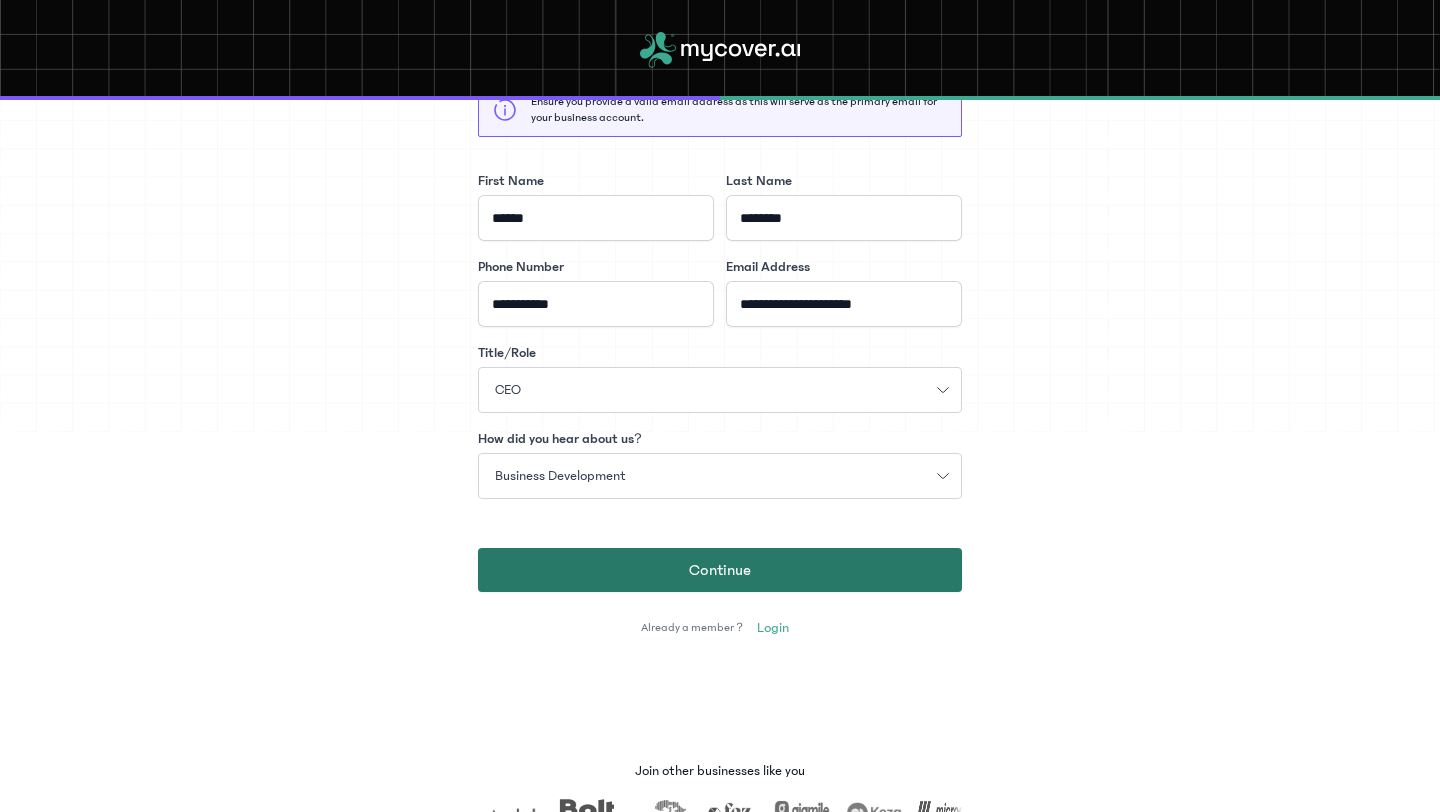 click on "Continue" at bounding box center (720, 570) 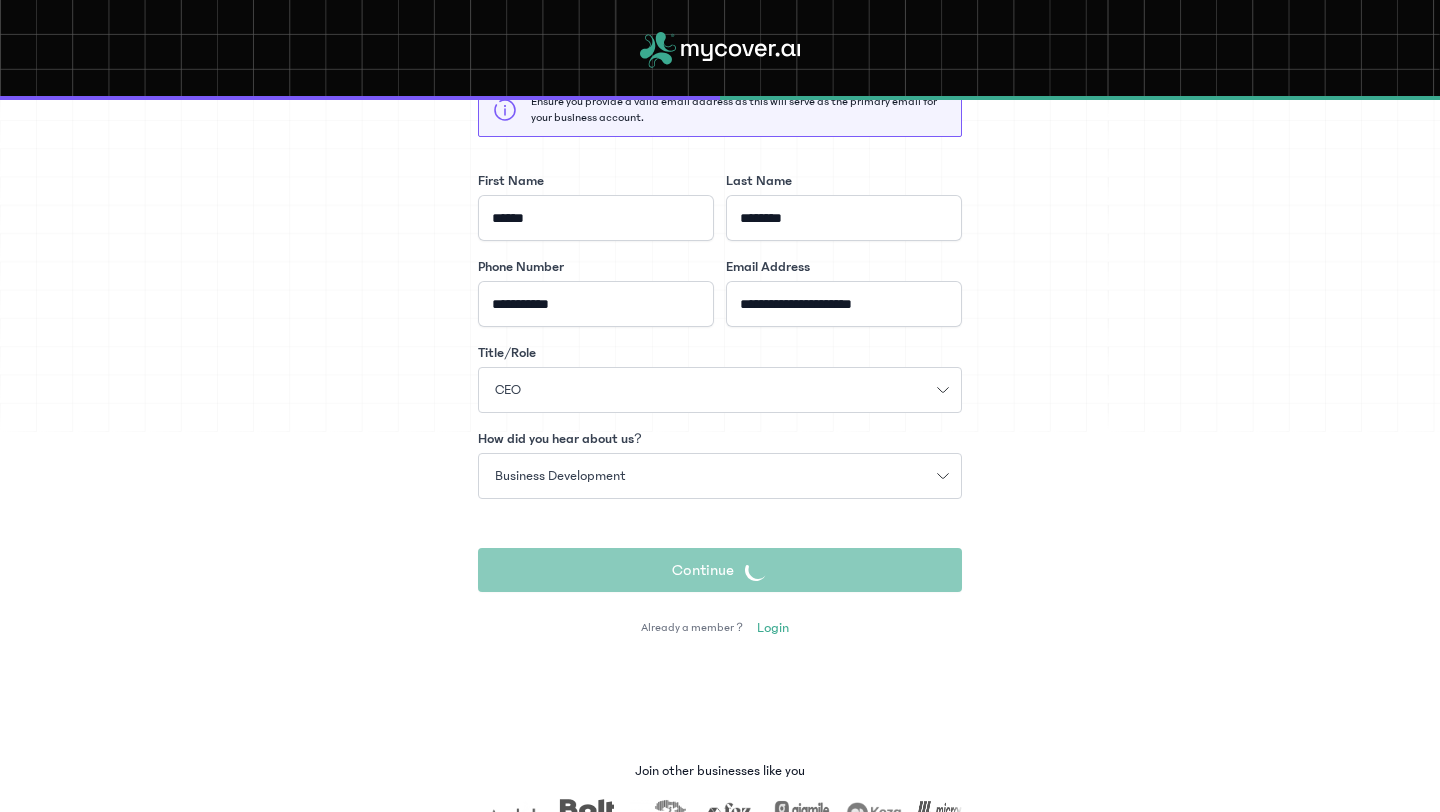 scroll, scrollTop: 196, scrollLeft: 0, axis: vertical 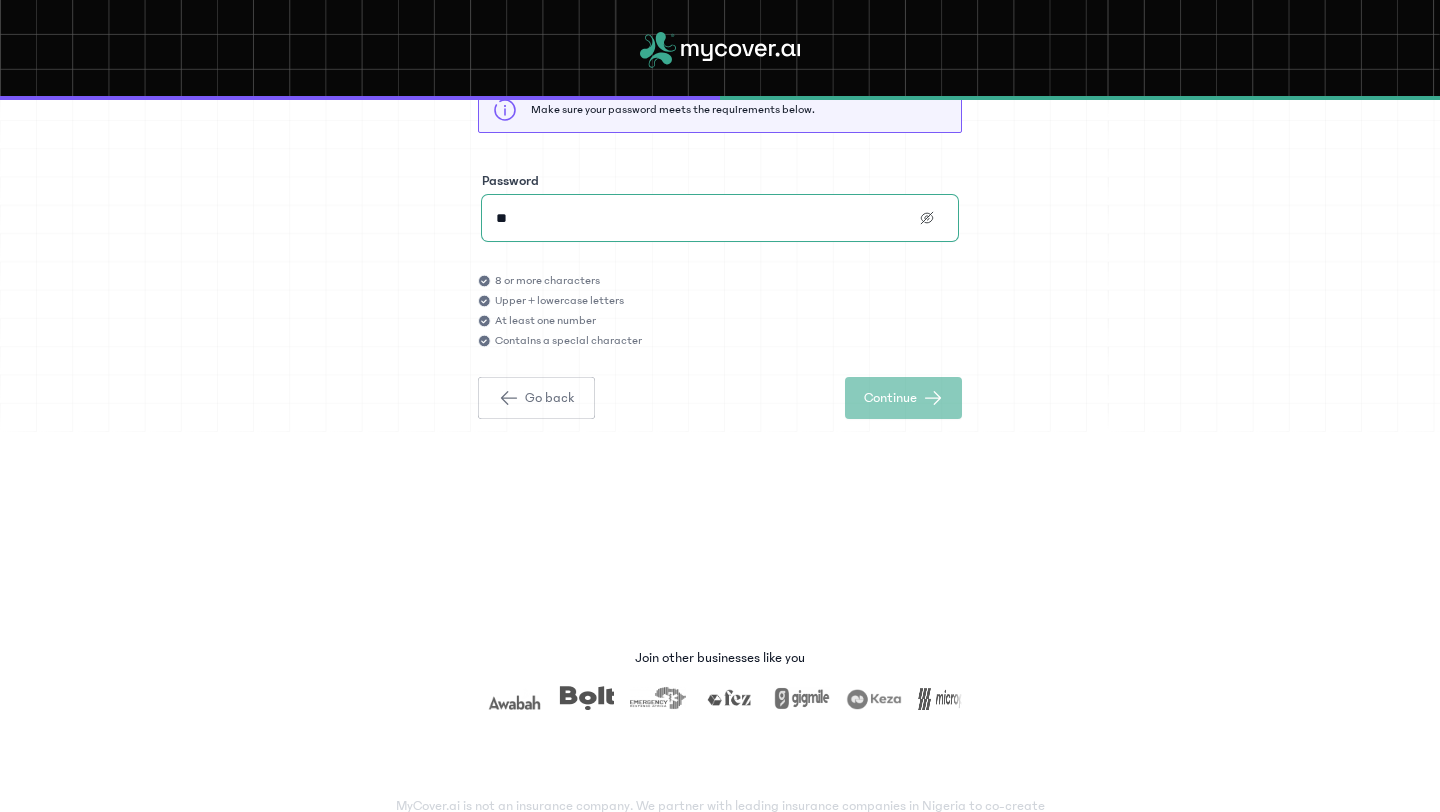 click on "**" at bounding box center [720, 218] 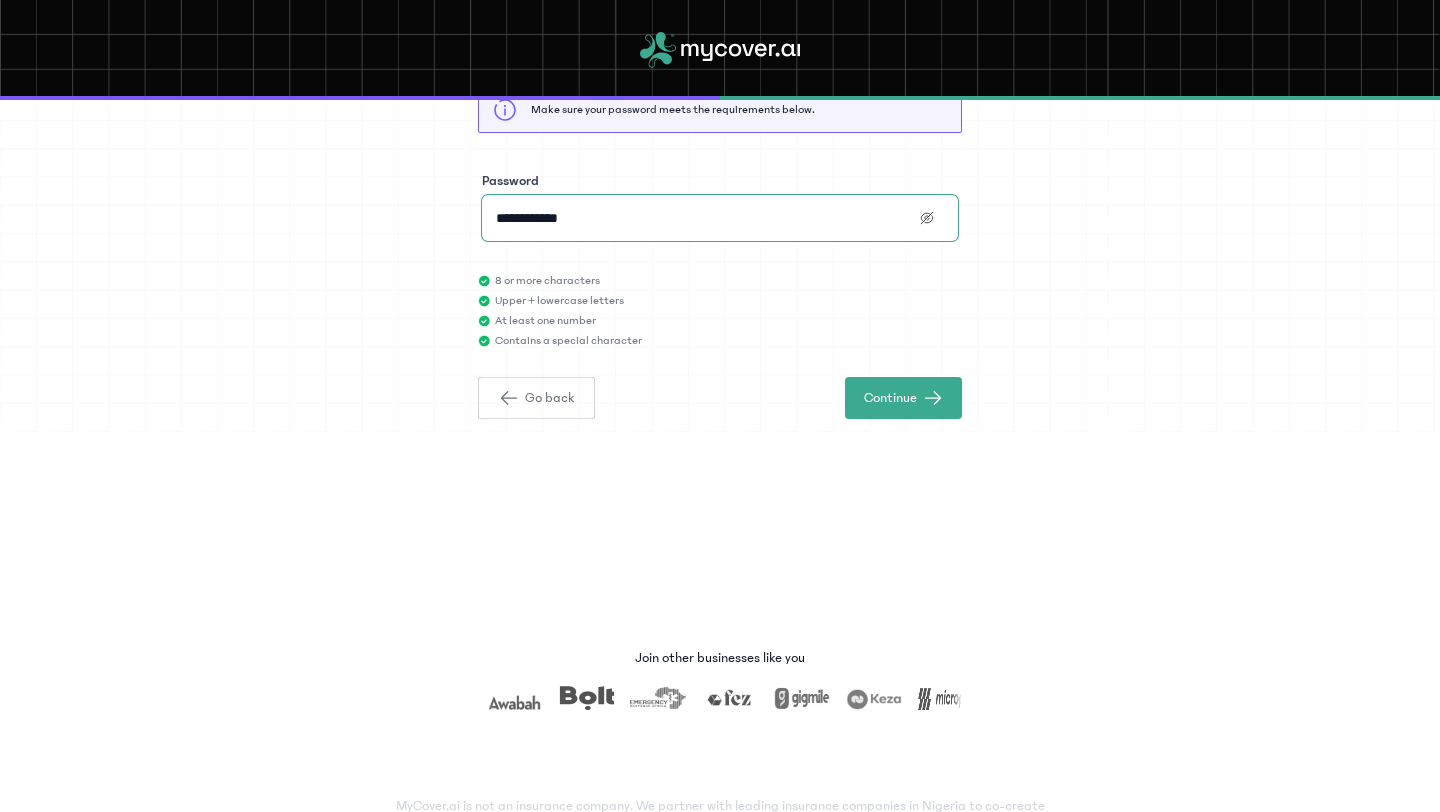type on "**********" 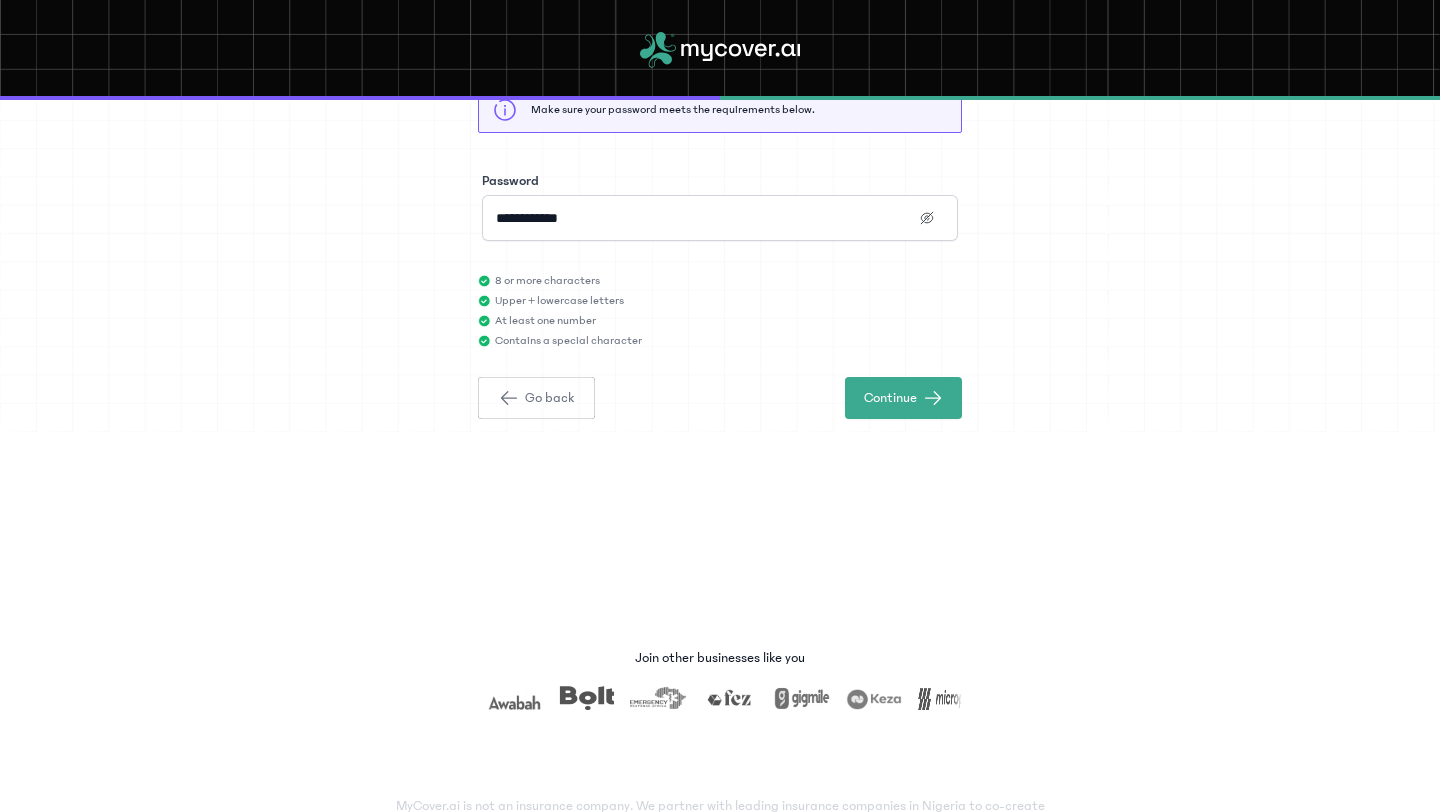 click on "Upper + lowercase letters" 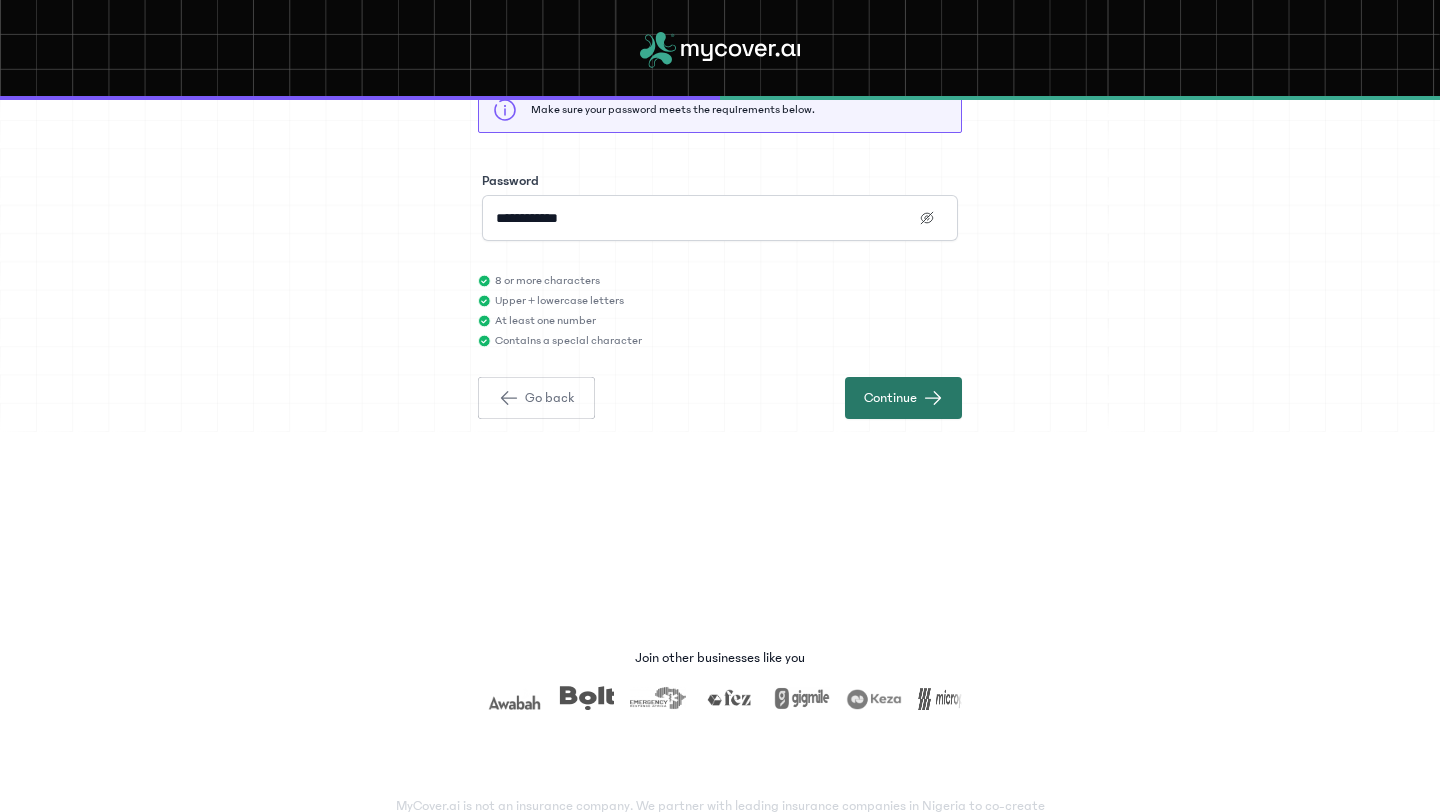 click on "Continue" 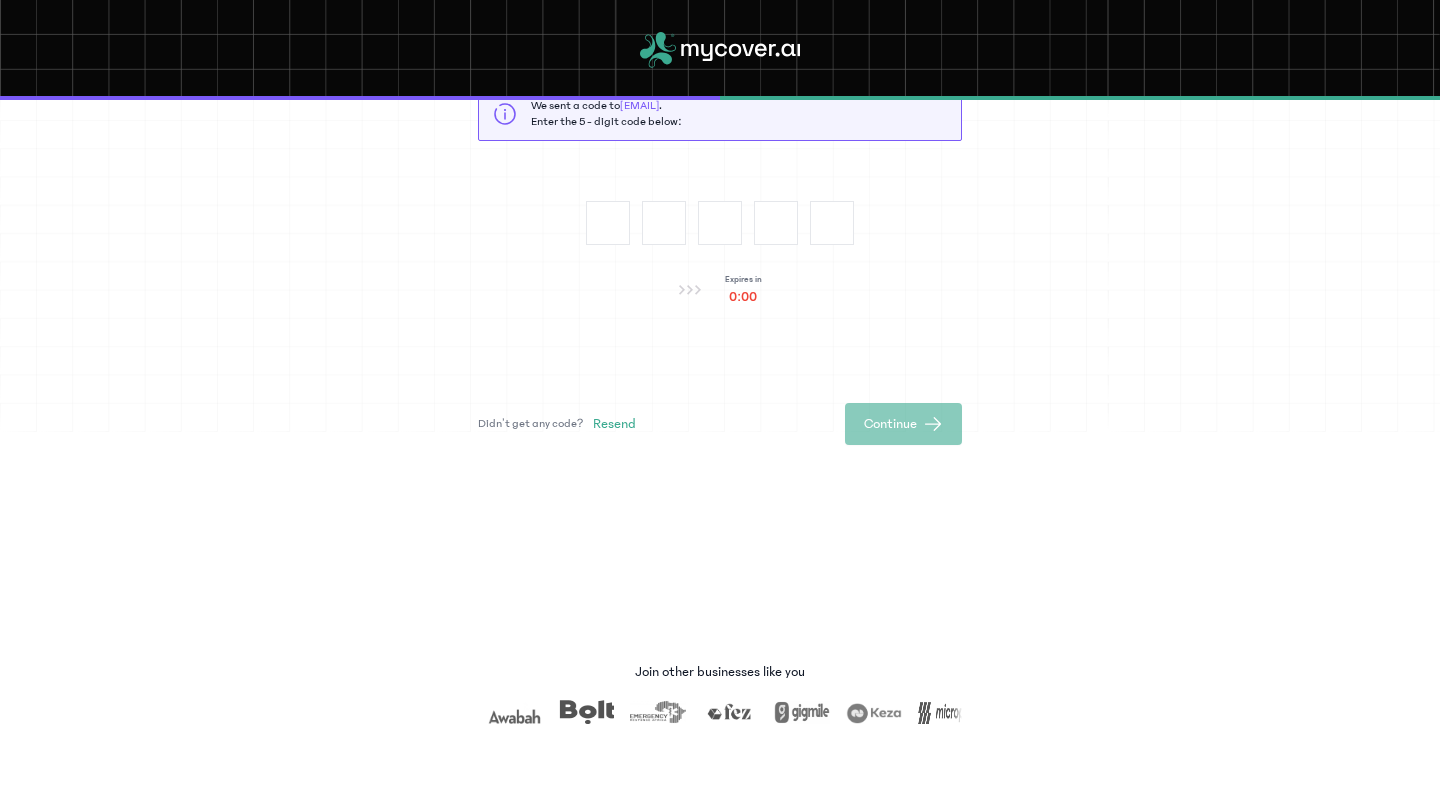 scroll, scrollTop: 200, scrollLeft: 0, axis: vertical 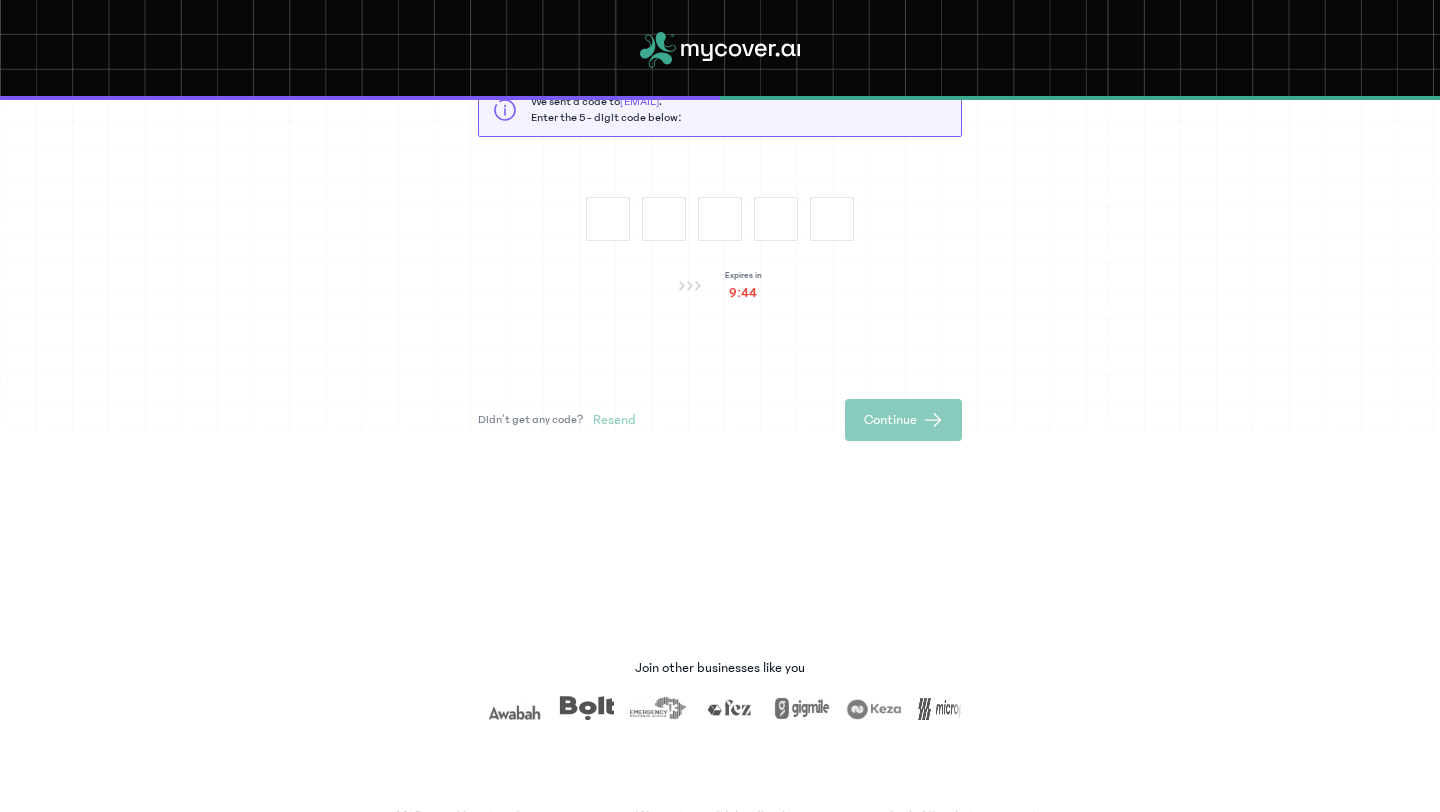 click on "CS@[DOMAIN].com . Enter the 5 - digit code below: Expires in 9:44 Didn’t get any code? Resend Continue" 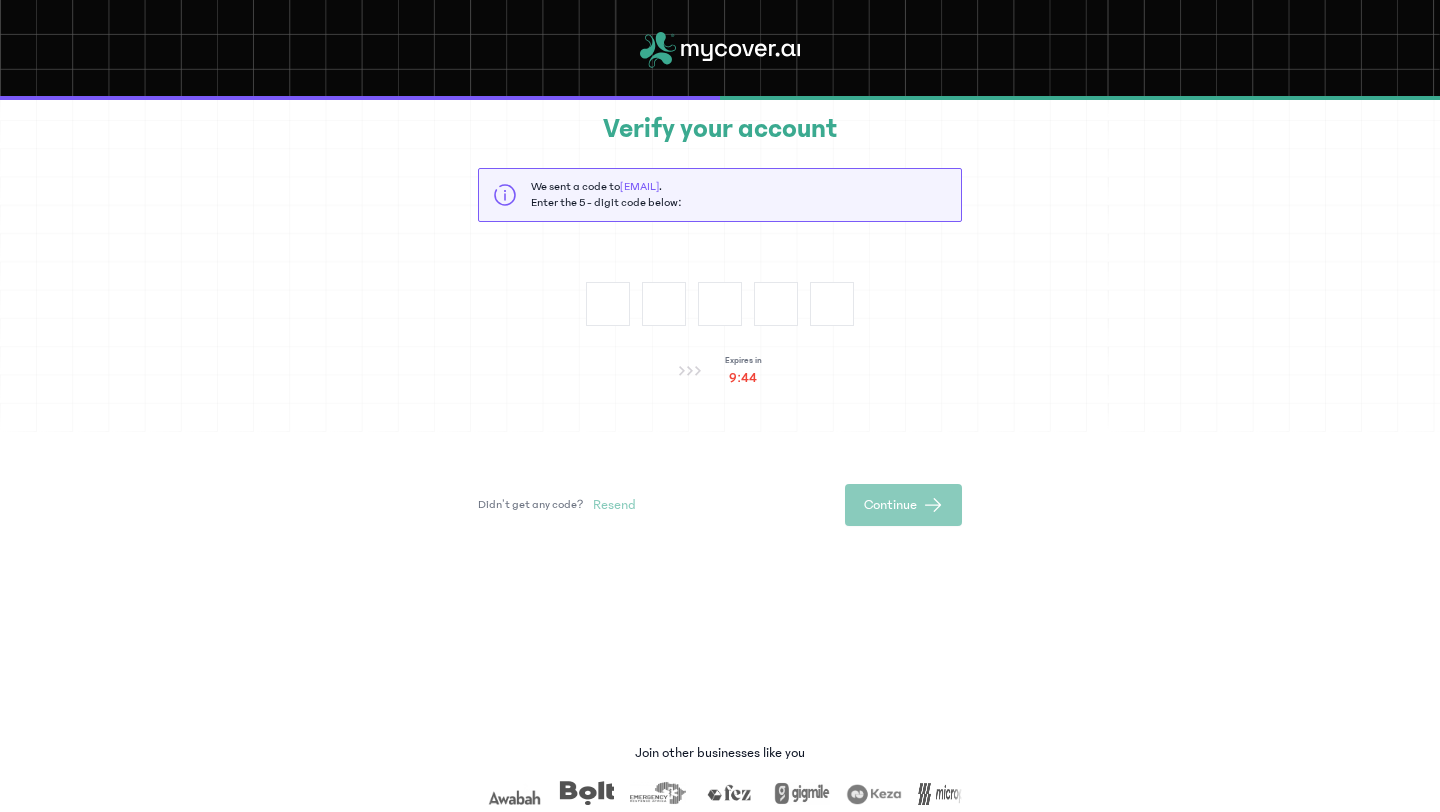 scroll, scrollTop: 117, scrollLeft: 0, axis: vertical 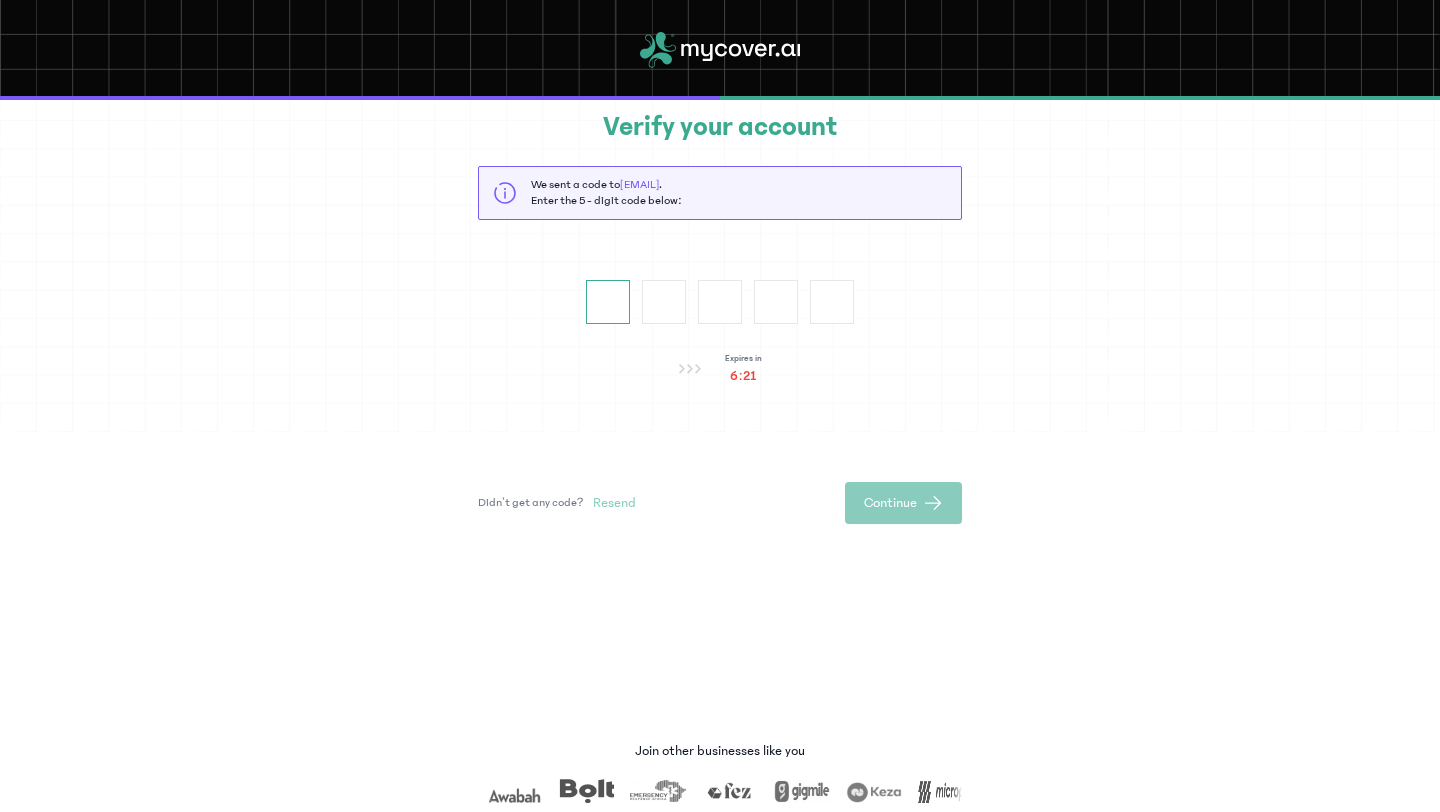 click at bounding box center [608, 302] 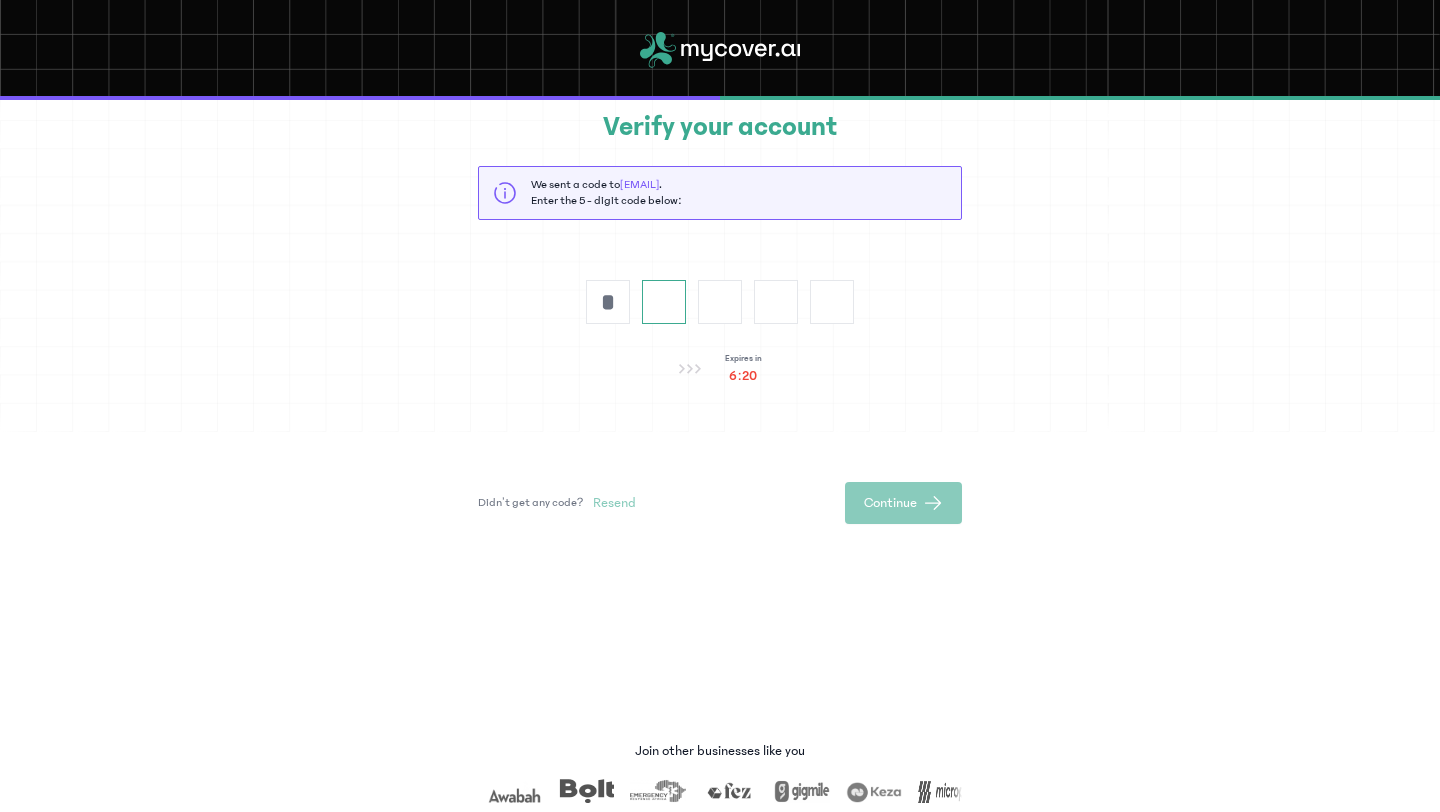 type on "*" 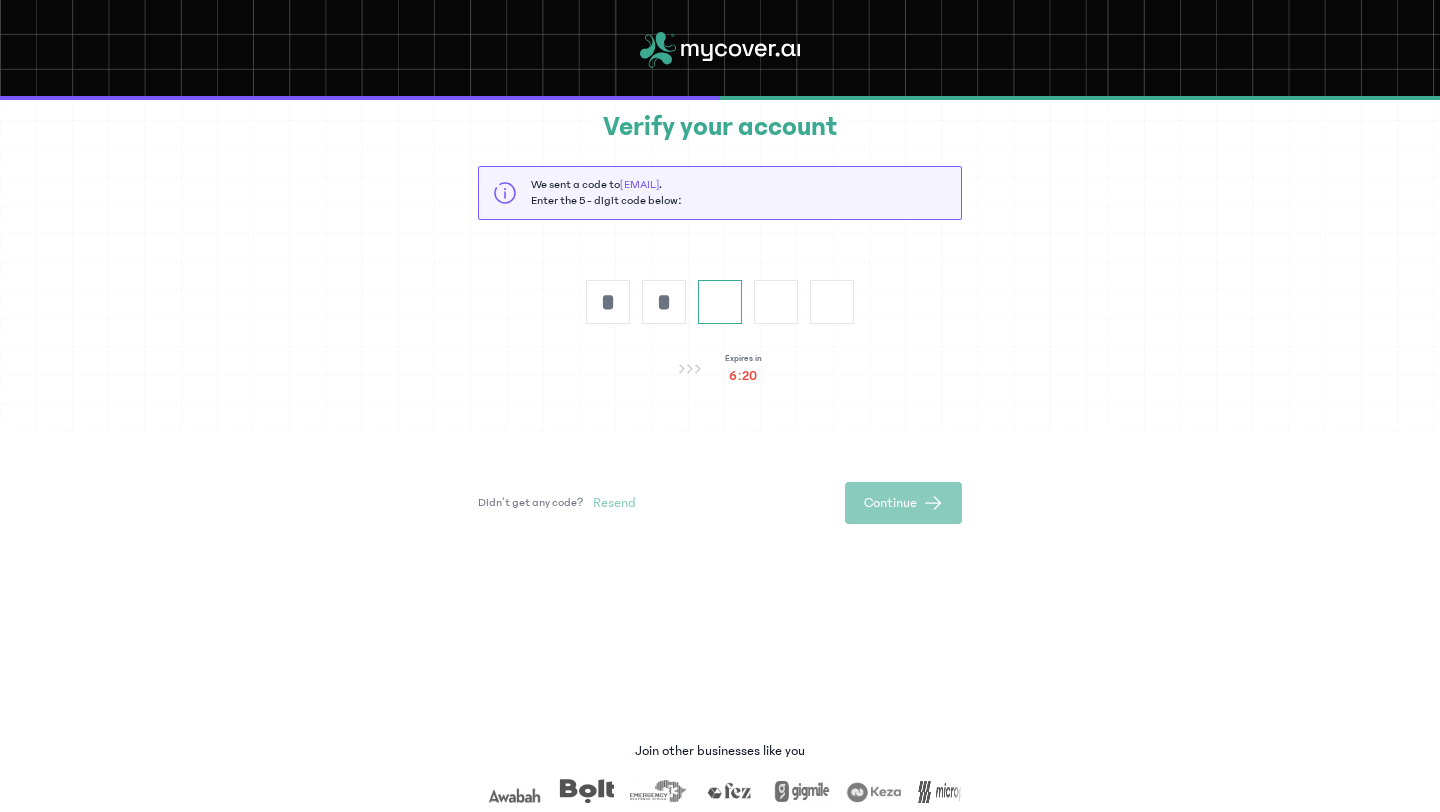 type on "*" 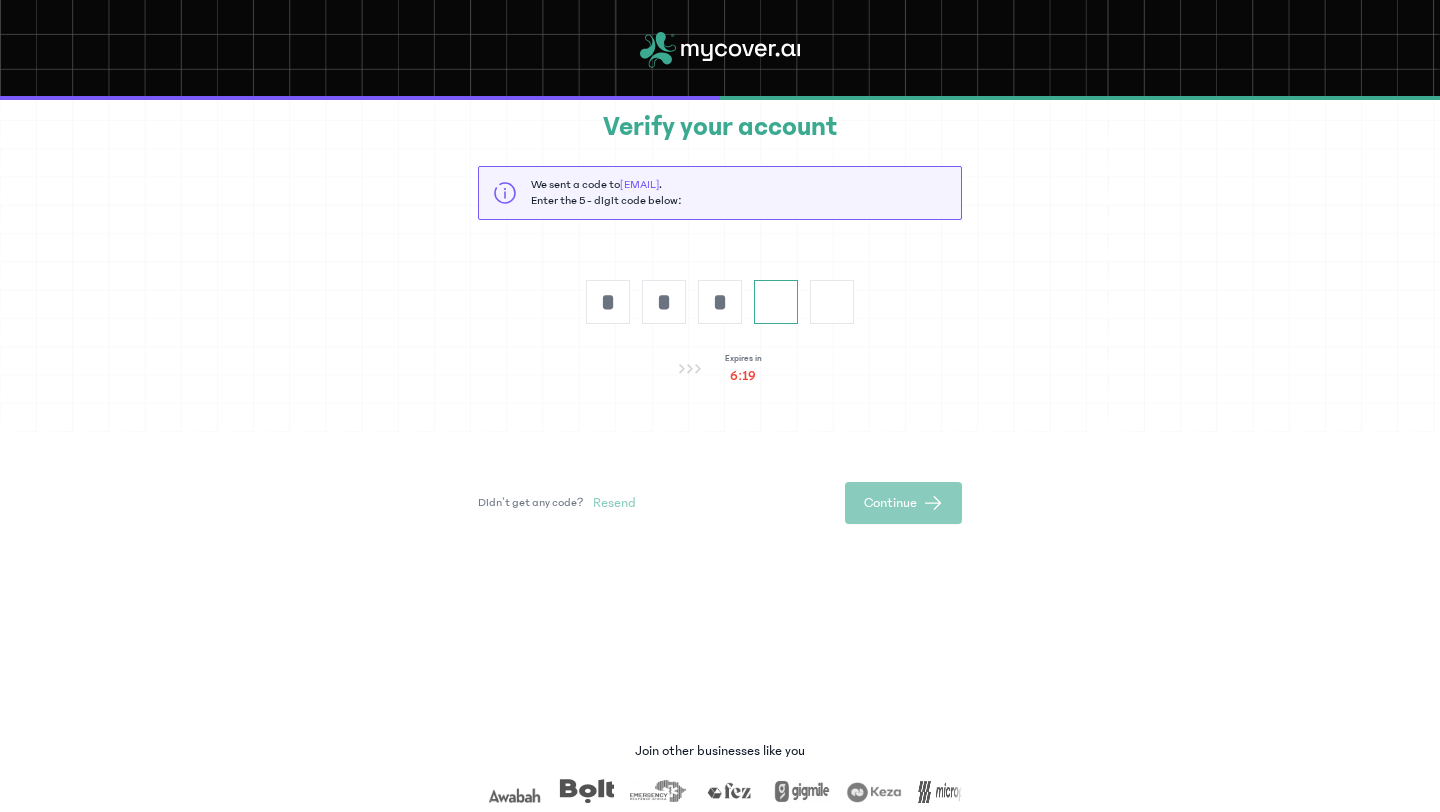 type on "*" 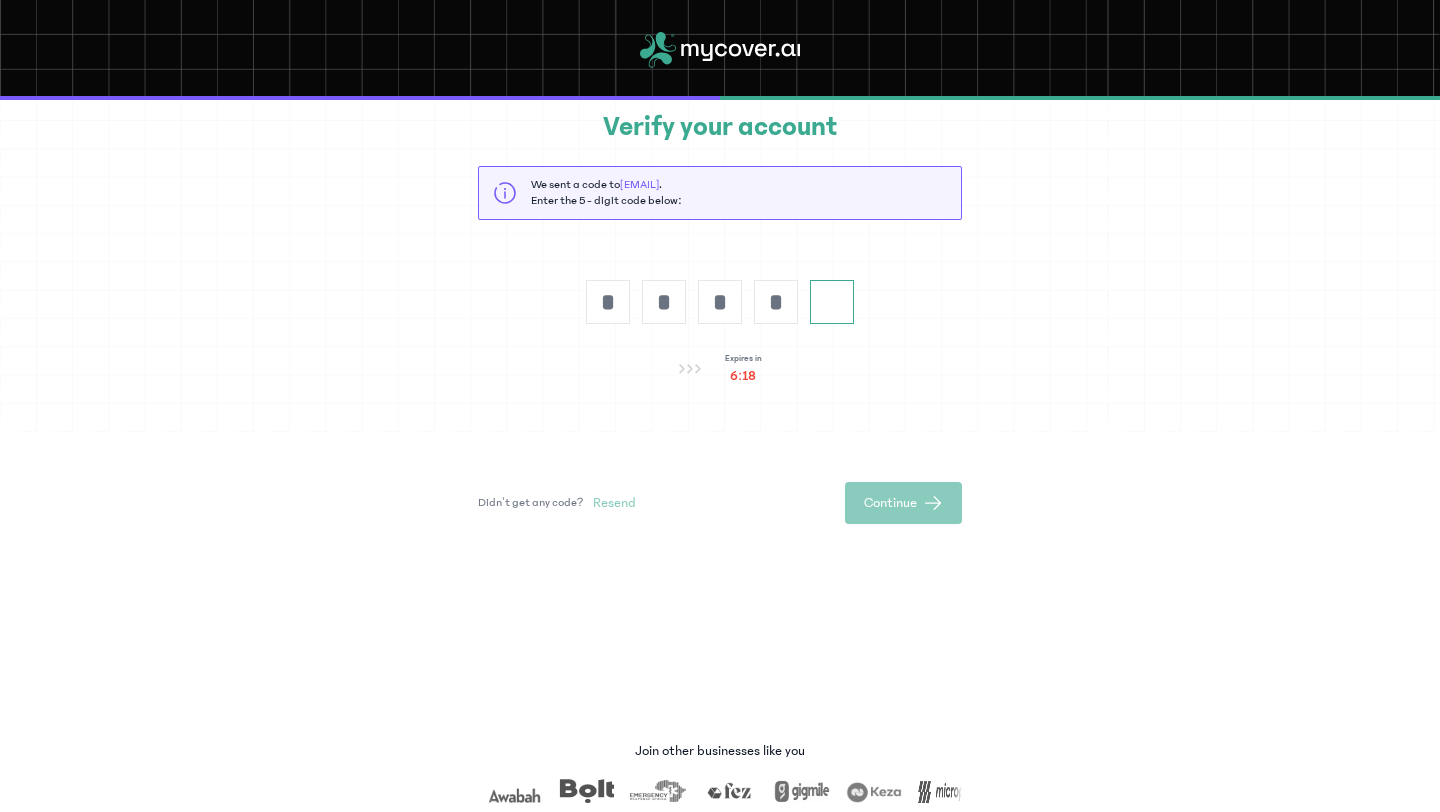 type on "*" 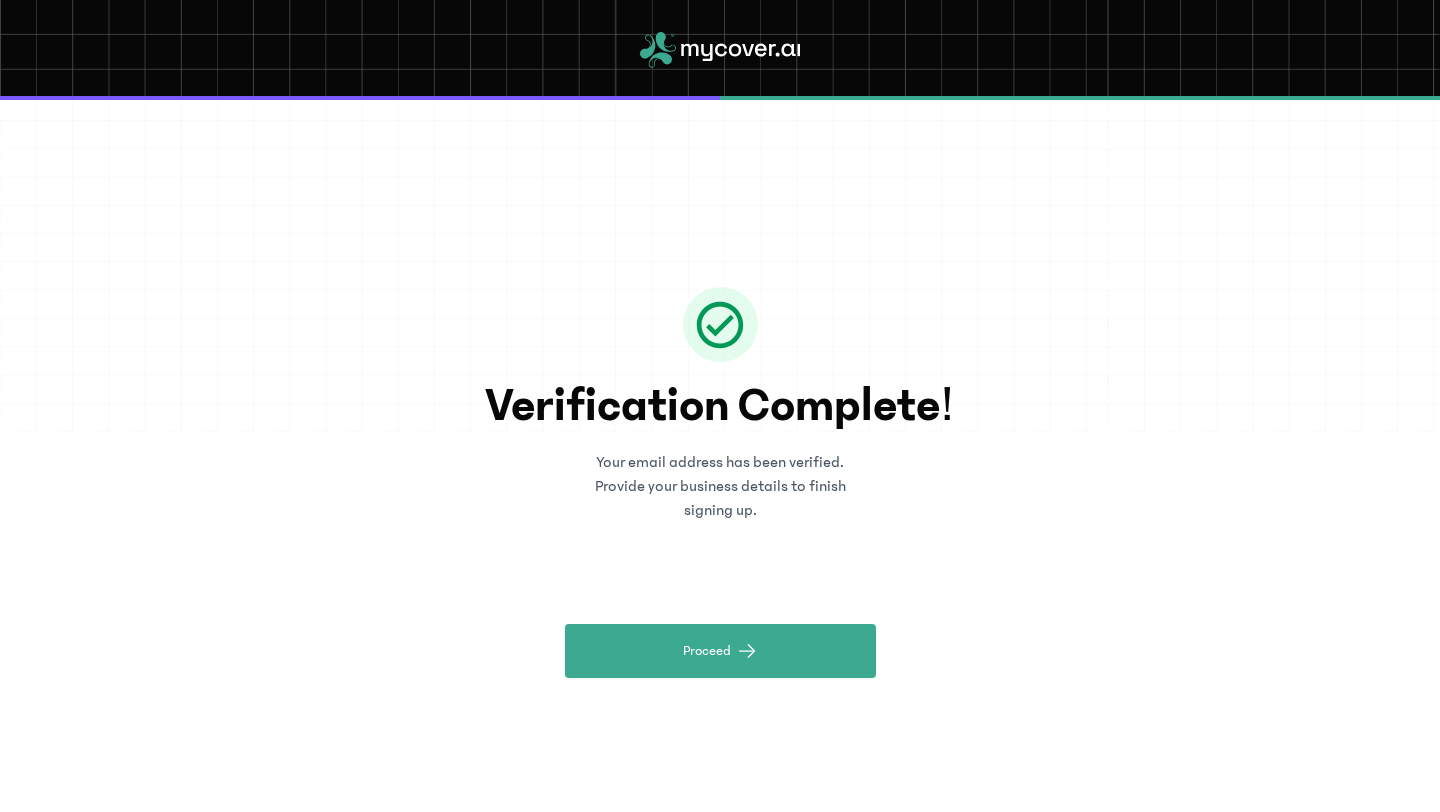 scroll, scrollTop: 0, scrollLeft: 0, axis: both 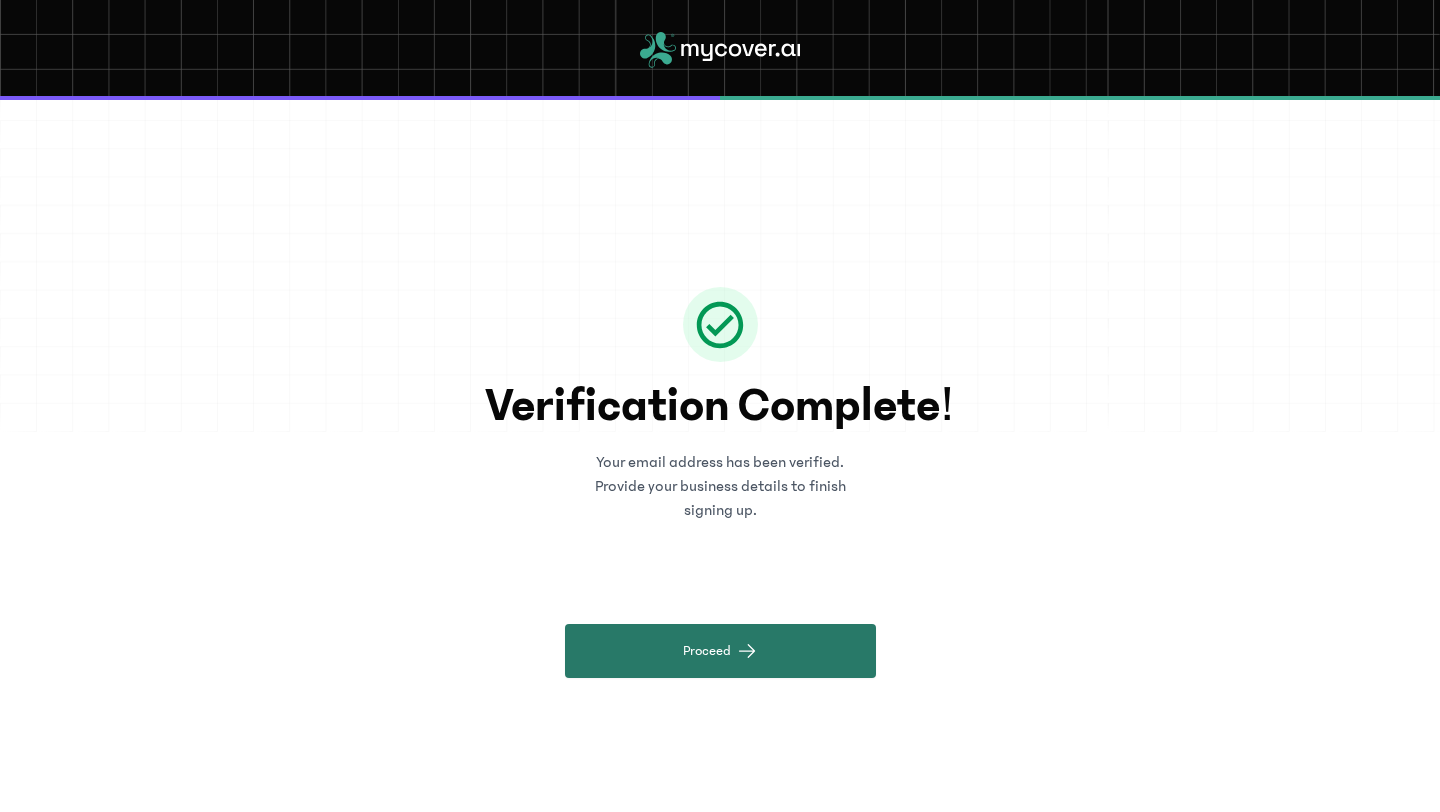 click on "Proceed" at bounding box center [720, 651] 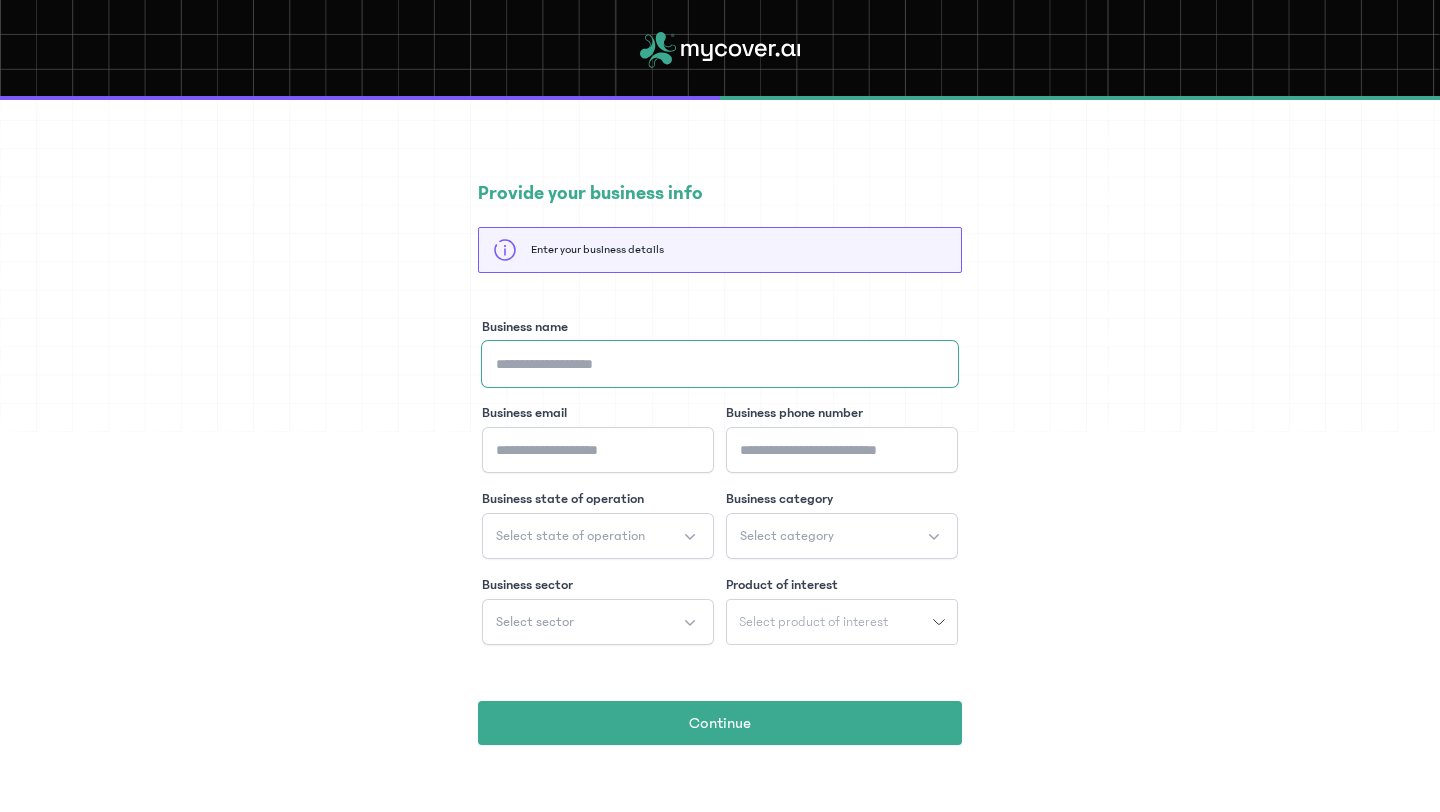 click on "Business name" at bounding box center [720, 364] 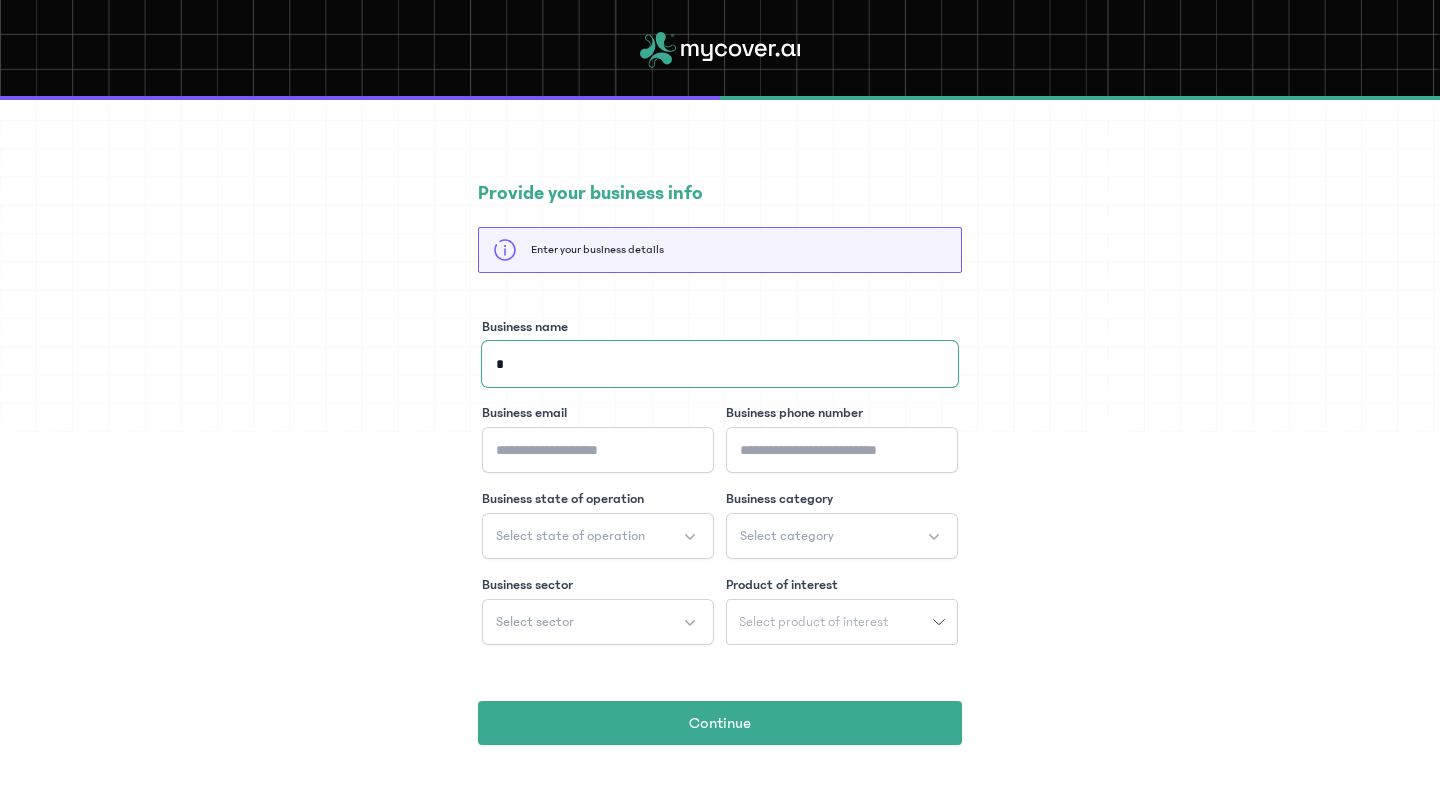click on "*" at bounding box center (720, 364) 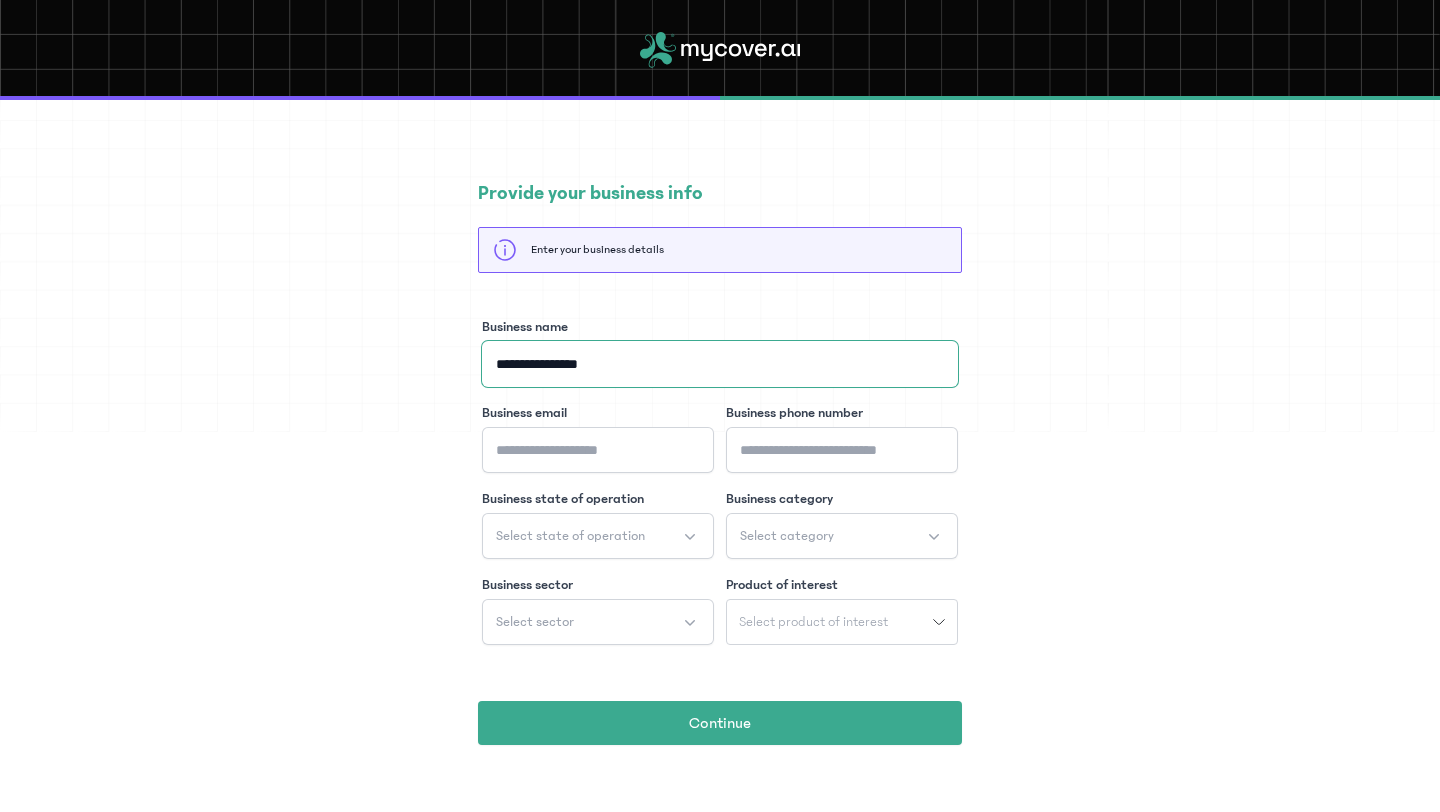 type on "**********" 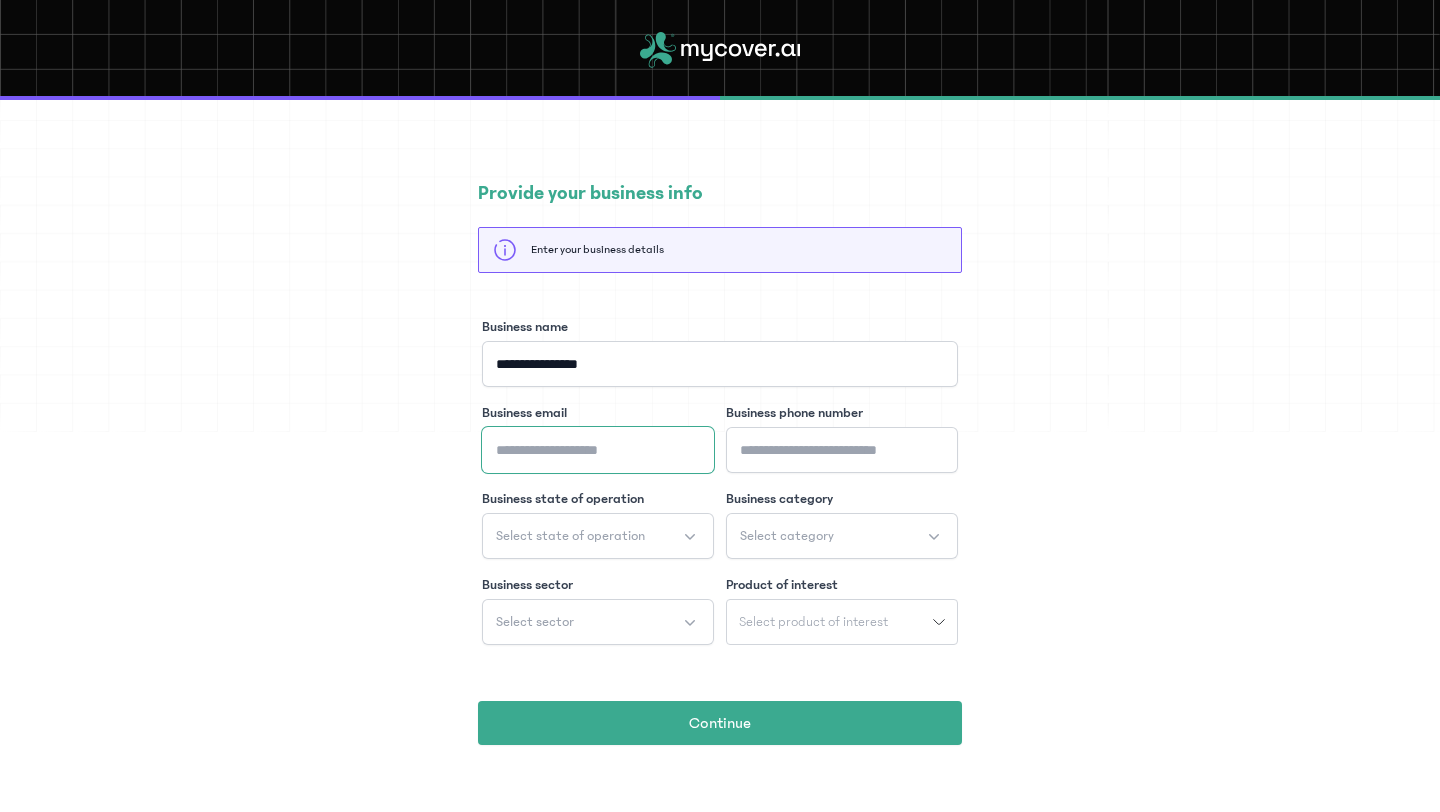 click on "Business email" at bounding box center [598, 450] 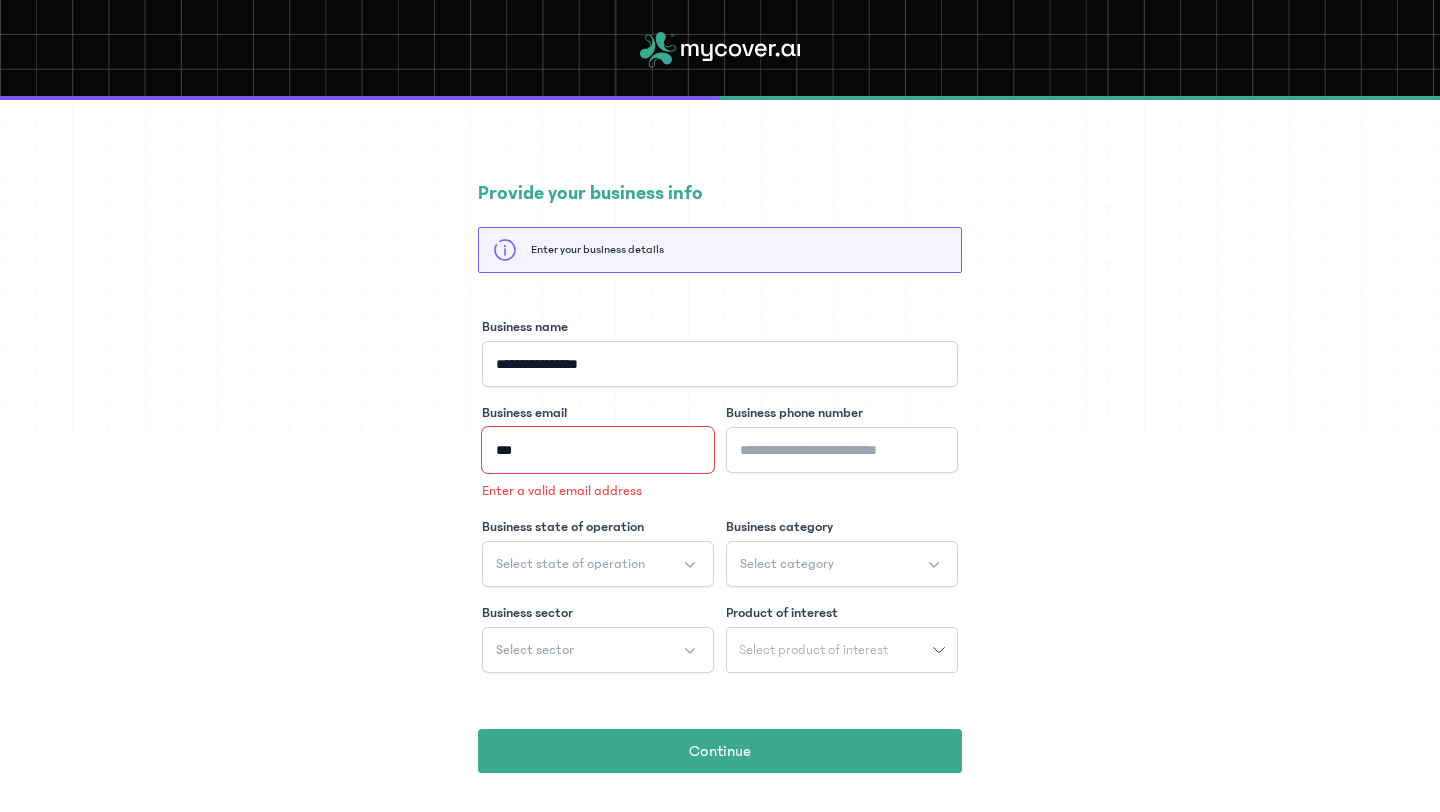 click on "***" at bounding box center (598, 450) 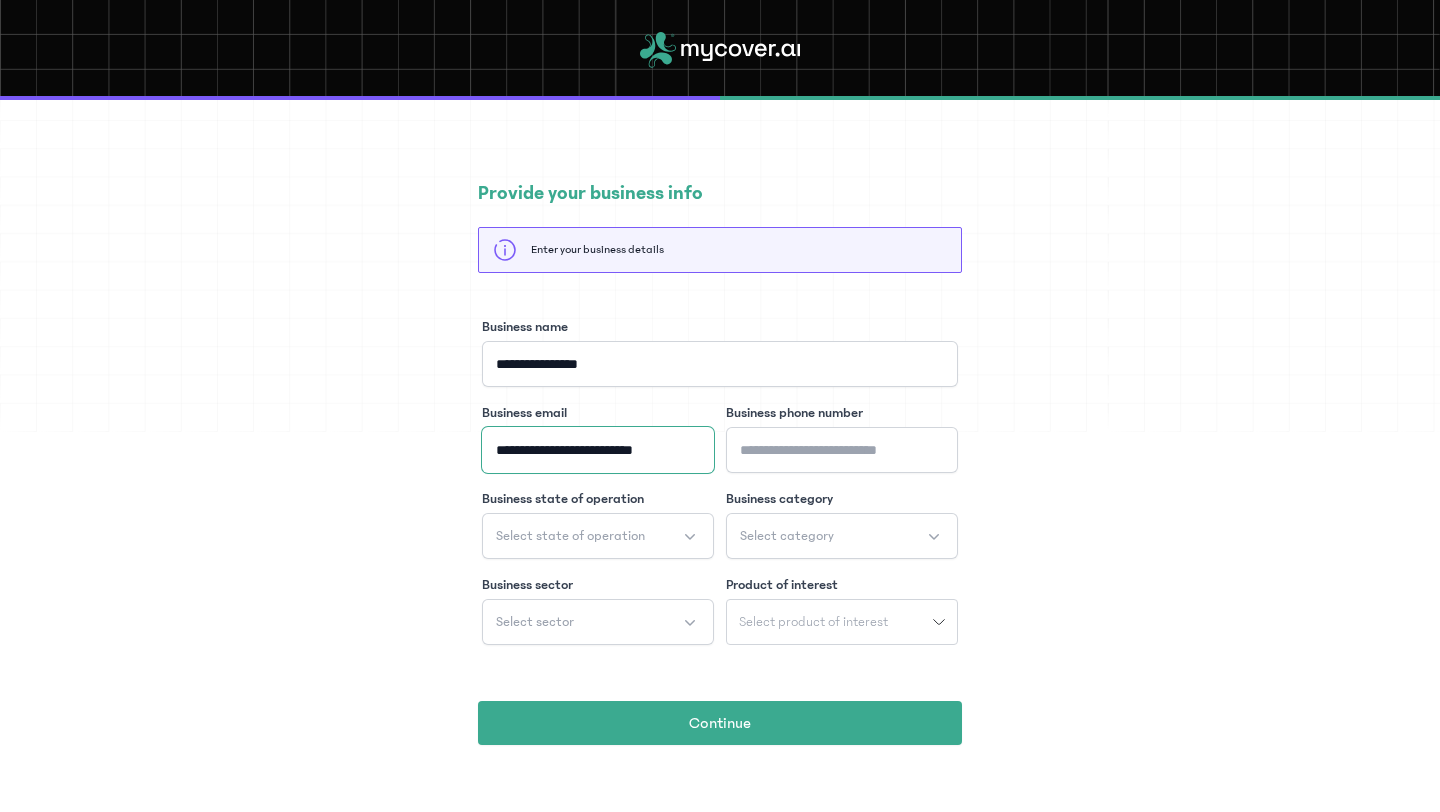 drag, startPoint x: 538, startPoint y: 451, endPoint x: 466, endPoint y: 452, distance: 72.00694 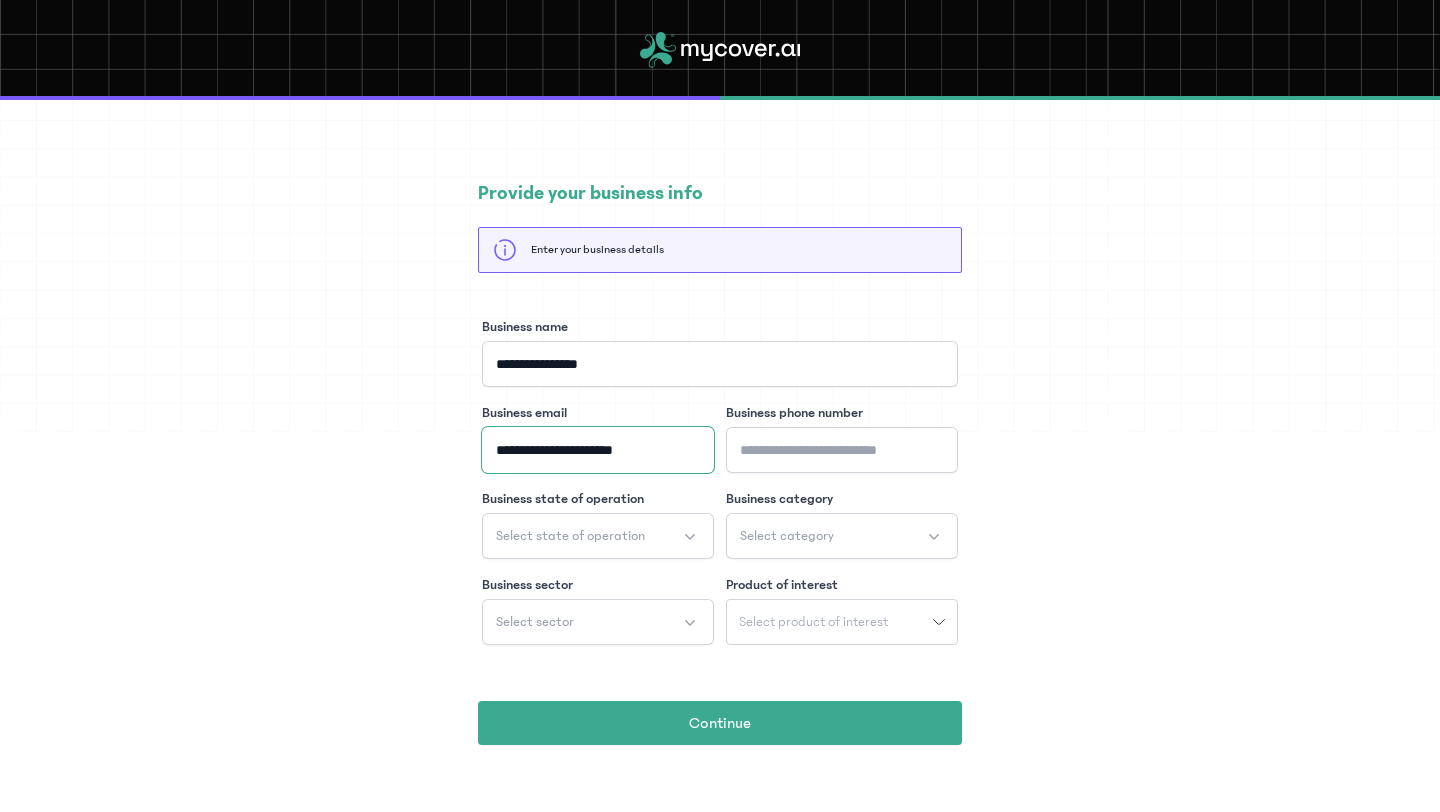 click on "**********" at bounding box center [598, 450] 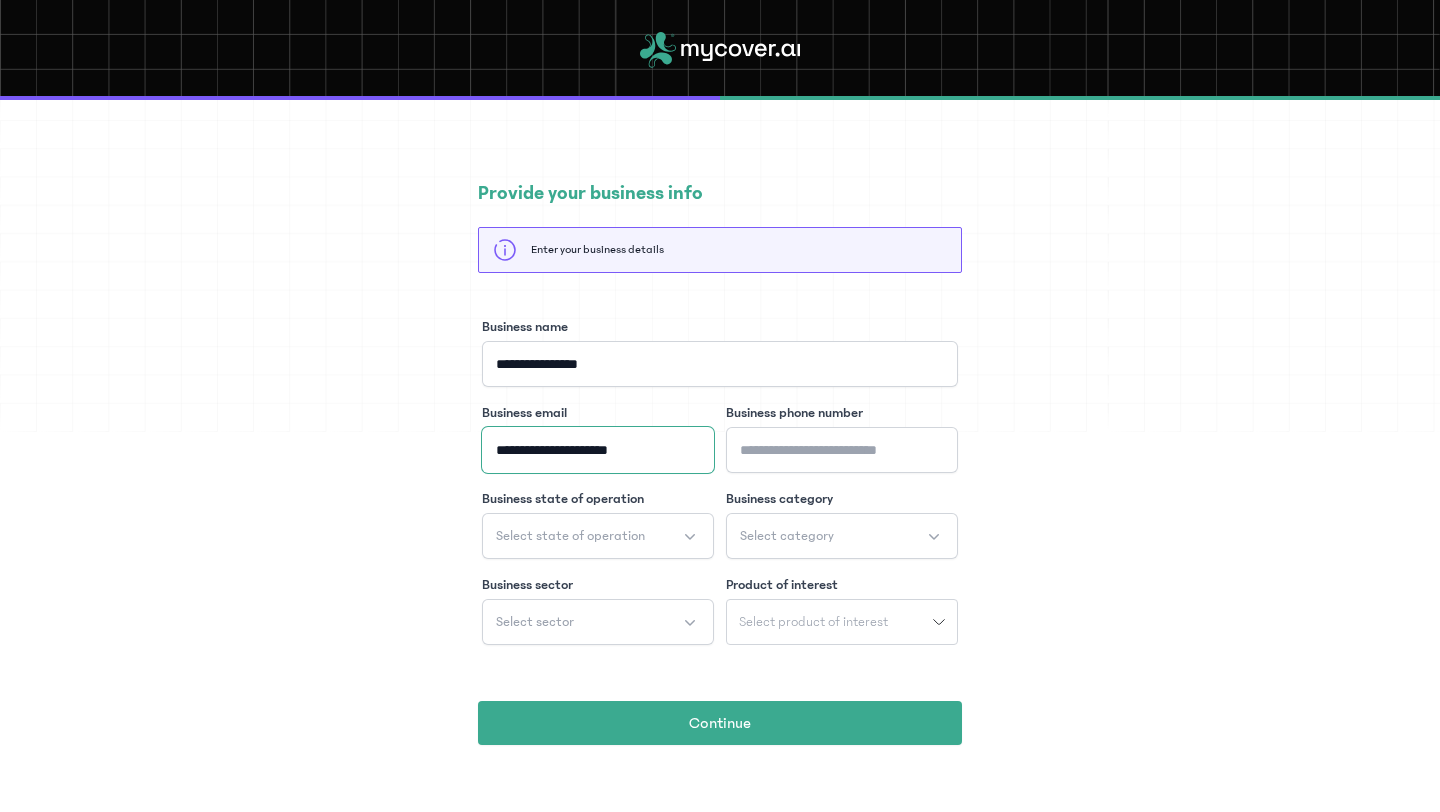click on "**********" at bounding box center [598, 450] 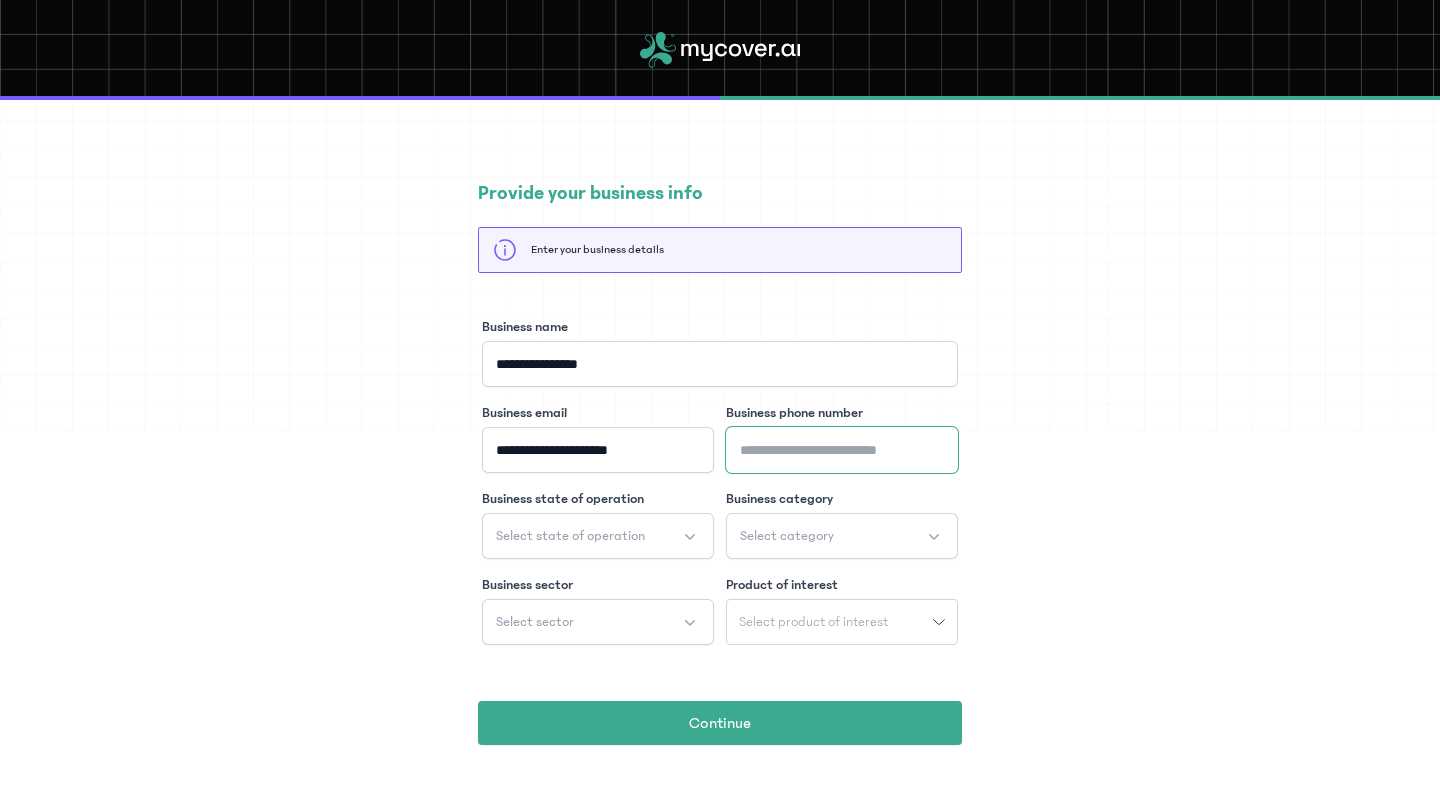 click on "Business phone number" at bounding box center (842, 450) 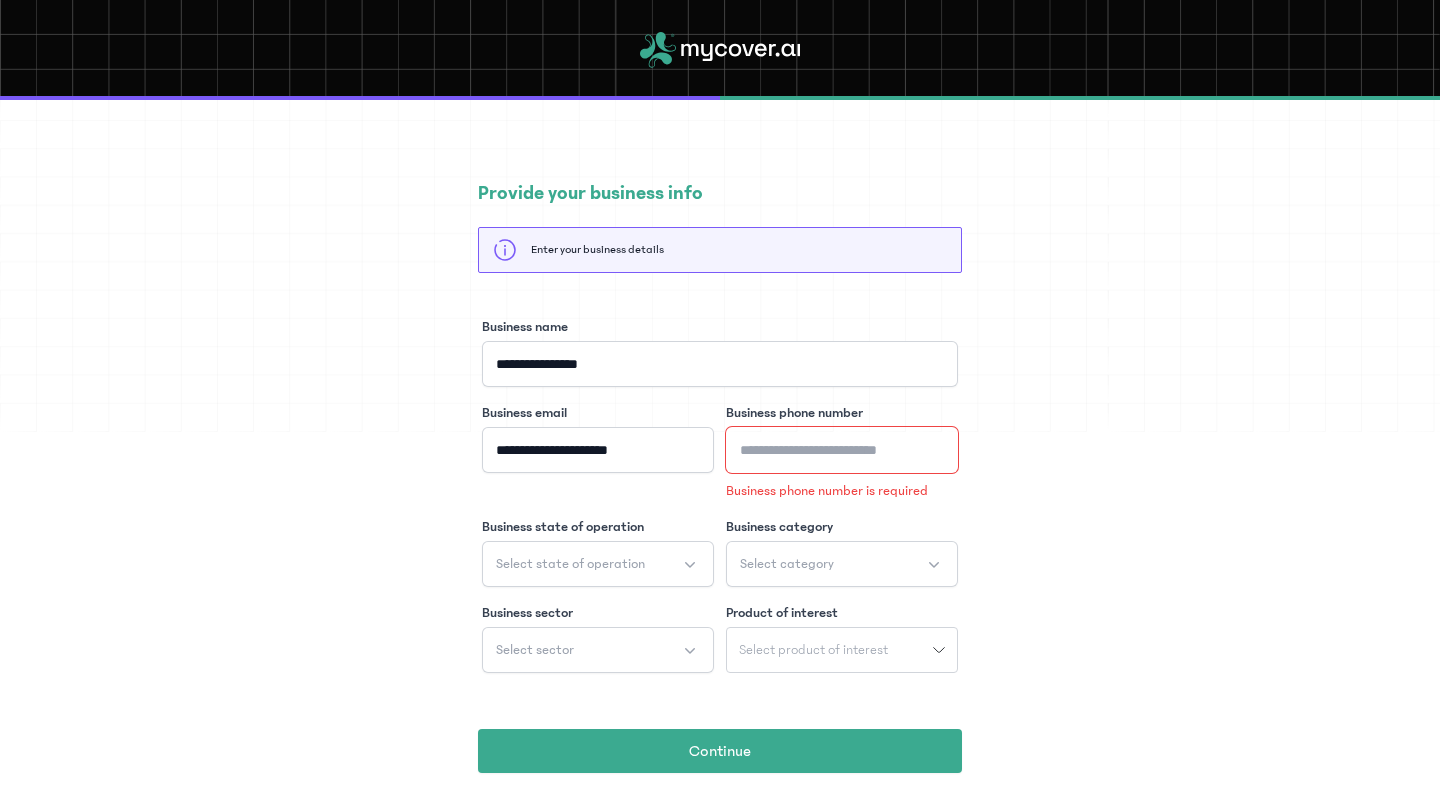 click on "Business phone number" at bounding box center (842, 450) 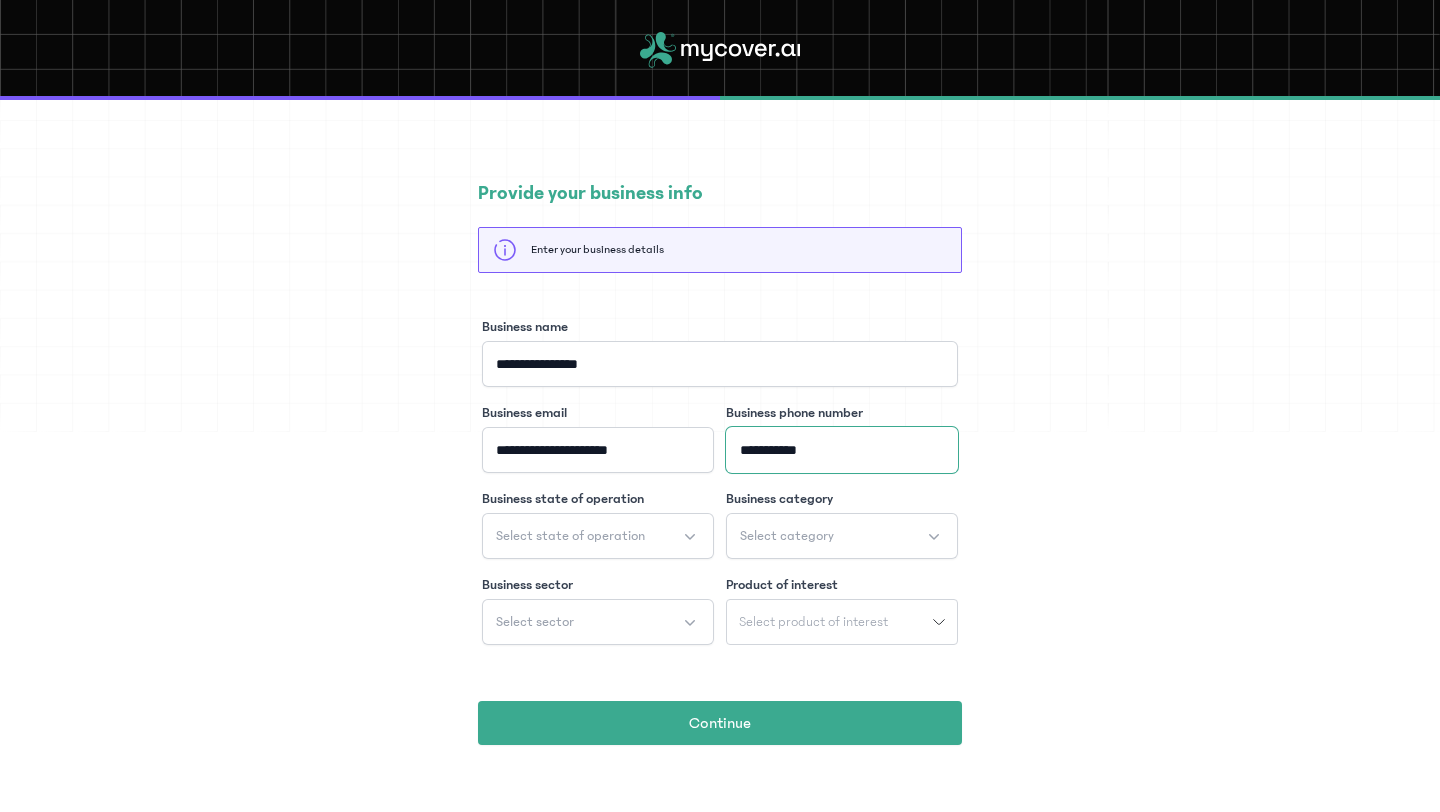 click on "**********" at bounding box center [842, 450] 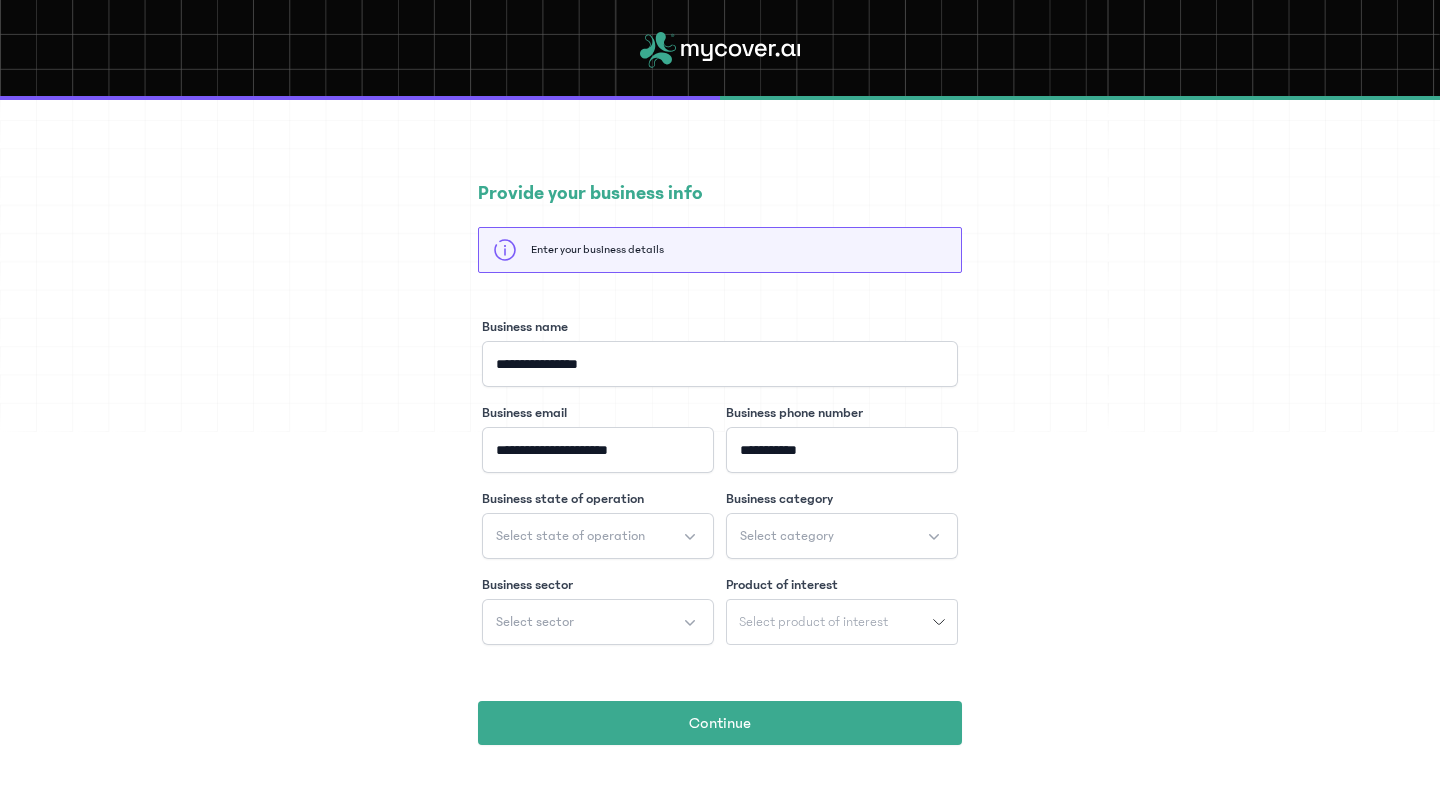 click on "**********" 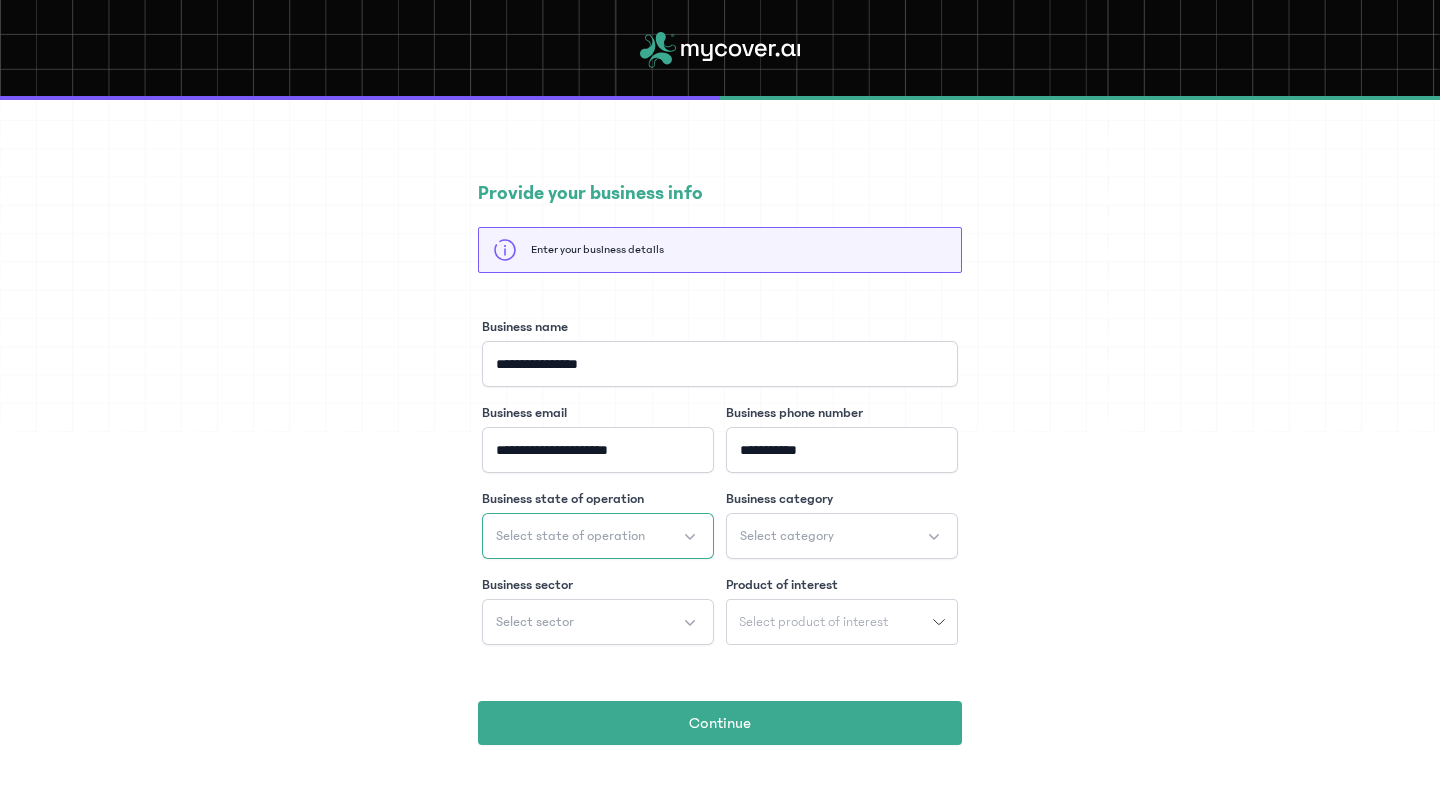 click on "Select state of operation" 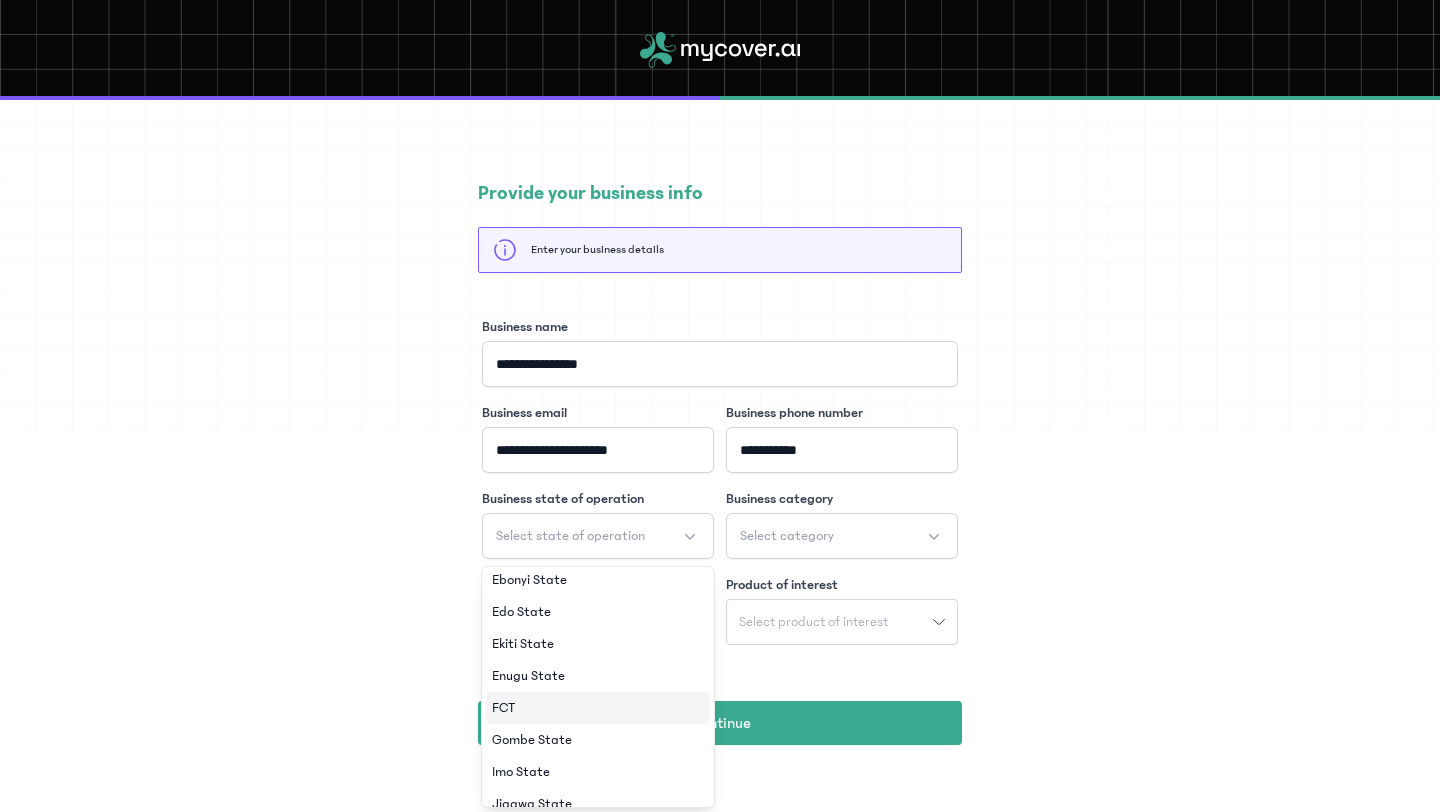 scroll, scrollTop: 321, scrollLeft: 0, axis: vertical 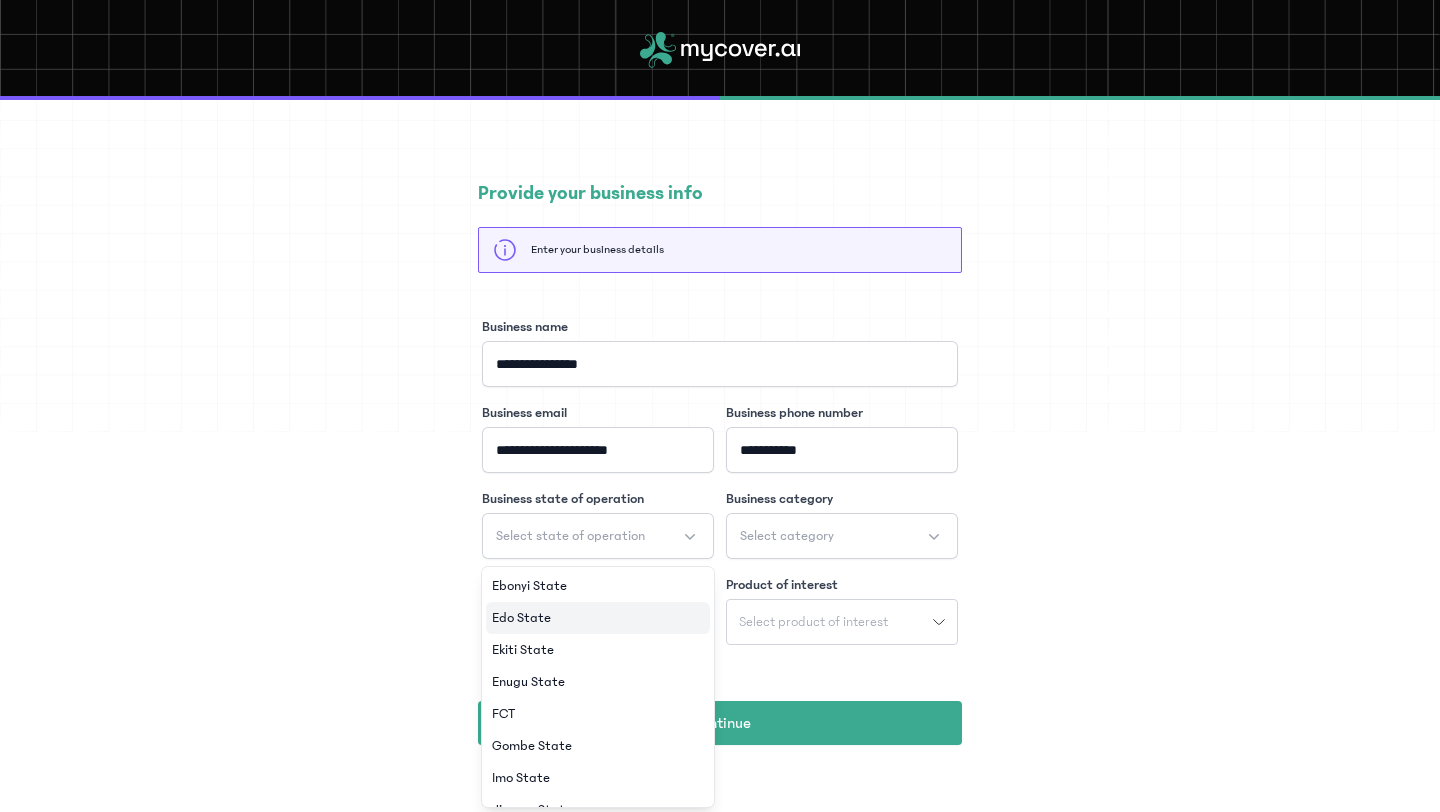 click on "Edo State" 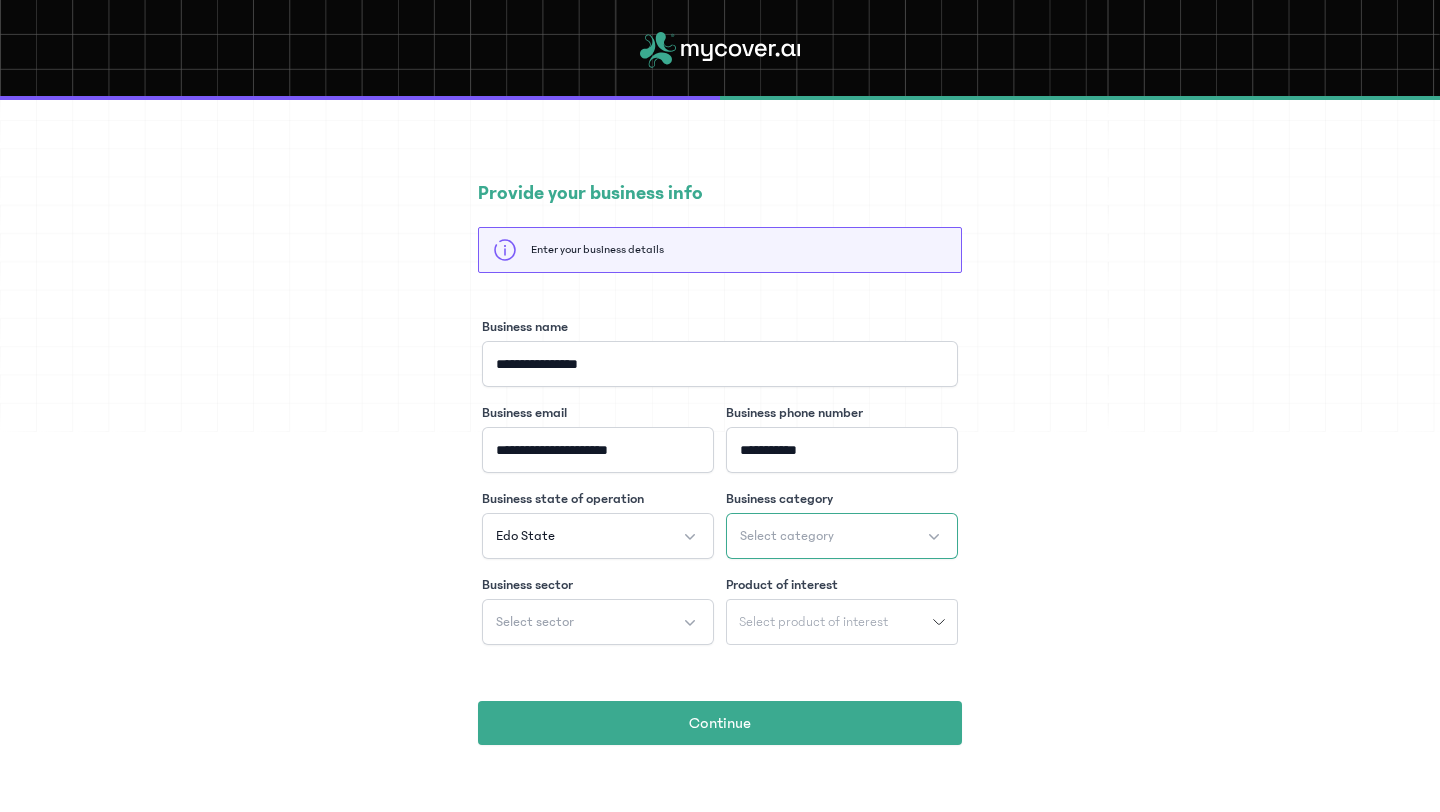 click on "Select category" 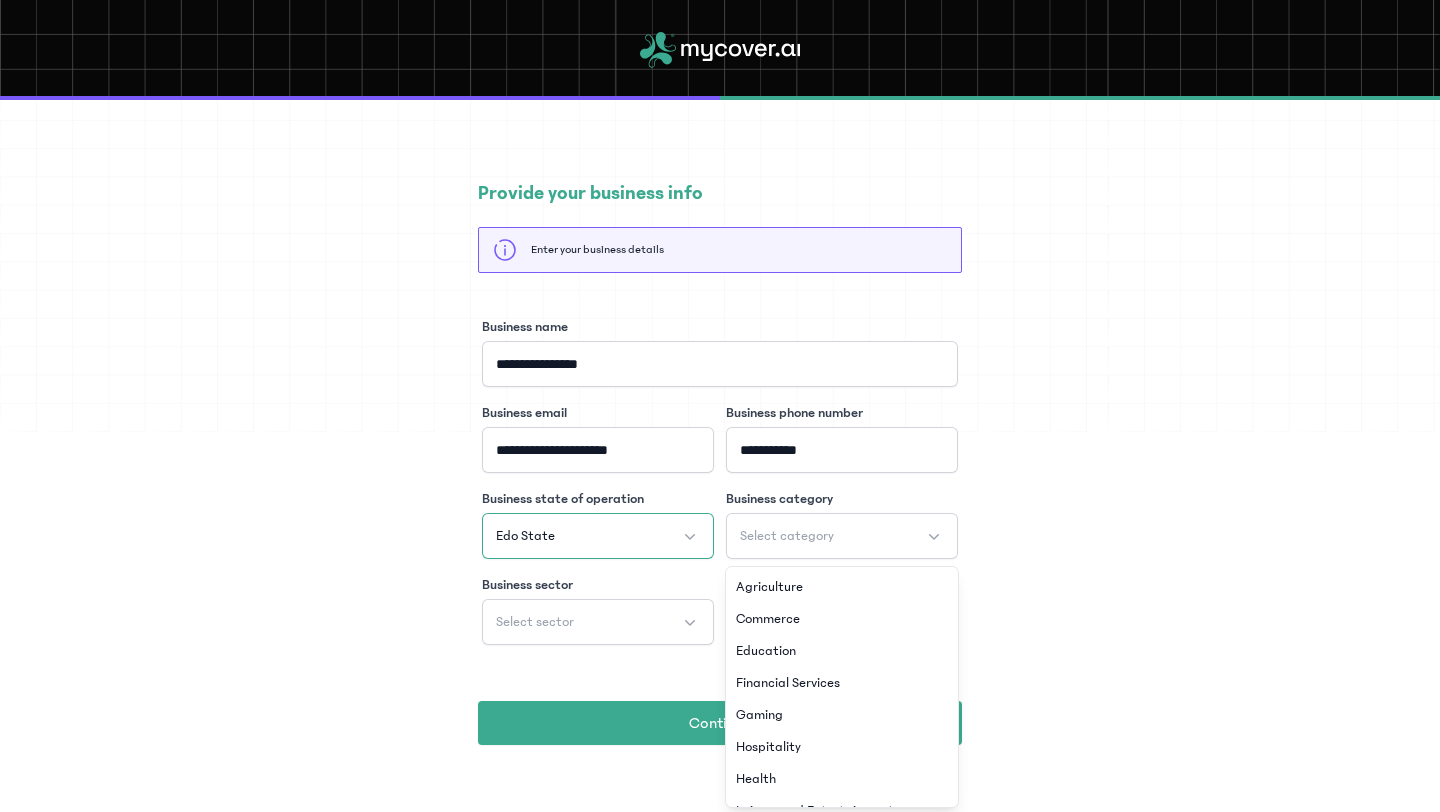 click on "Edo State" 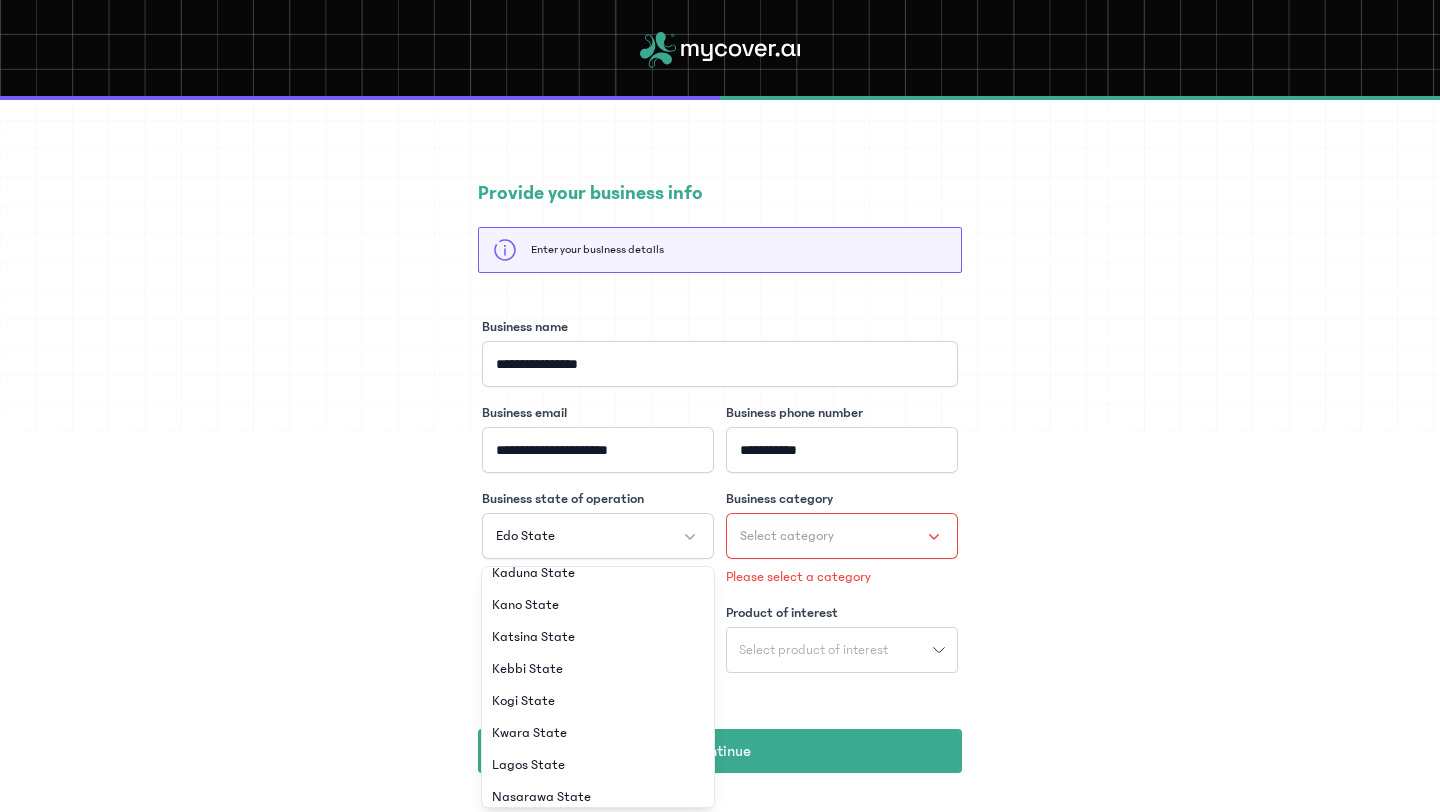 scroll, scrollTop: 629, scrollLeft: 0, axis: vertical 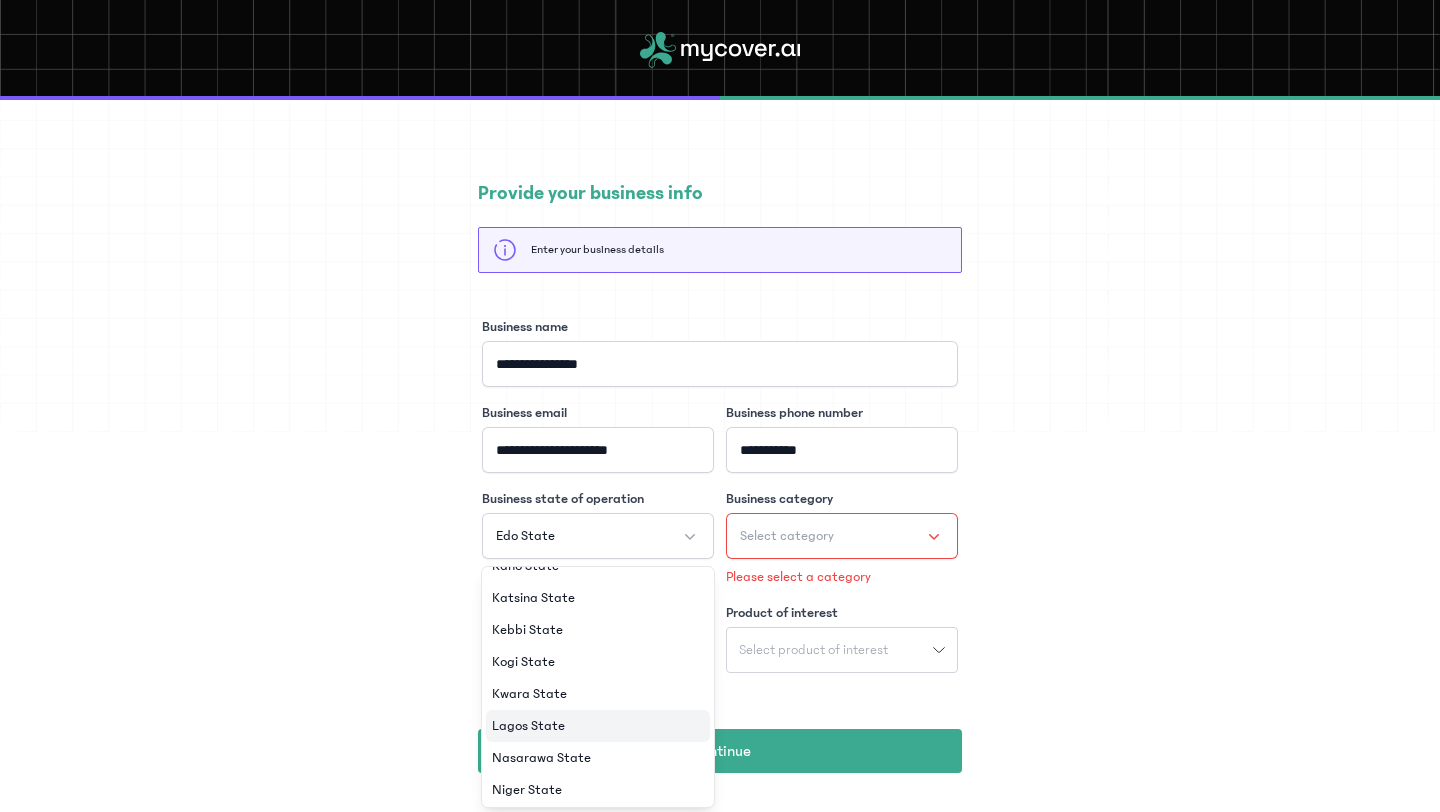 click on "Lagos State" 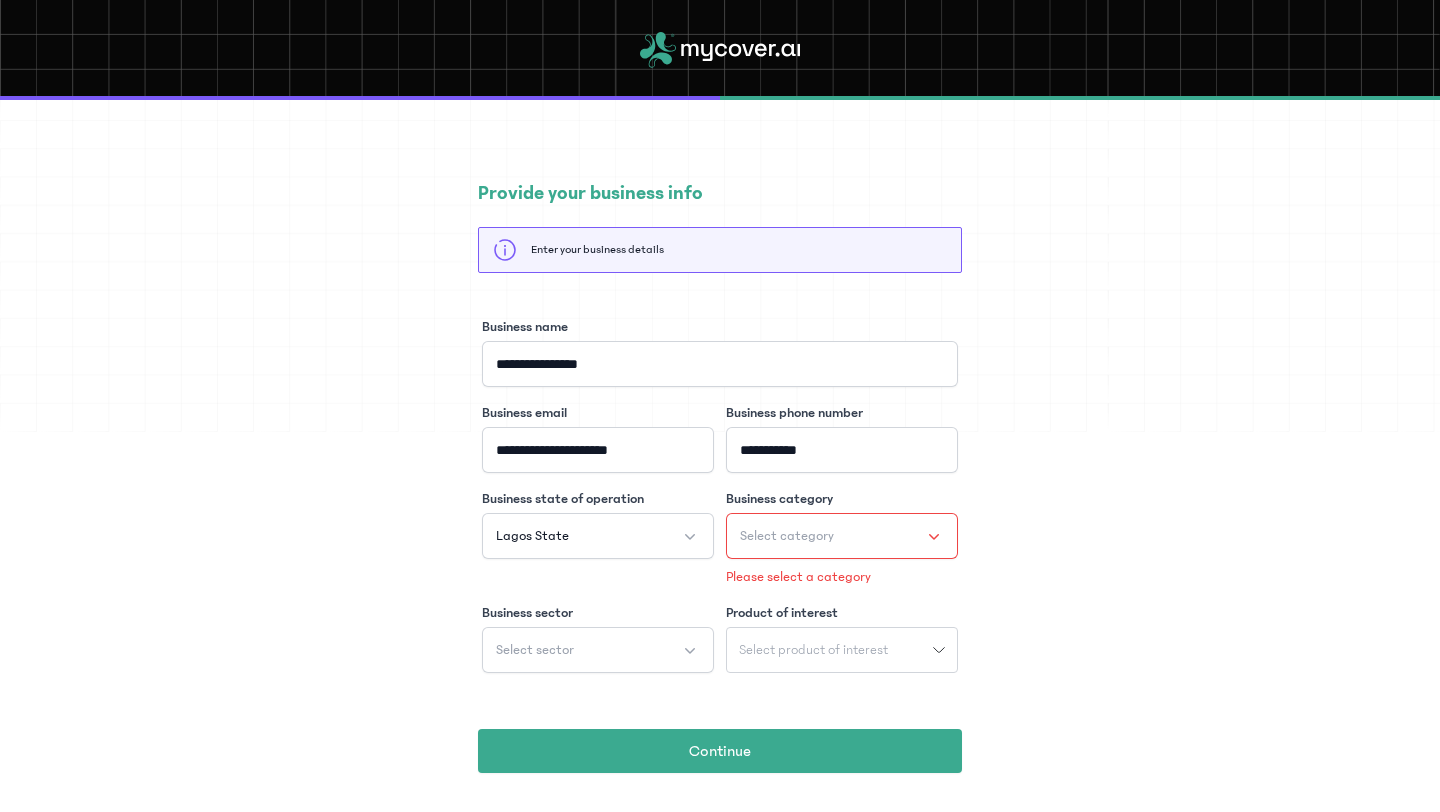 click on "Select category" 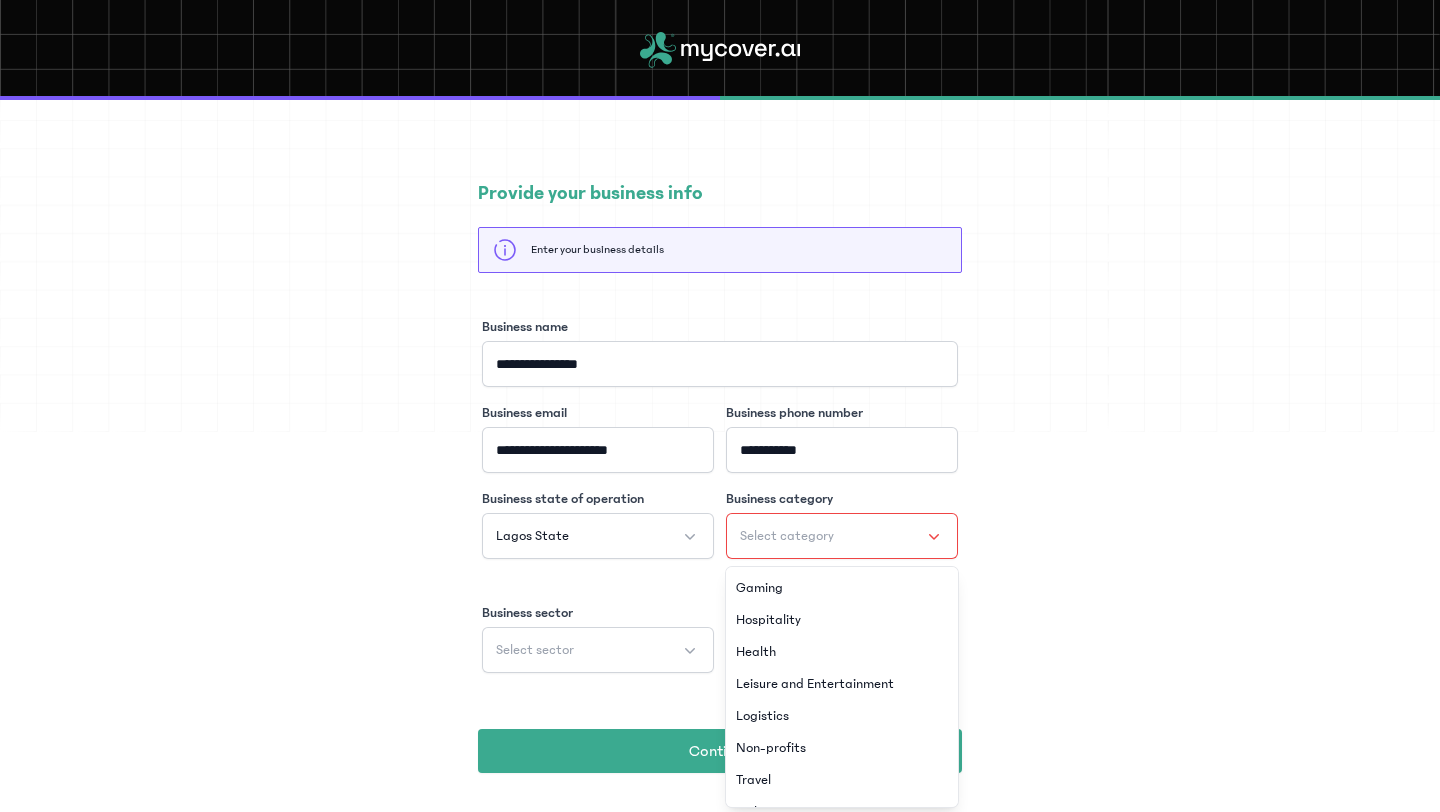 scroll, scrollTop: 184, scrollLeft: 0, axis: vertical 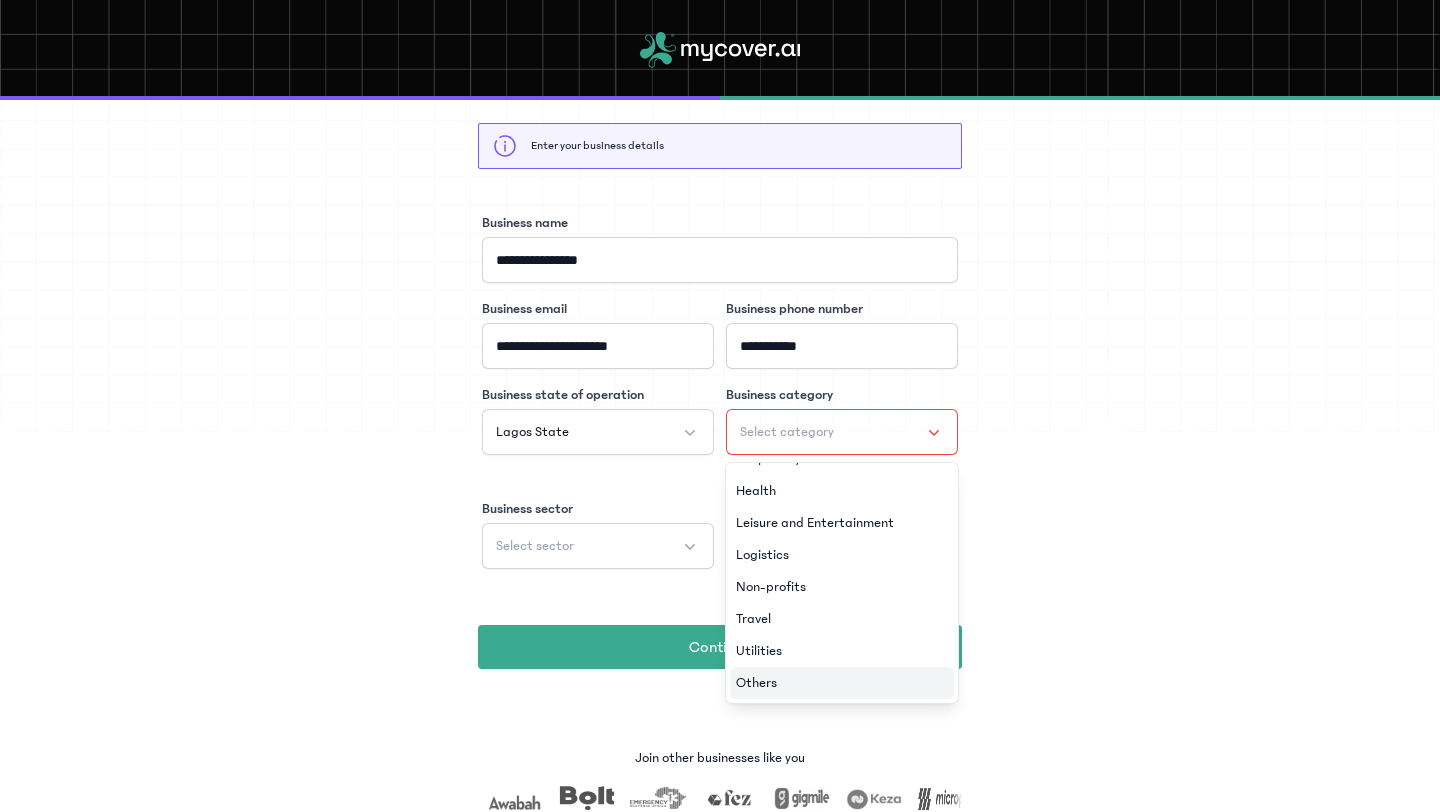 click on "Others" 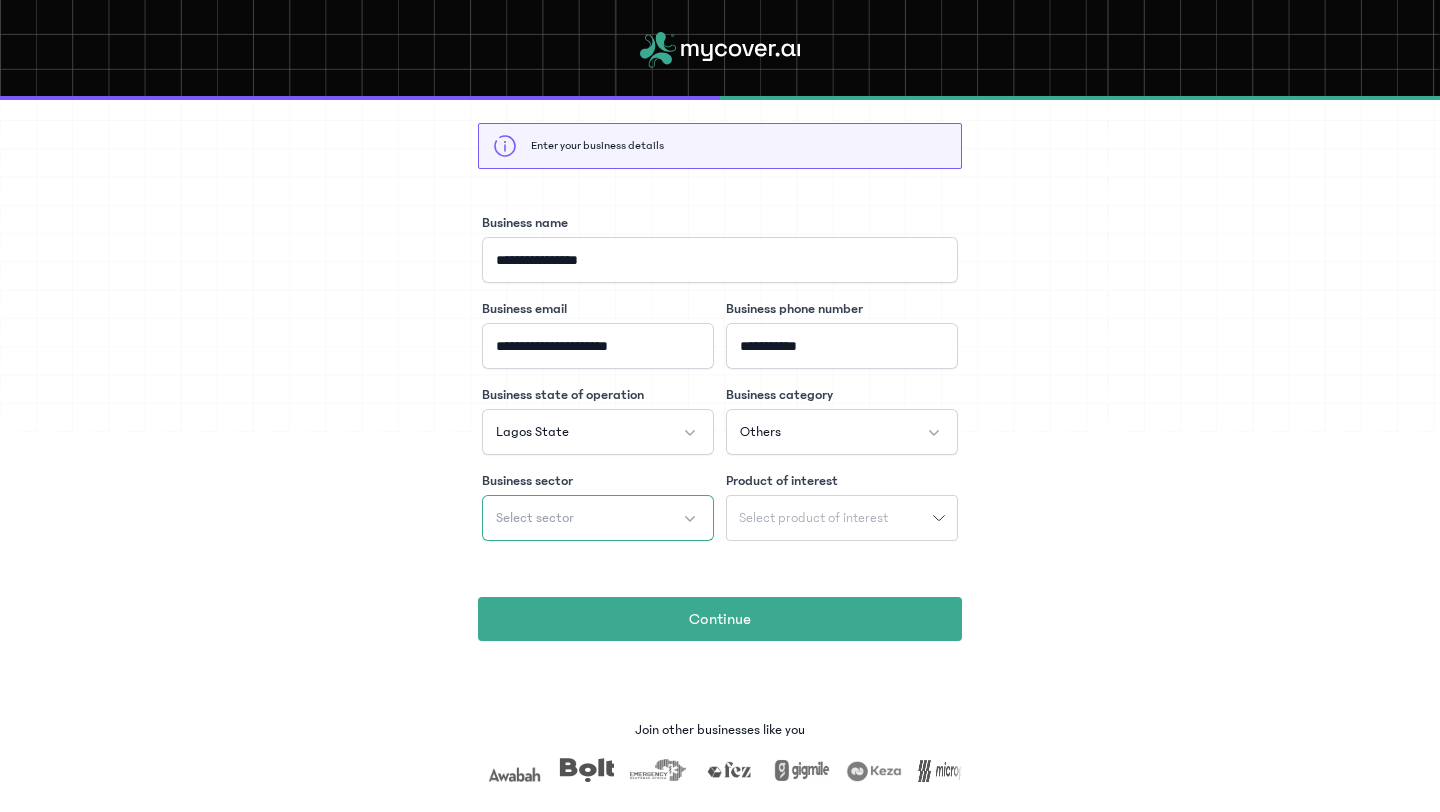 click on "Select sector" 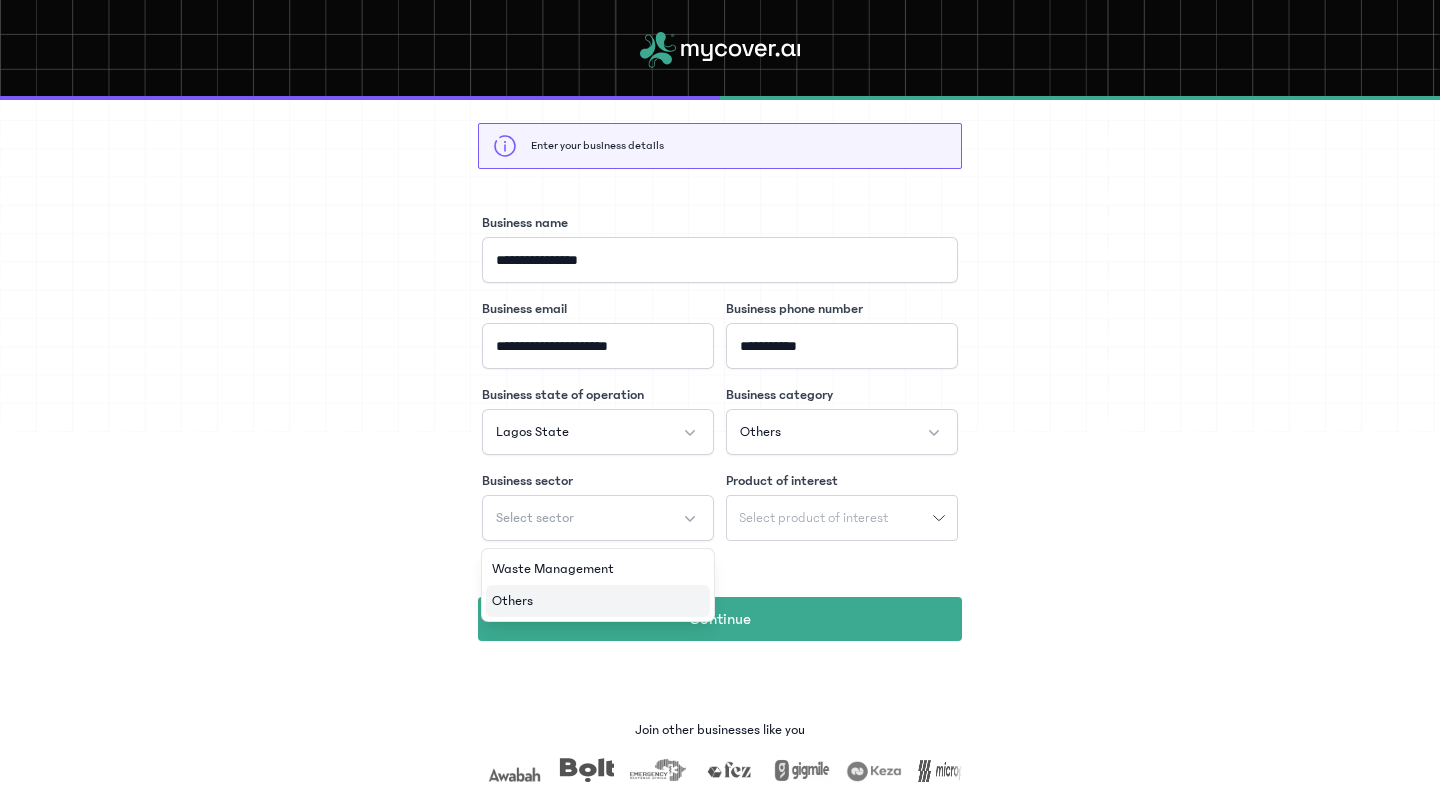 click on "Others" 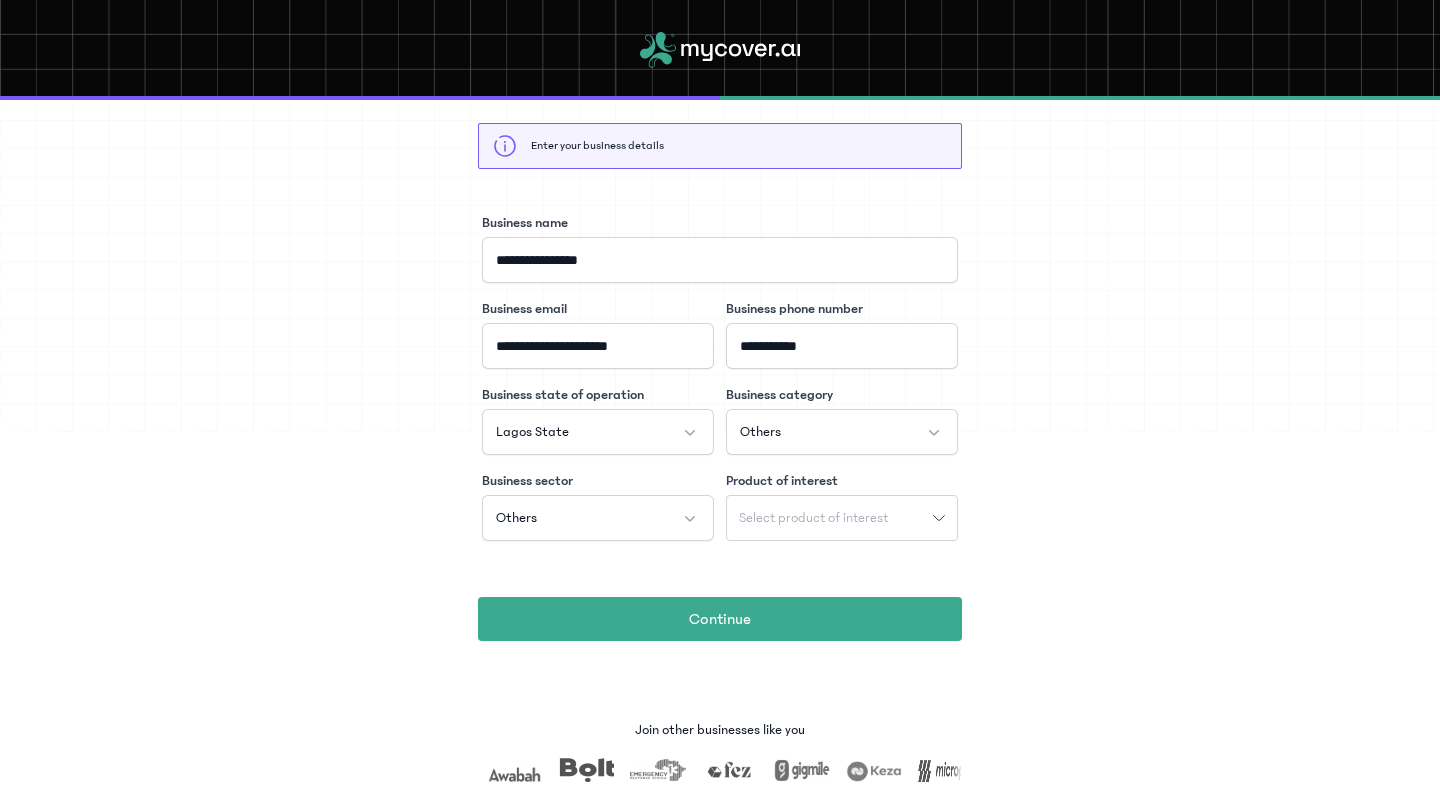 click on "Select product of interest" at bounding box center (813, 518) 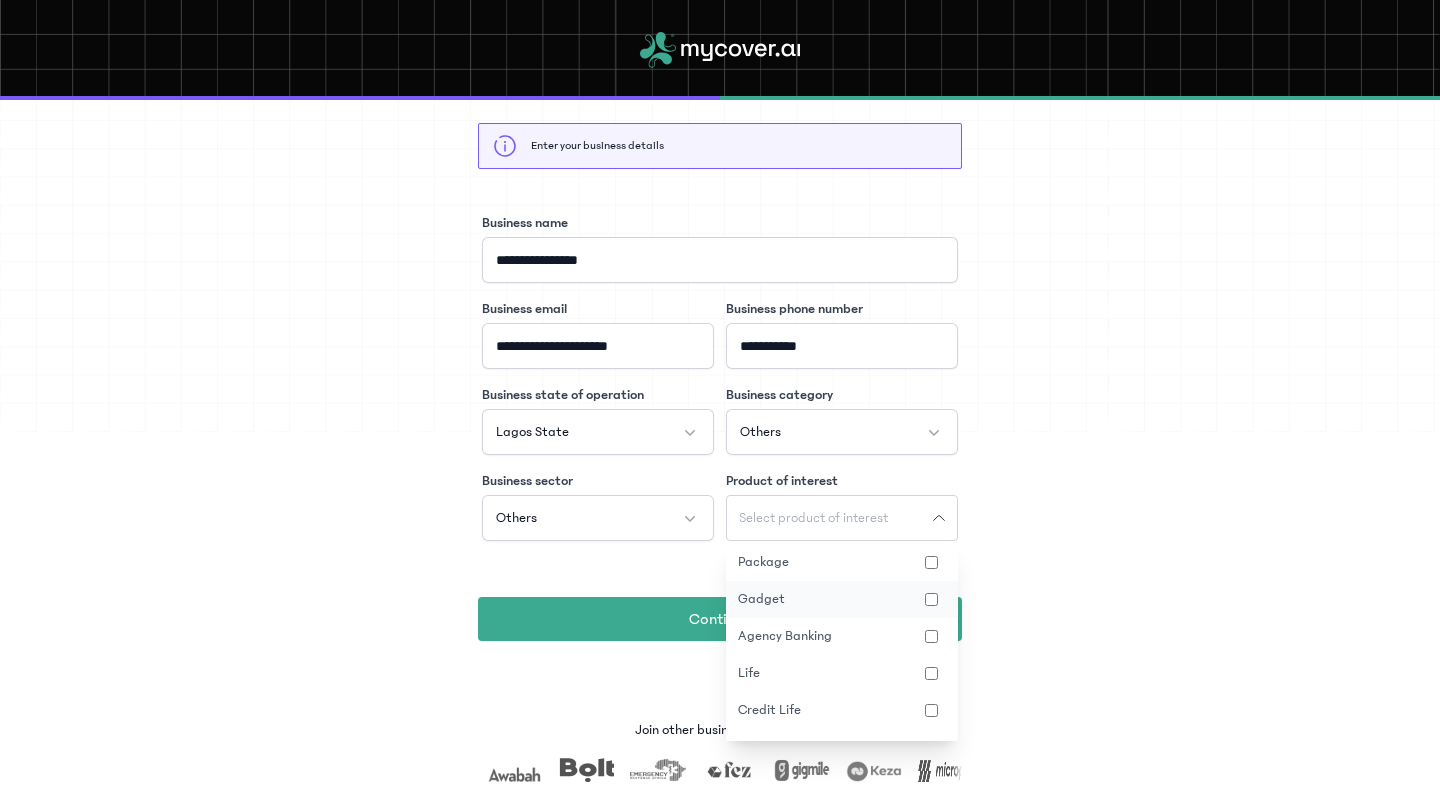 click on "Gadget" 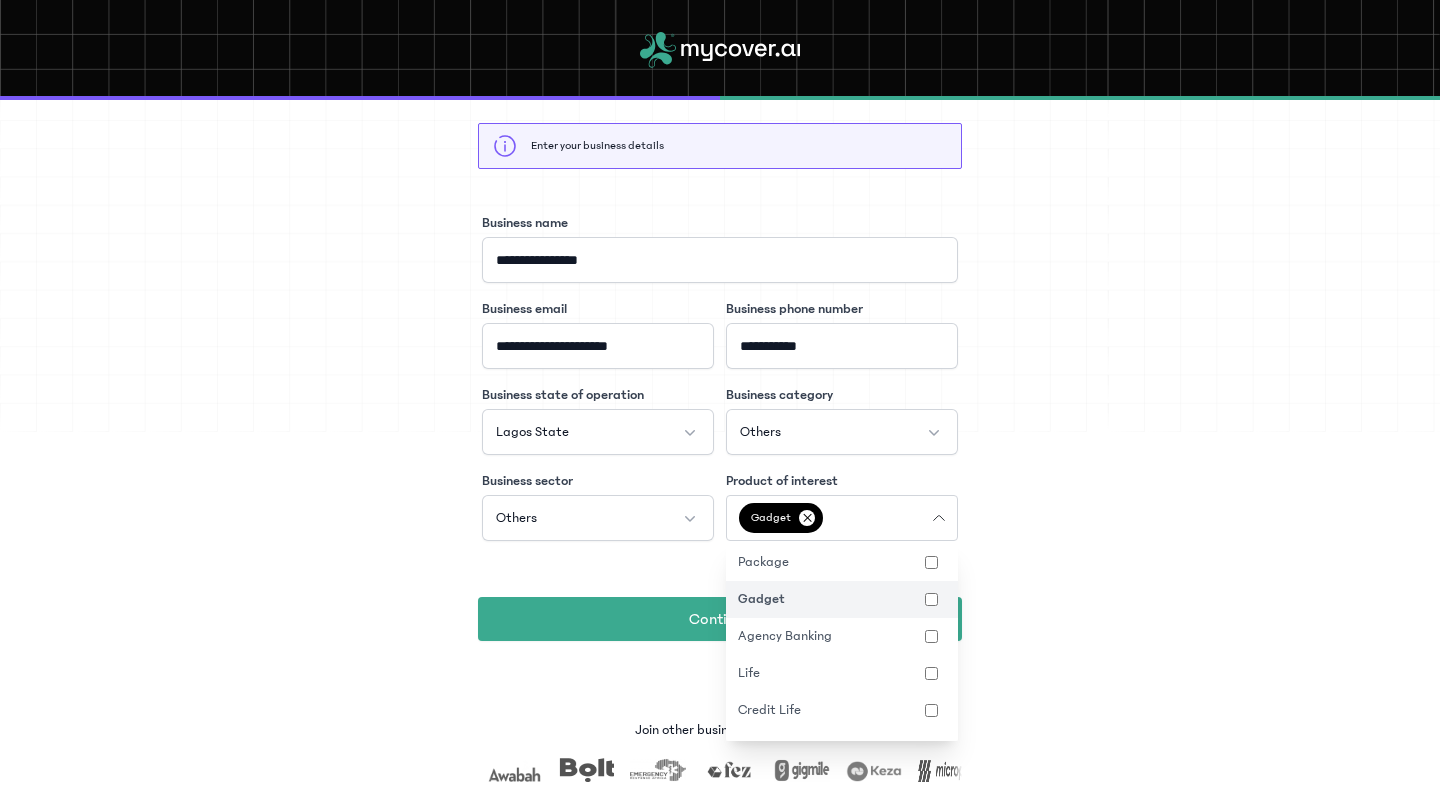 click on "**********" 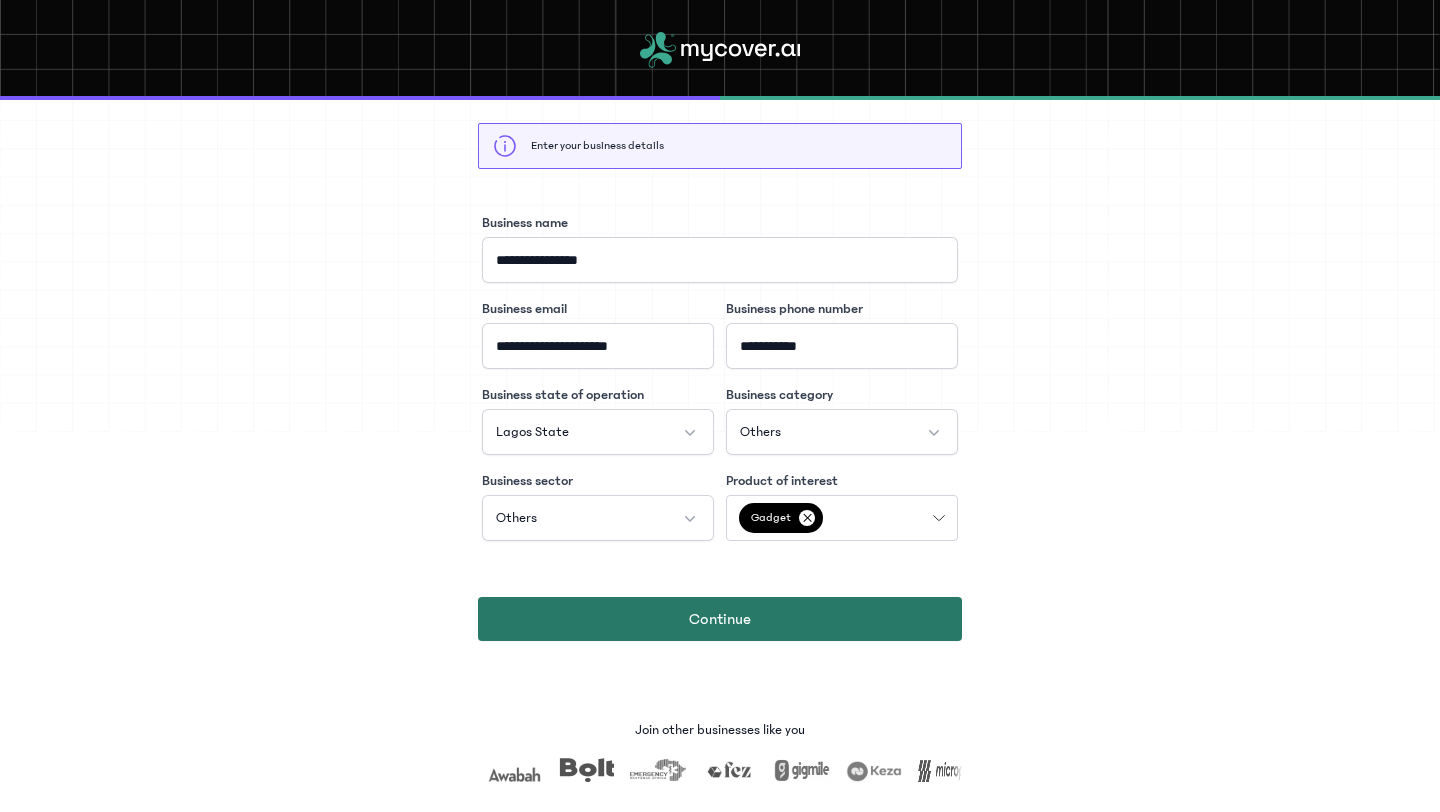 click on "Continue" at bounding box center [720, 619] 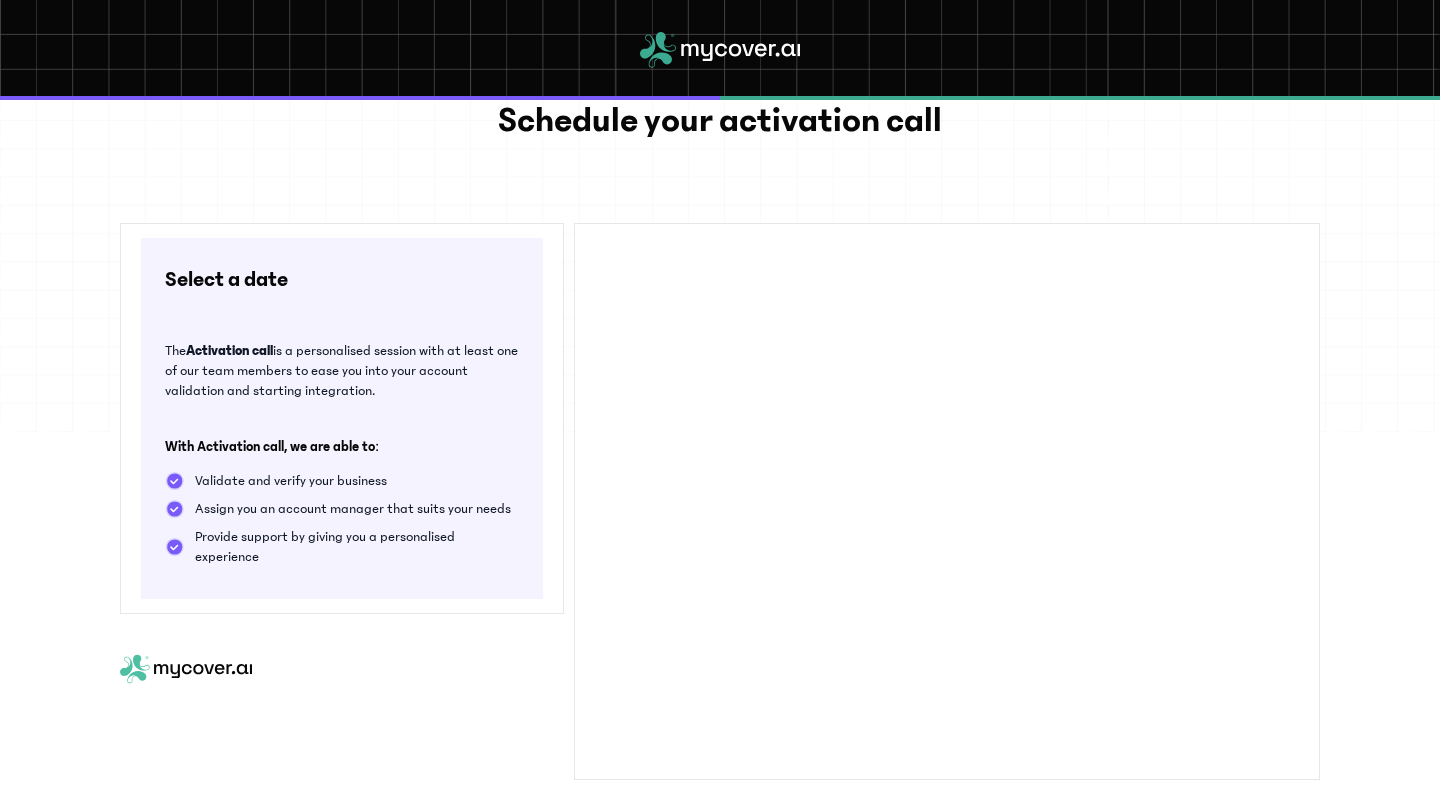 scroll, scrollTop: 145, scrollLeft: 0, axis: vertical 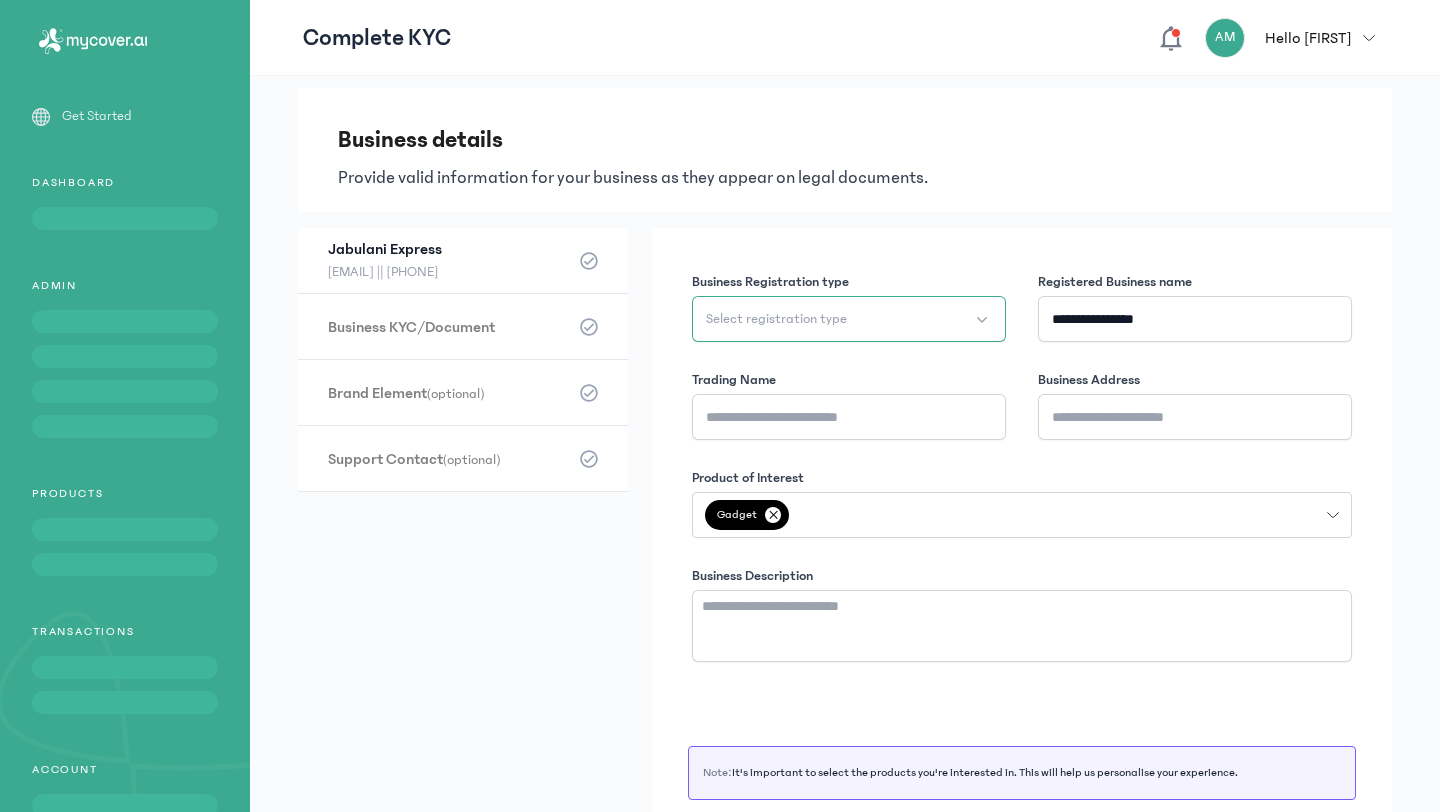 click on "Select registration type" 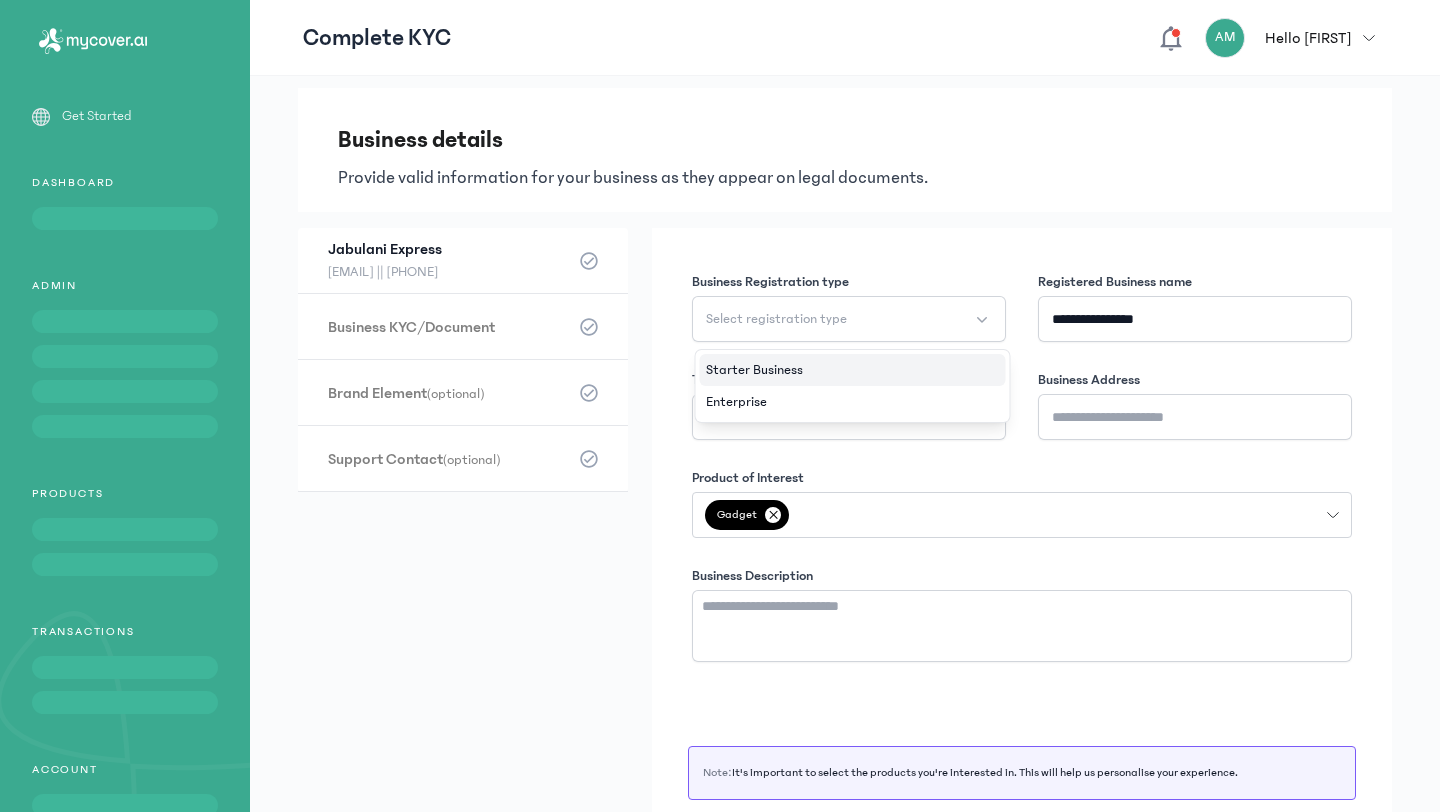 click on "Starter Business" 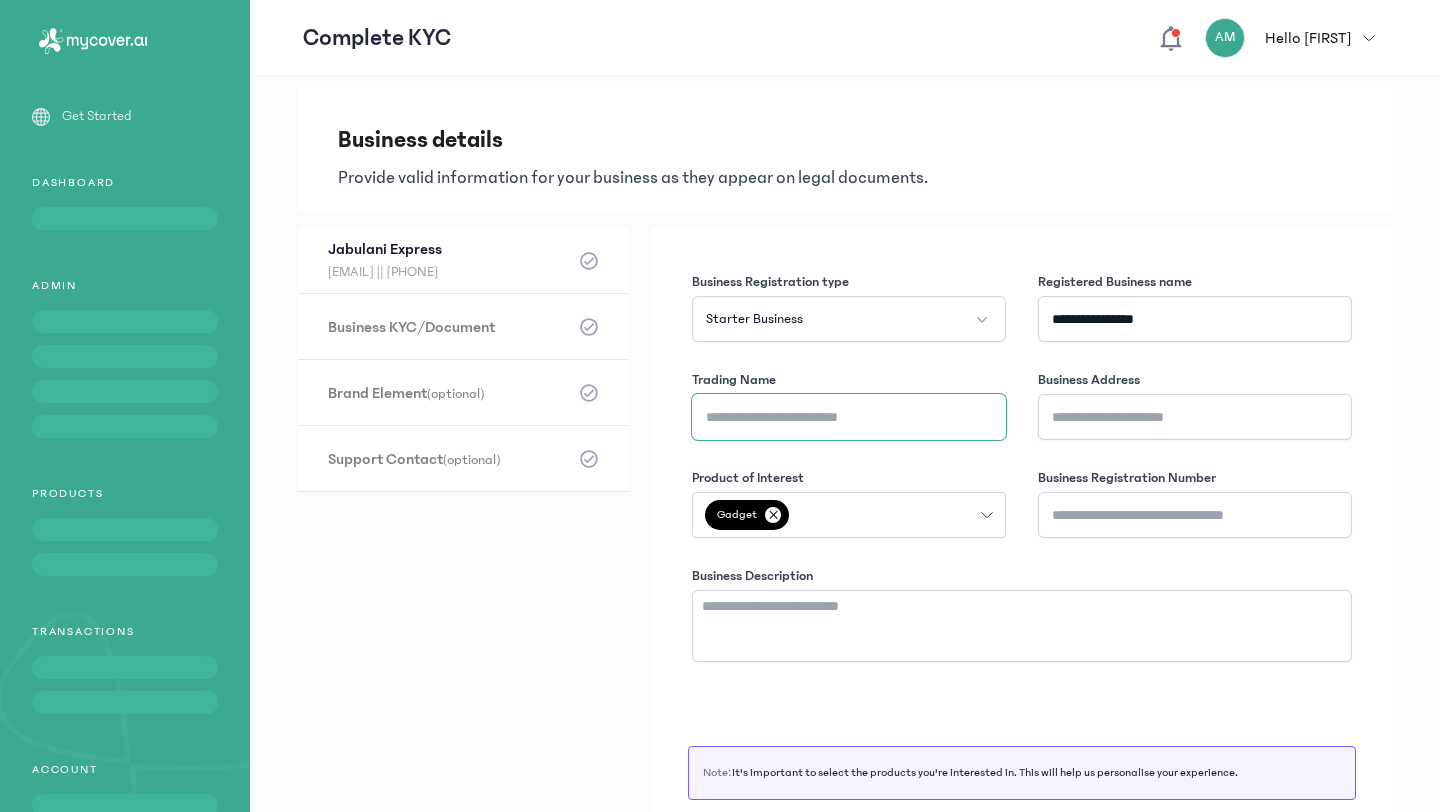 click on "Trading Name" at bounding box center (849, 417) 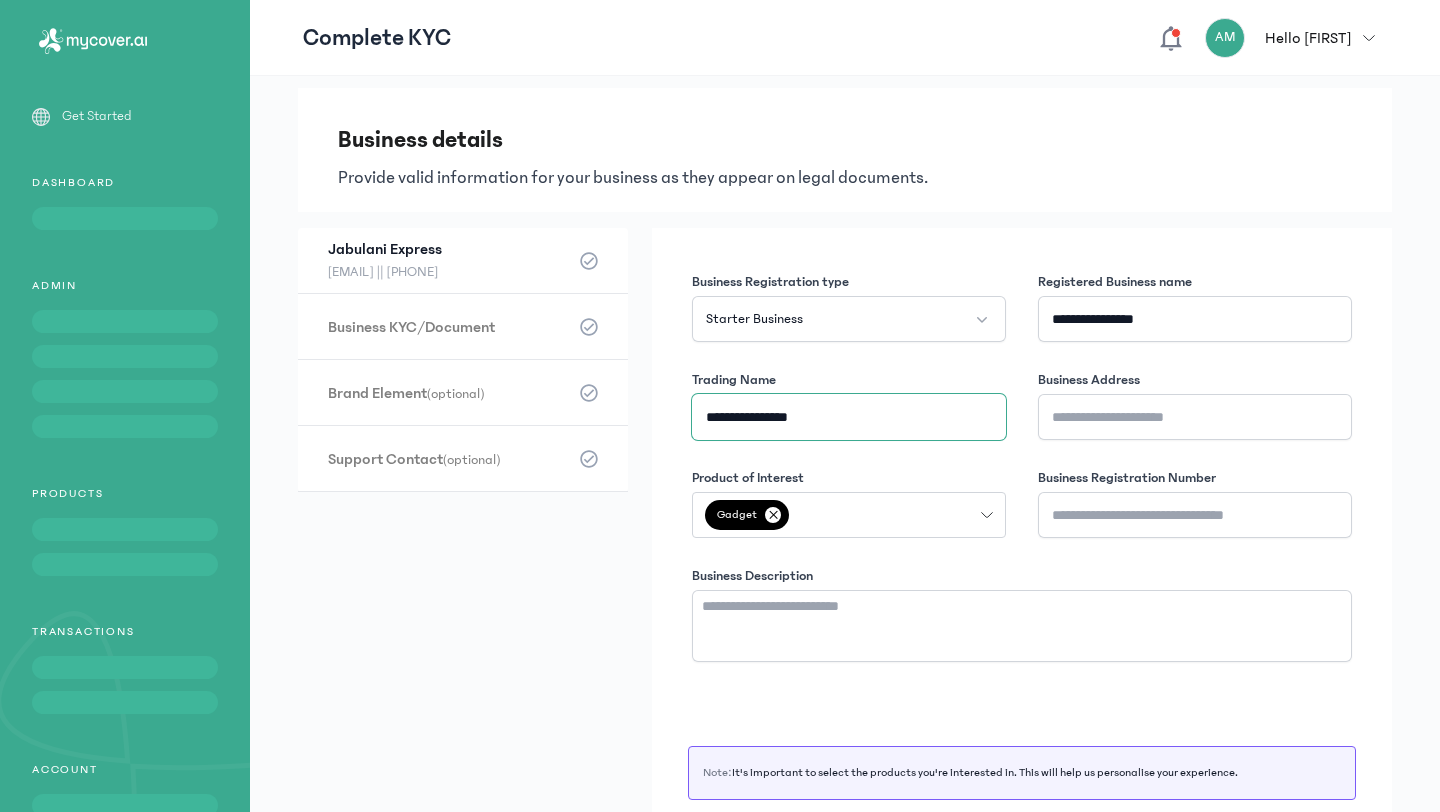 type on "**********" 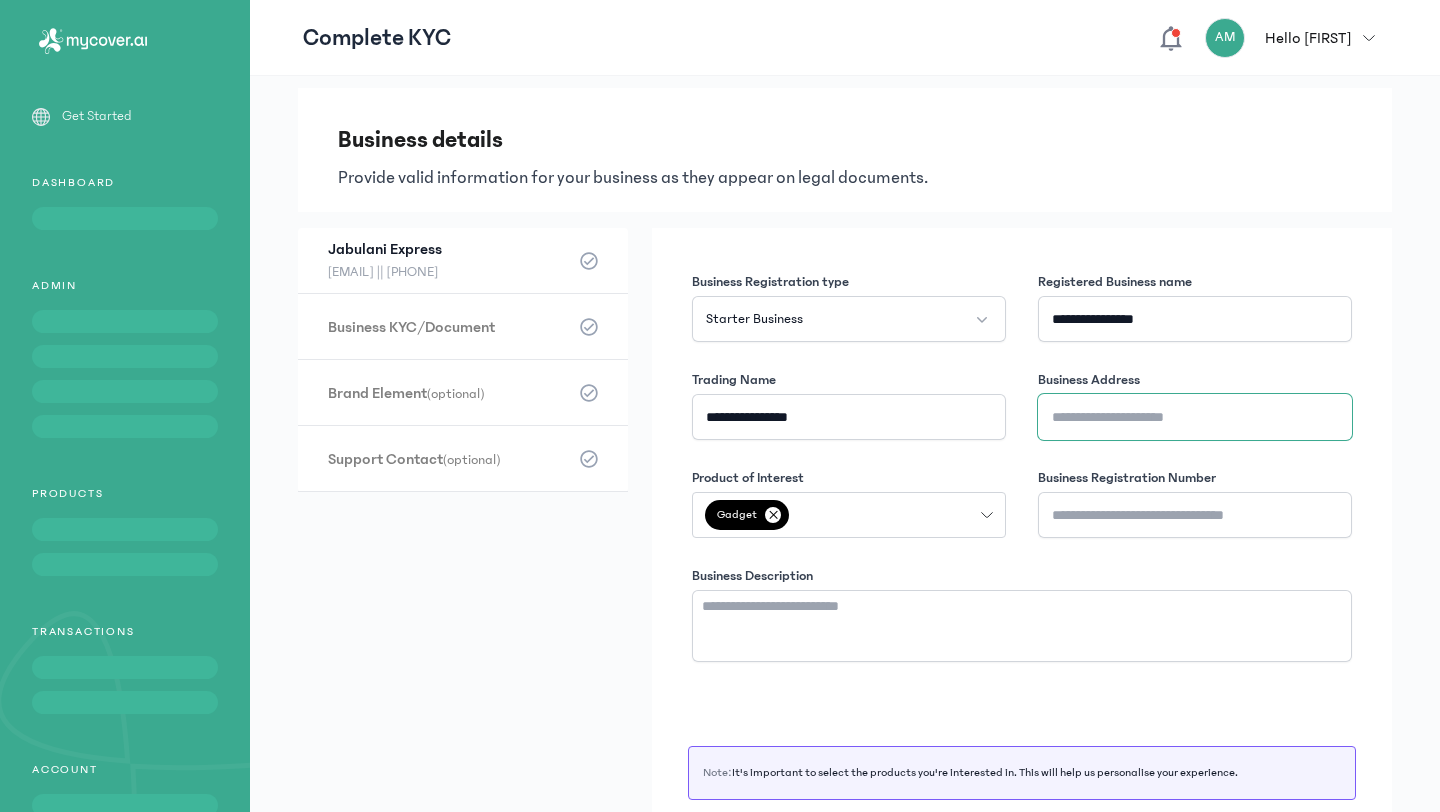 click on "Business Address" at bounding box center [1195, 417] 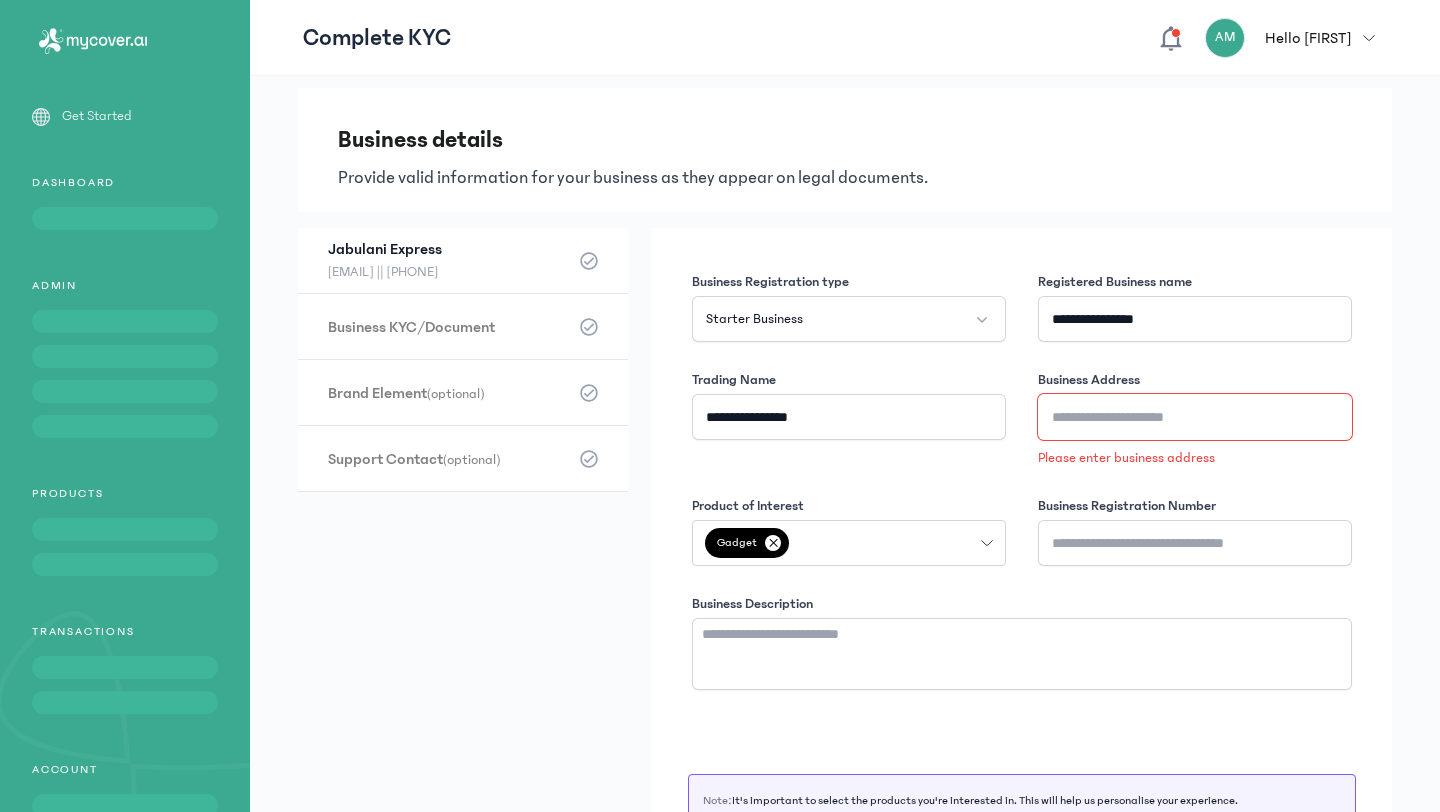 paste on "**********" 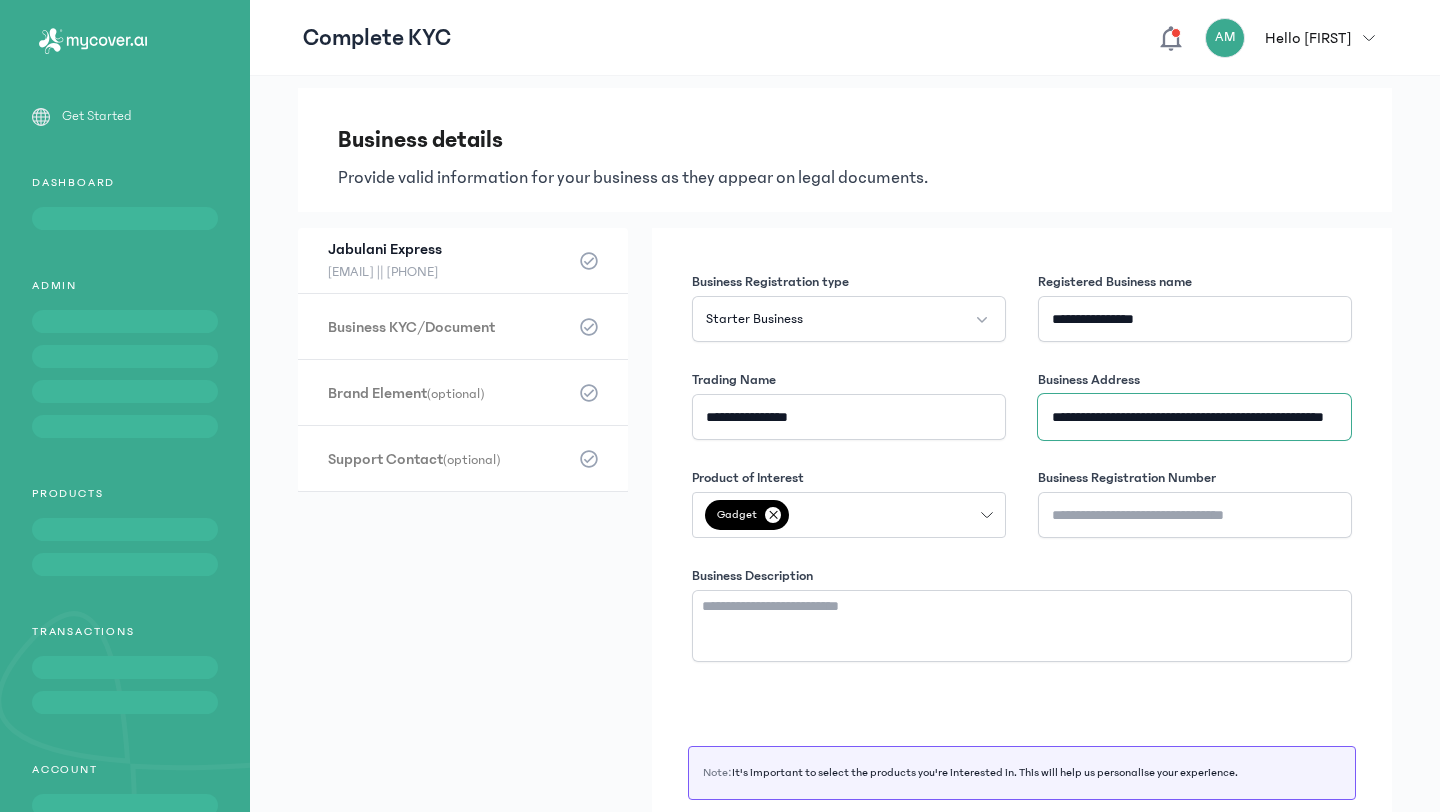 scroll, scrollTop: 0, scrollLeft: 33, axis: horizontal 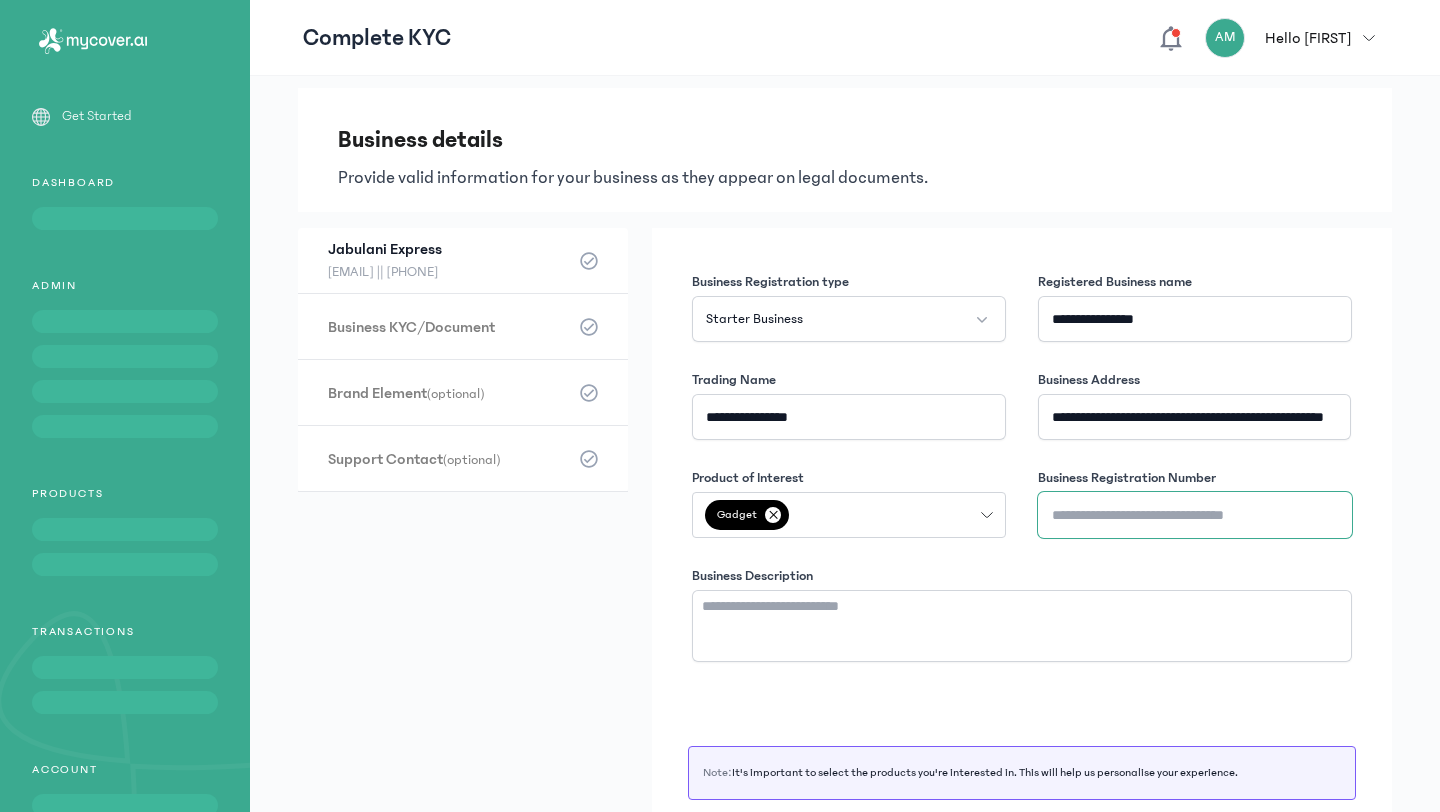 click on "Business Registration Number" at bounding box center (1195, 515) 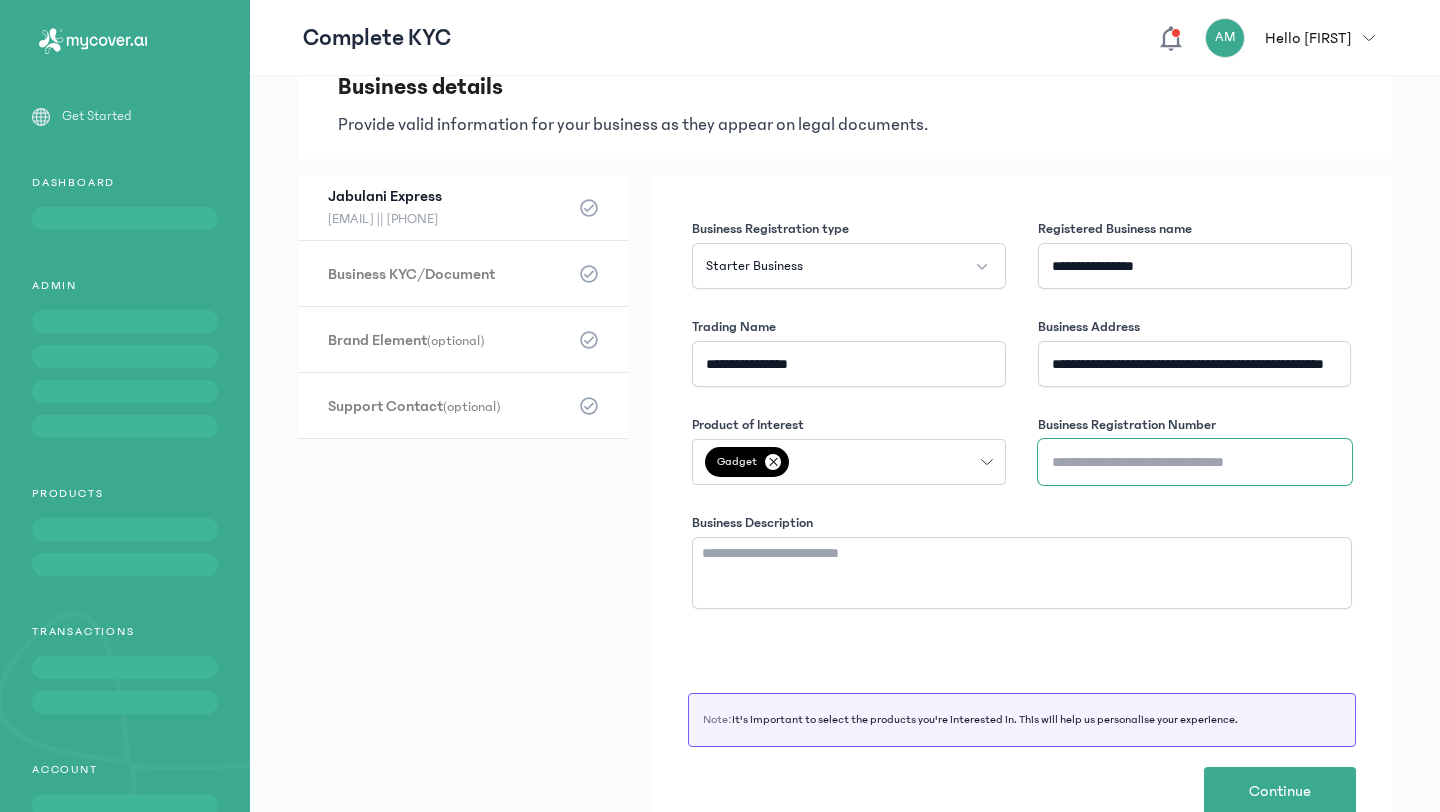 scroll, scrollTop: 79, scrollLeft: 0, axis: vertical 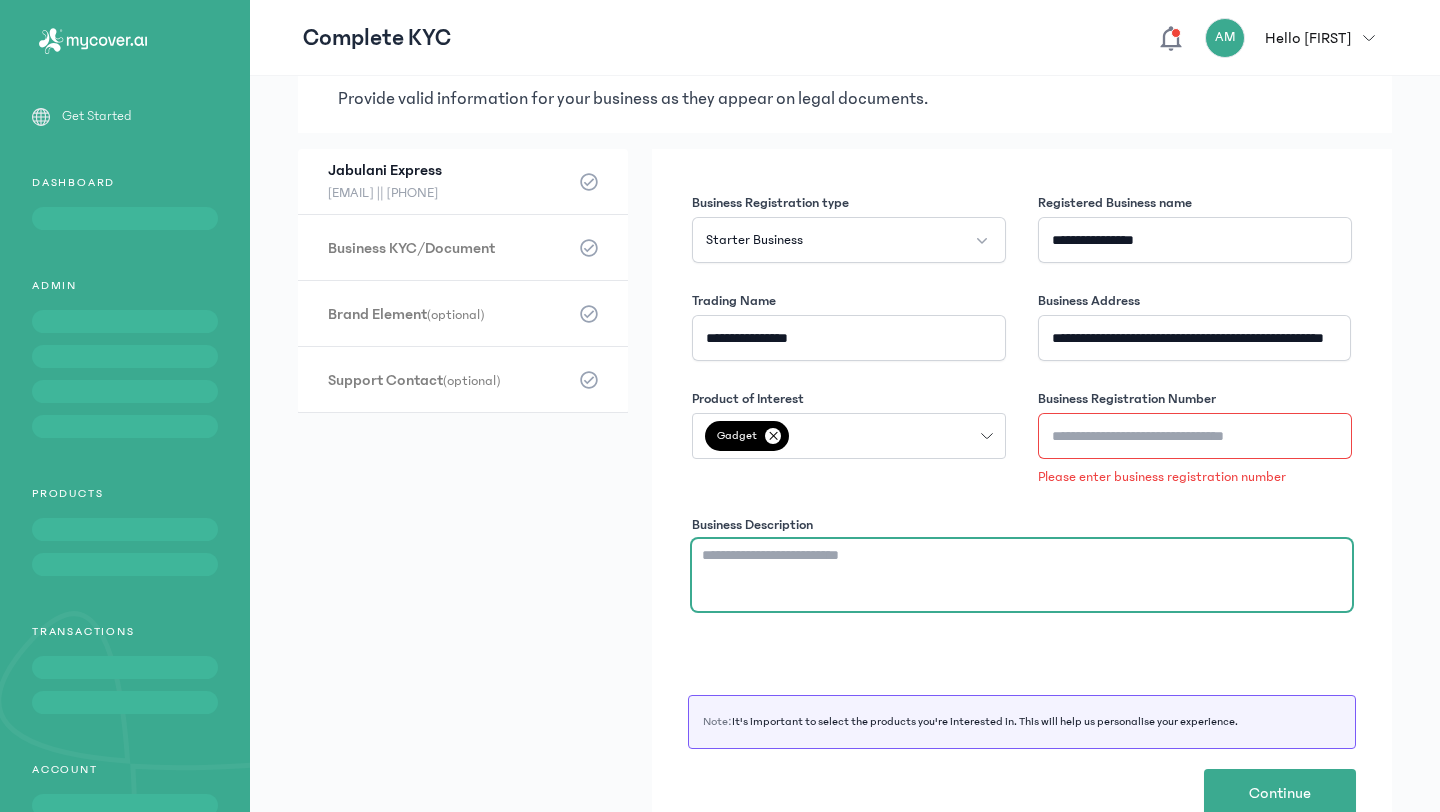 click on "Business Description" 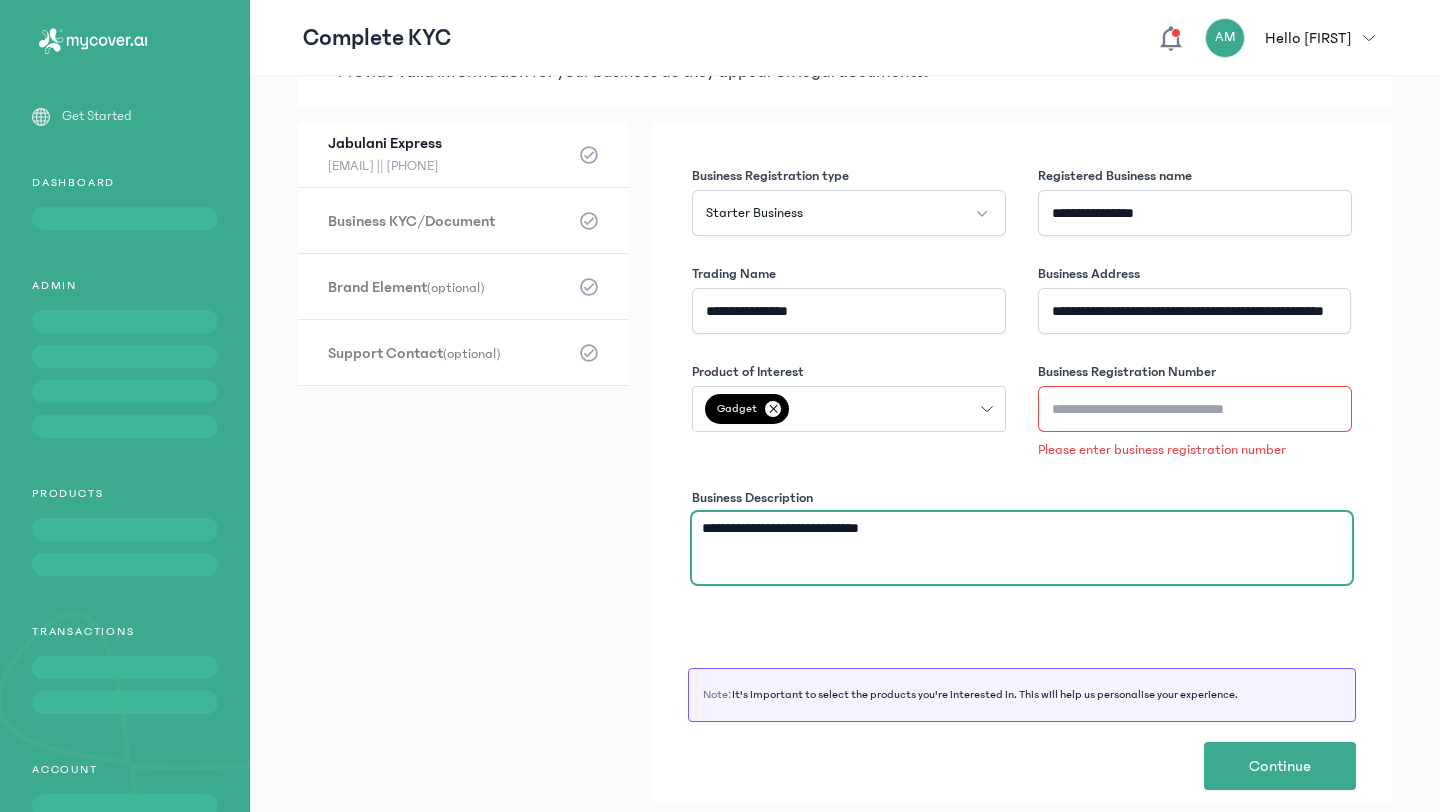 scroll, scrollTop: 107, scrollLeft: 0, axis: vertical 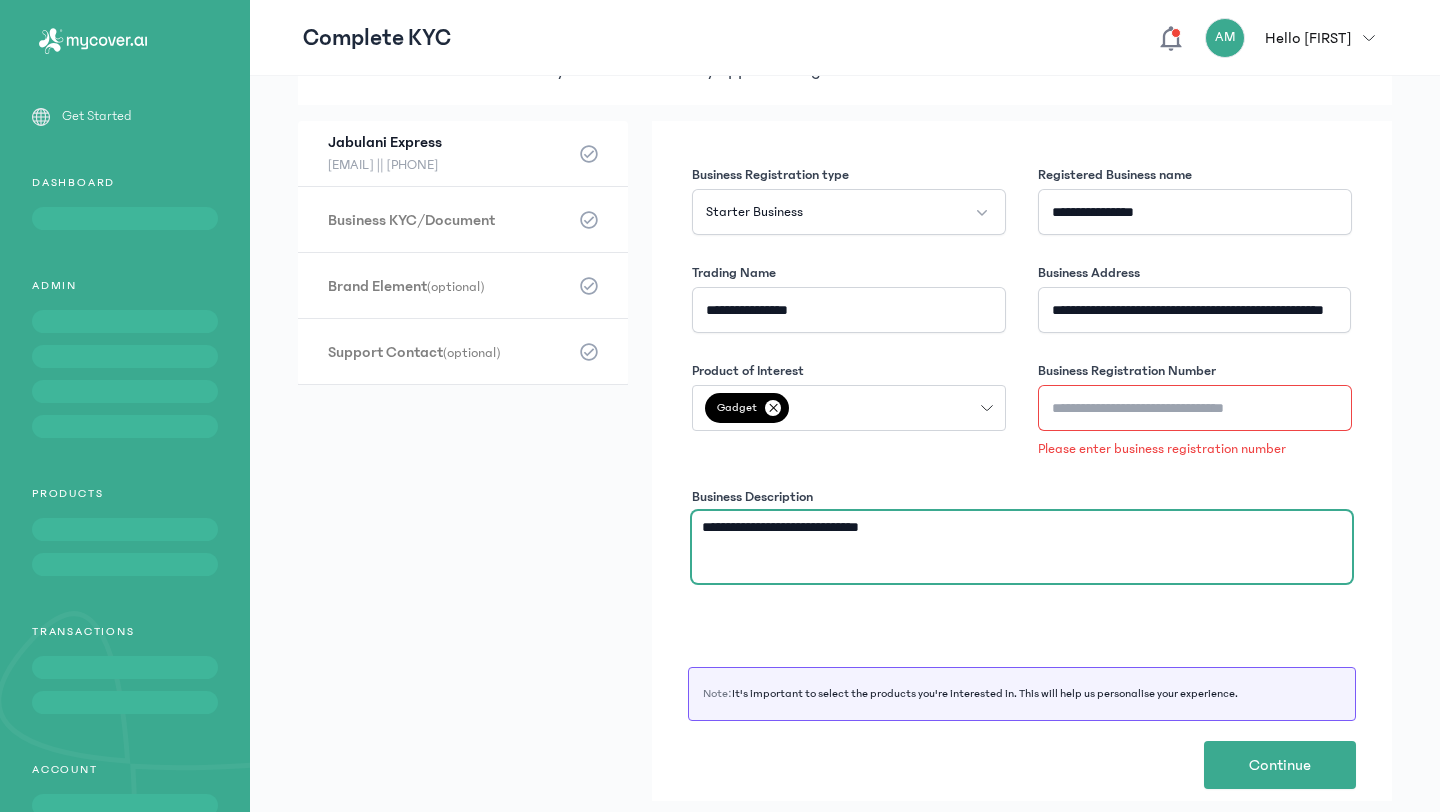 type on "**********" 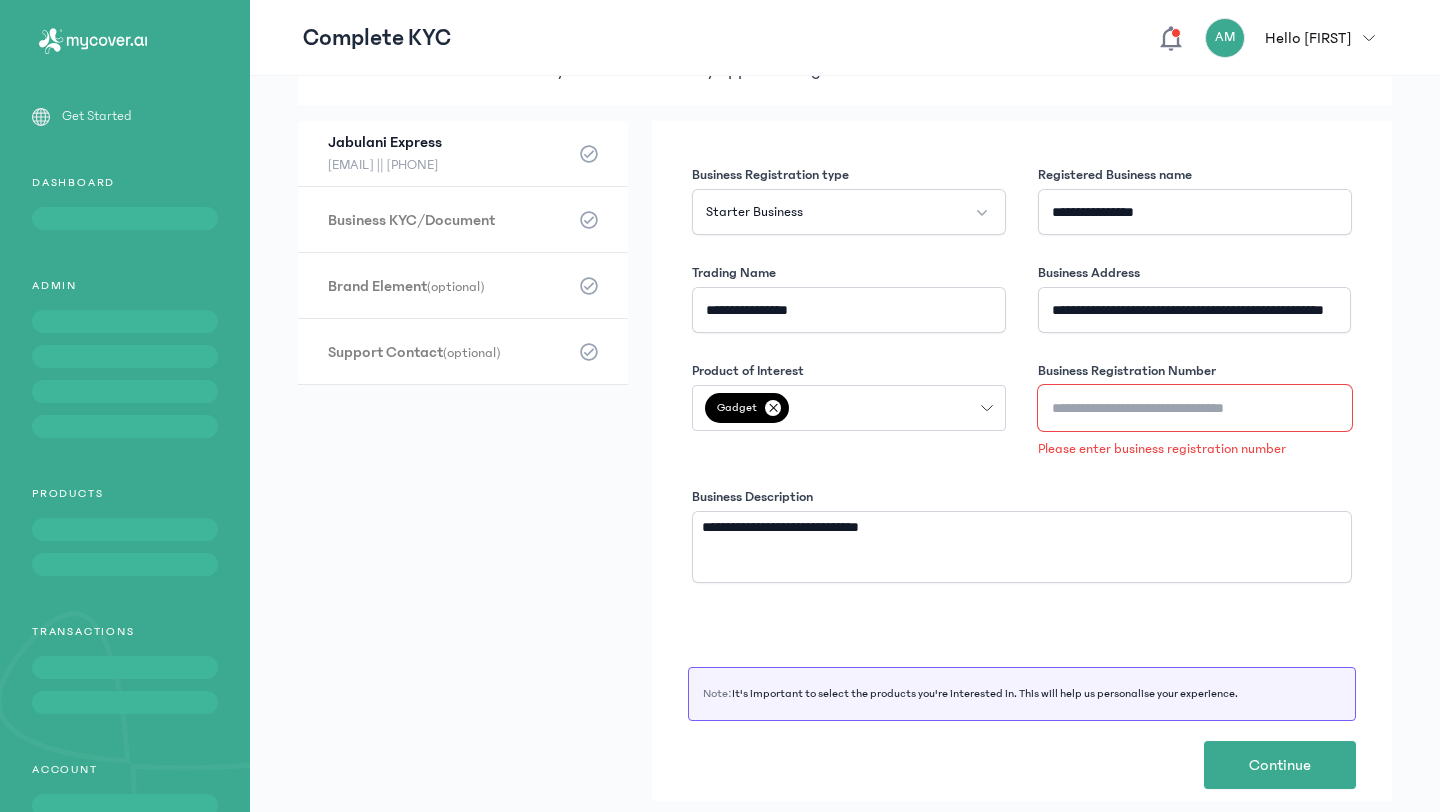 click on "Business Registration Number" at bounding box center (1195, 408) 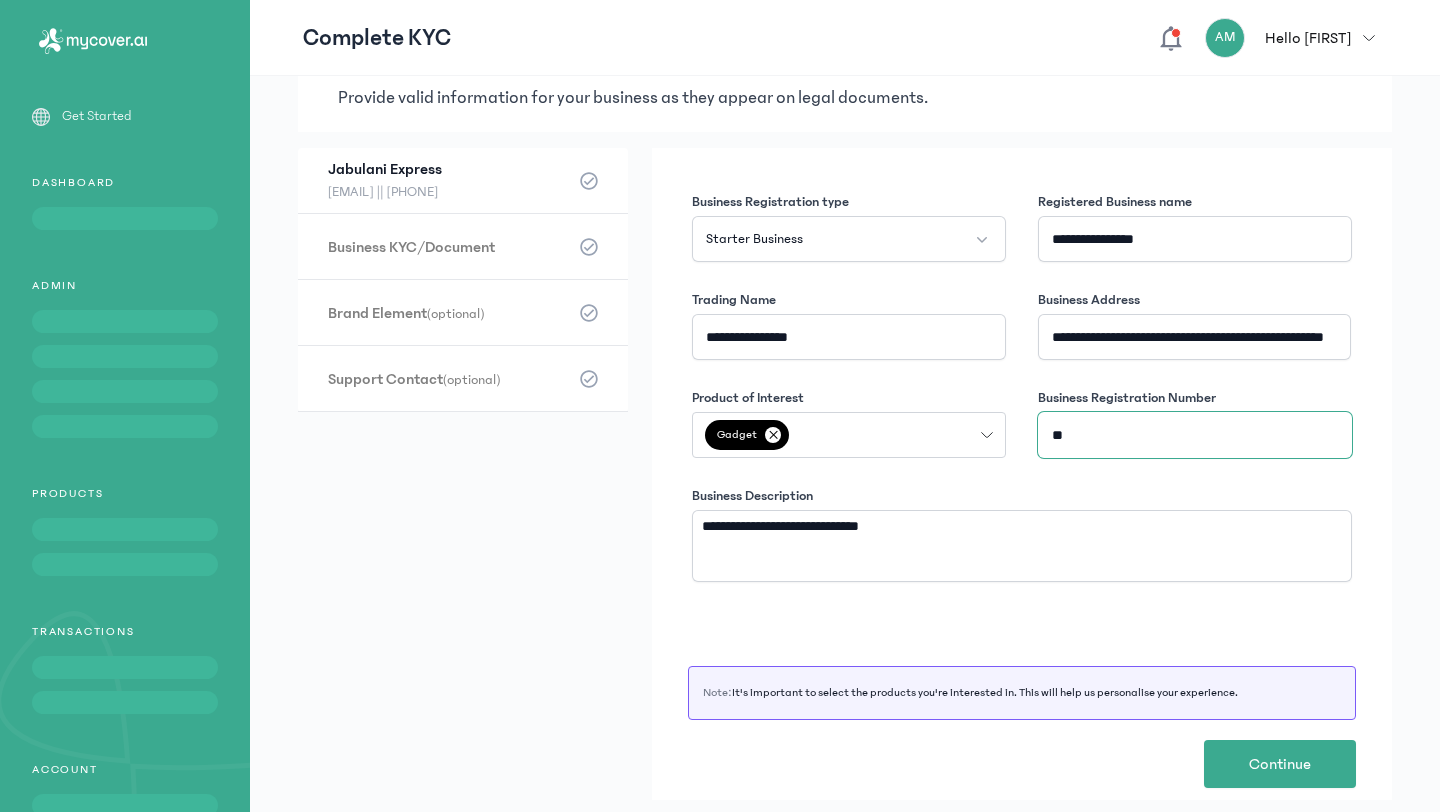 scroll, scrollTop: 79, scrollLeft: 0, axis: vertical 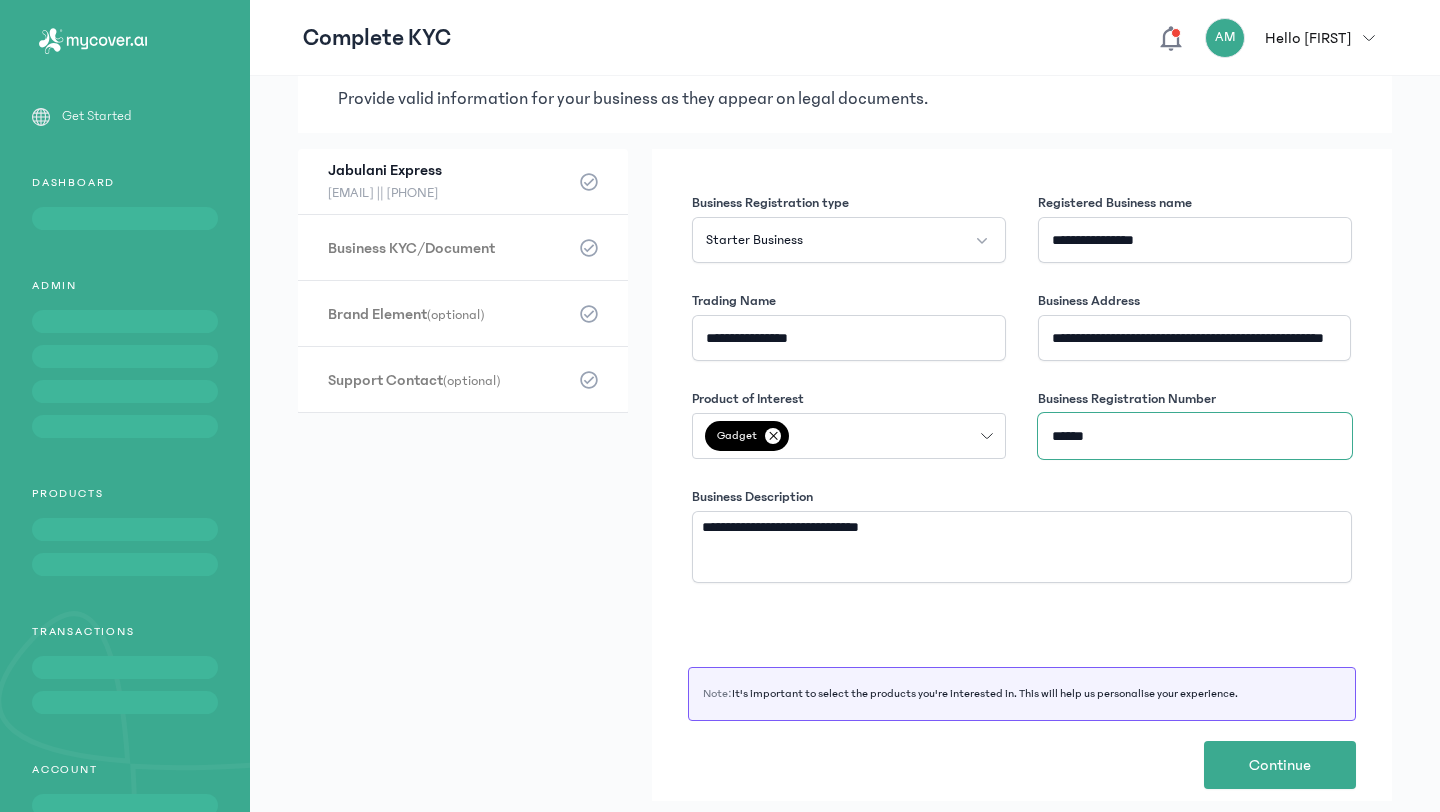 click on "******" at bounding box center (1195, 436) 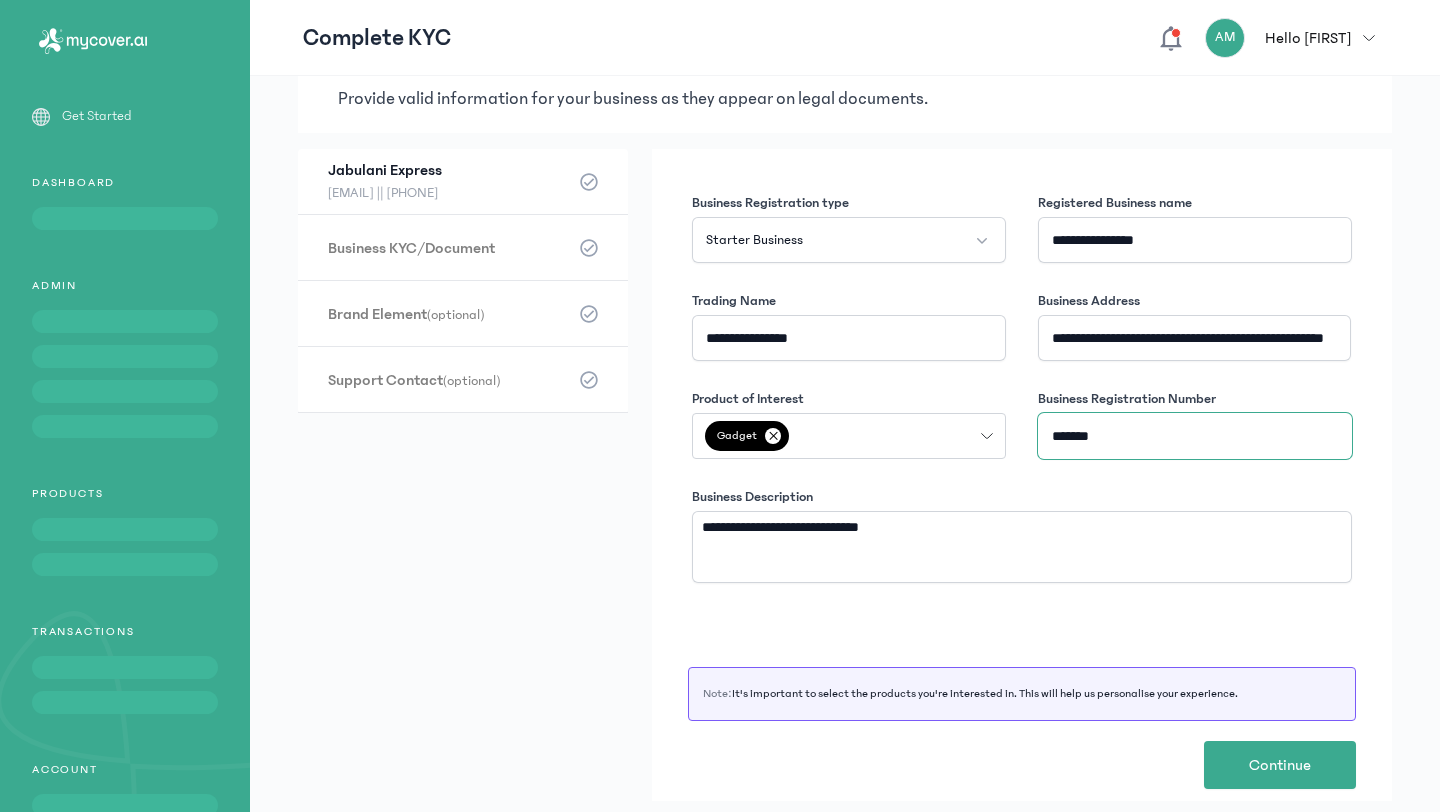 type on "*******" 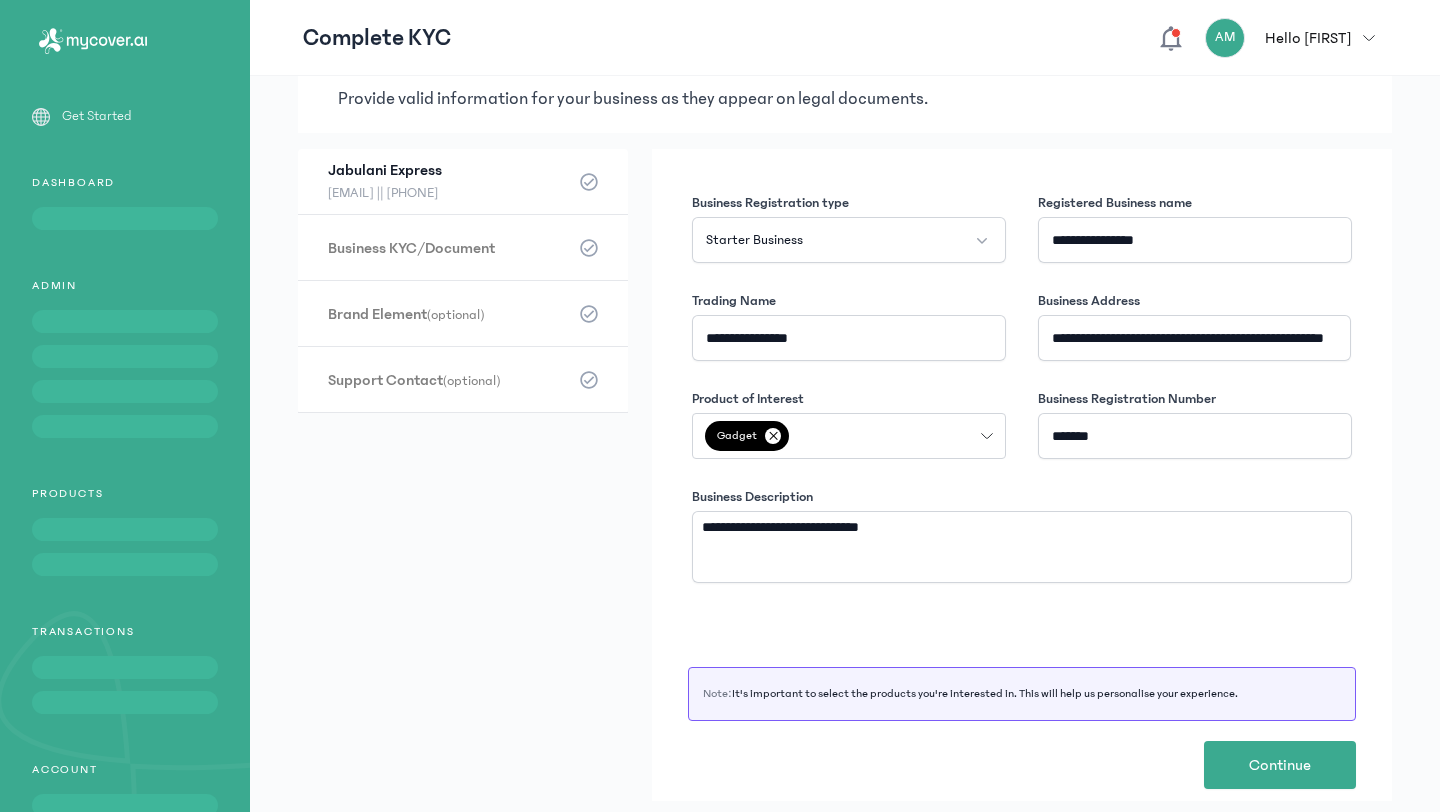 click on "Business Description" at bounding box center (1022, 497) 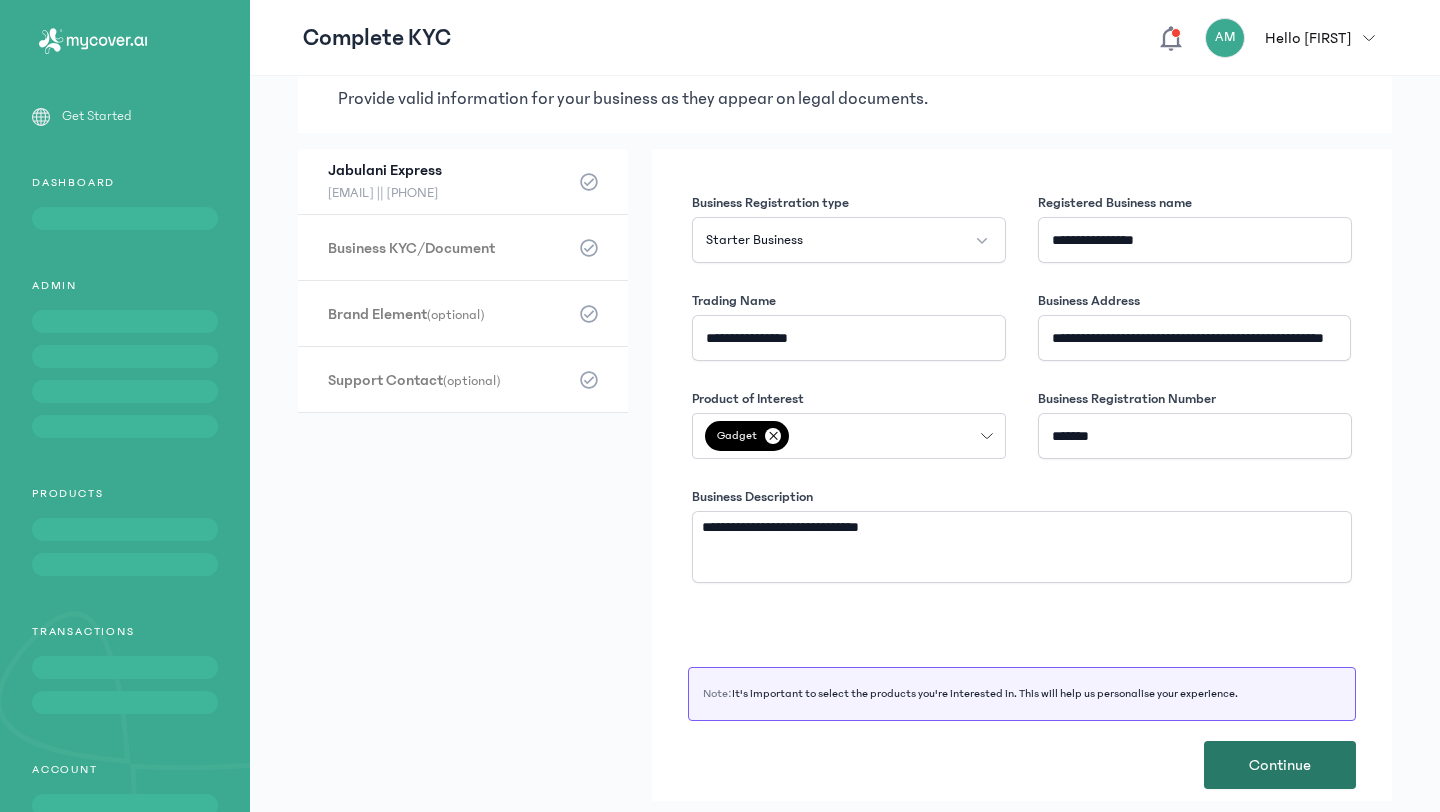 click on "Continue" 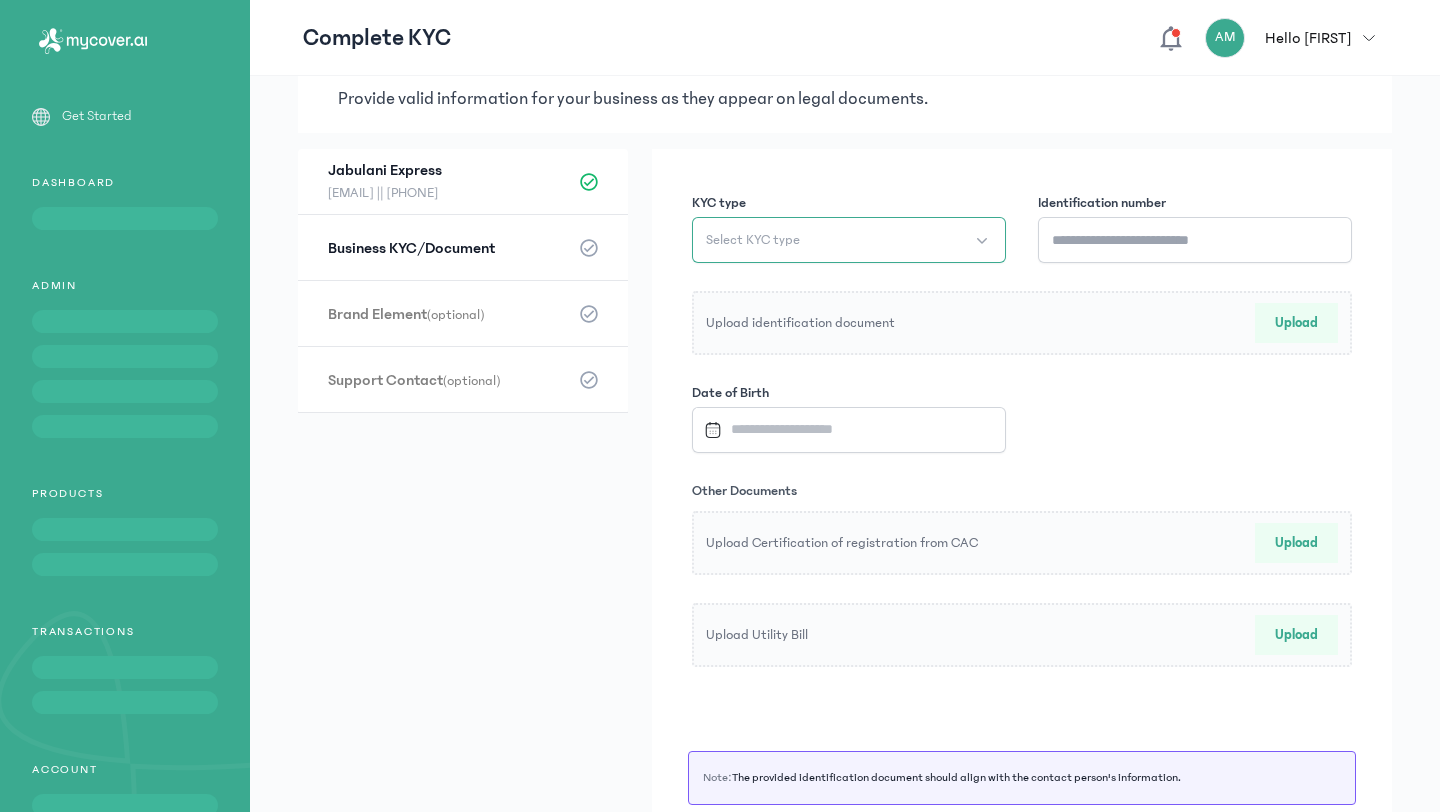 click on "Select KYC type" 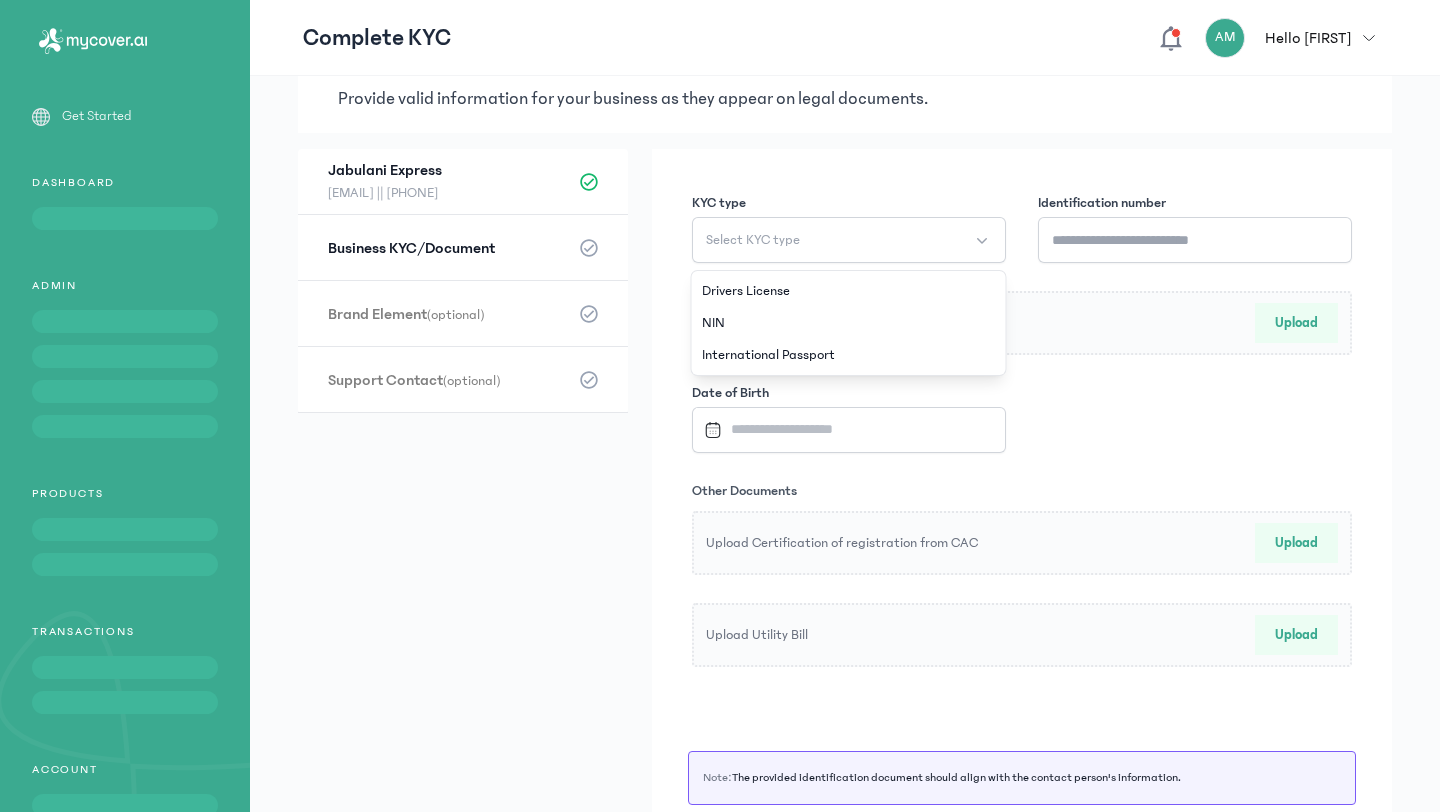 click on "KYC type" at bounding box center [849, 203] 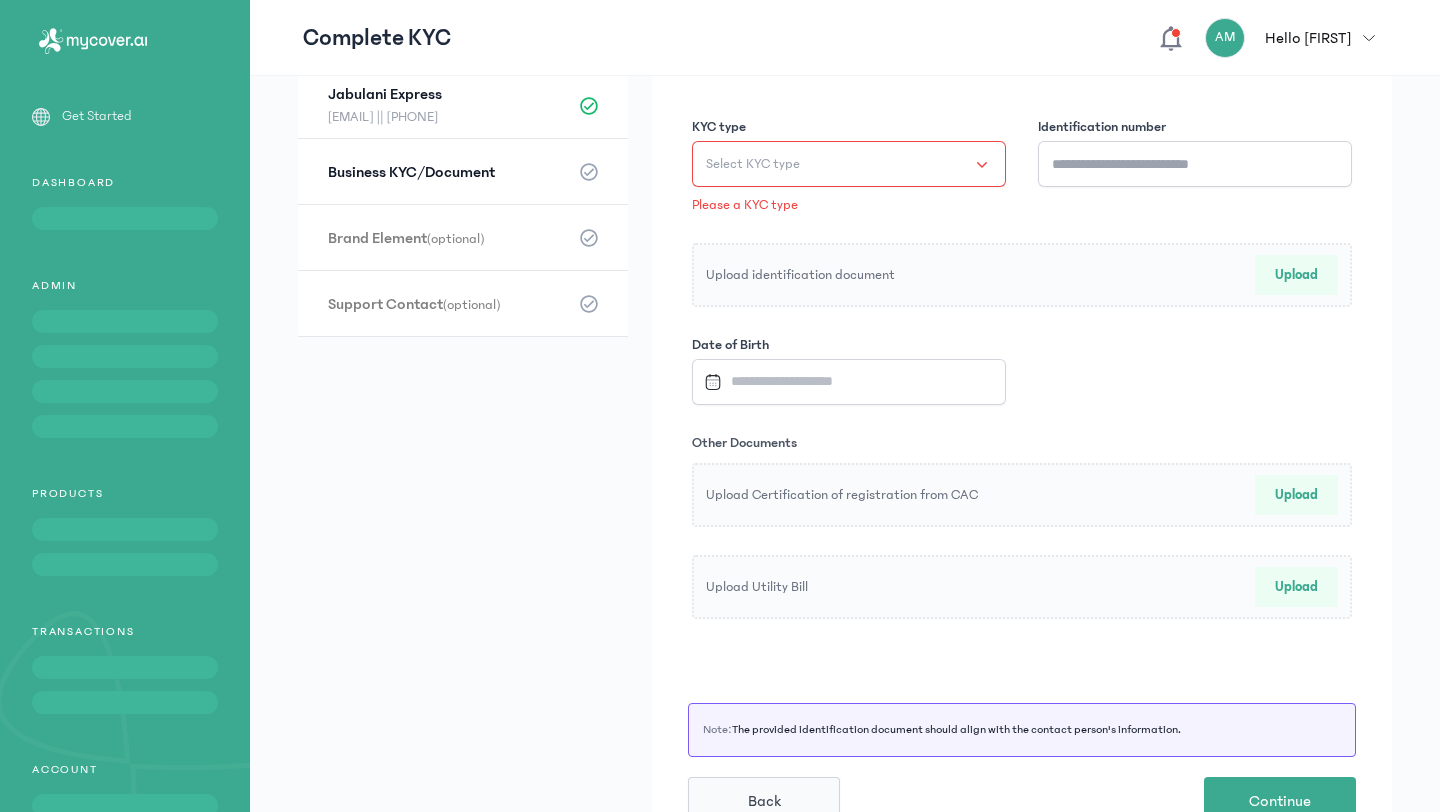 scroll, scrollTop: 191, scrollLeft: 0, axis: vertical 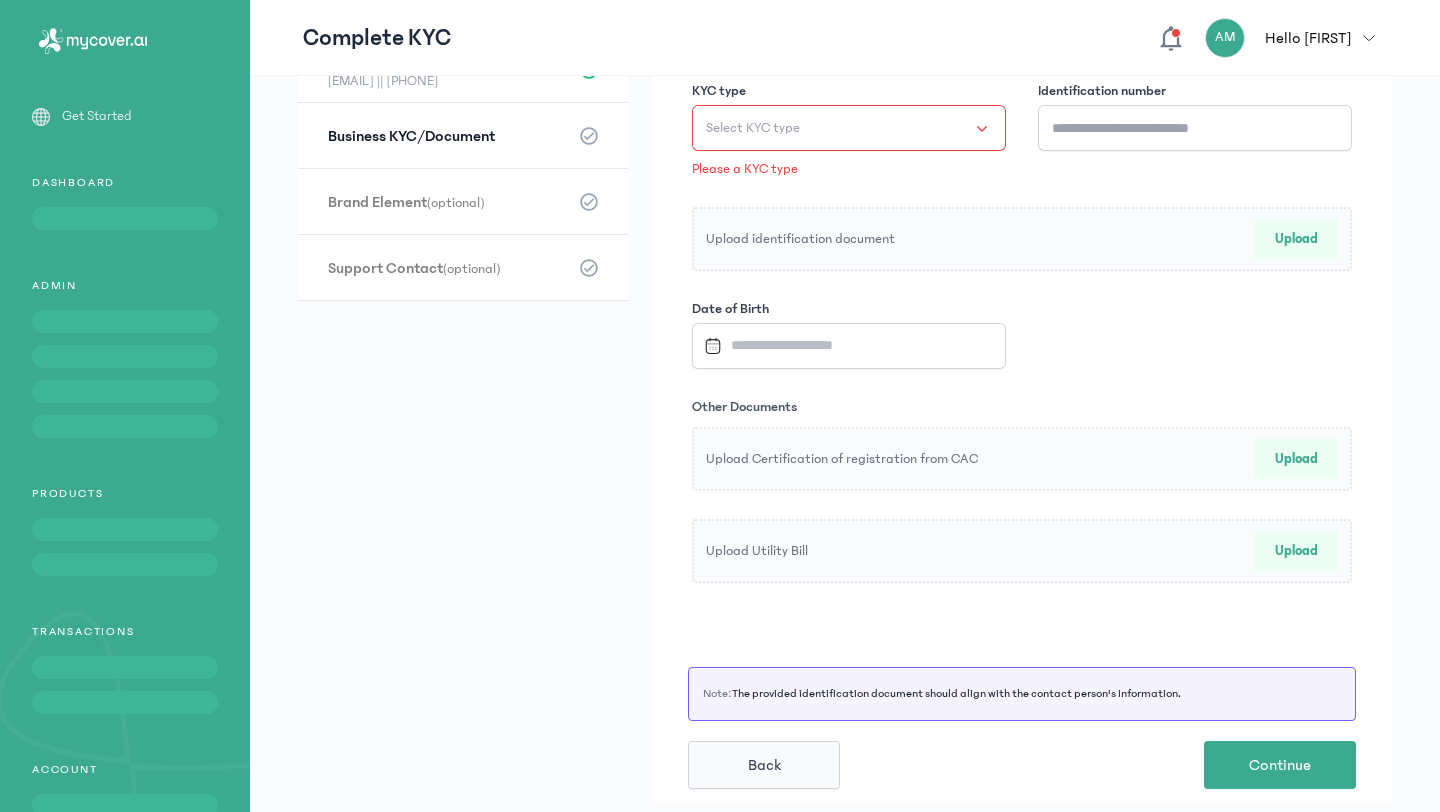 click on "Upload" at bounding box center (1296, 459) 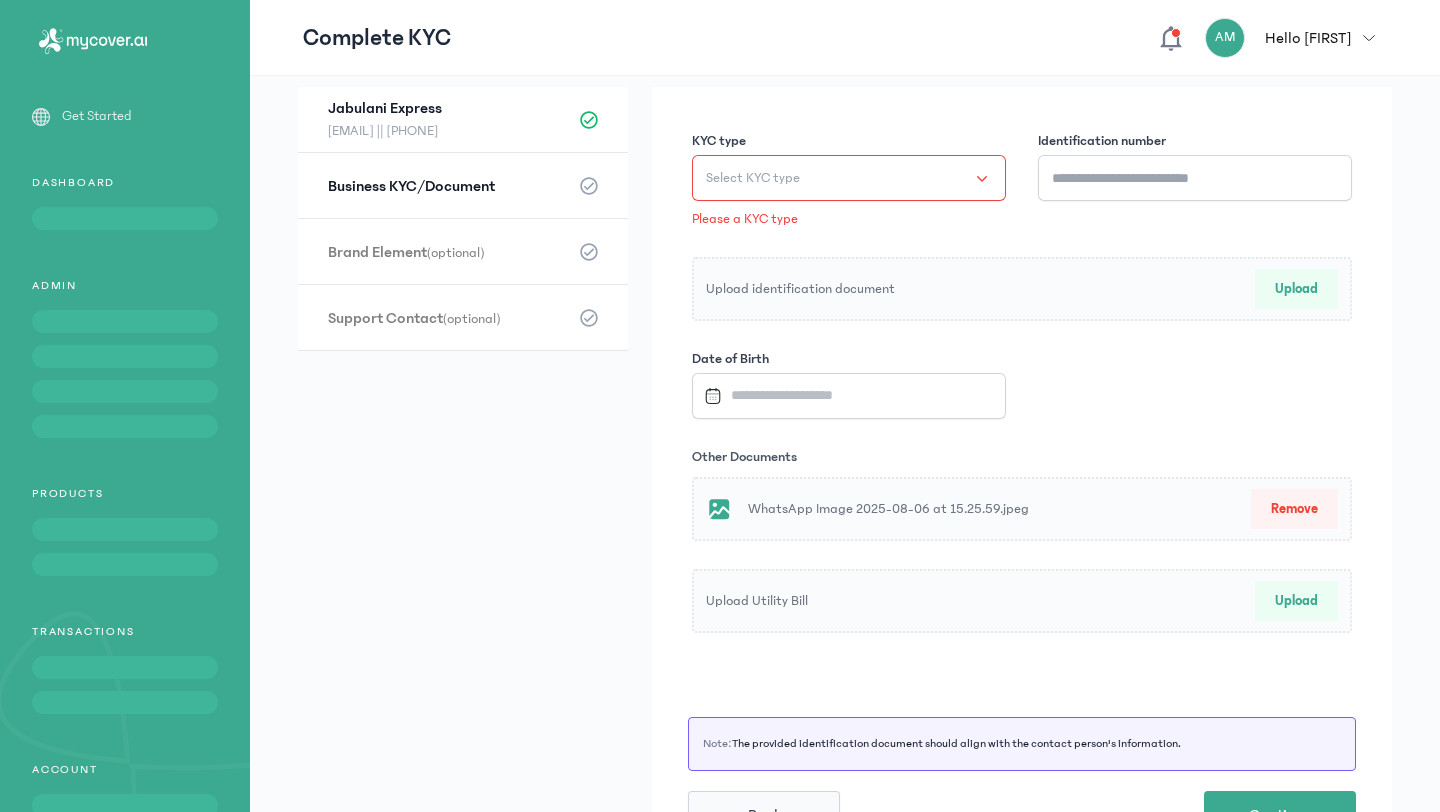 scroll, scrollTop: 133, scrollLeft: 0, axis: vertical 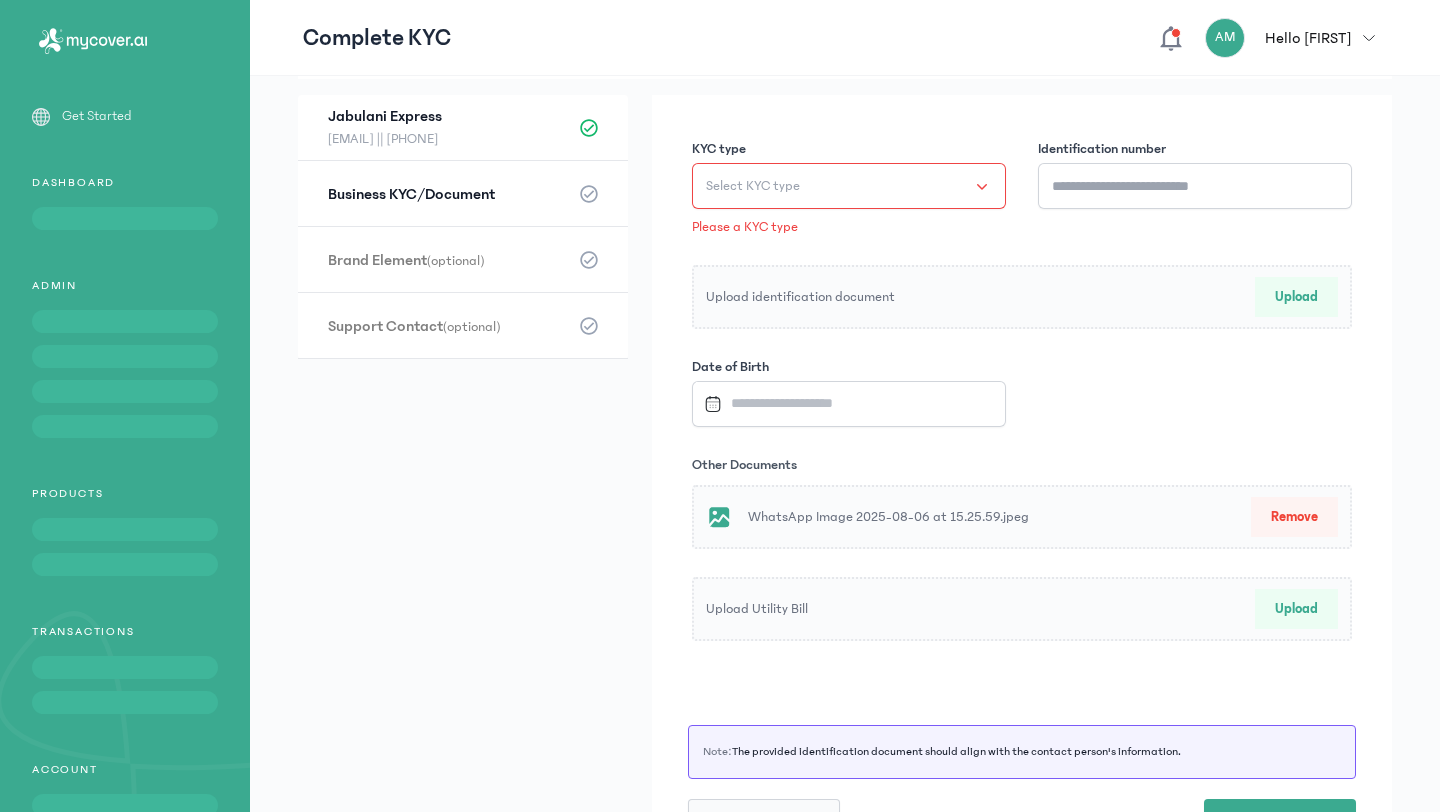 click at bounding box center [840, 403] 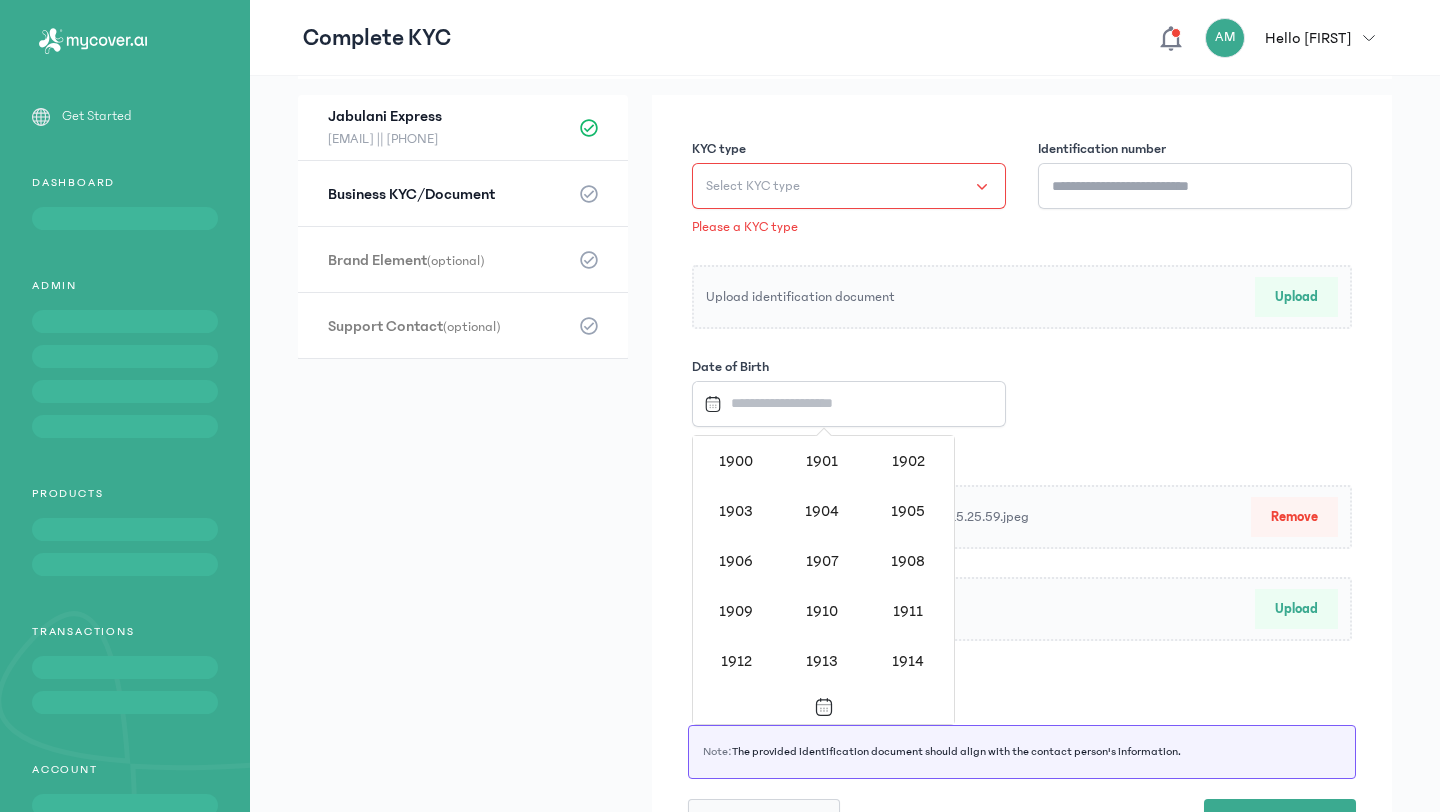 scroll, scrollTop: 1638, scrollLeft: 0, axis: vertical 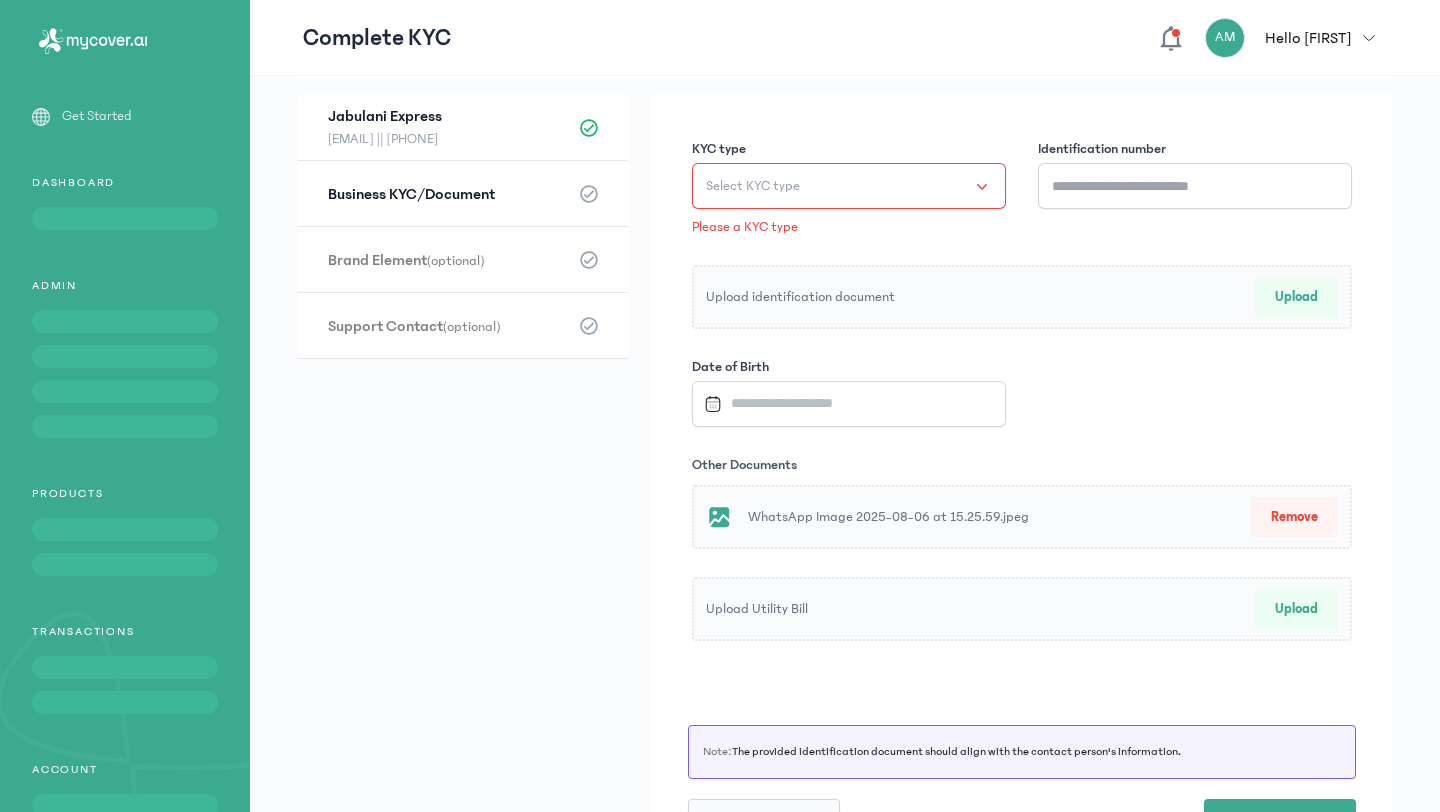 click on "KYC type Select KYC type Please a KYC type Identification number Upload identification document Upload Date of Birth
Other Documents
WhatsApp Image 2025-08-06 at 15.25.59.jpeg Remove Upload Utility Bill Upload" at bounding box center [1022, 390] 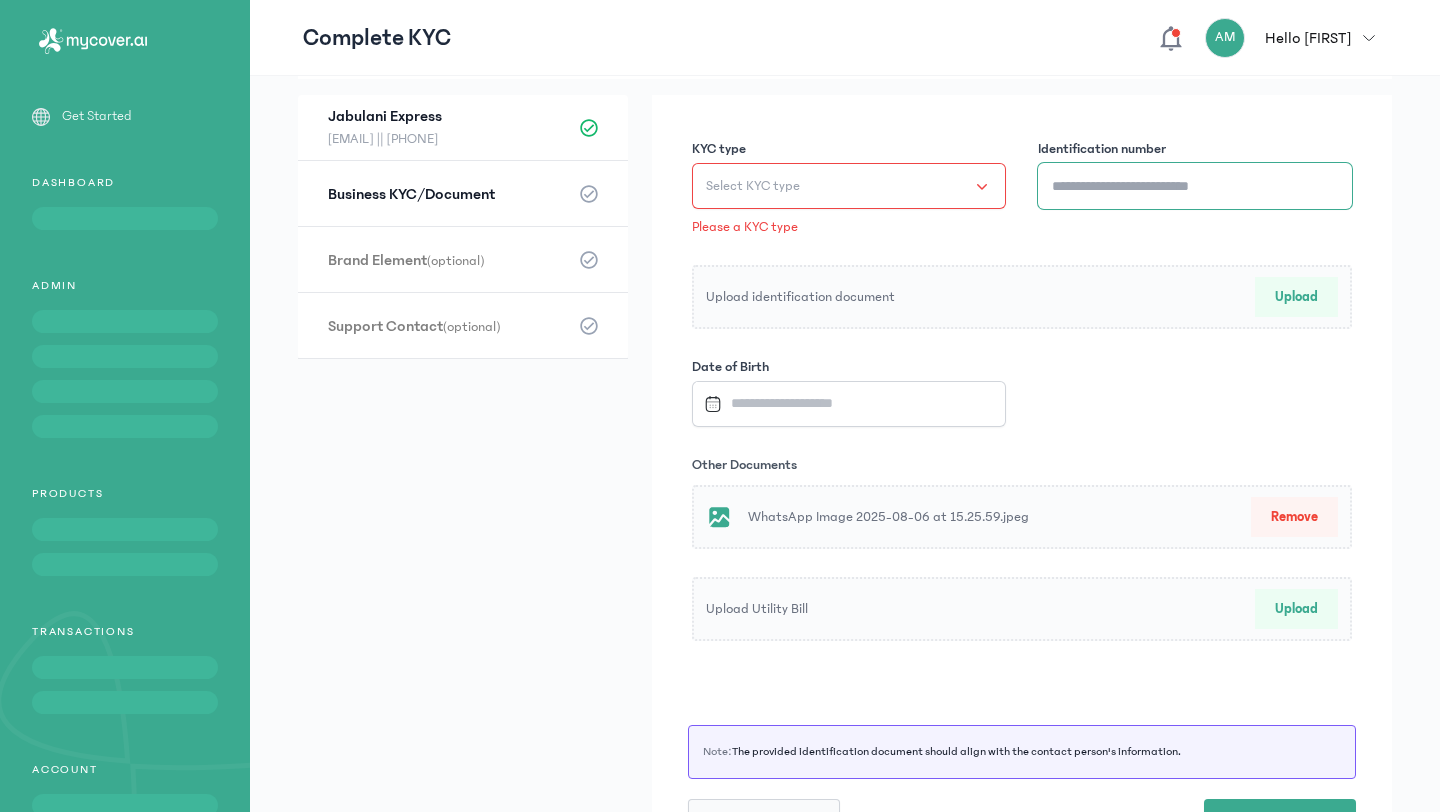 click on "Identification number" at bounding box center (1195, 186) 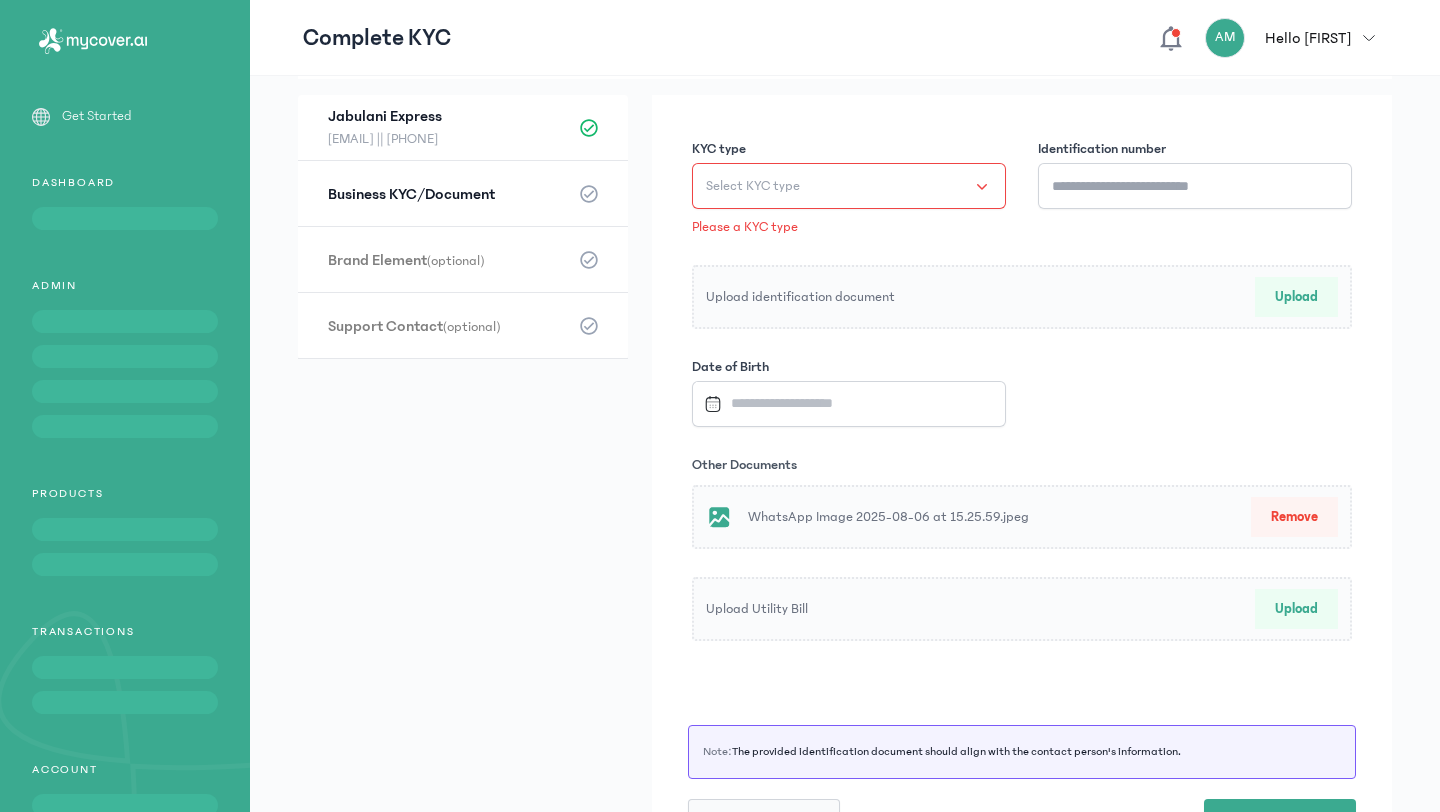 click on "Select KYC type" 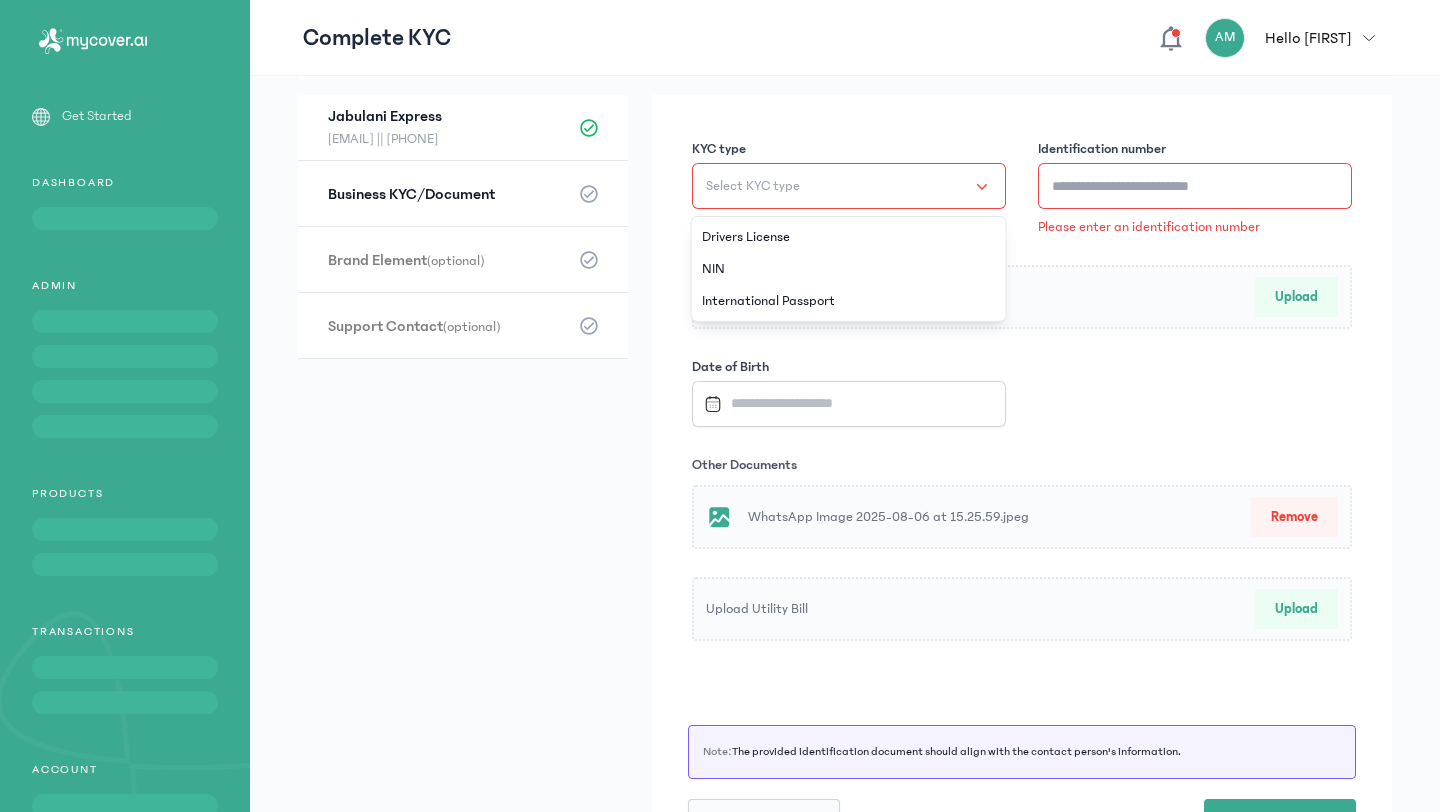click on "Select KYC type Drivers License NIN International Passport Please a KYC type Identification number Please enter an identification number Upload identification document Upload Date of Birth
Other Documents
WhatsApp Image 2025-08-06 at 15.25.59.jpeg Remove Upload Utility Bill Upload" at bounding box center [1022, 390] 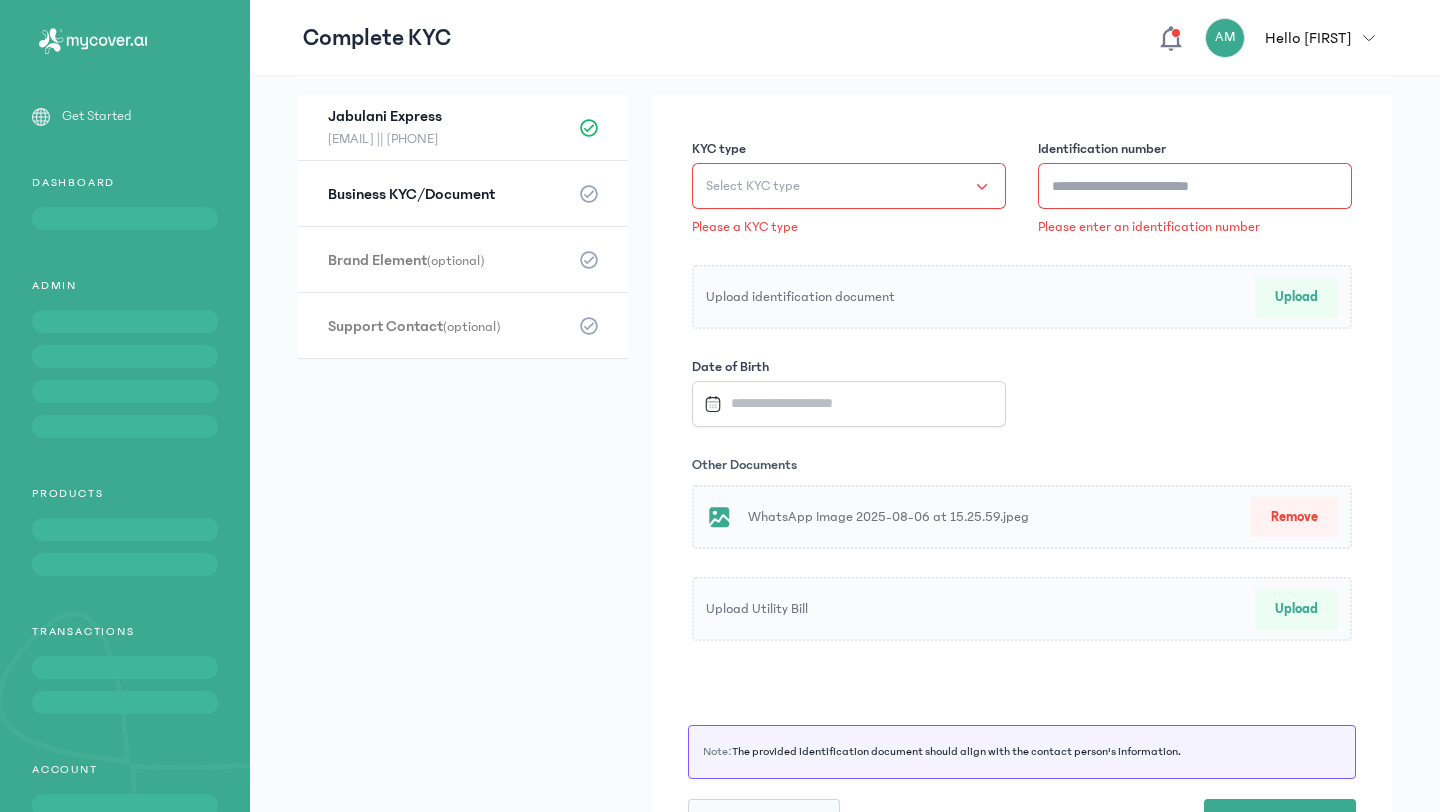 click on "Select KYC type" 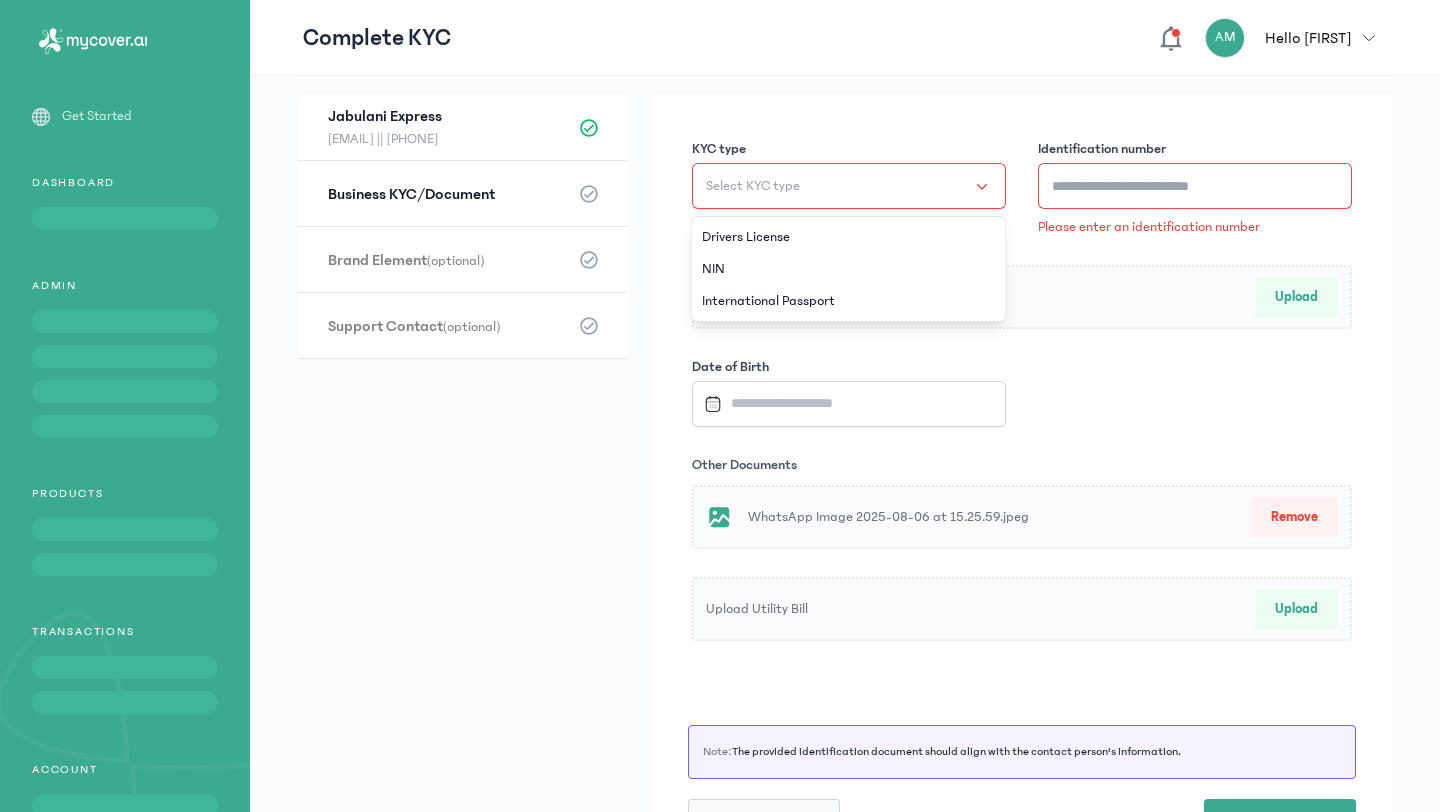click on "Select KYC type Drivers License NIN International Passport Please a KYC type Identification number Please enter an identification number Upload identification document Upload Date of Birth
Other Documents
WhatsApp Image 2025-08-06 at 15.25.59.jpeg Remove Upload Utility Bill Upload  Note:  The provided identification document should align with the contact person's information. Back Continue" at bounding box center (845, 485) 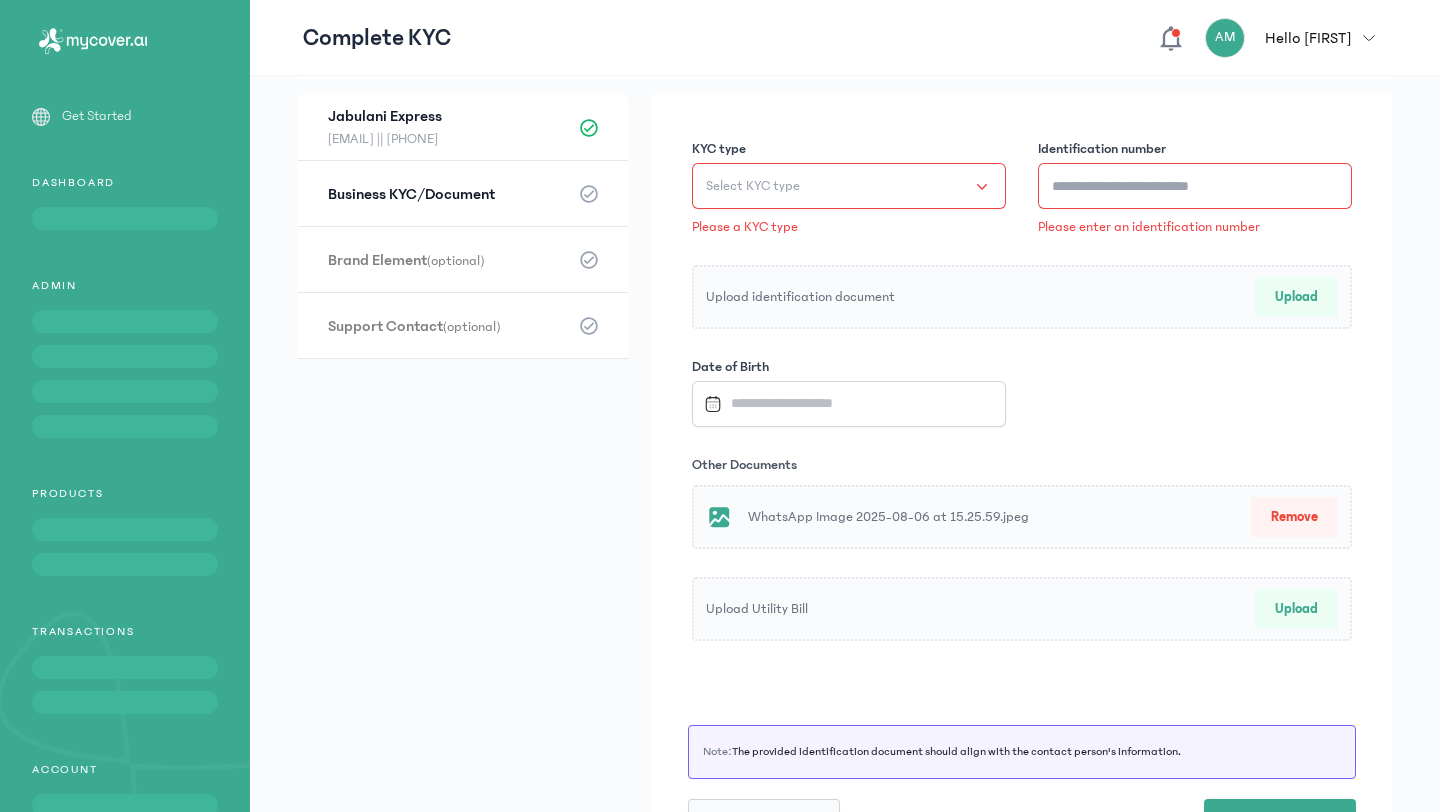scroll, scrollTop: 191, scrollLeft: 0, axis: vertical 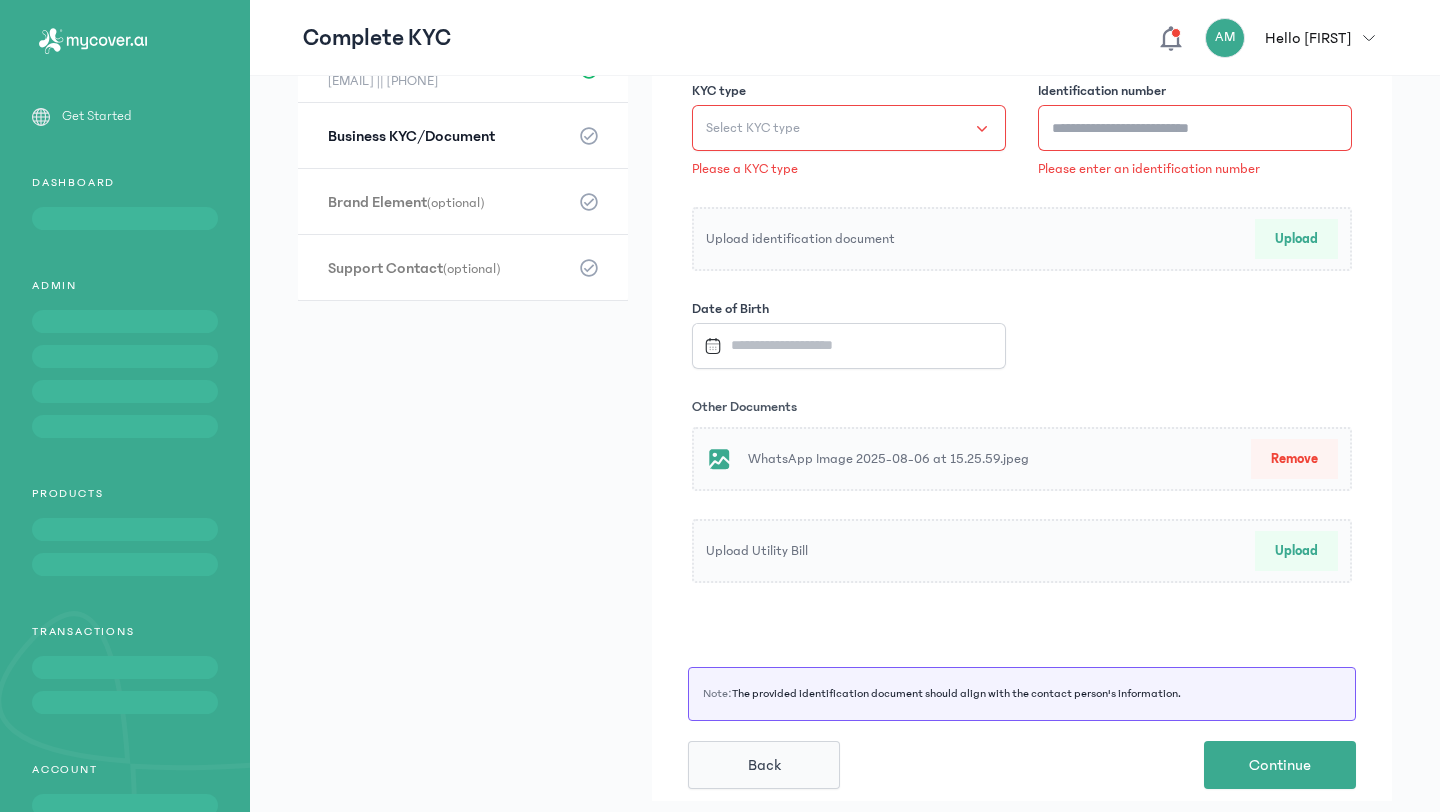 click on "Select KYC type" 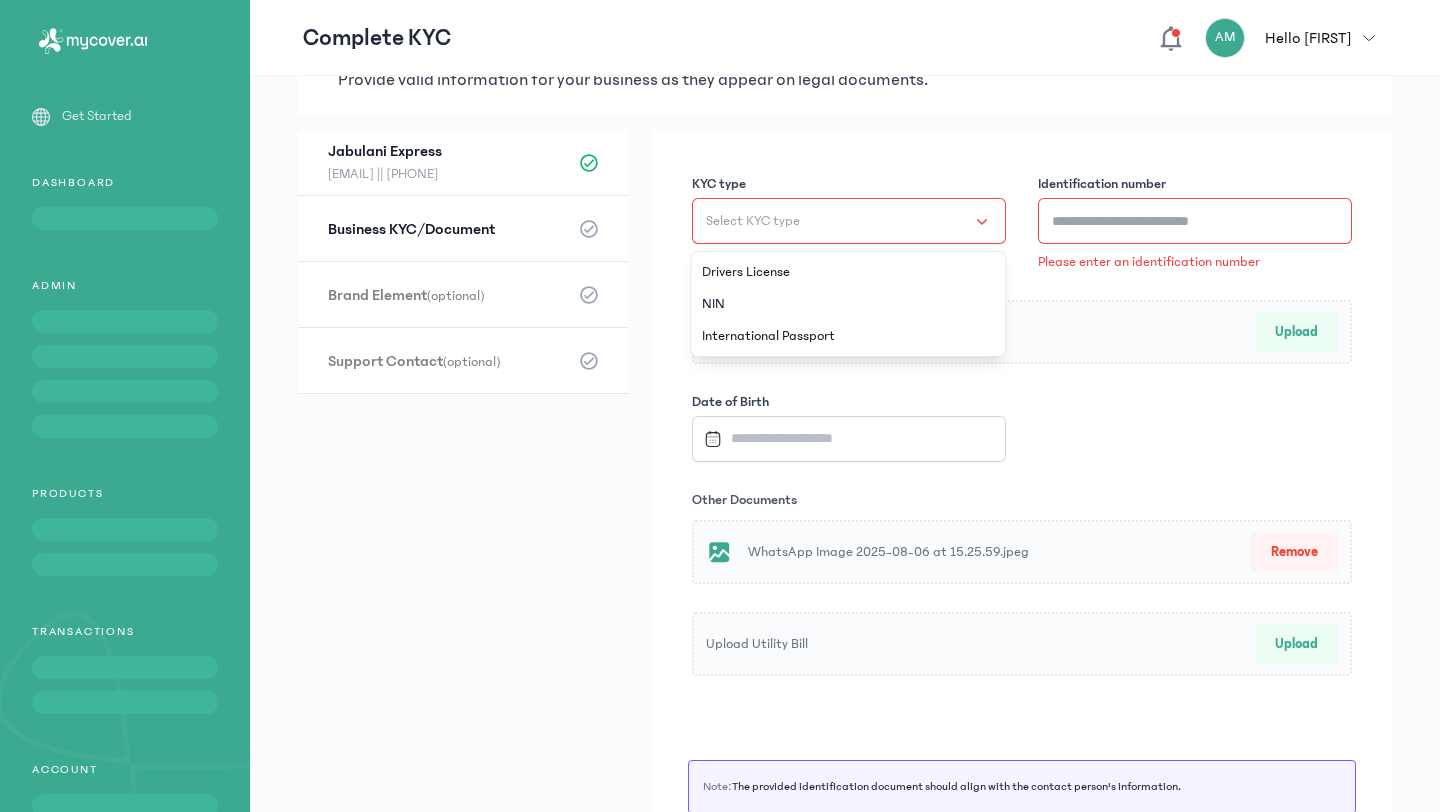 scroll, scrollTop: 90, scrollLeft: 0, axis: vertical 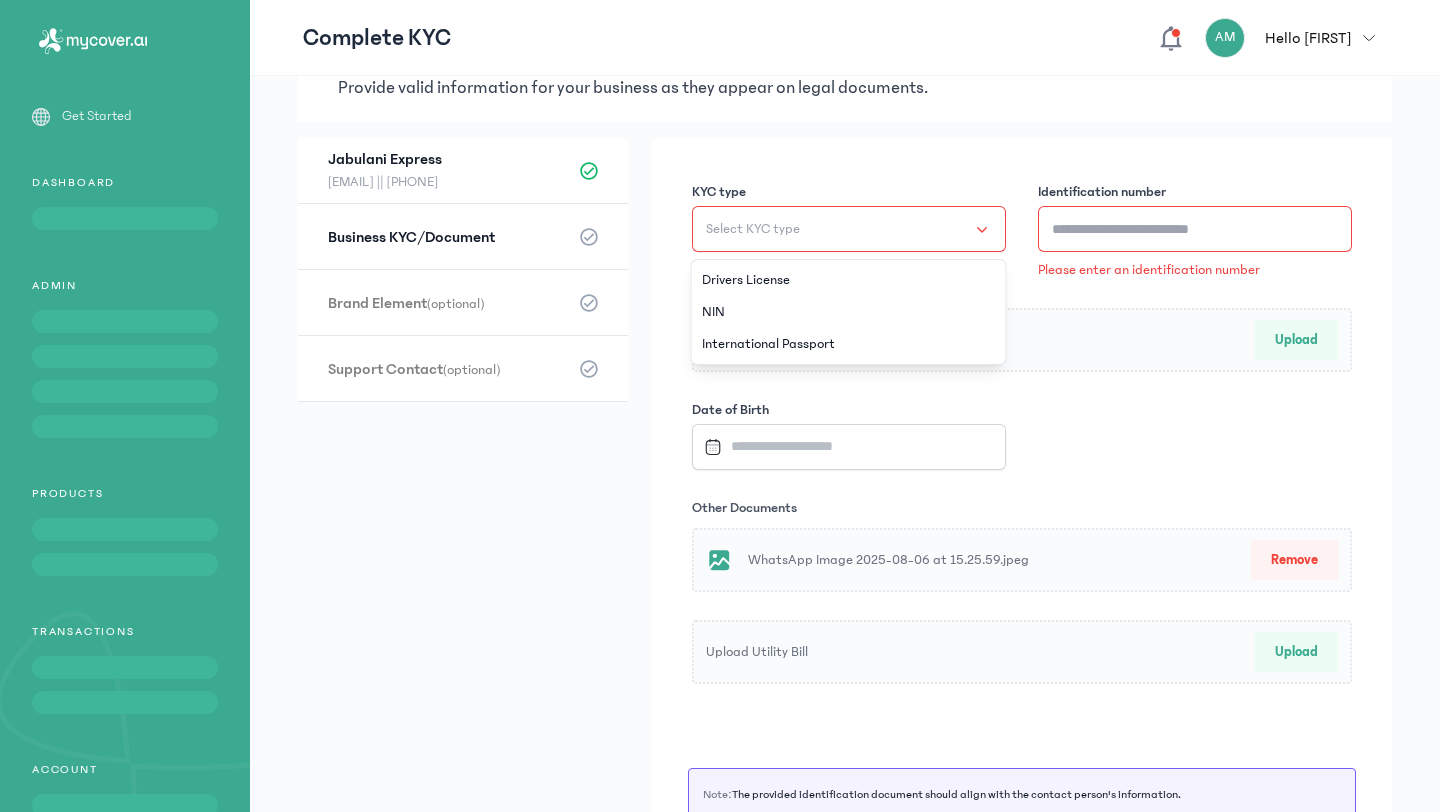 click on "Select KYC type Drivers License NIN International Passport Please a KYC type Identification number Please enter an identification number Upload identification document Upload Date of Birth
Other Documents
WhatsApp Image 2025-08-06 at 15.25.59.jpeg Remove Upload Utility Bill Upload  Note:  The provided identification document should align with the contact person's information. Back Continue" at bounding box center [845, 528] 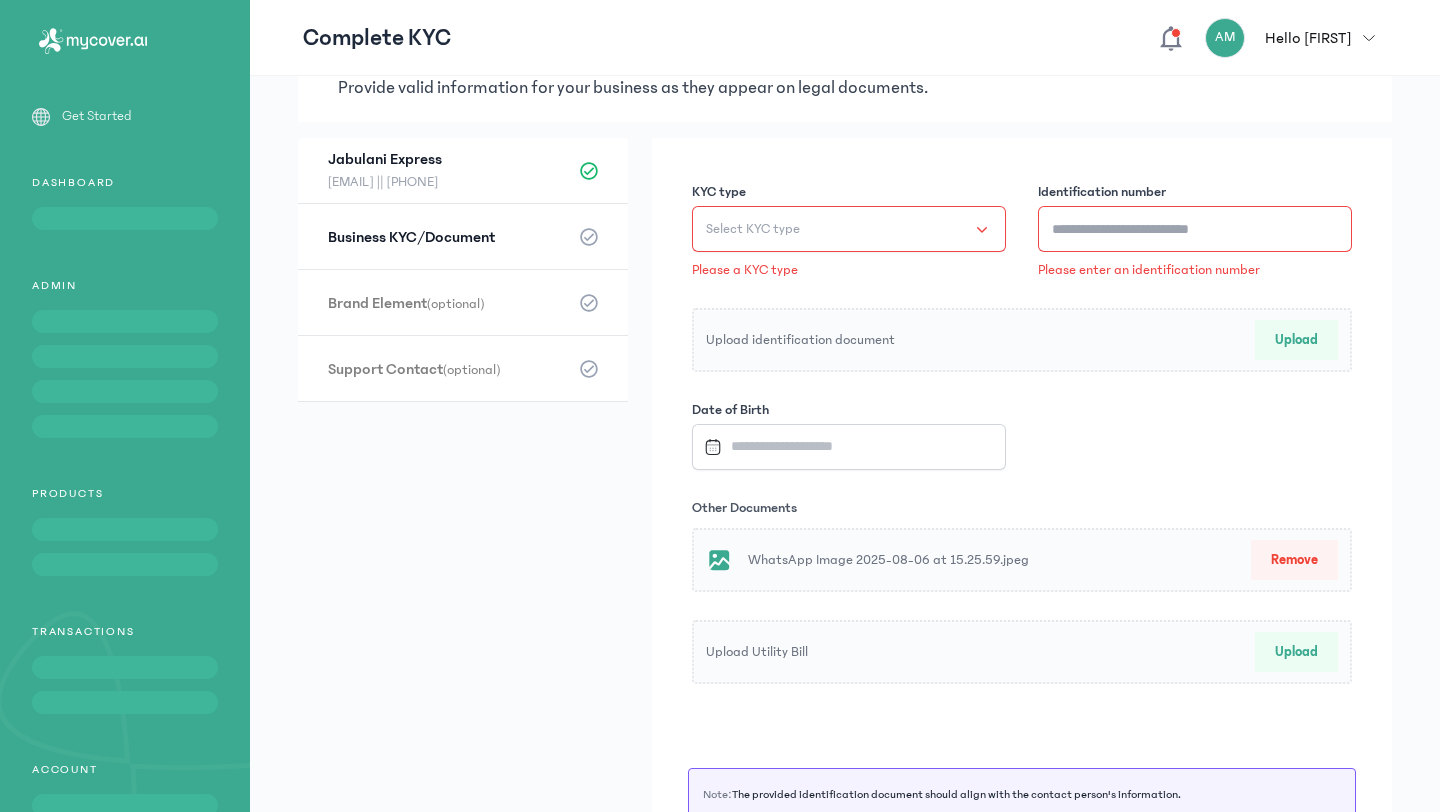click on "Provide valid information for your business as they appear on legal documents." at bounding box center (845, 88) 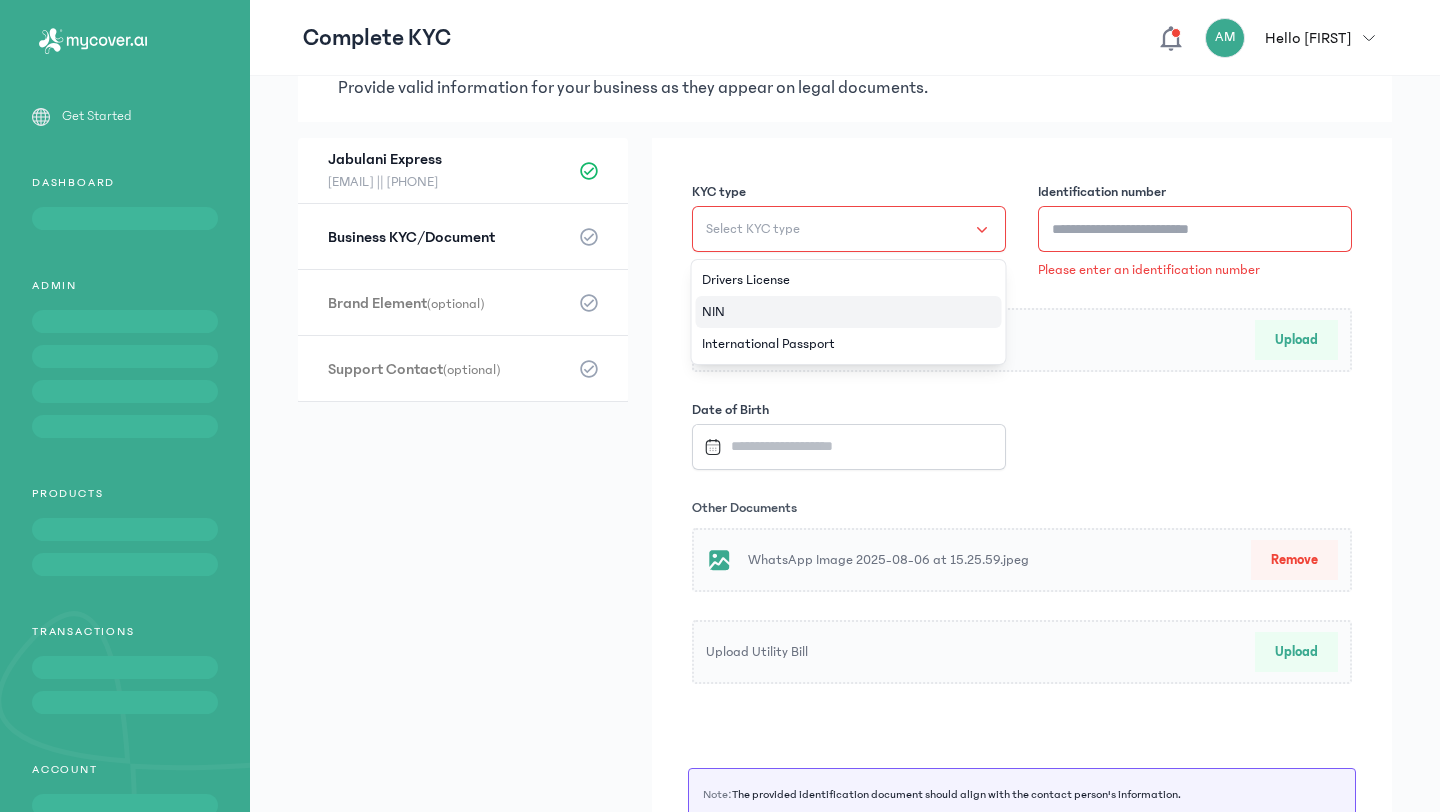 click on "NIN" 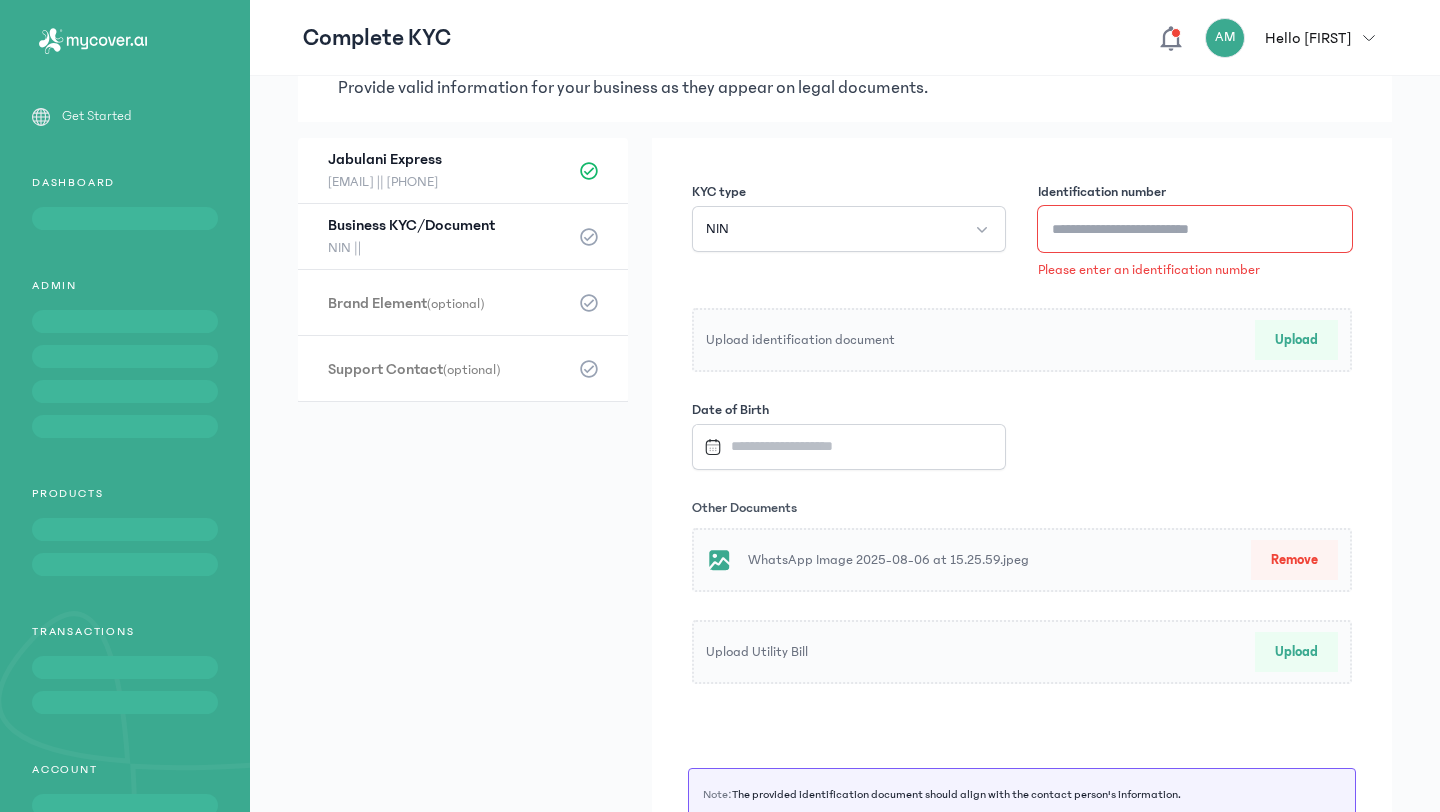 click on "Identification number" at bounding box center [1195, 229] 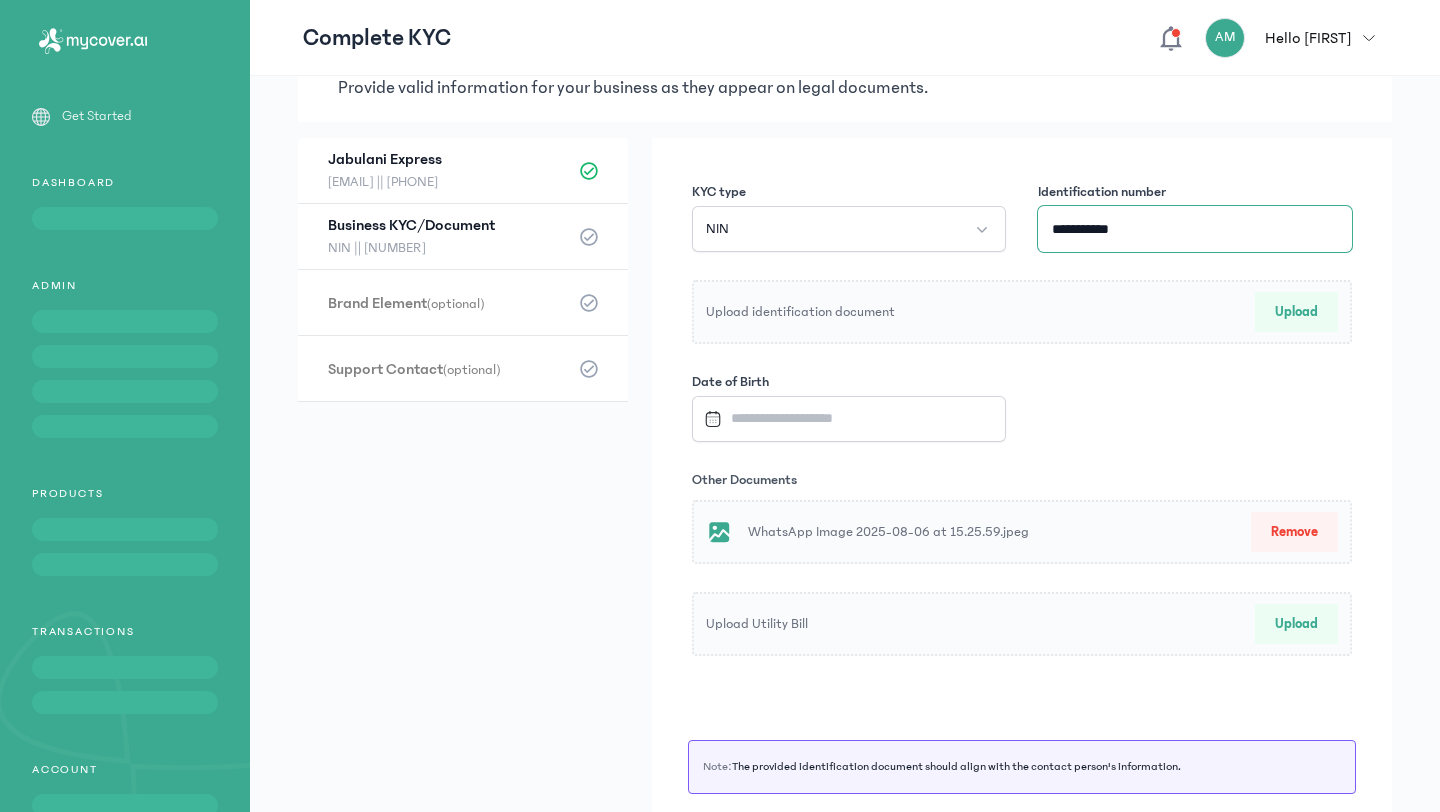 type on "**********" 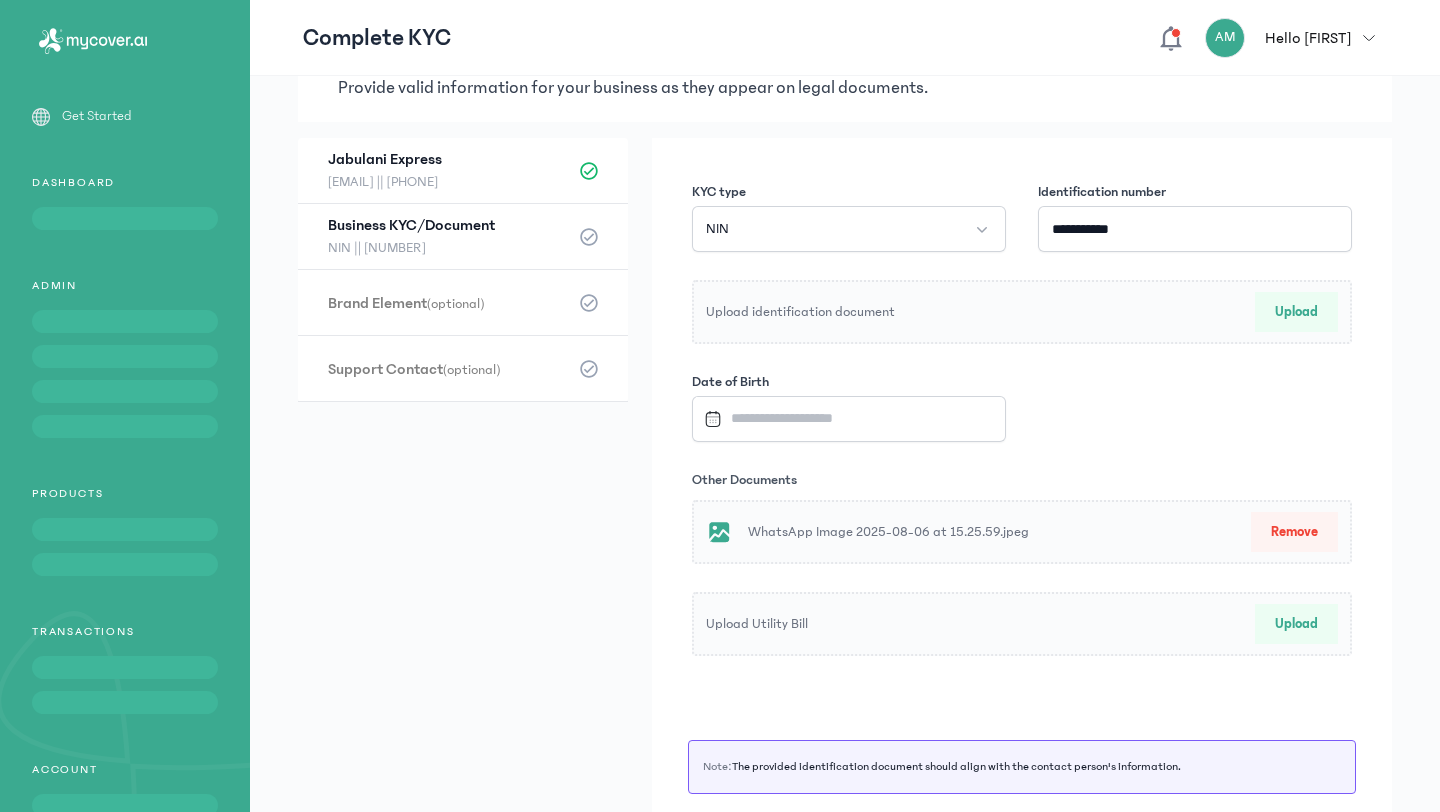 click on "Upload identification document" at bounding box center (959, 312) 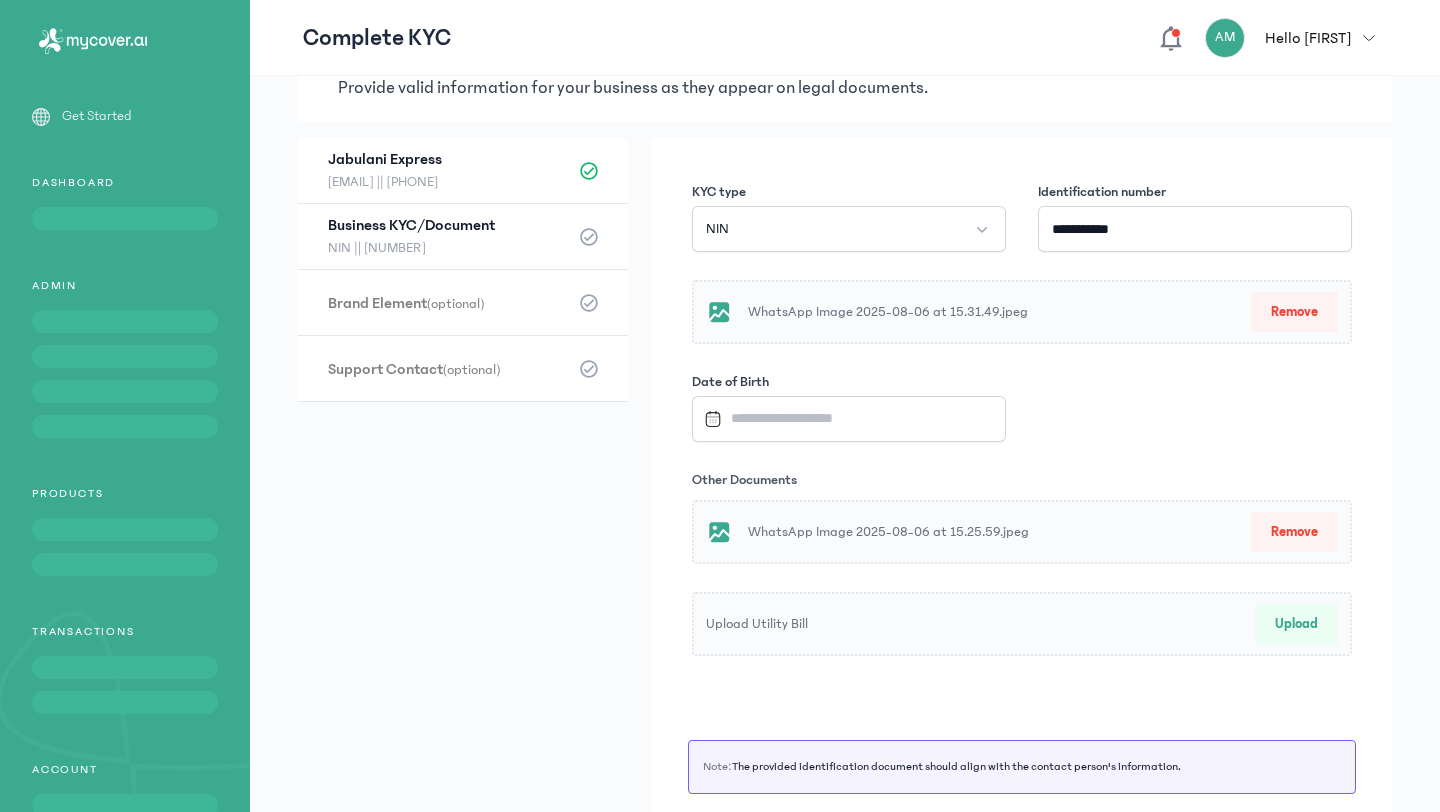 scroll, scrollTop: 163, scrollLeft: 0, axis: vertical 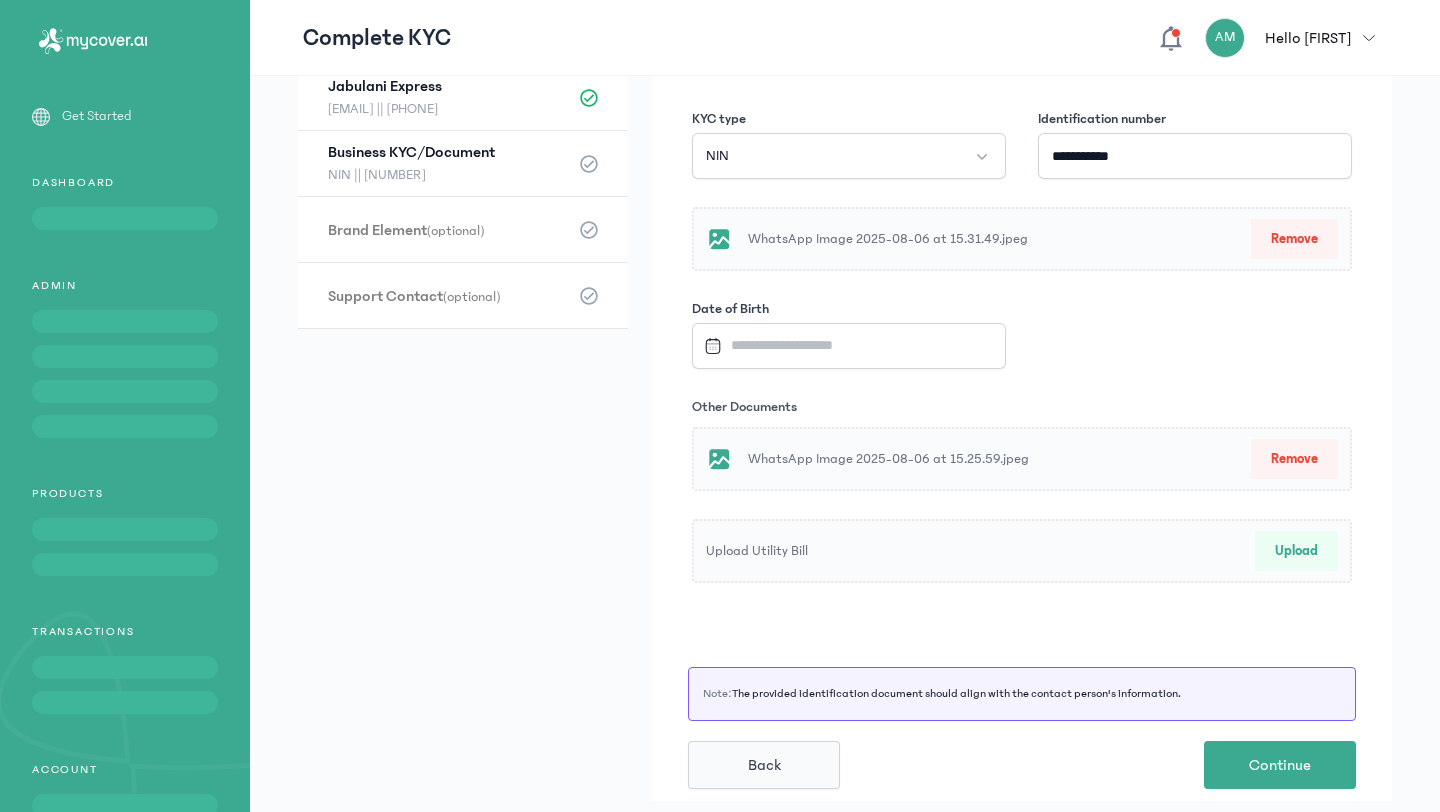 click on "Upload" at bounding box center [1296, 551] 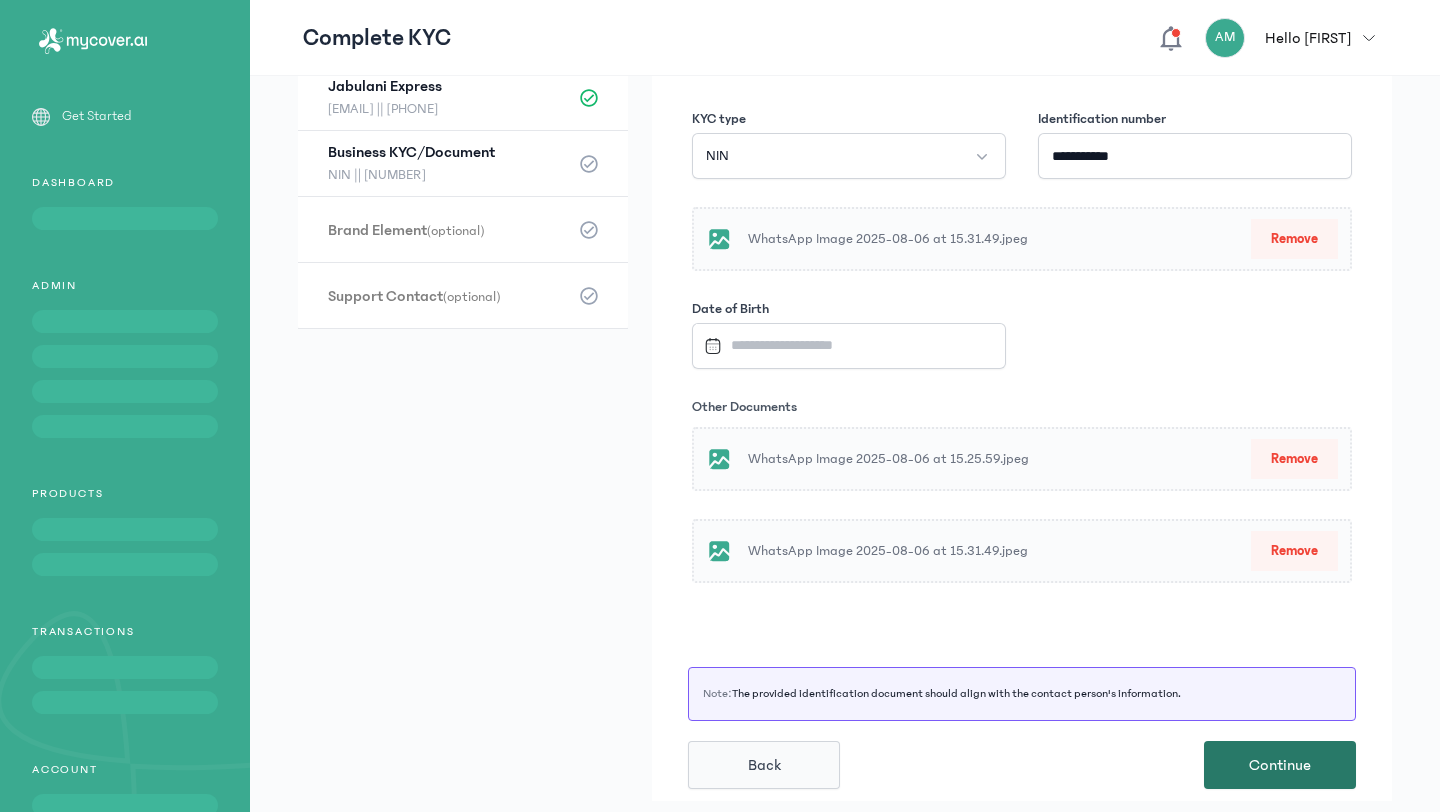 click on "Continue" 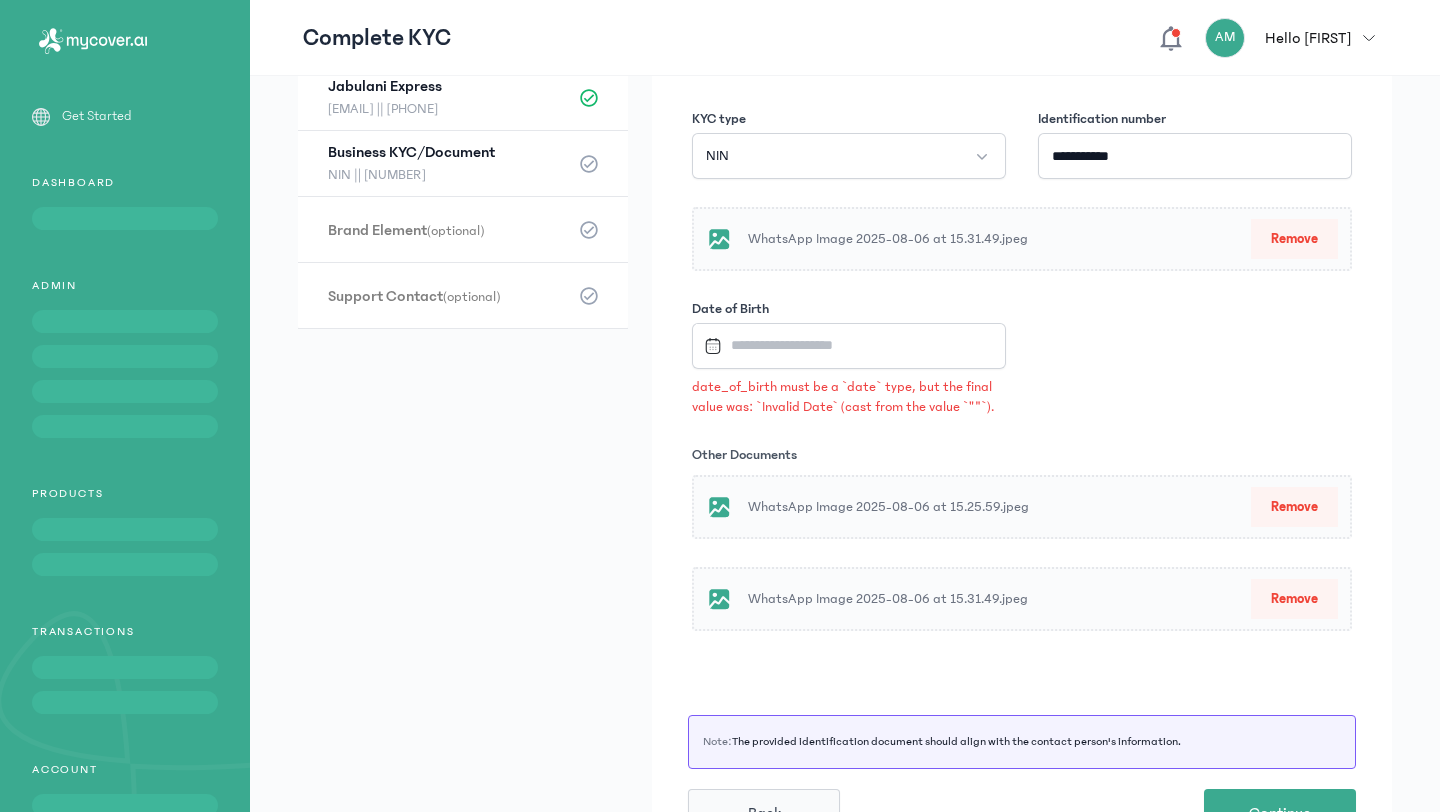 click at bounding box center [840, 345] 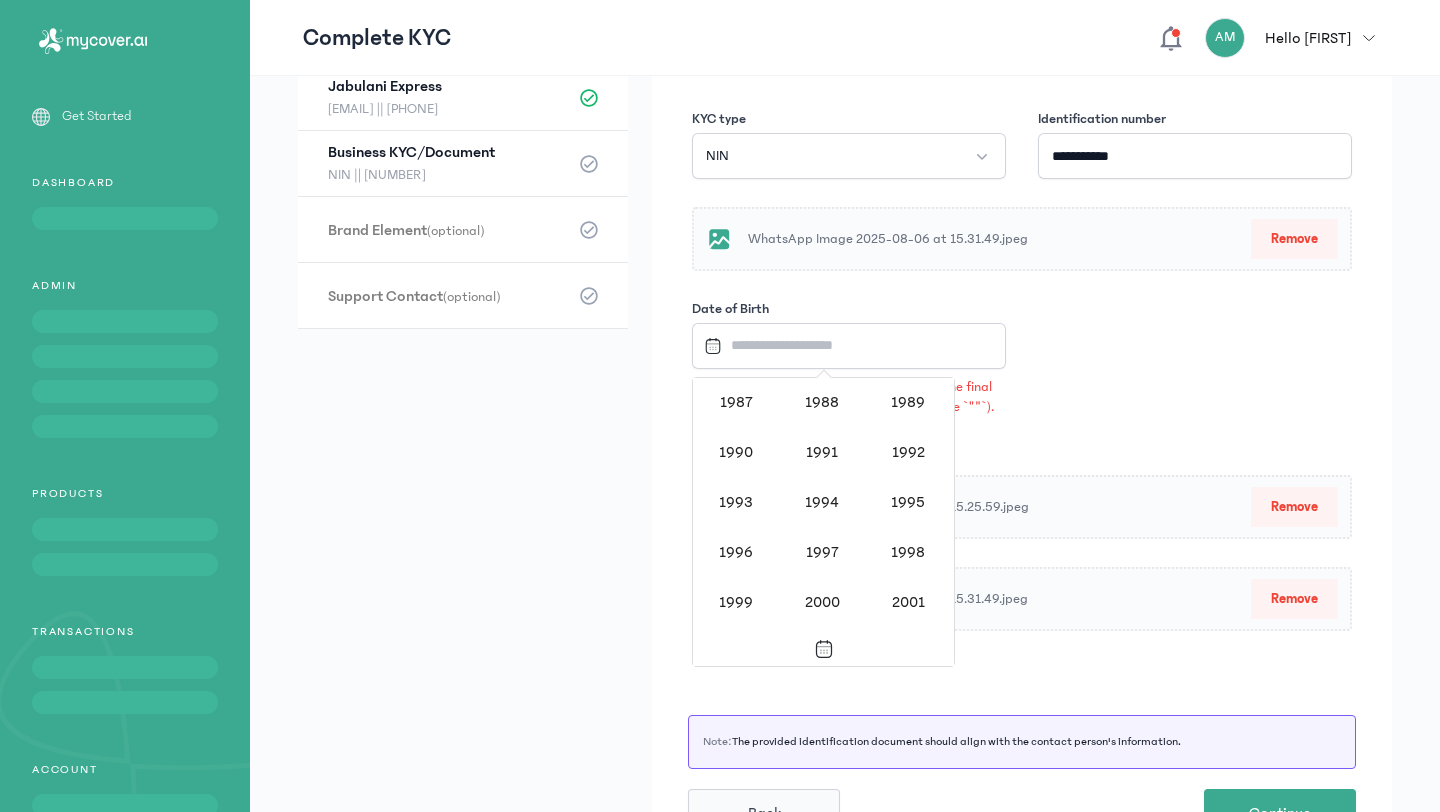 scroll, scrollTop: 1445, scrollLeft: 0, axis: vertical 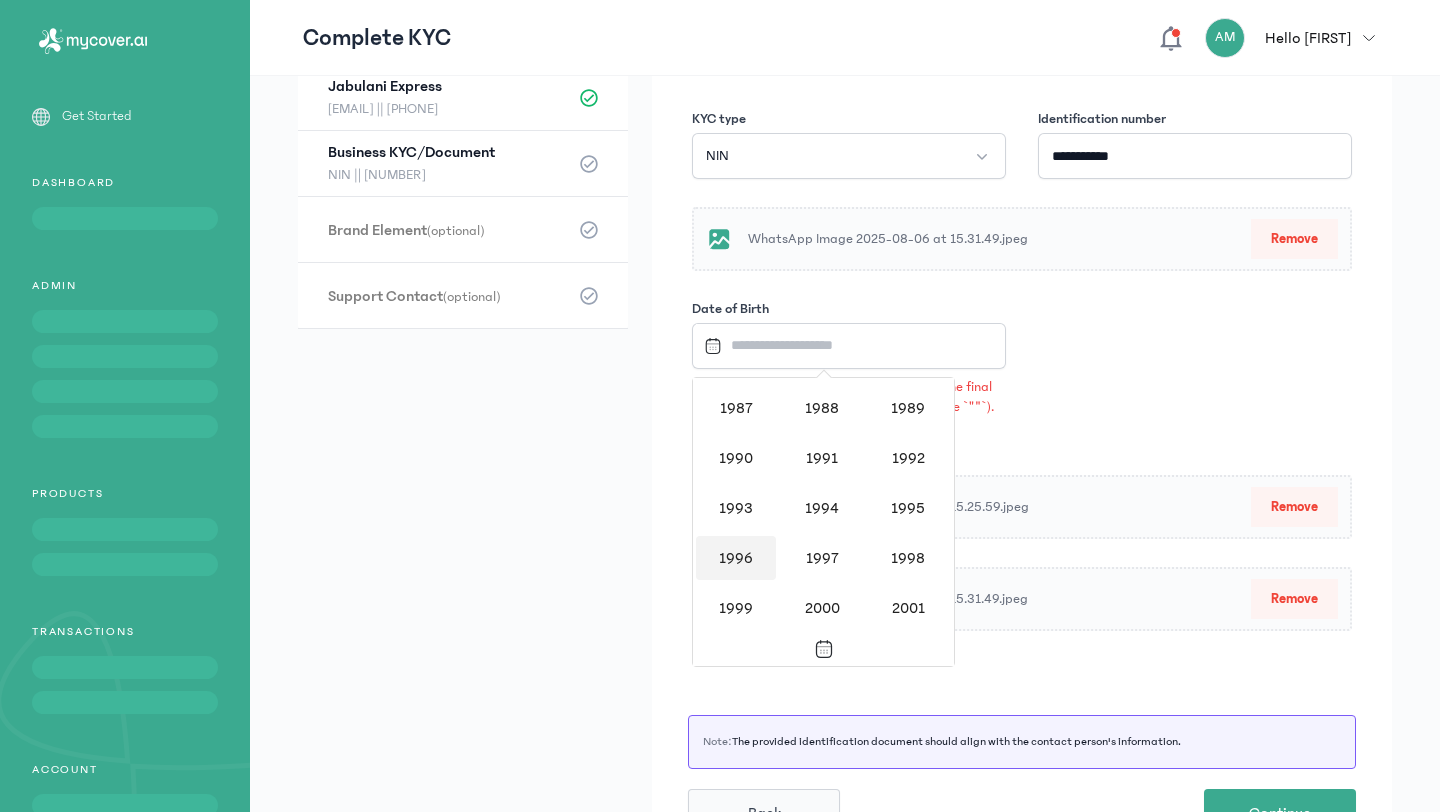 click on "1996" at bounding box center [736, 558] 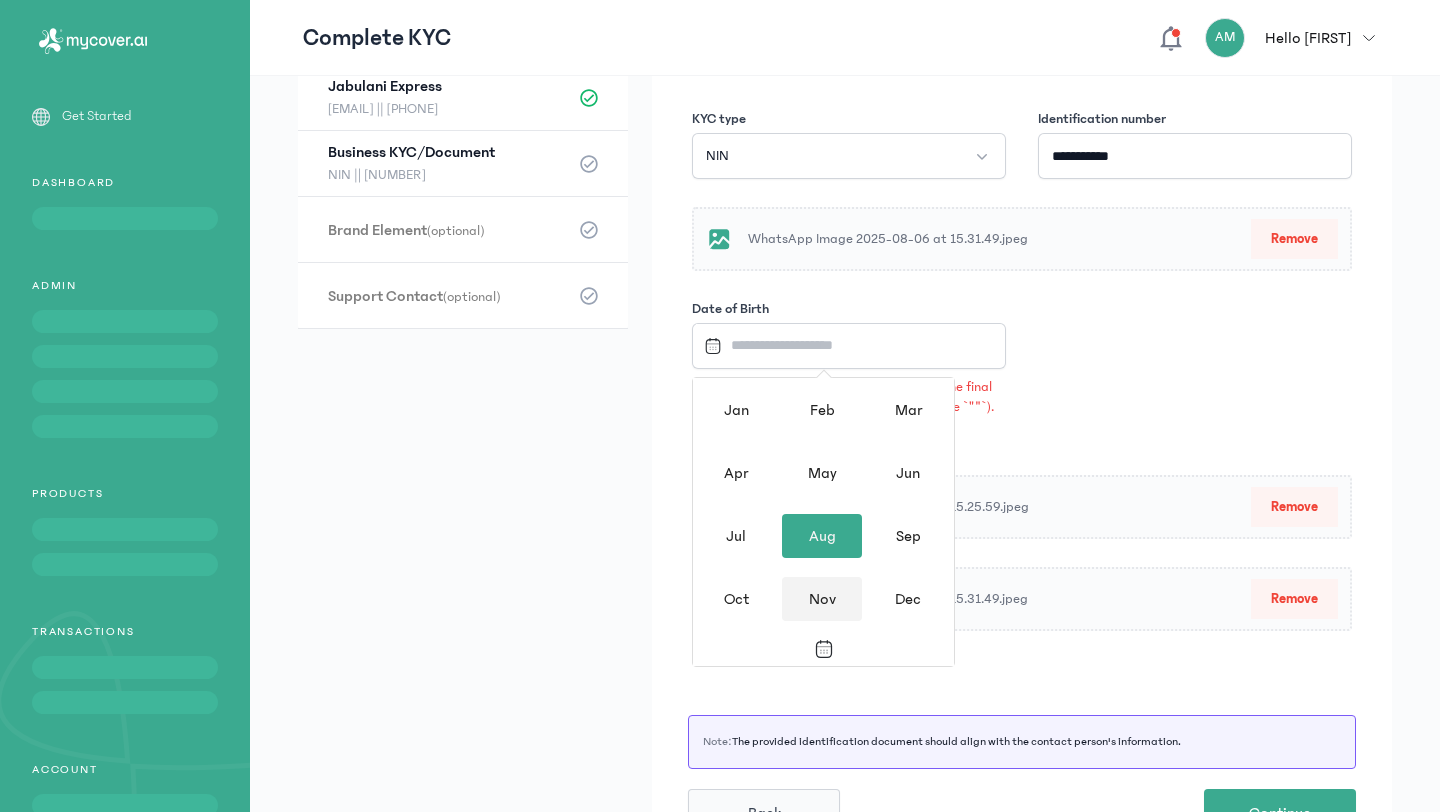 click on "Nov" at bounding box center (822, 599) 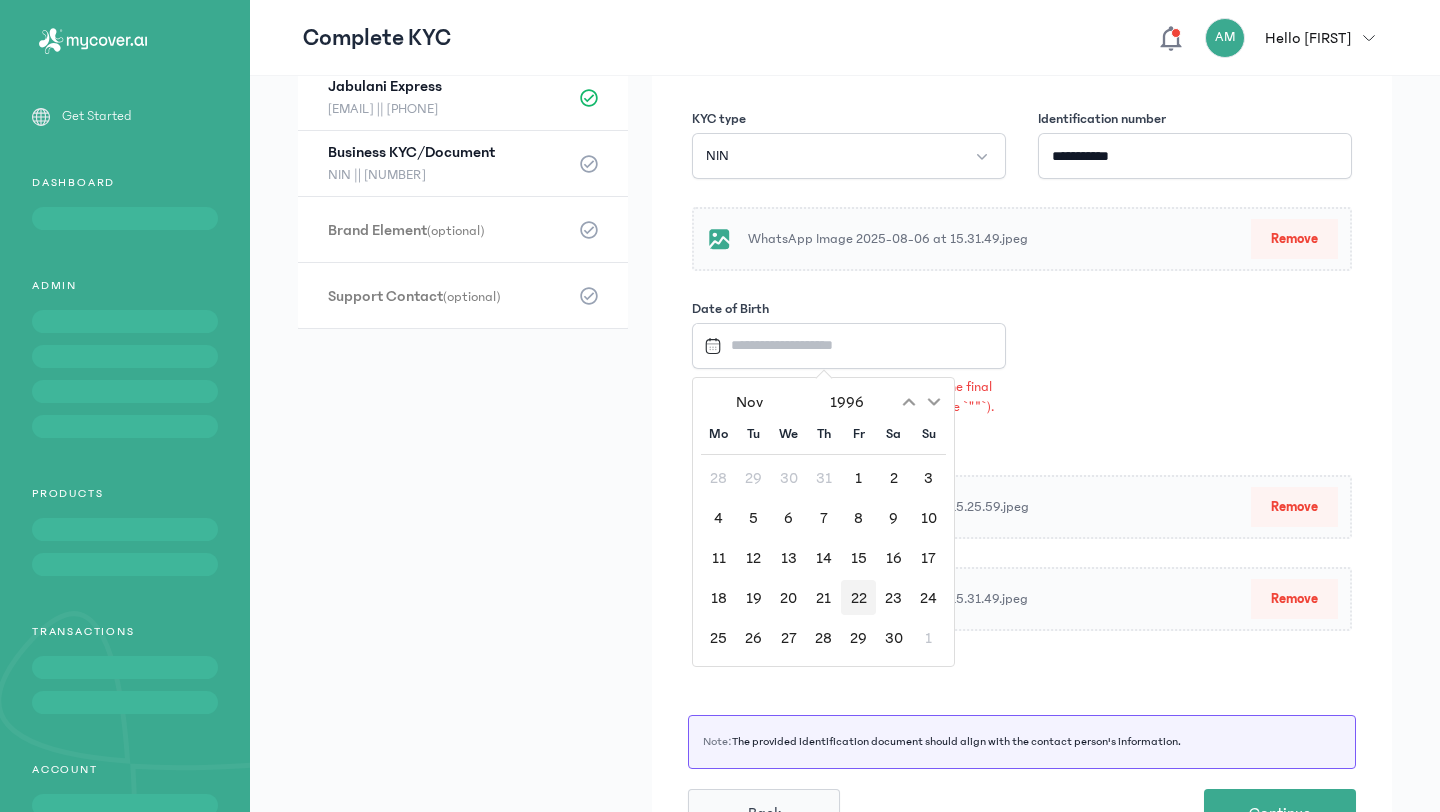 click on "22" at bounding box center (858, 597) 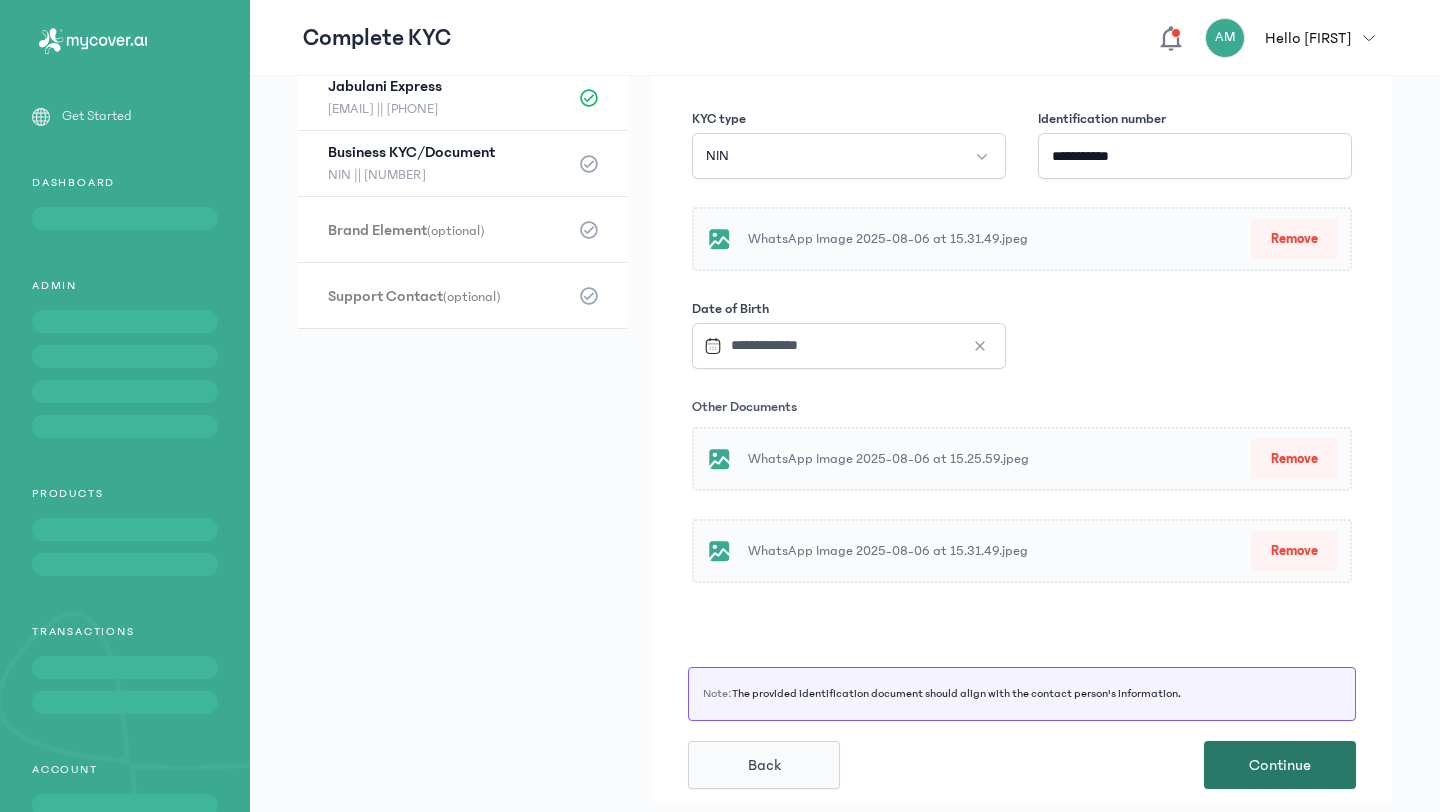 click on "Continue" 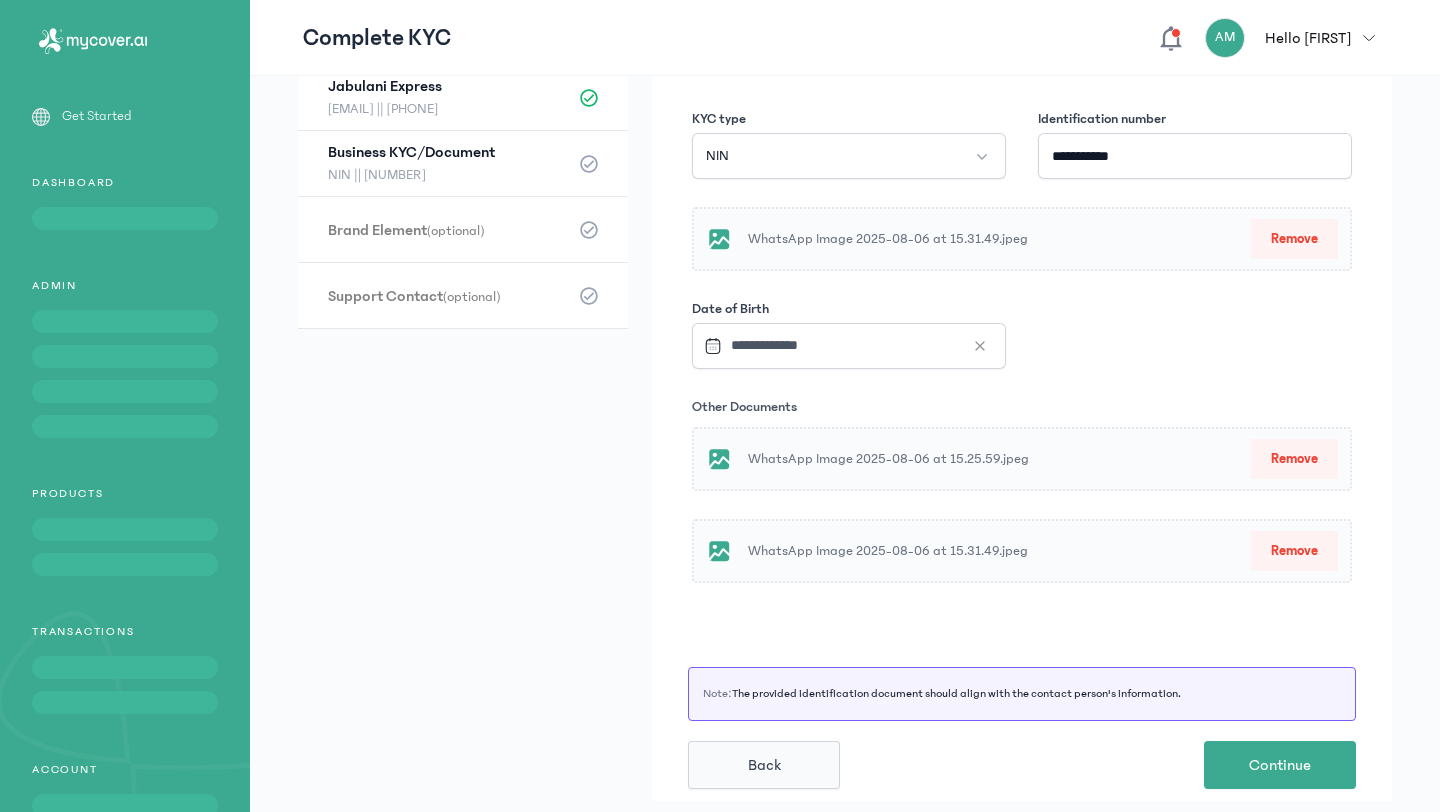 scroll, scrollTop: 0, scrollLeft: 0, axis: both 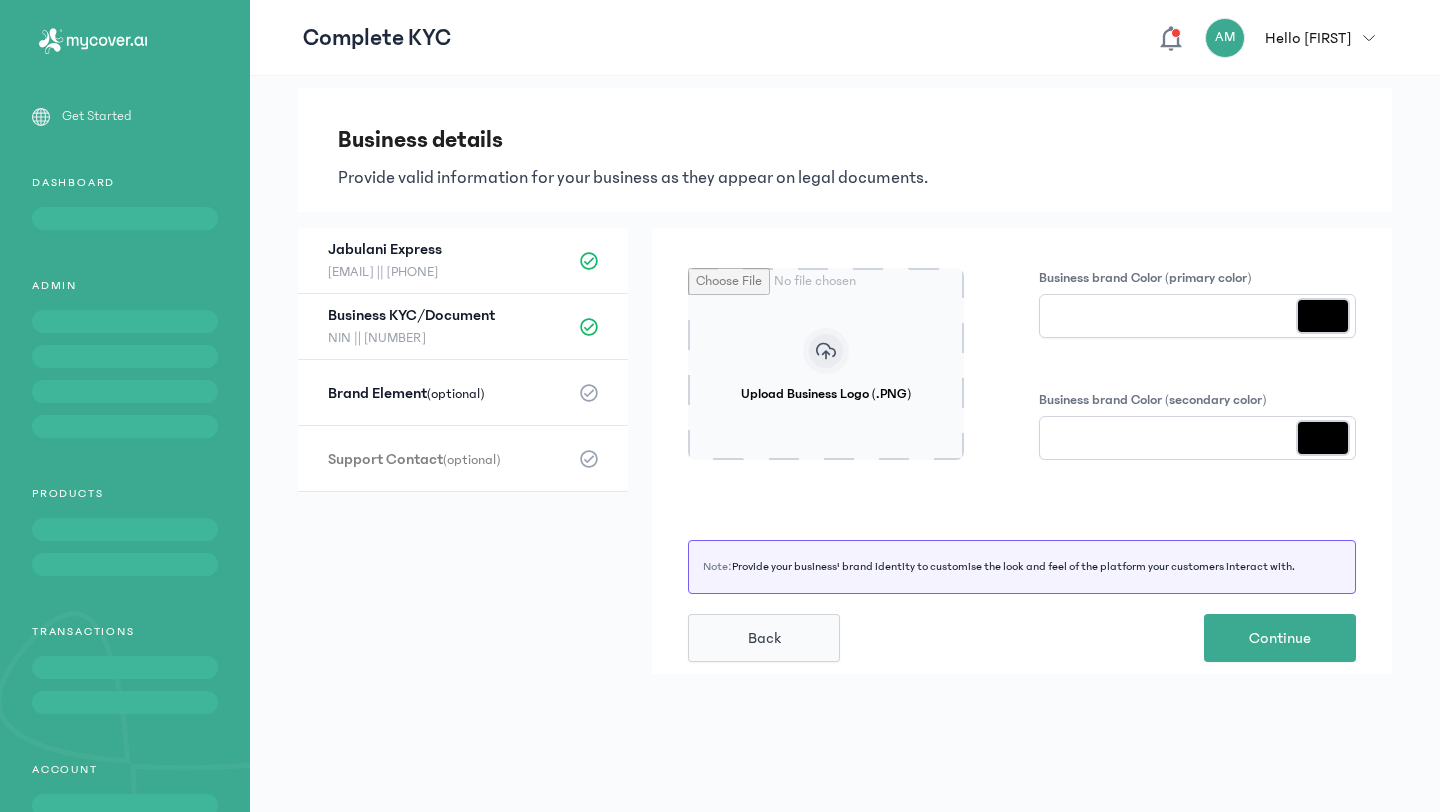 click on "Upload Business Logo (.PNG)" at bounding box center [826, 364] 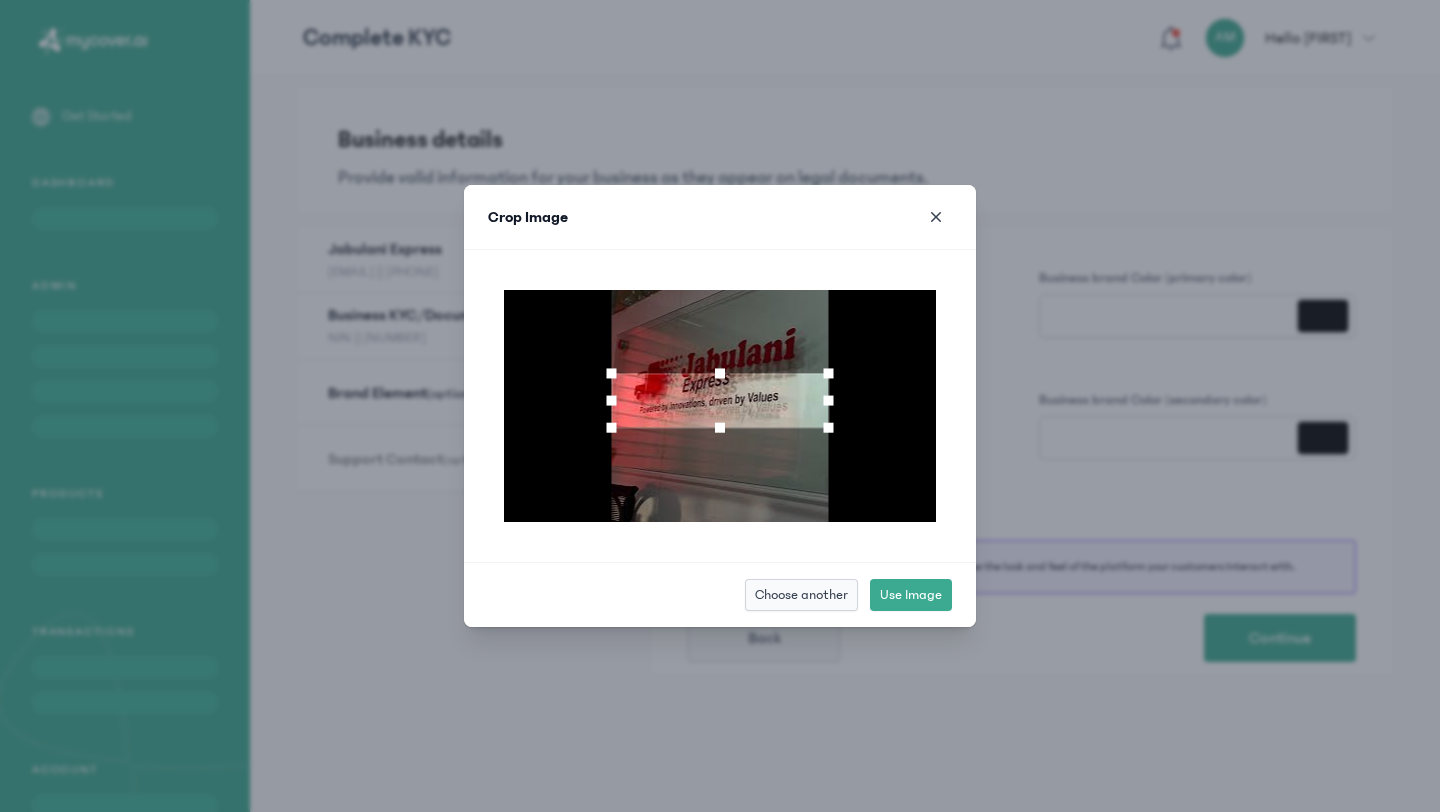 drag, startPoint x: 722, startPoint y: 386, endPoint x: 724, endPoint y: 340, distance: 46.043457 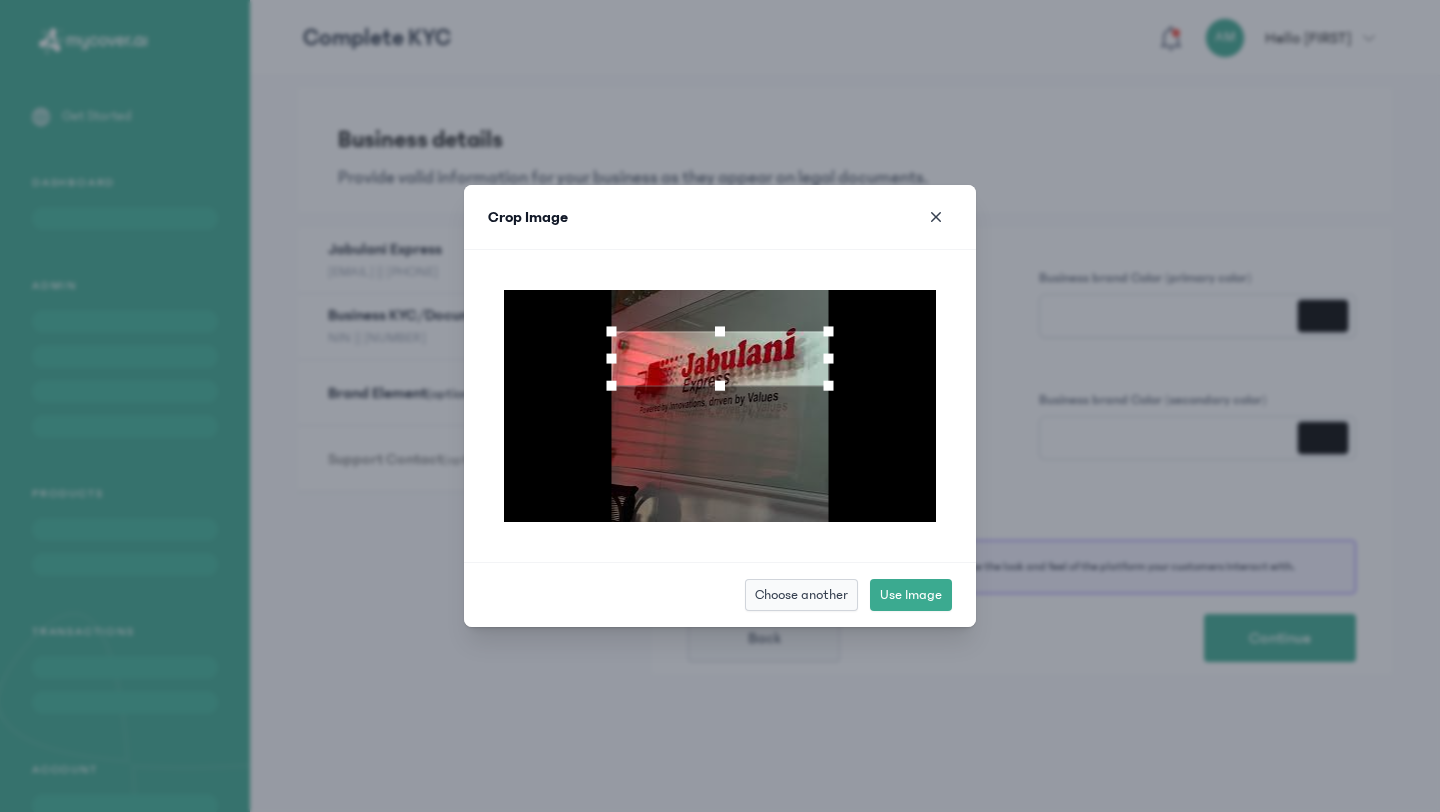 drag, startPoint x: 740, startPoint y: 403, endPoint x: 732, endPoint y: 361, distance: 42.755116 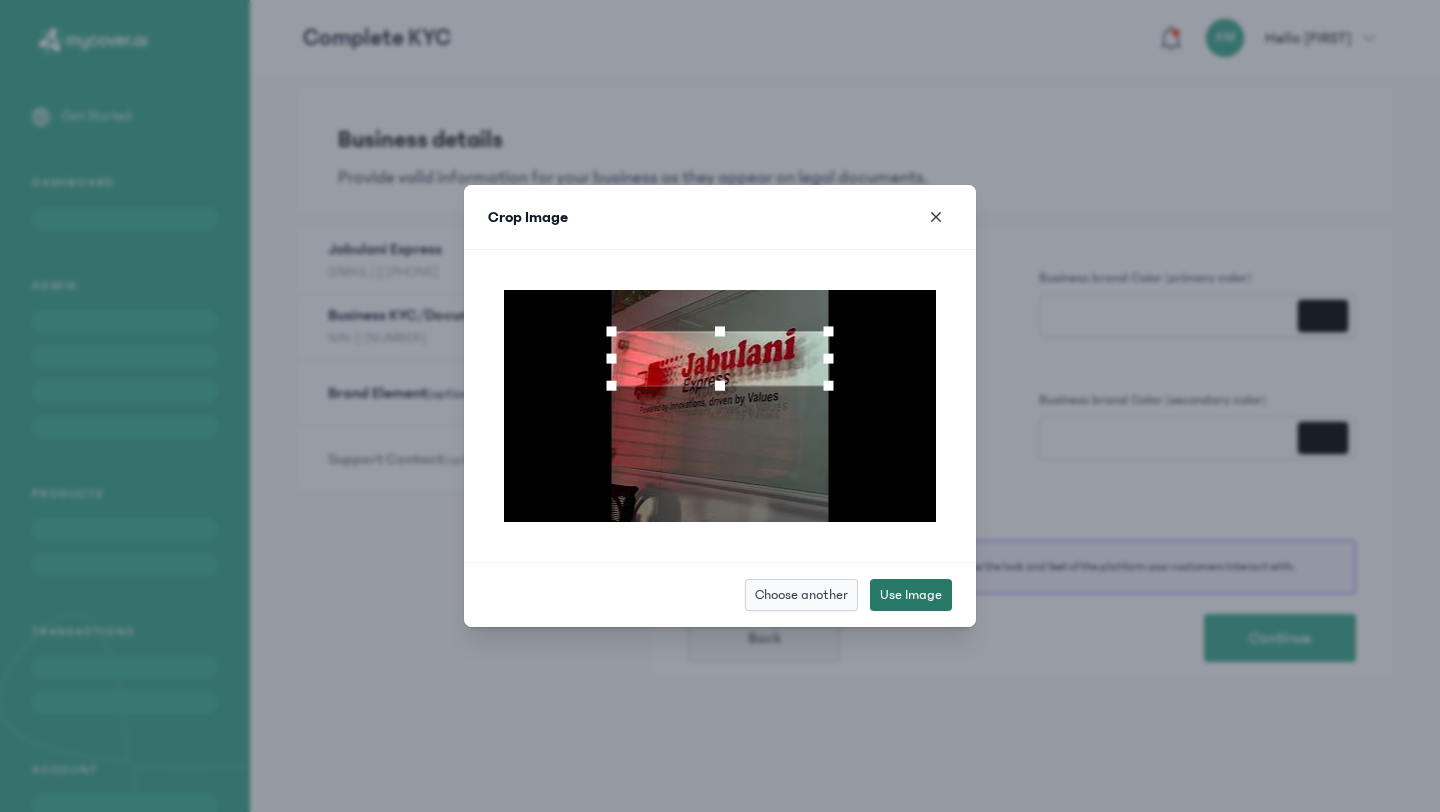 click on "Use Image" 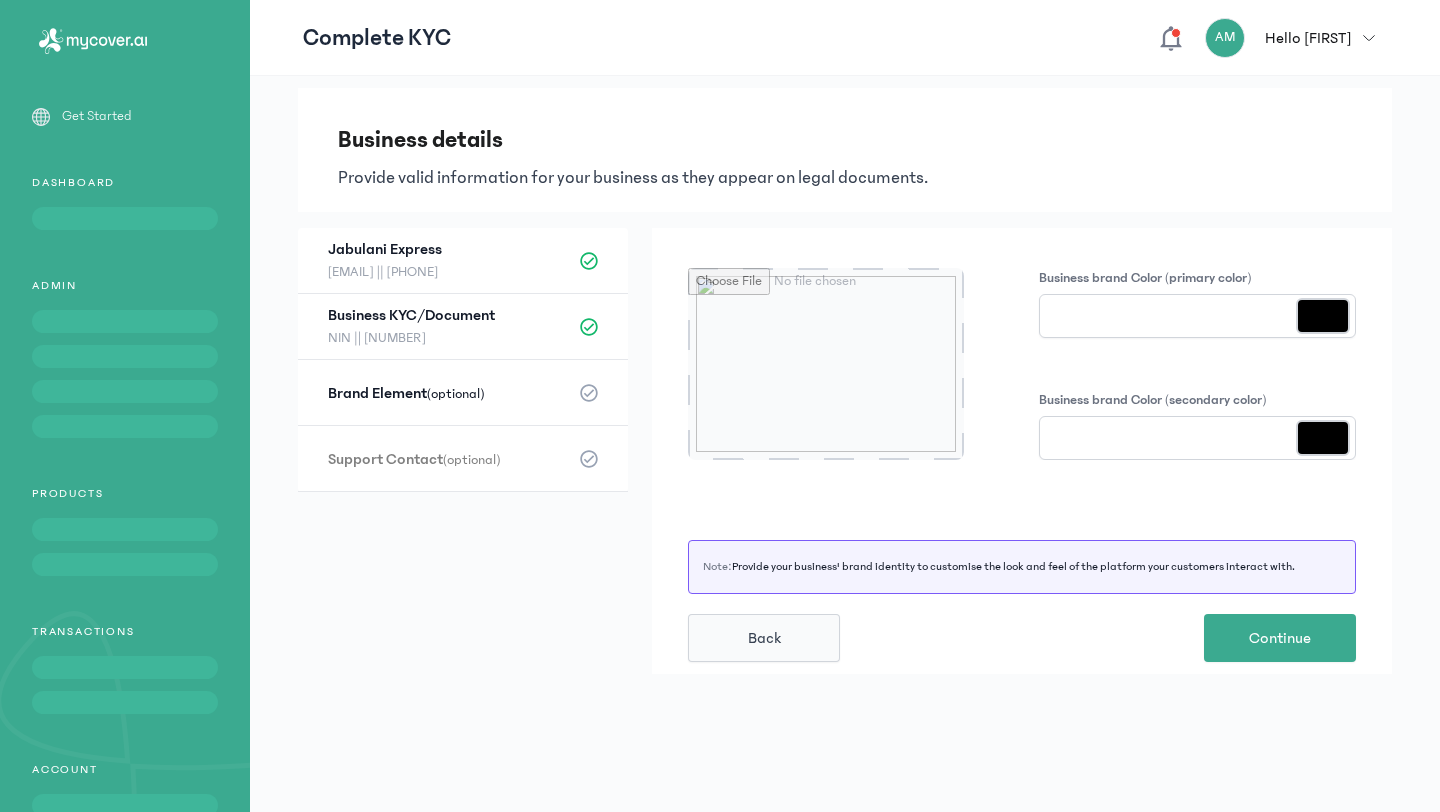 click on "*******" at bounding box center (1323, 316) 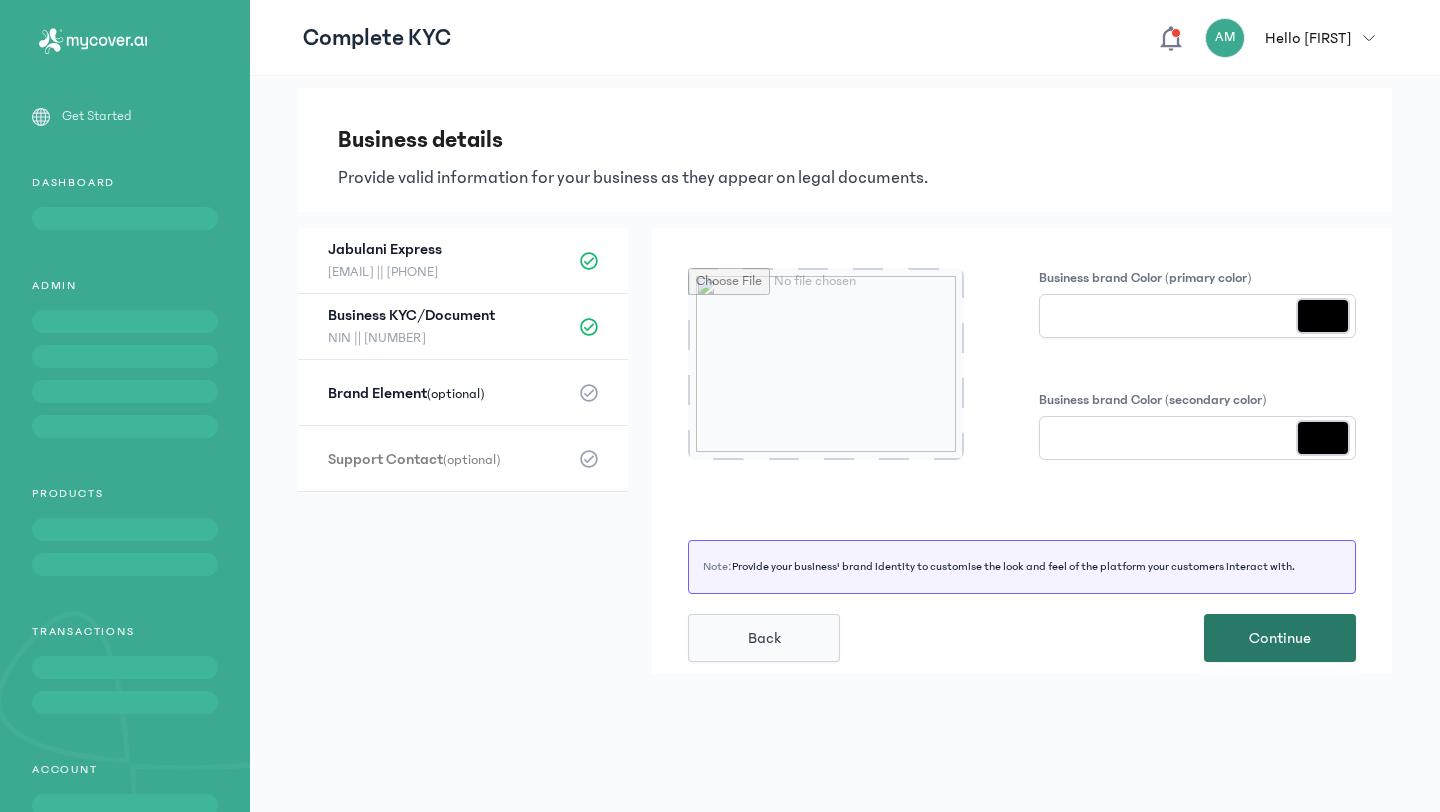click on "Continue" 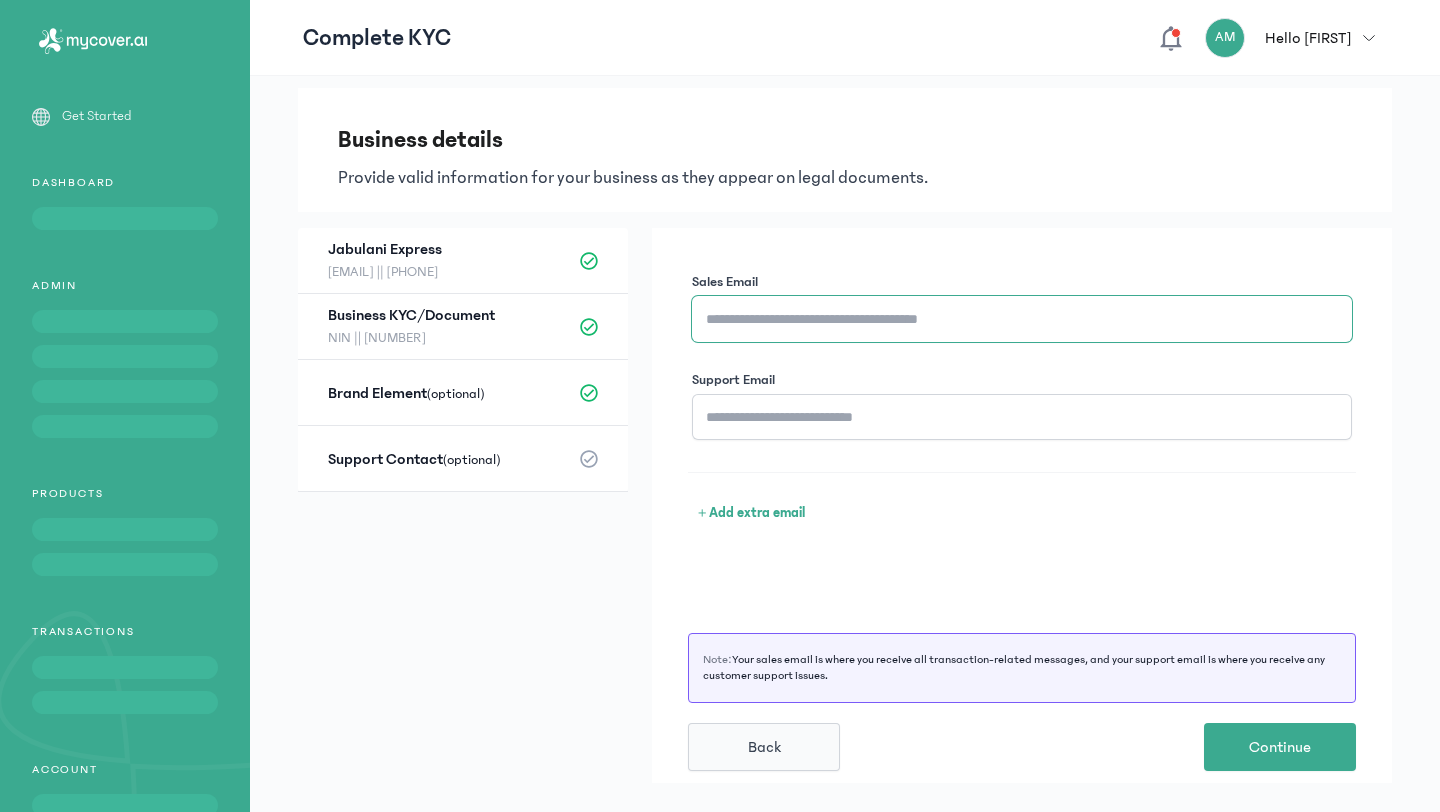 click on "Sales Email" at bounding box center [1022, 319] 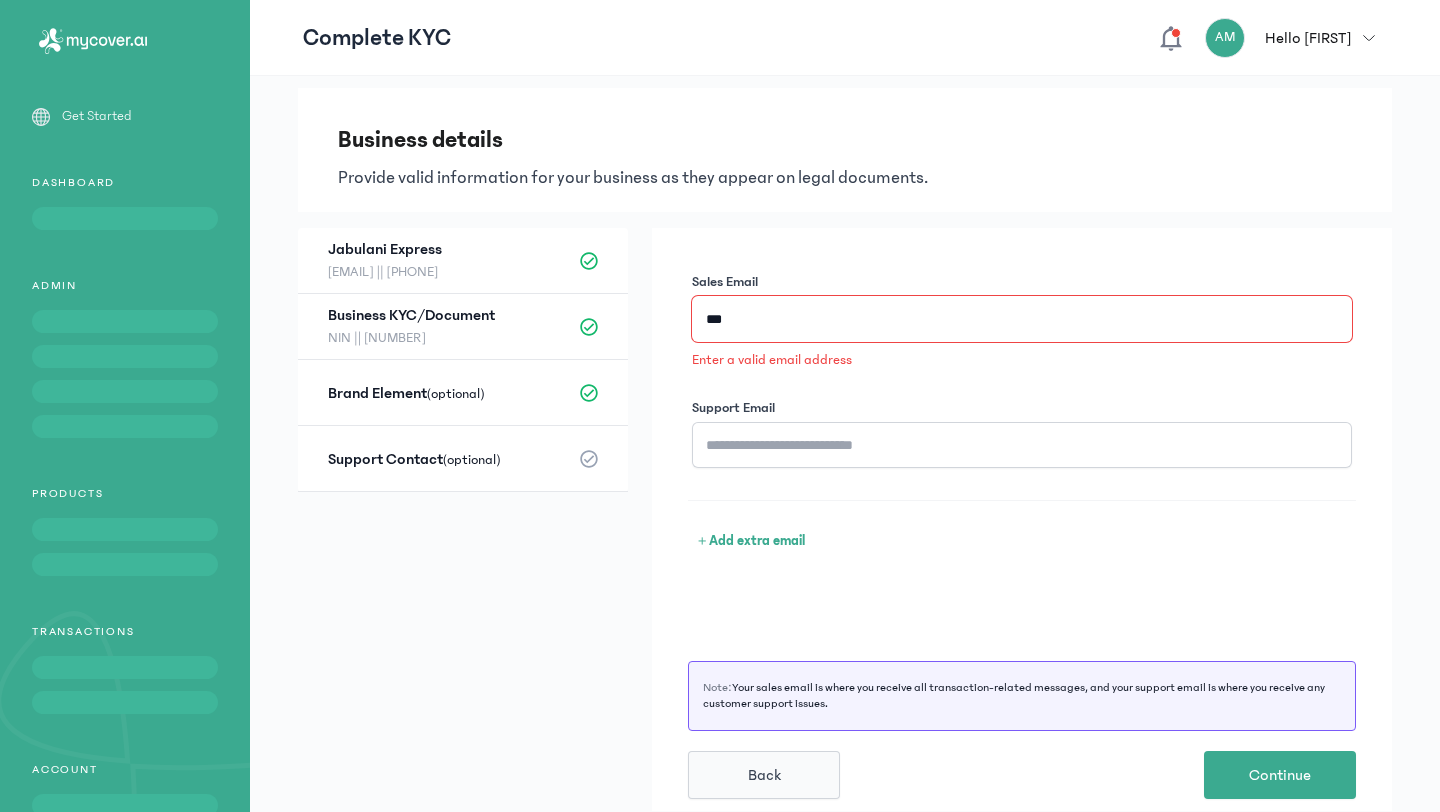 type on "***" 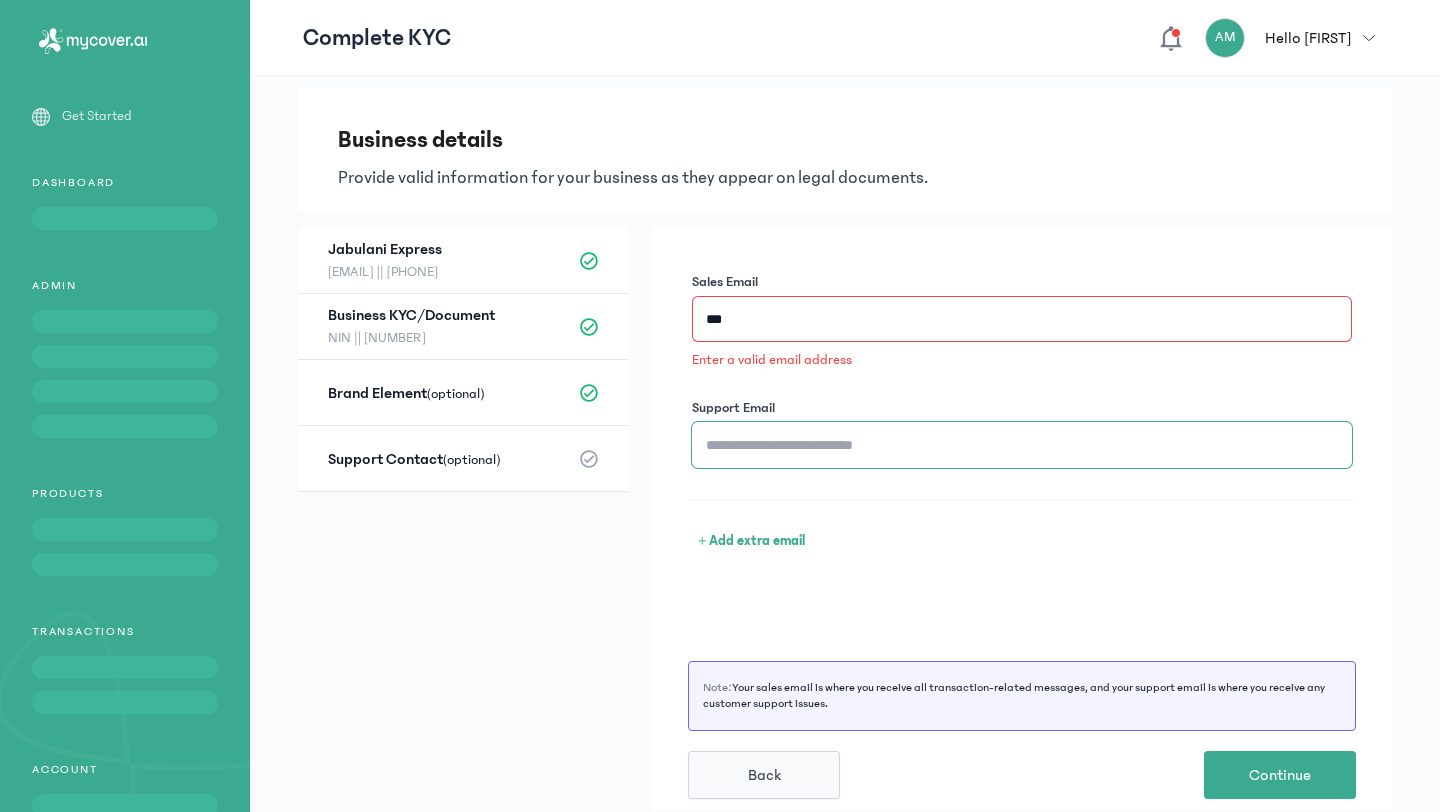 click on "Support Email" at bounding box center (1022, 445) 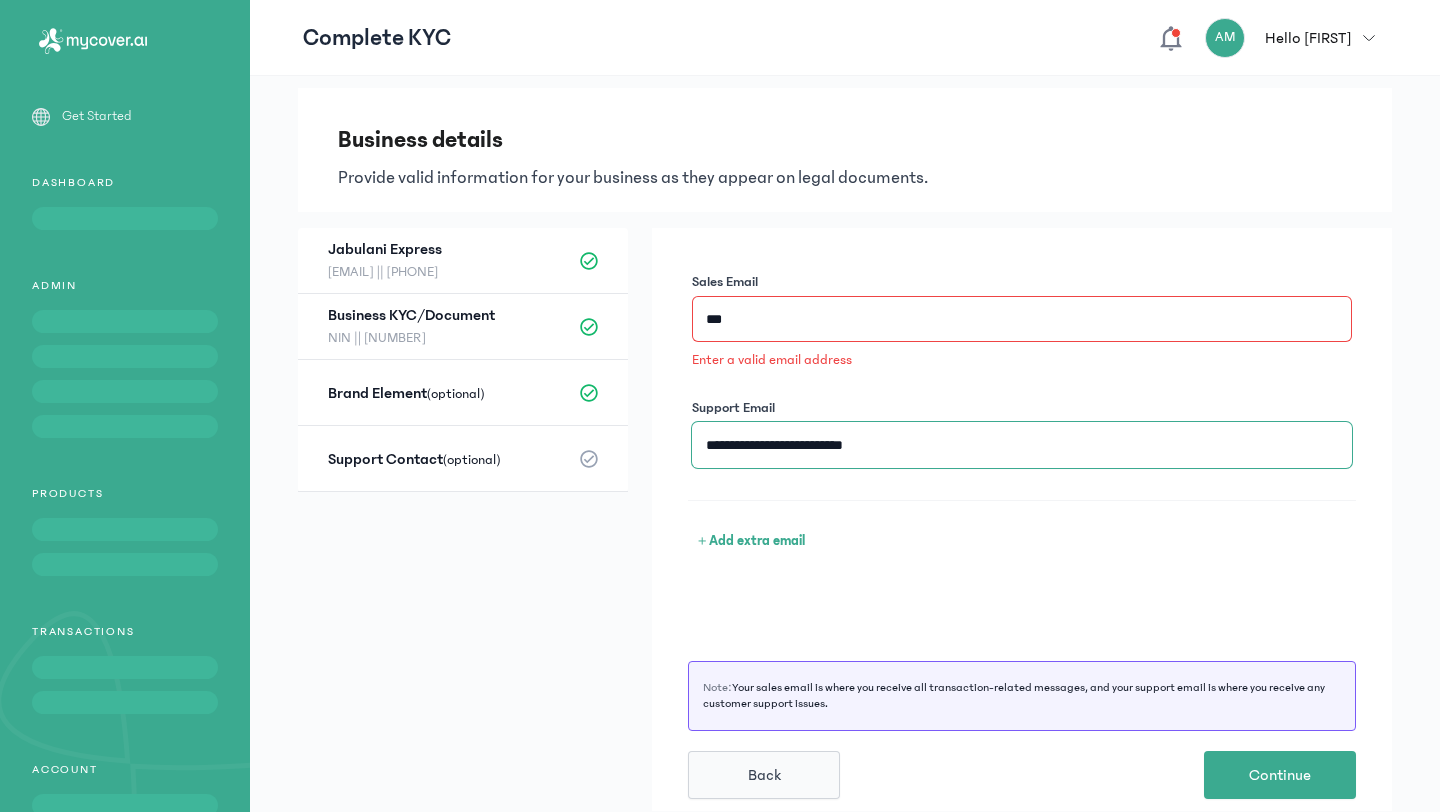 type on "**********" 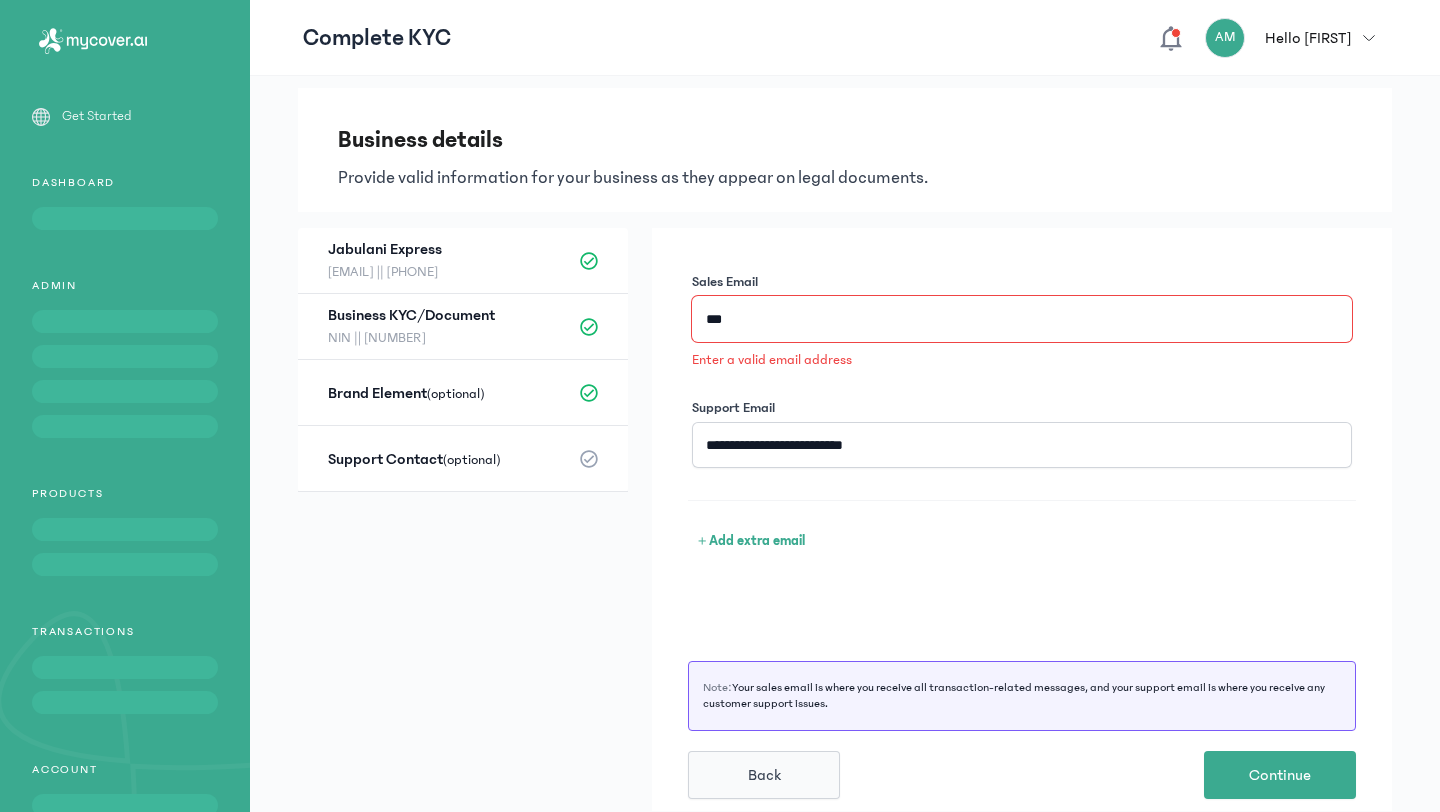 click on "***" at bounding box center [1022, 319] 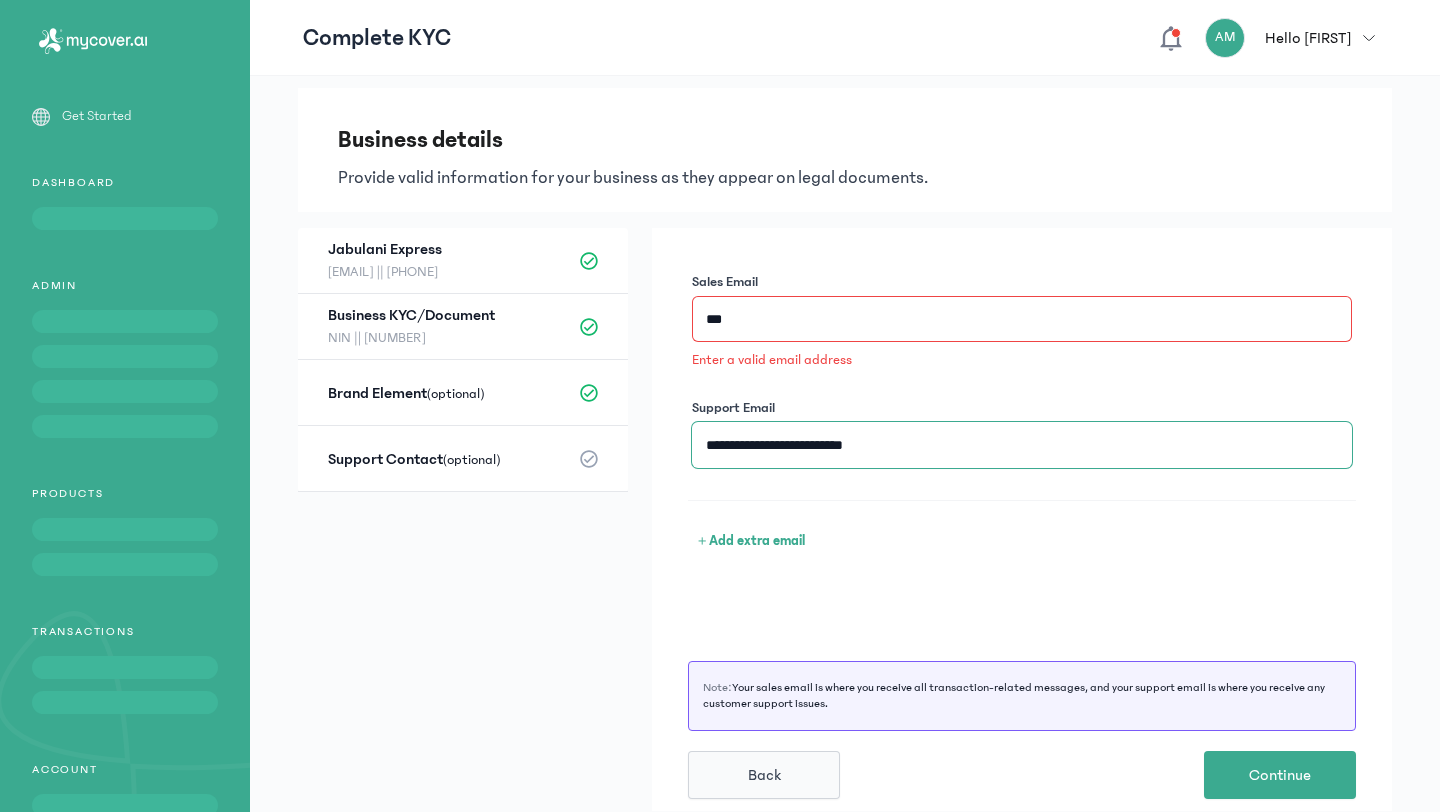 drag, startPoint x: 767, startPoint y: 450, endPoint x: 935, endPoint y: 449, distance: 168.00298 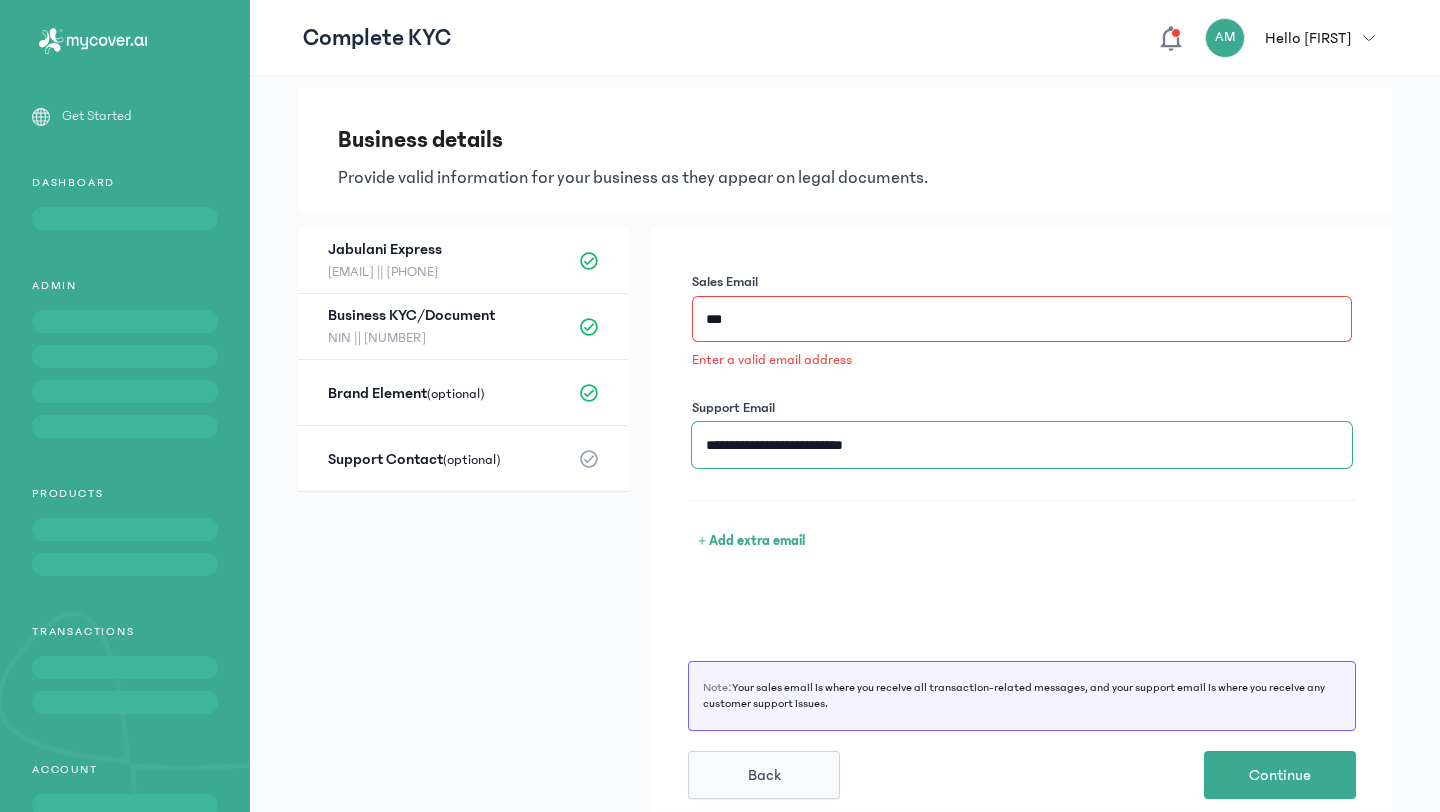 drag, startPoint x: 911, startPoint y: 453, endPoint x: 775, endPoint y: 450, distance: 136.03308 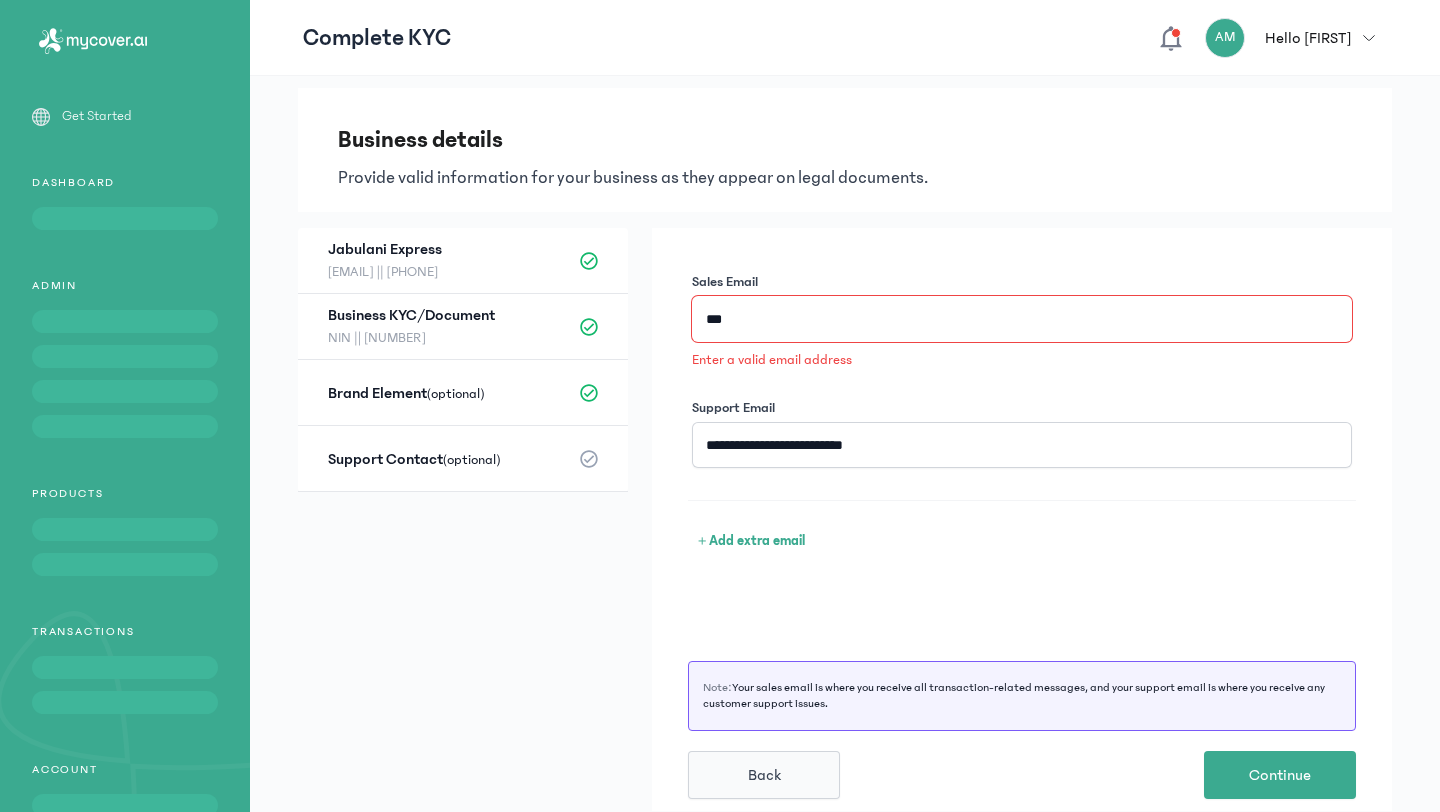 click on "***" at bounding box center (1022, 319) 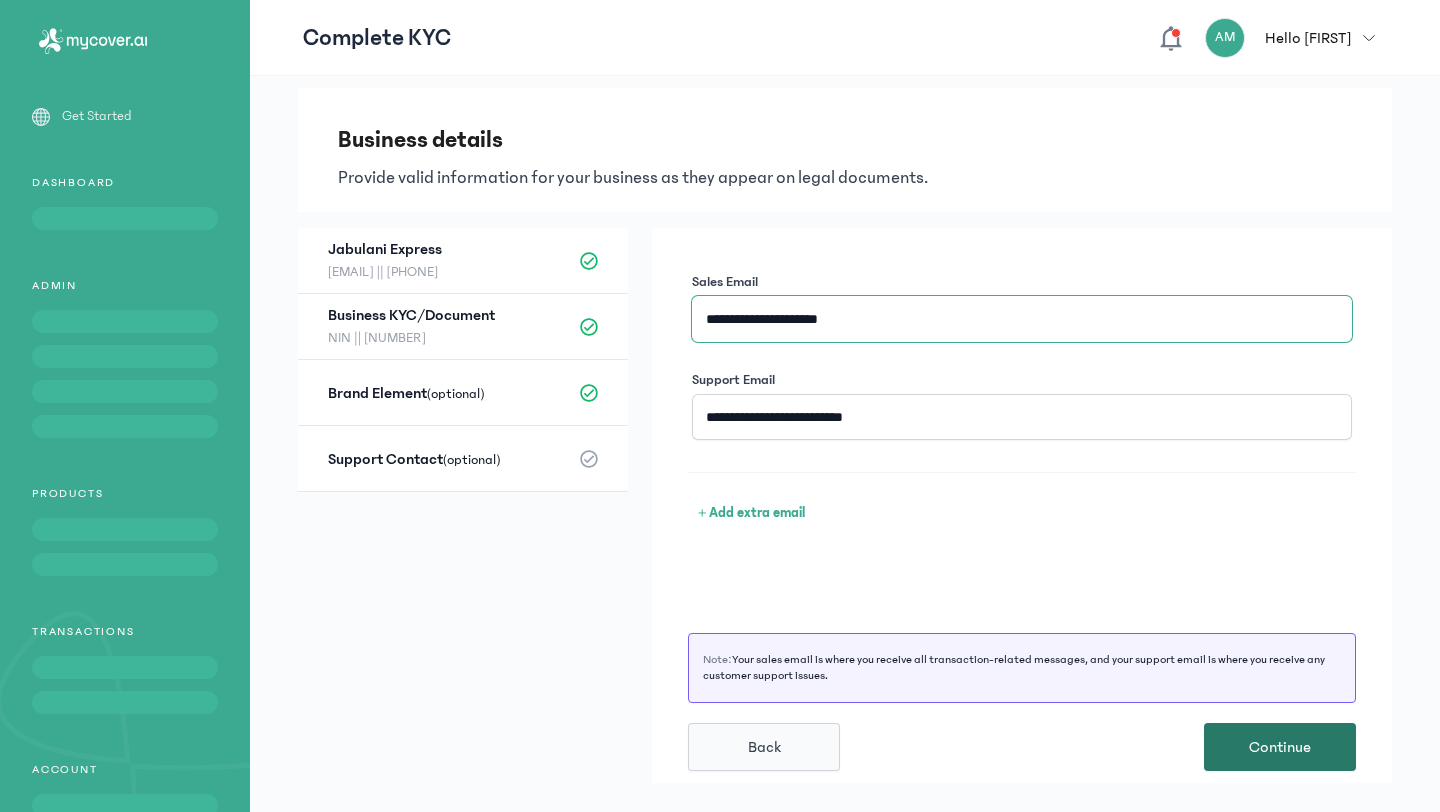 type on "**********" 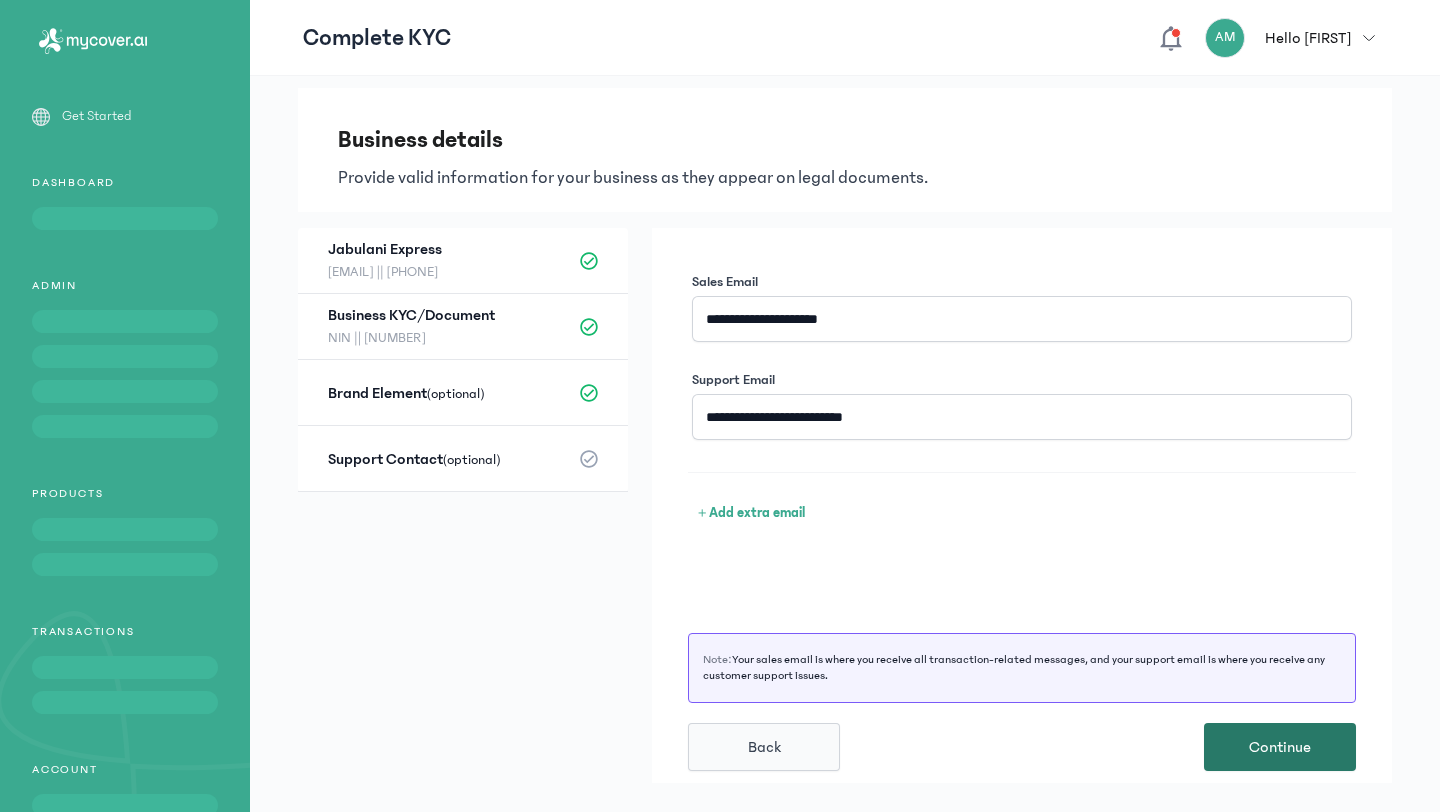 click on "Continue" 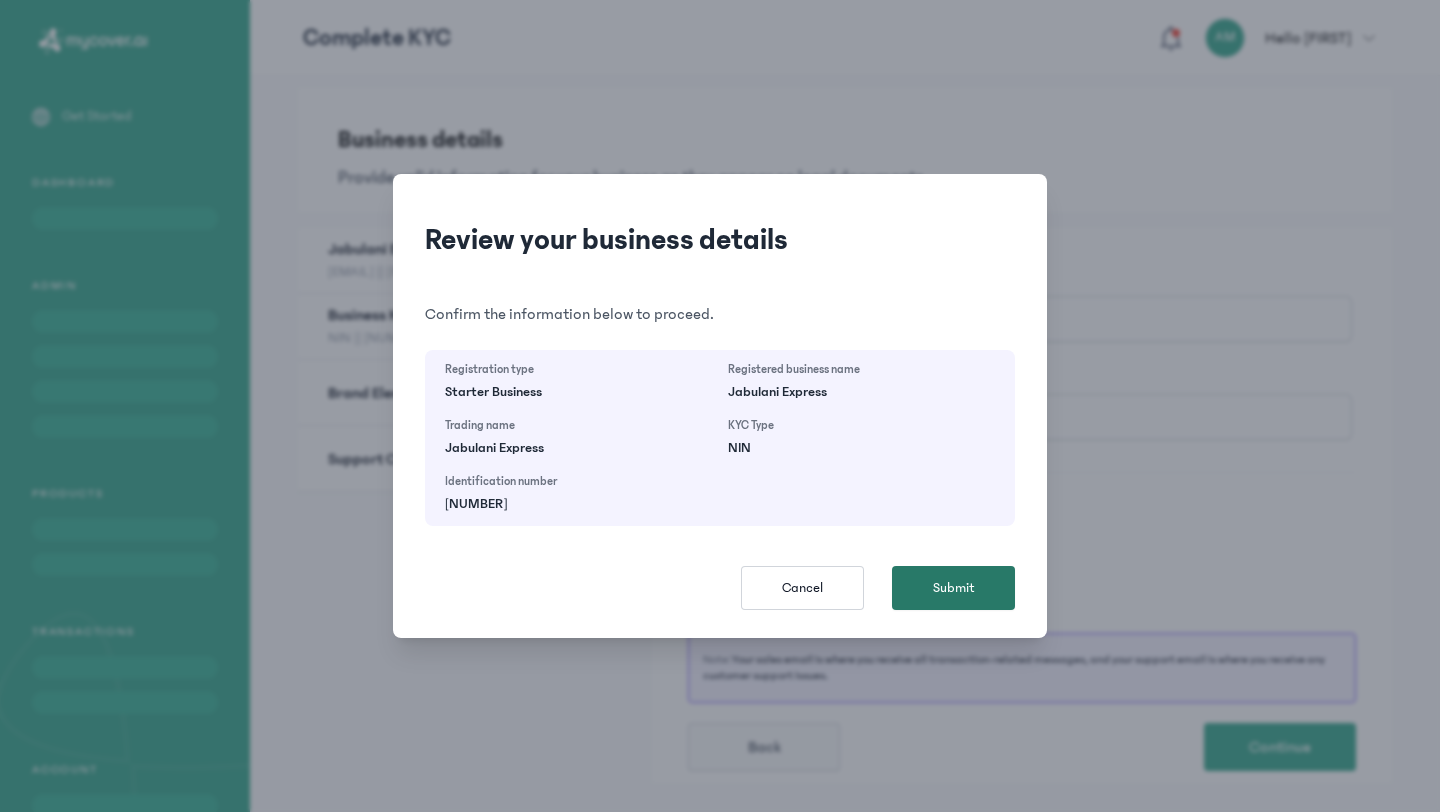 click on "Submit" 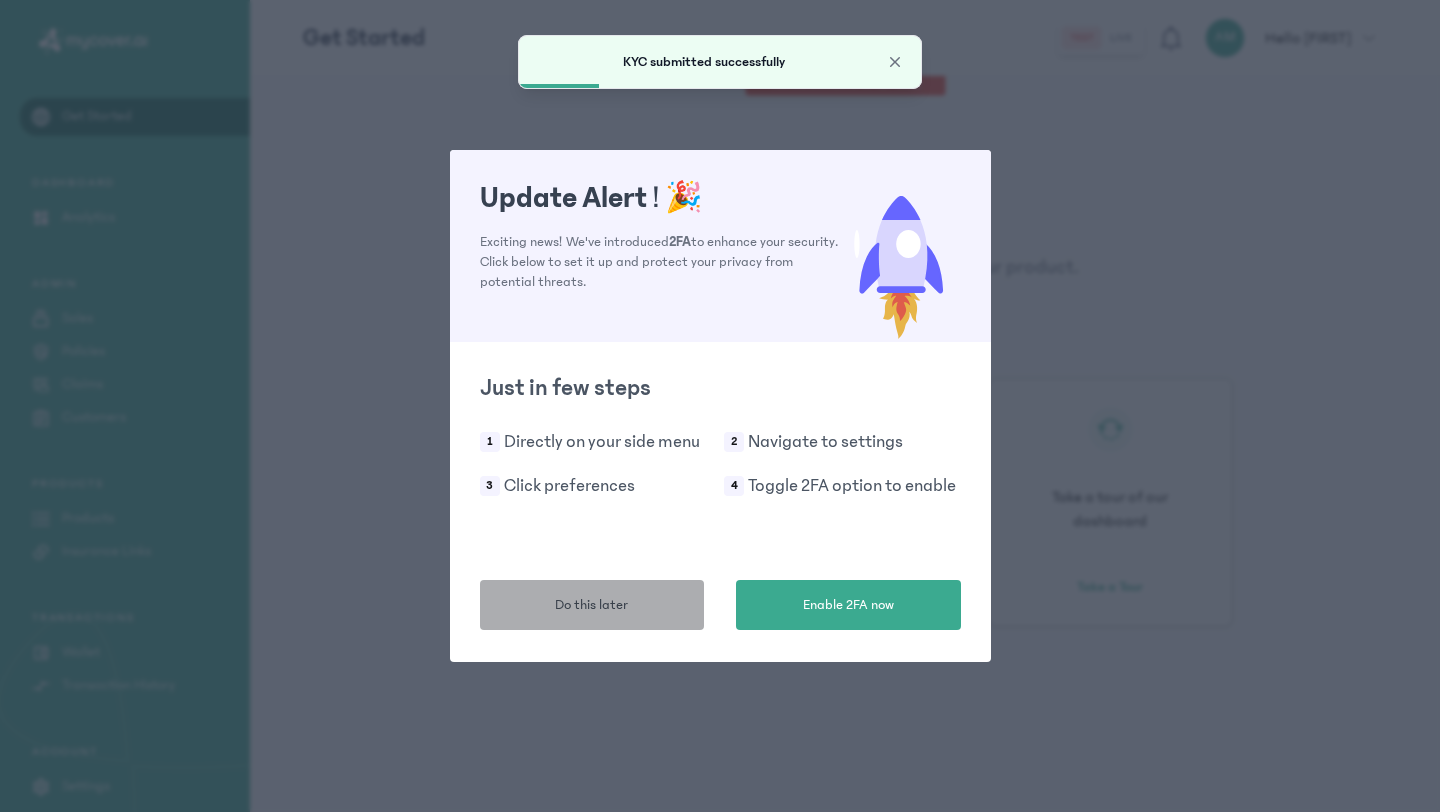click on "Do this later" at bounding box center [591, 605] 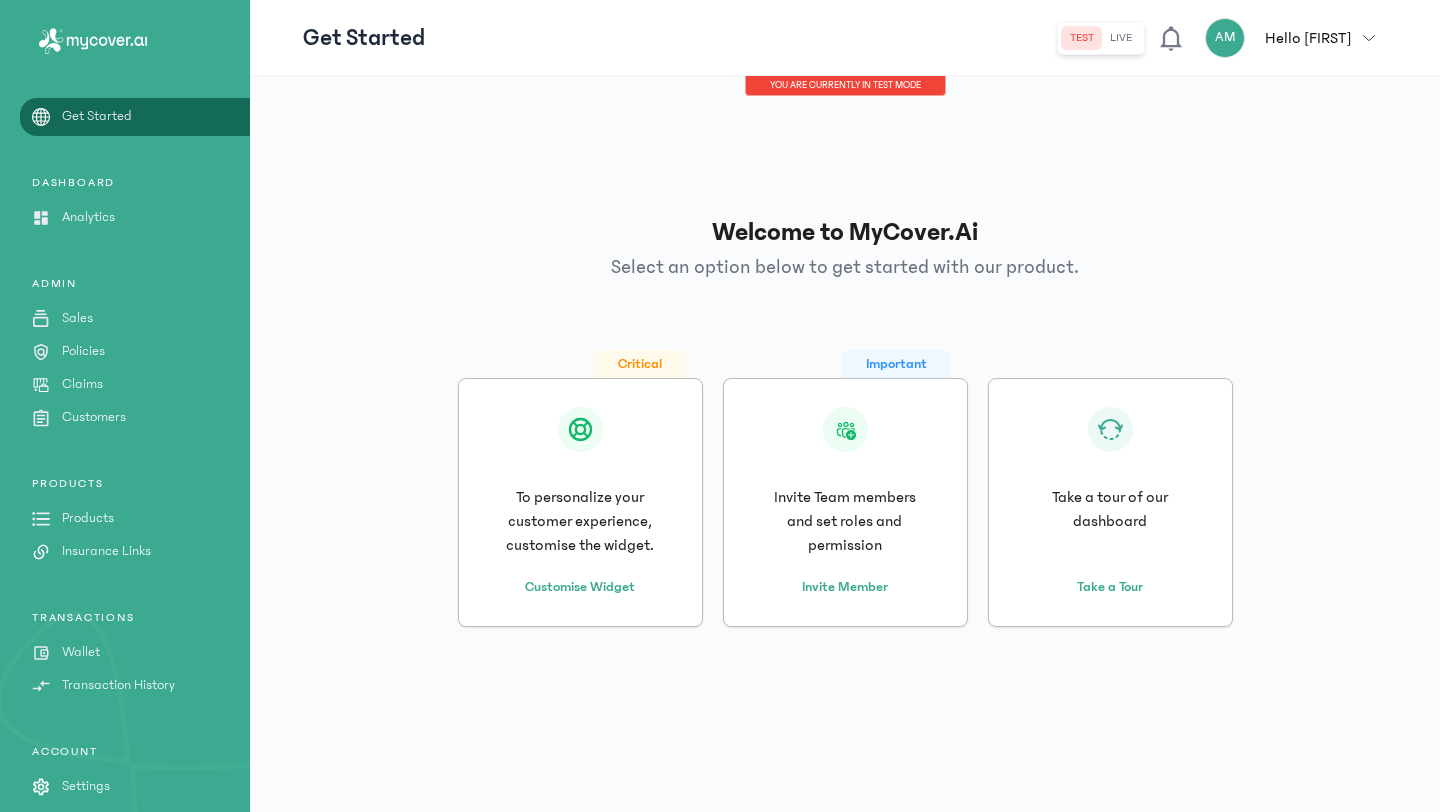 click on "Insurance Links" at bounding box center [106, 551] 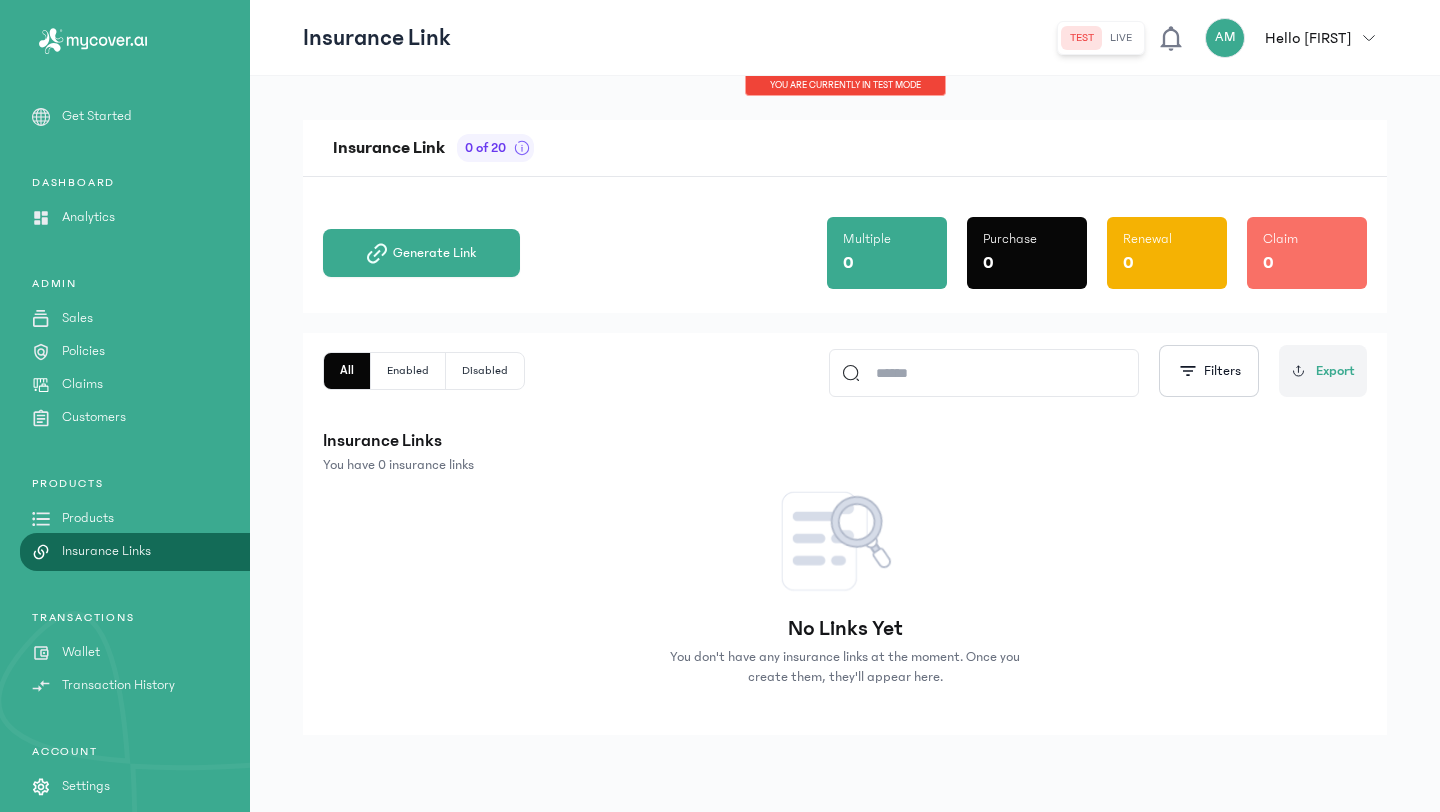 click on "live" 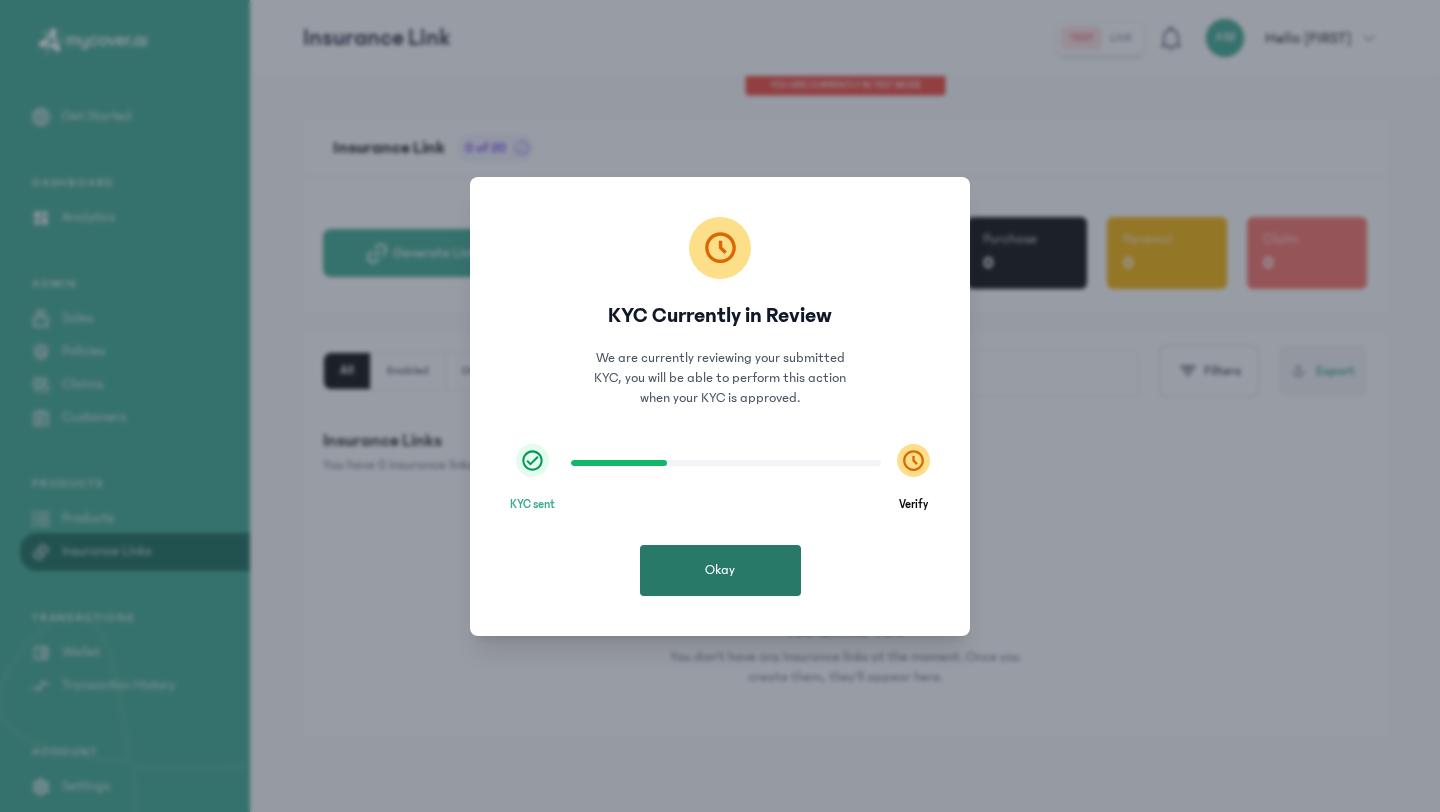 click on "Okay" at bounding box center [720, 570] 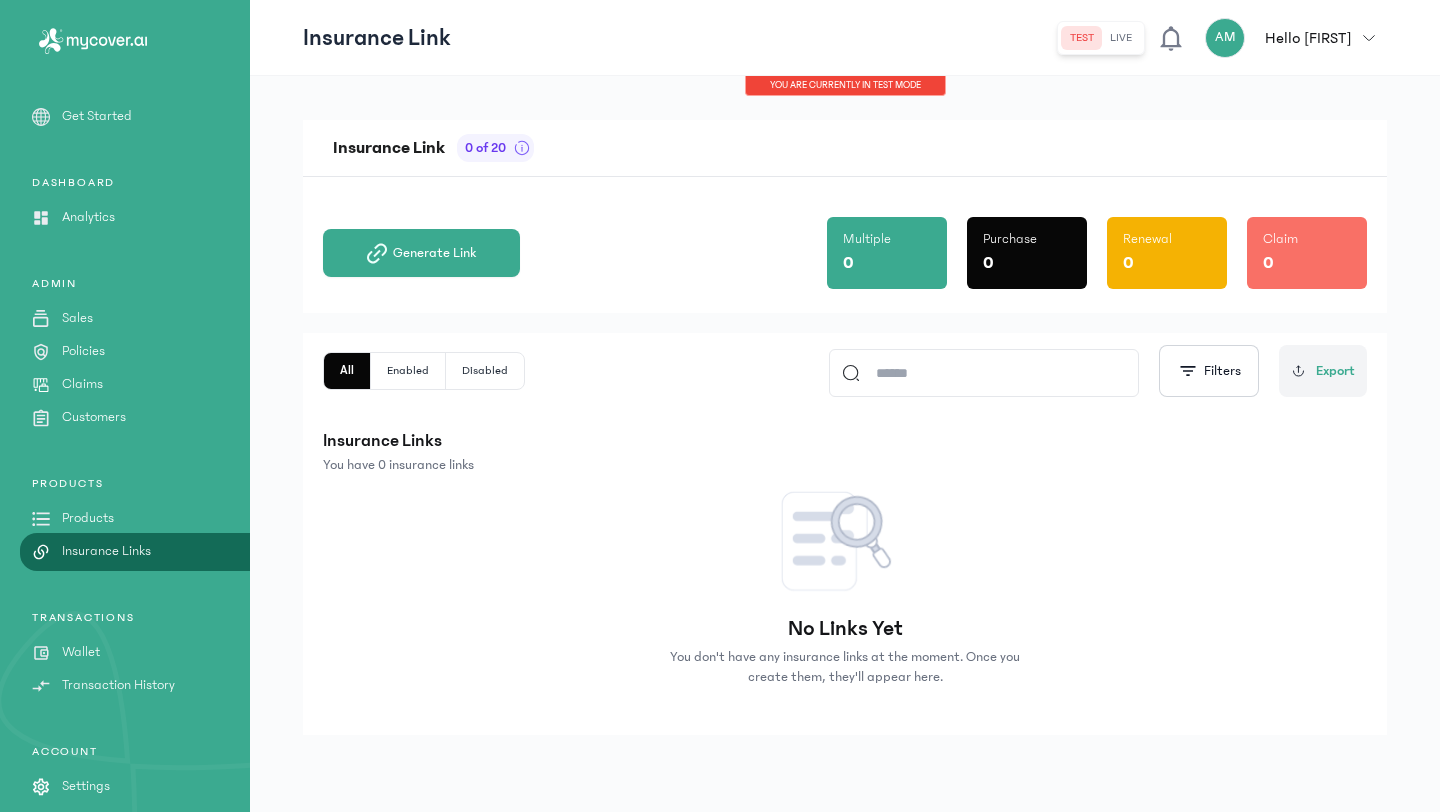 click on "live" 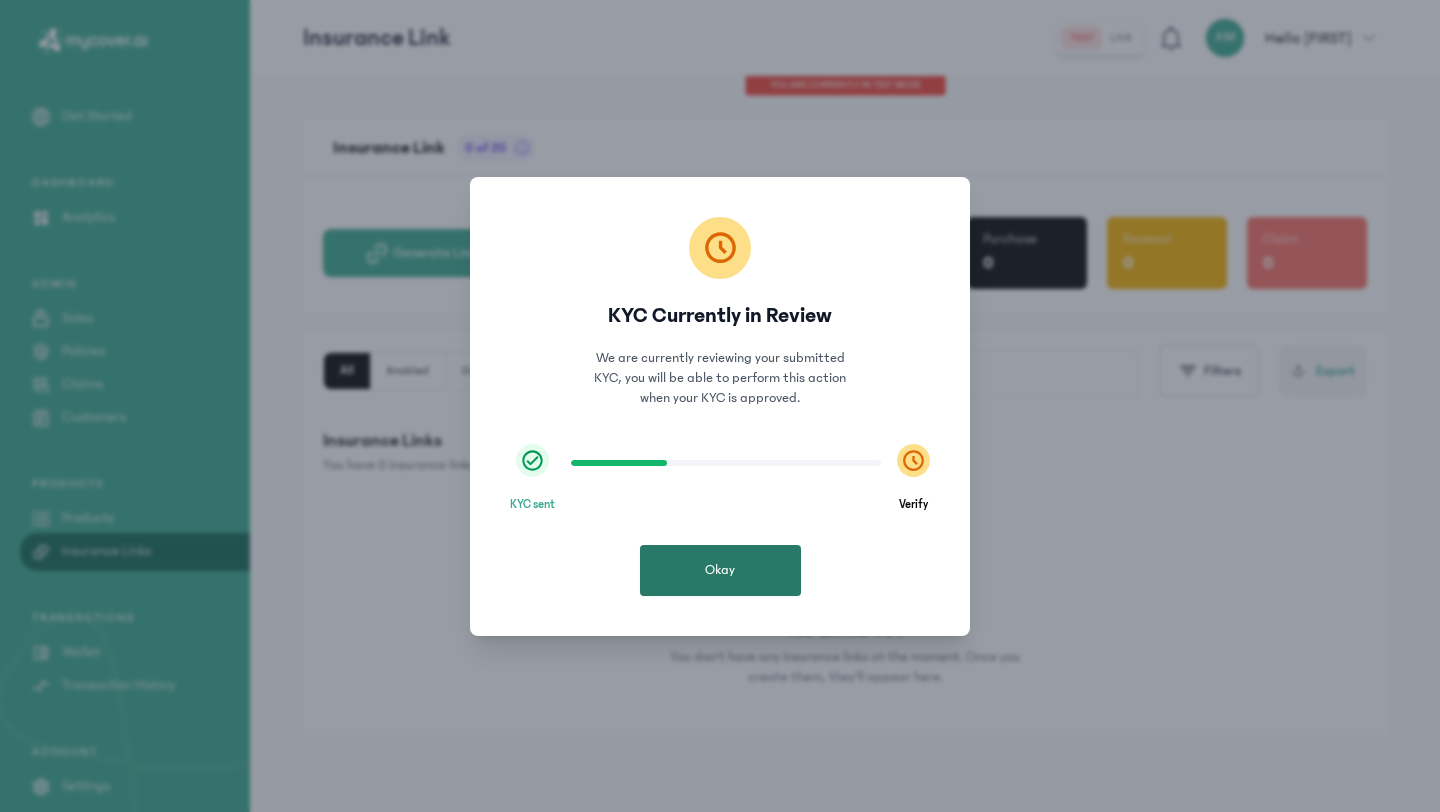 click on "Okay" at bounding box center [720, 570] 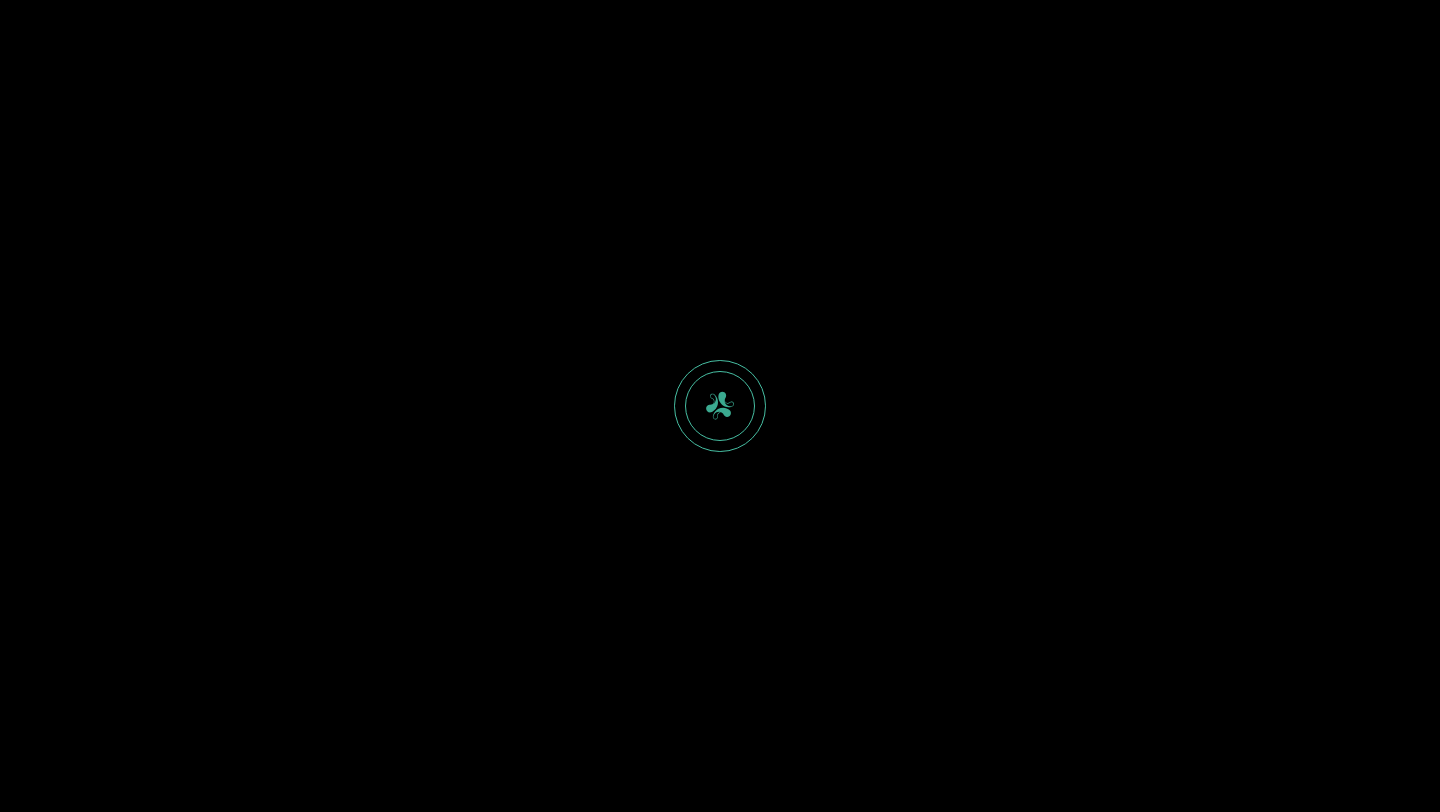 scroll, scrollTop: 0, scrollLeft: 0, axis: both 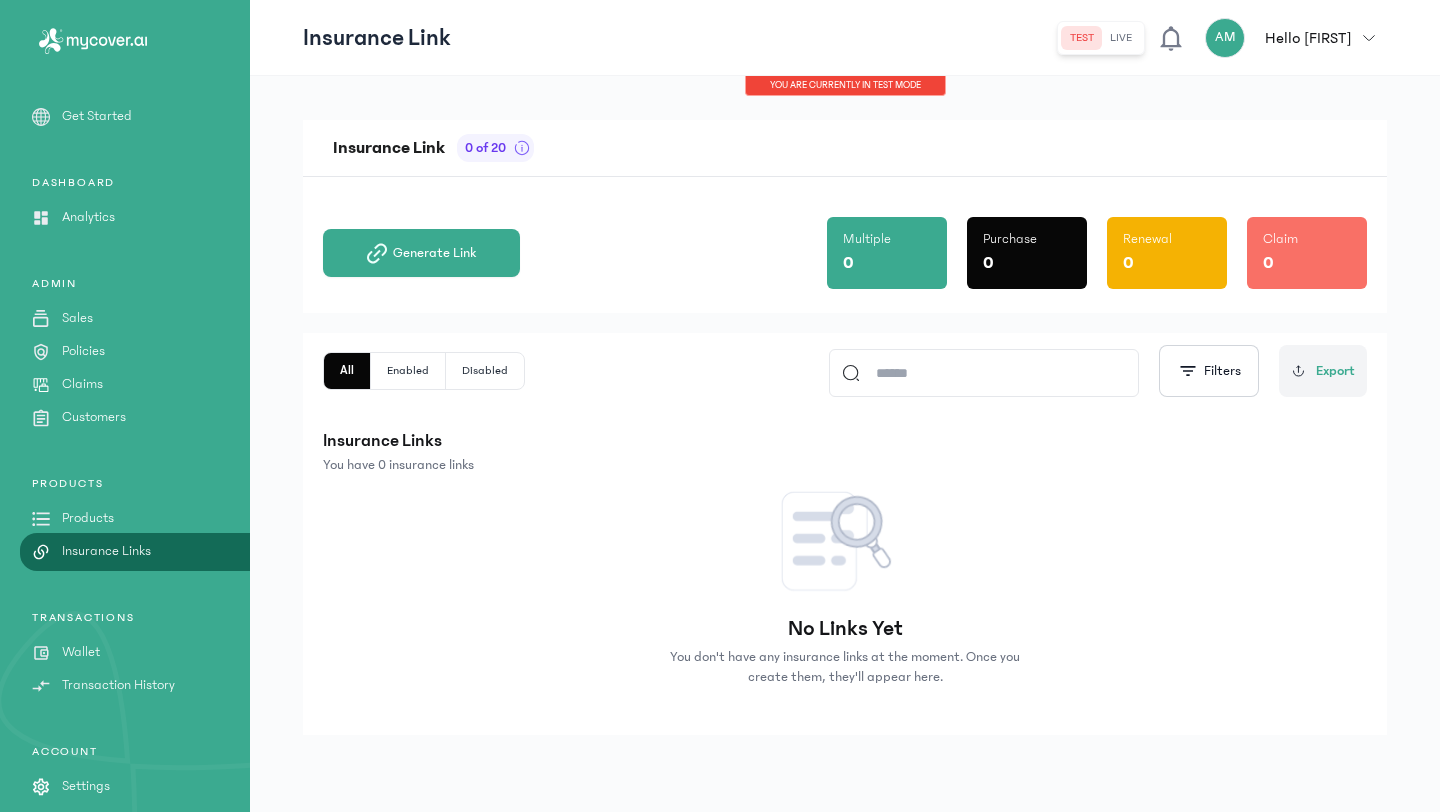 click on "live" 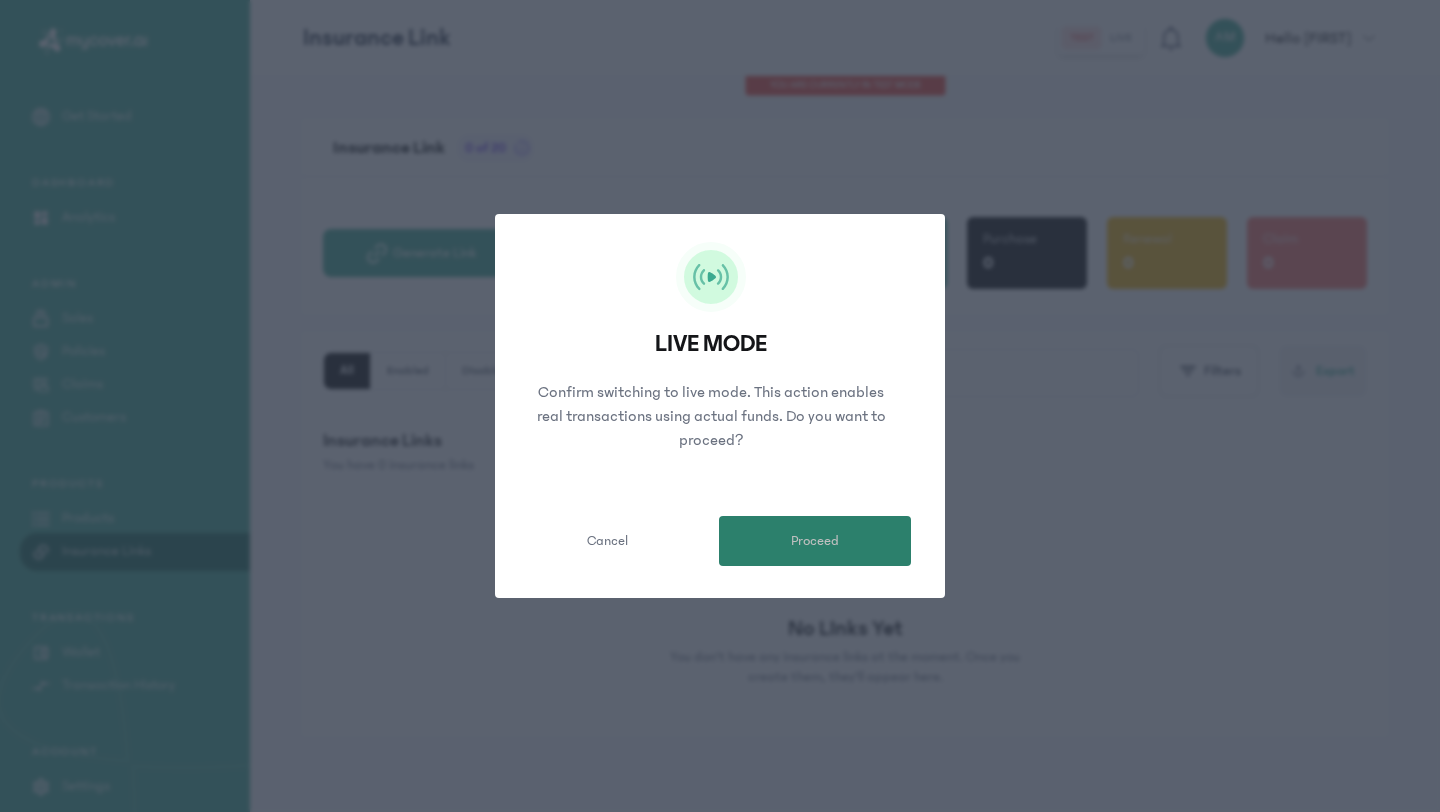 click on "Proceed" at bounding box center [815, 541] 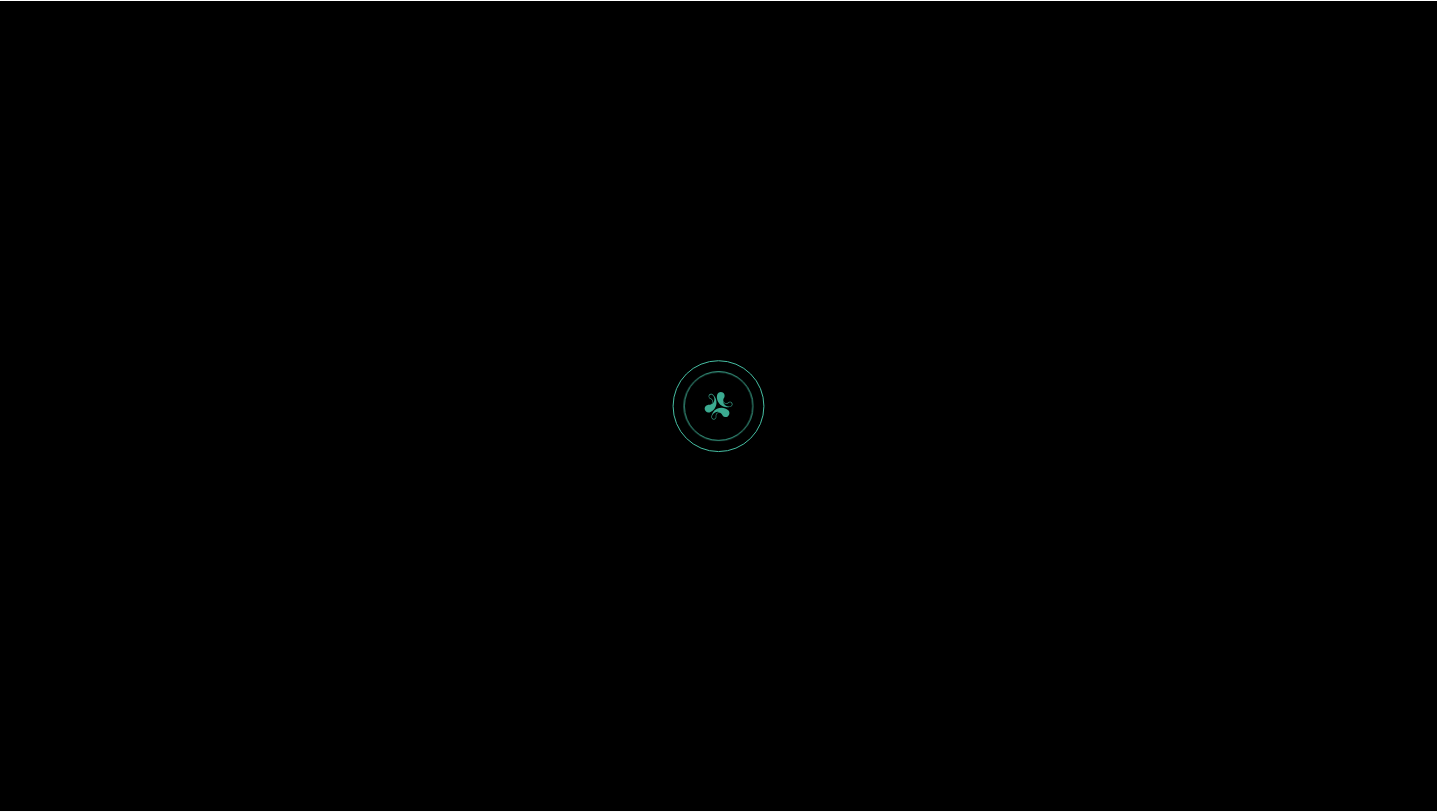 scroll, scrollTop: 0, scrollLeft: 0, axis: both 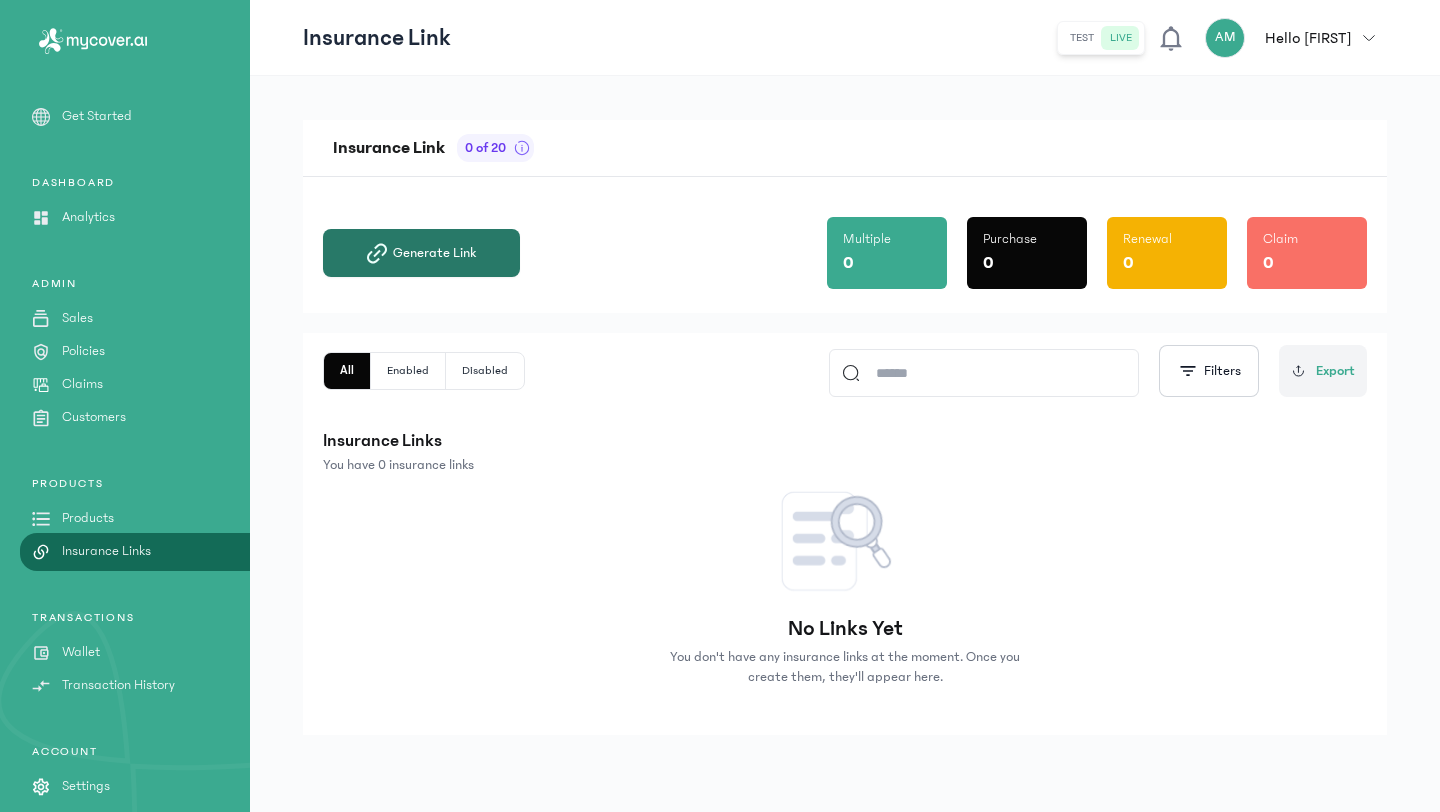 click on "Generate Link" 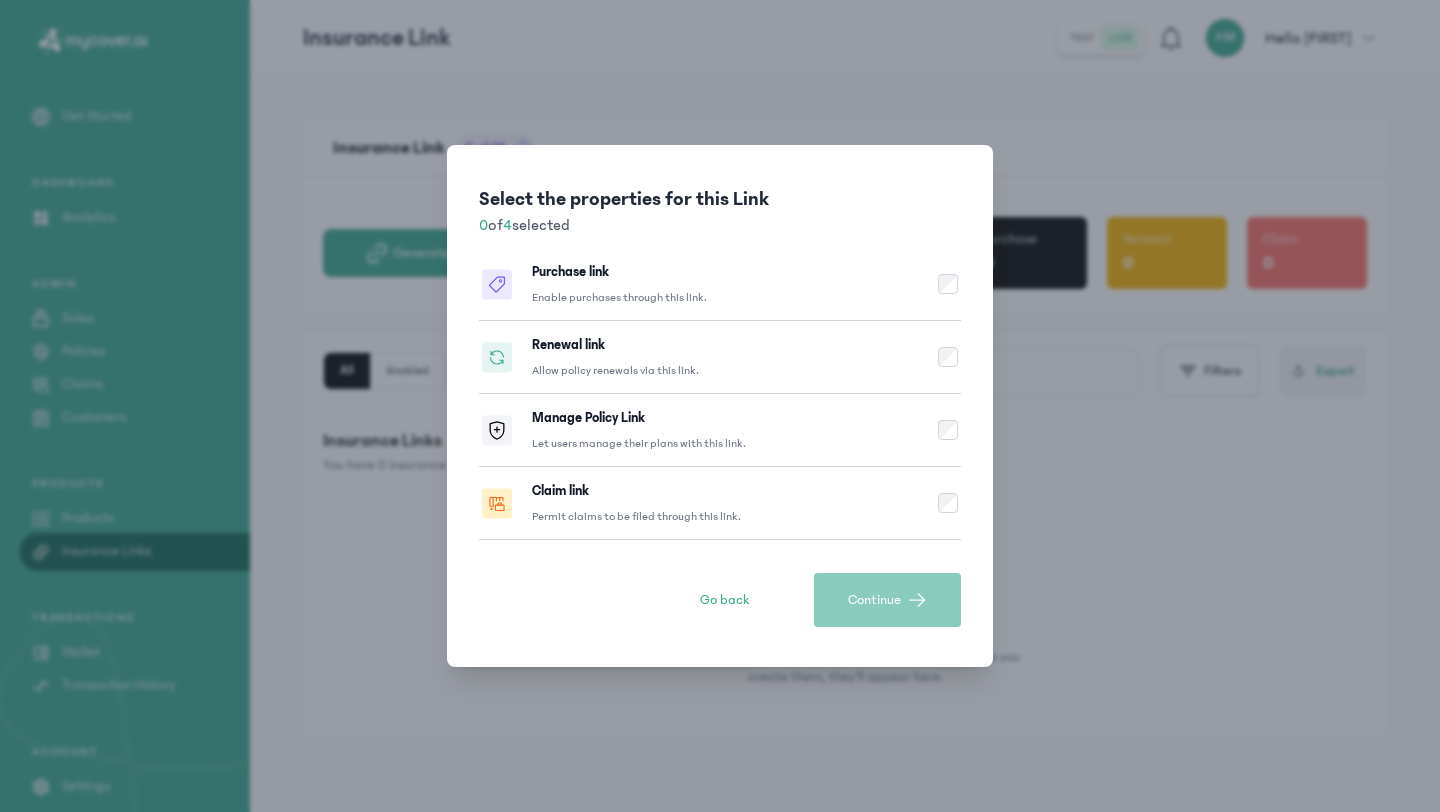click on "Purchase link Enable purchases through this link." 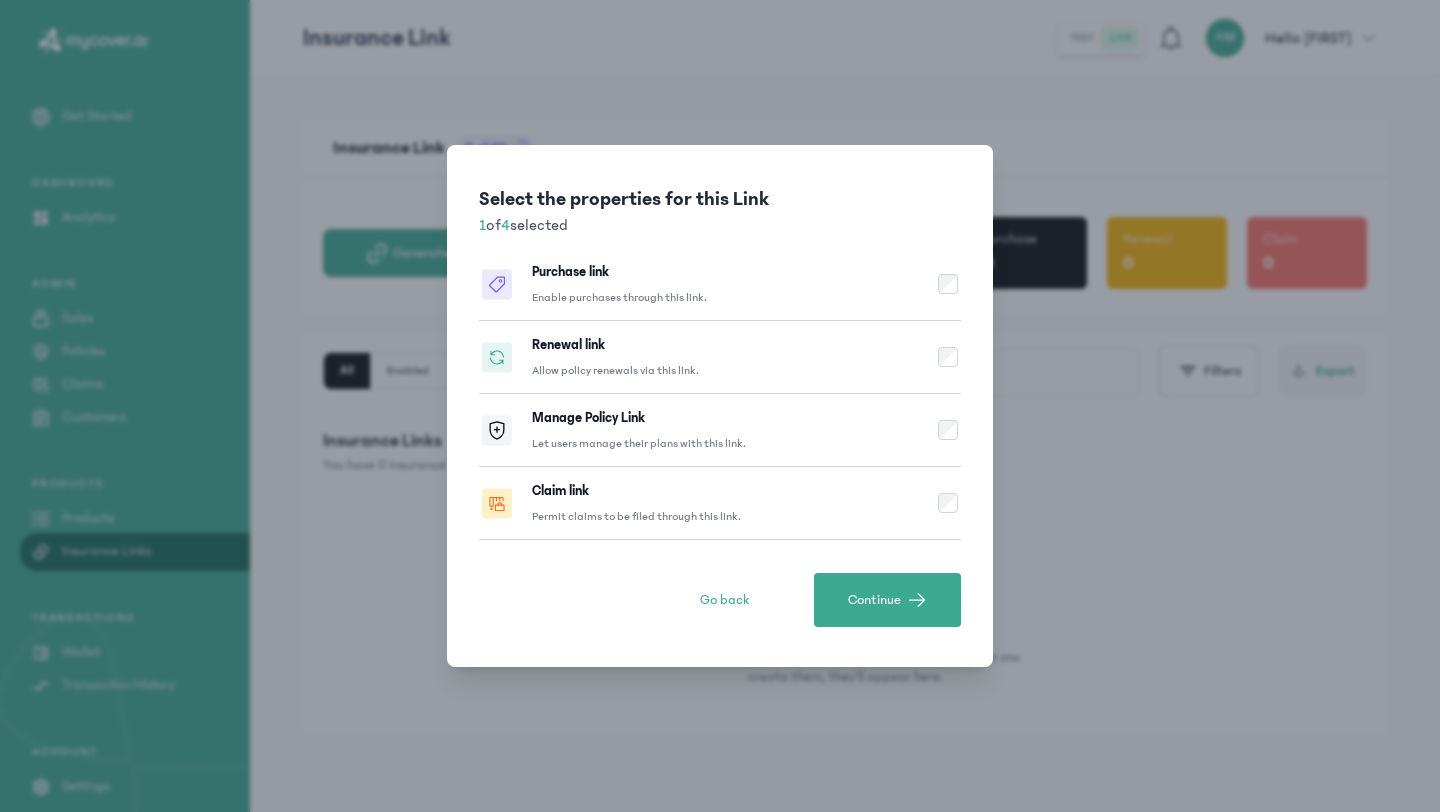 click on "Claim link Permit claims to be filed through this link." 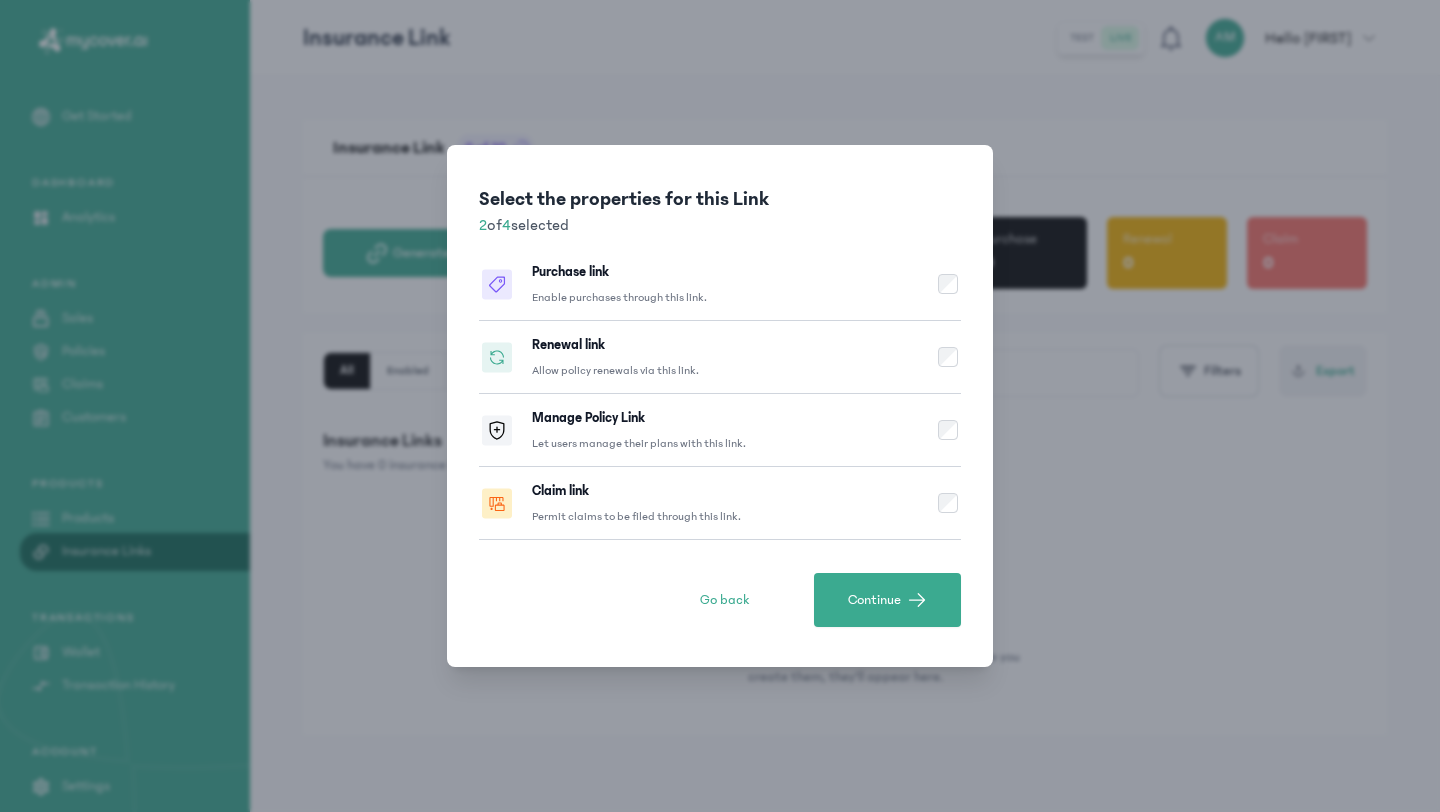 click on "Renewal link Allow policy renewals via this link." 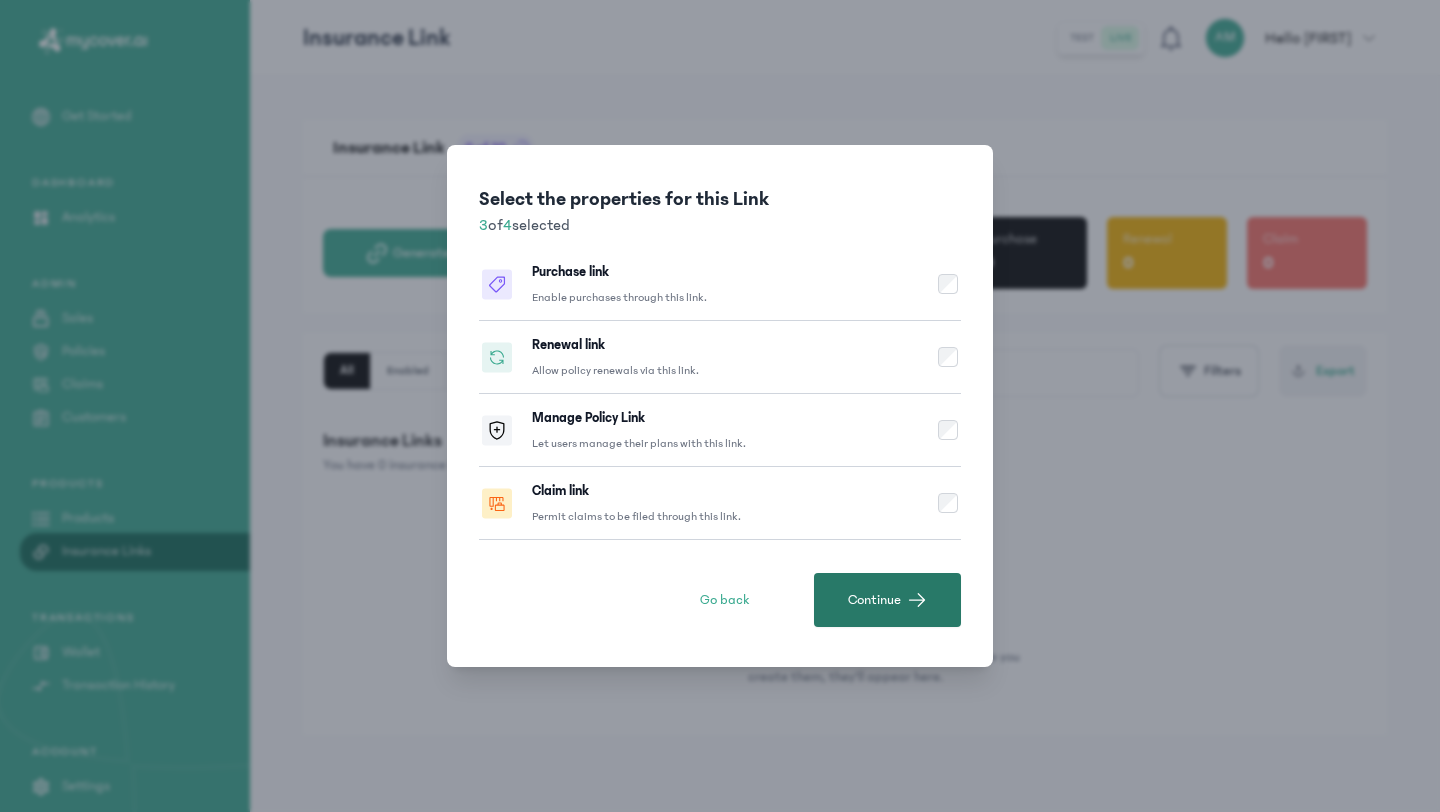 click on "Continue" 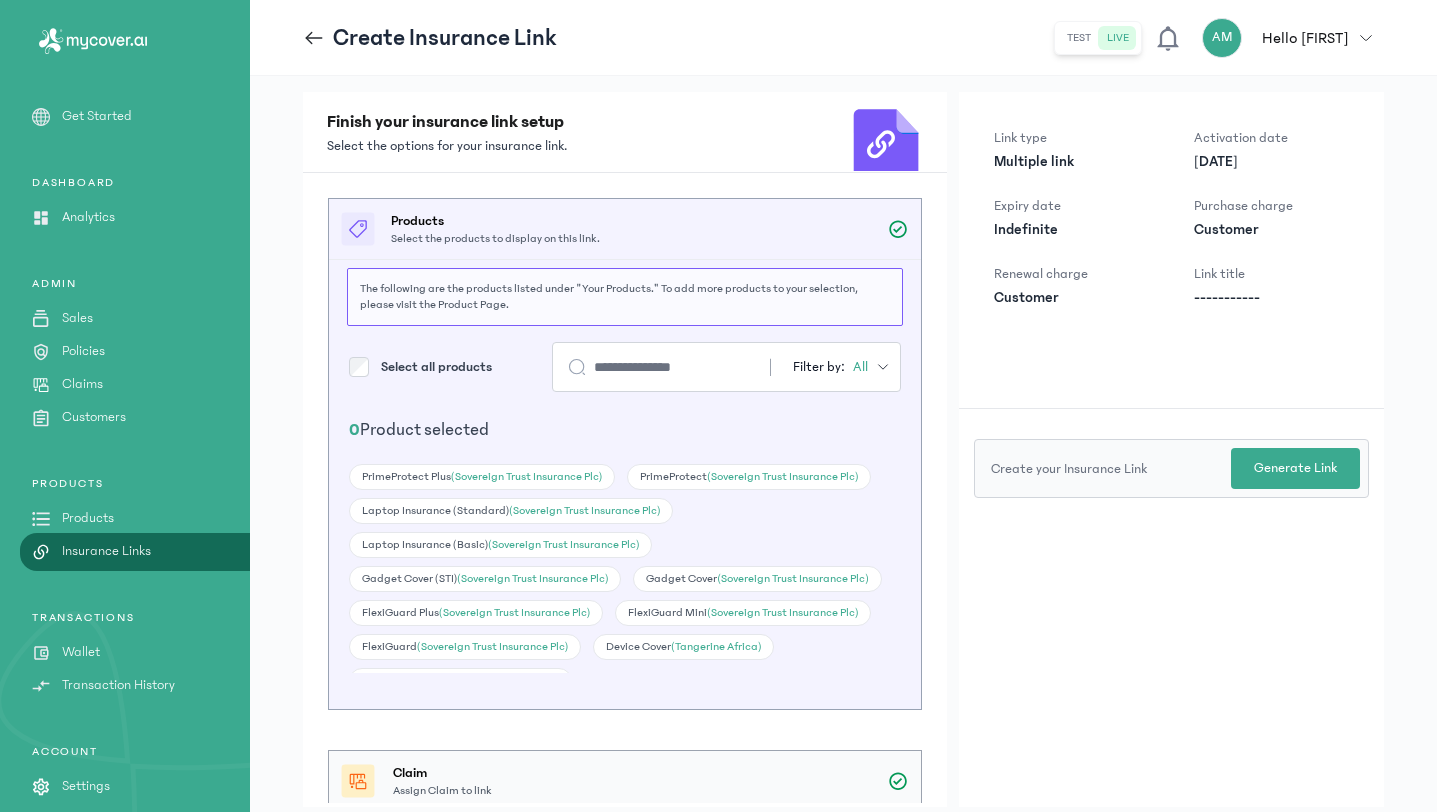 click at bounding box center (664, 367) 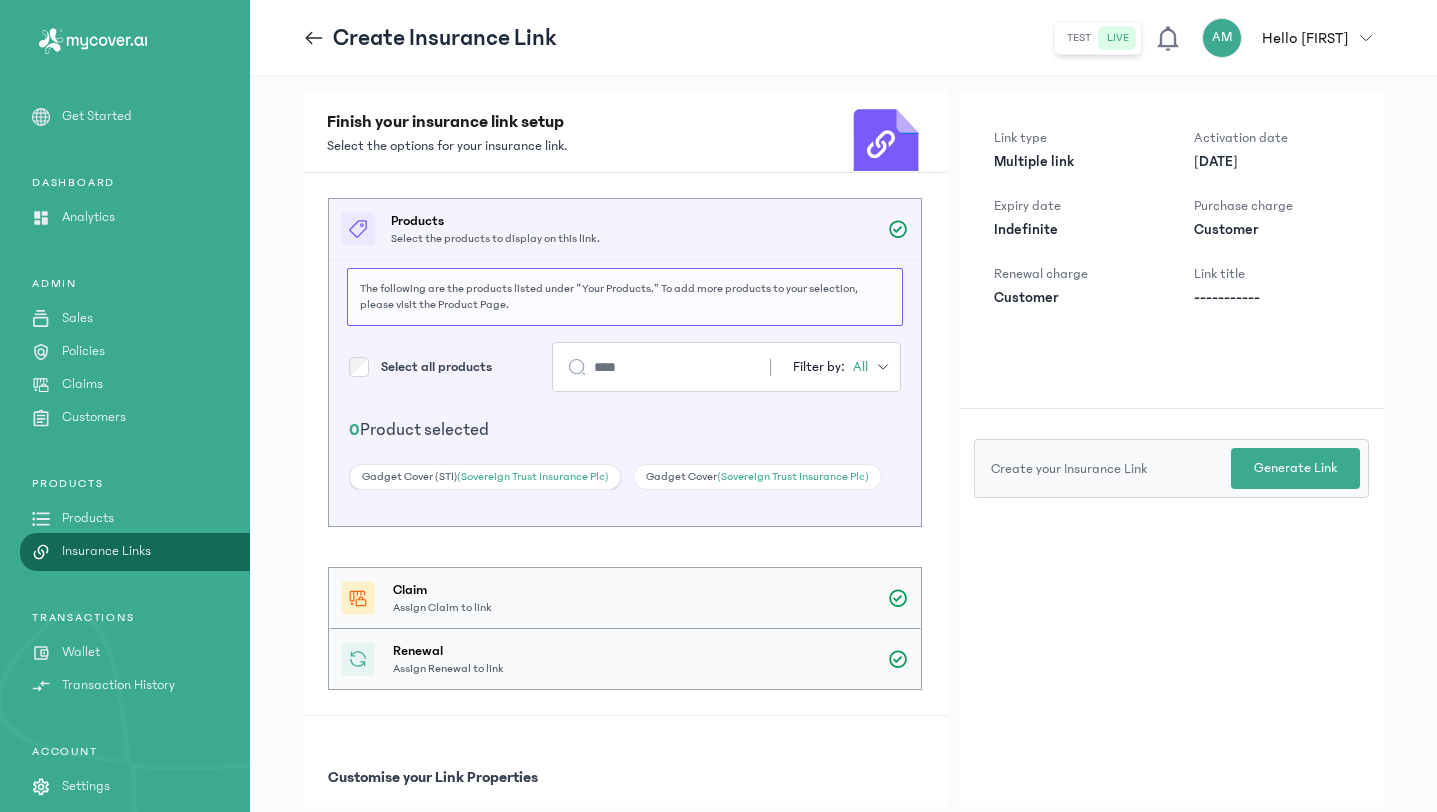 type on "****" 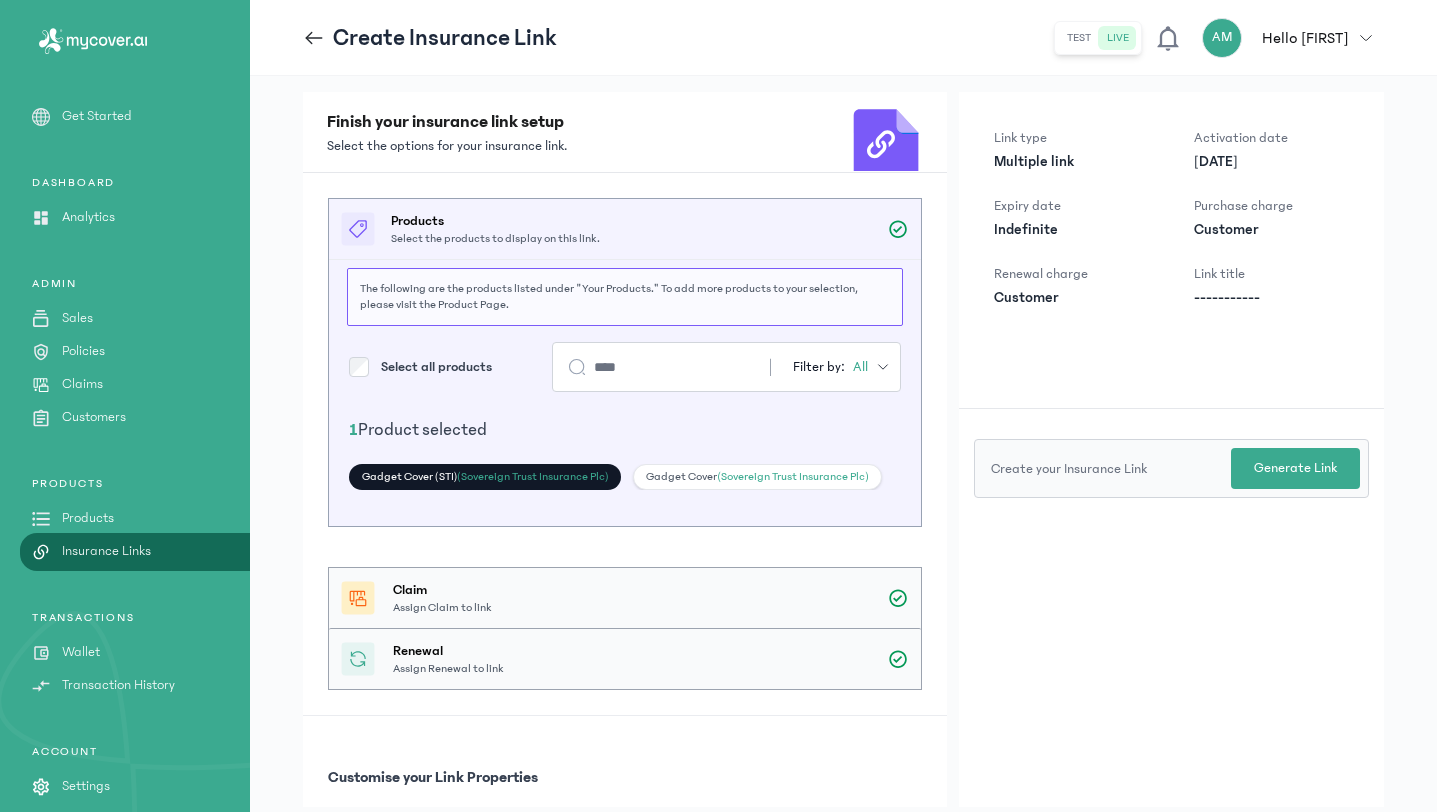 click on "Gadget Cover   (Sovereign Trust Insurance Plc)" 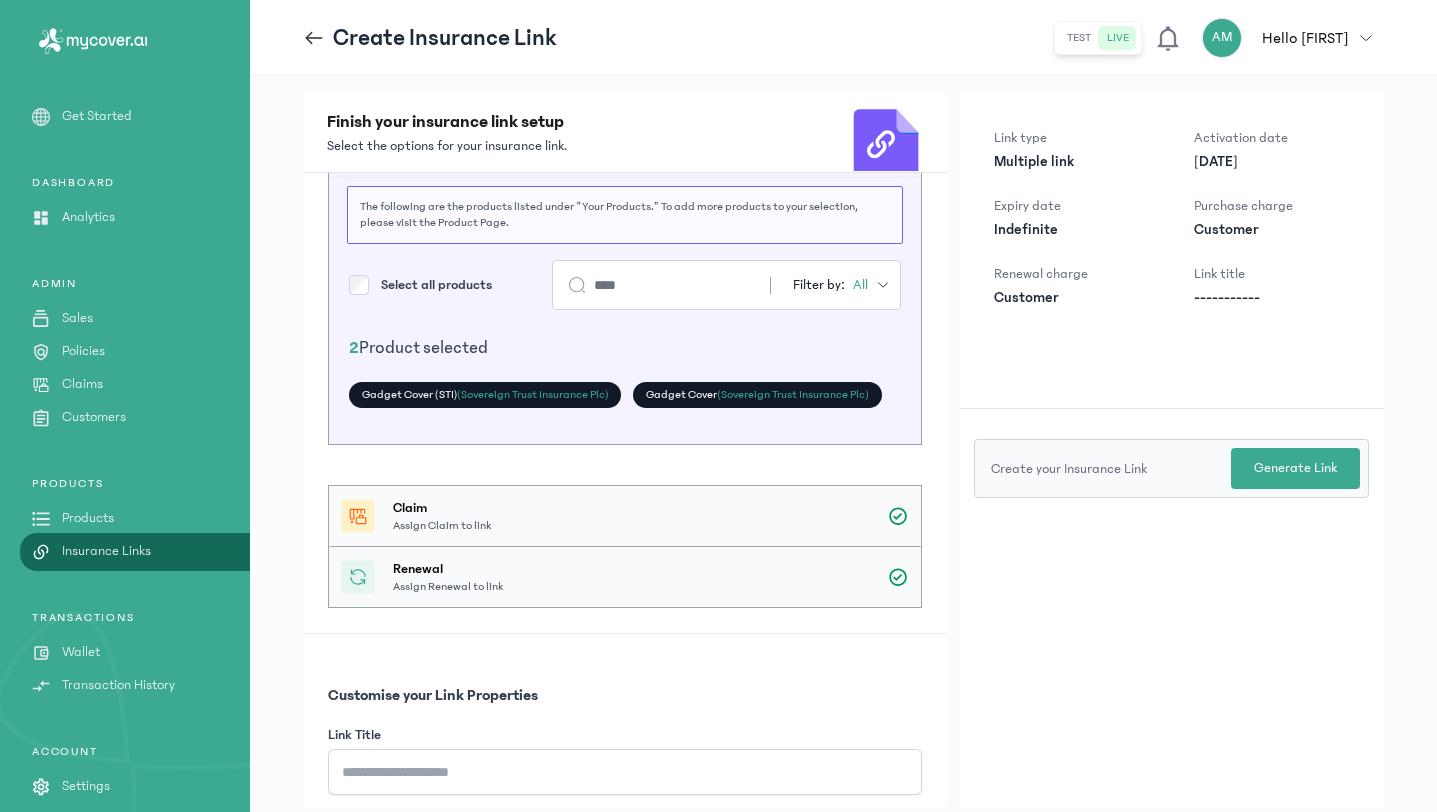 scroll, scrollTop: 157, scrollLeft: 0, axis: vertical 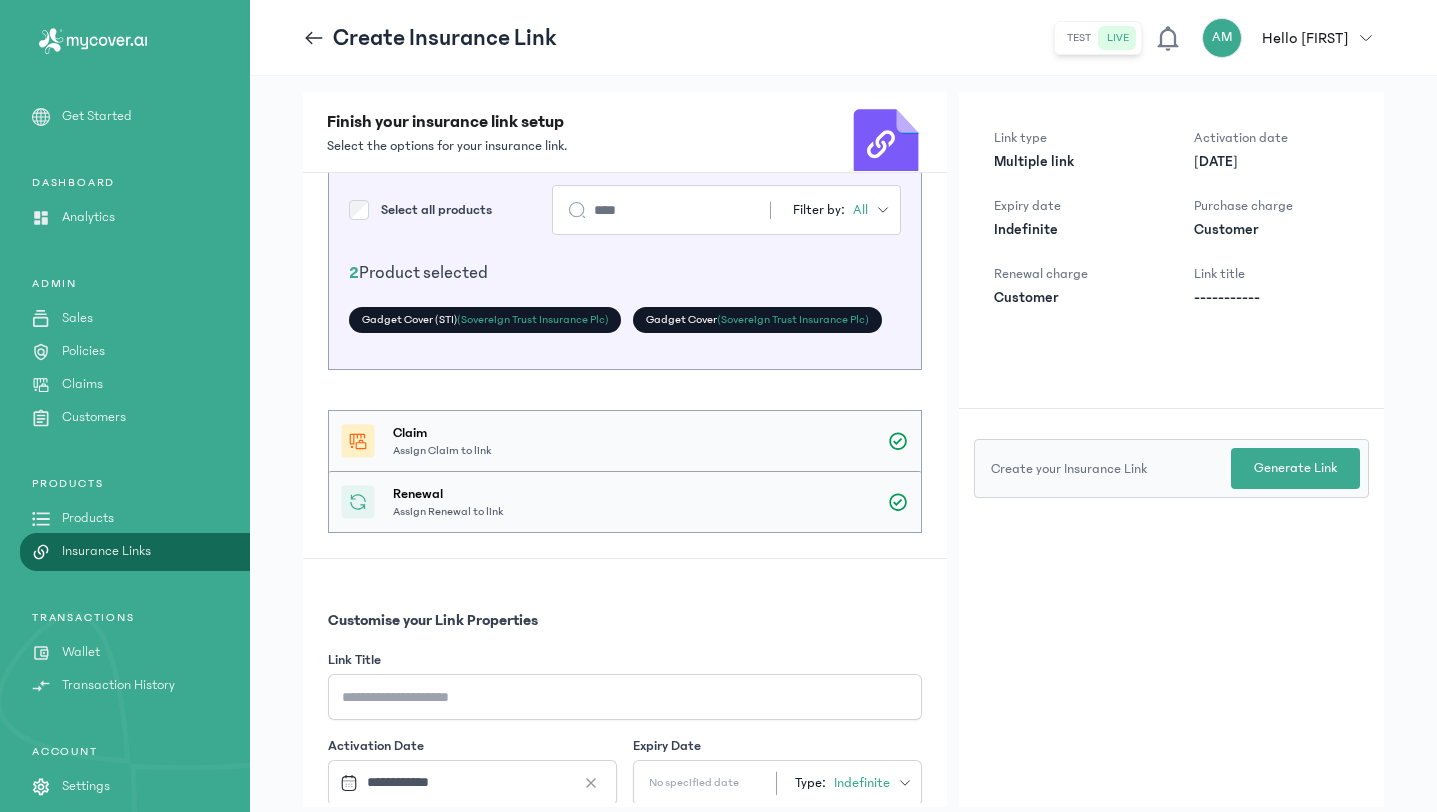 click on "Claim  Assign Claim to link" 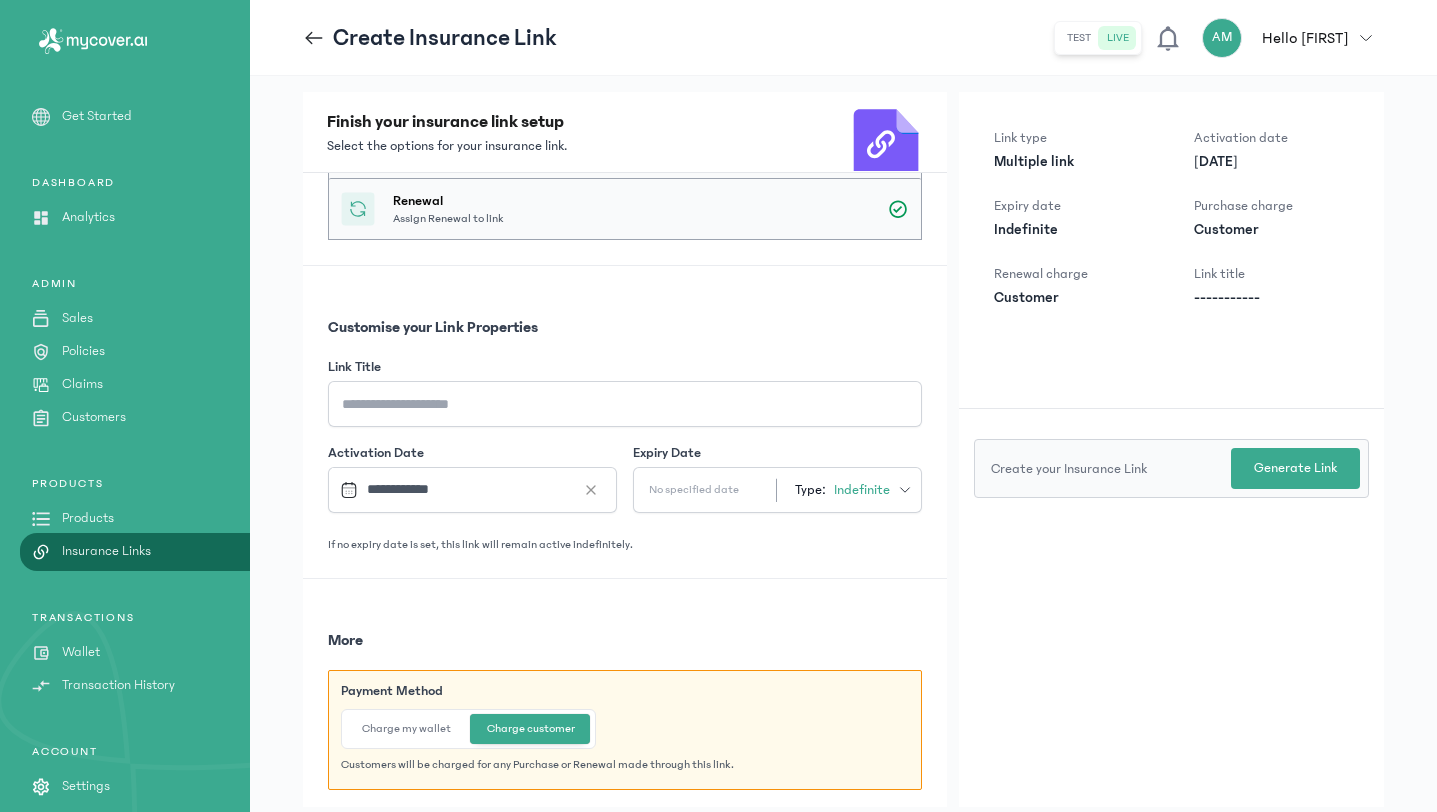 scroll, scrollTop: 457, scrollLeft: 0, axis: vertical 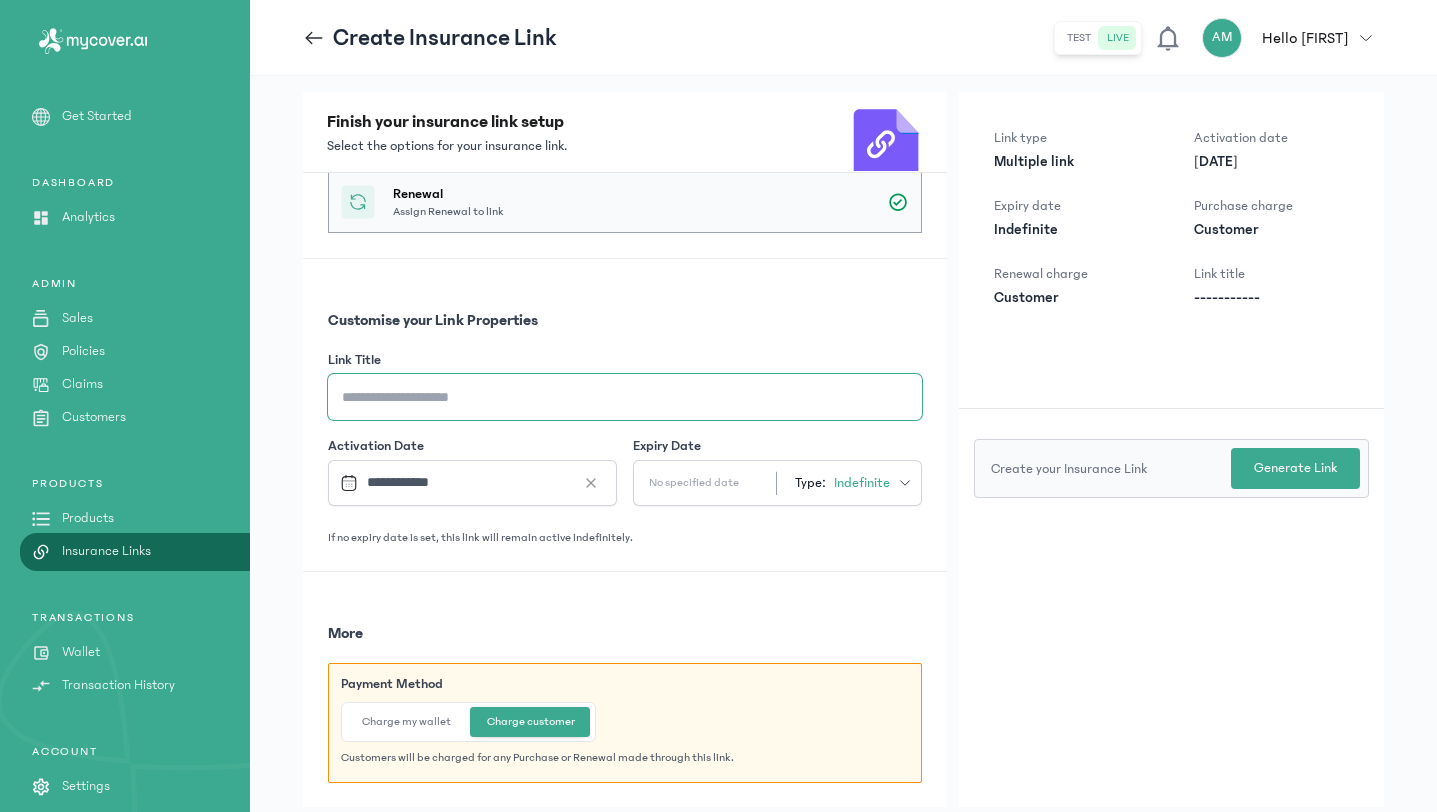 click on "Link Title" at bounding box center [625, 397] 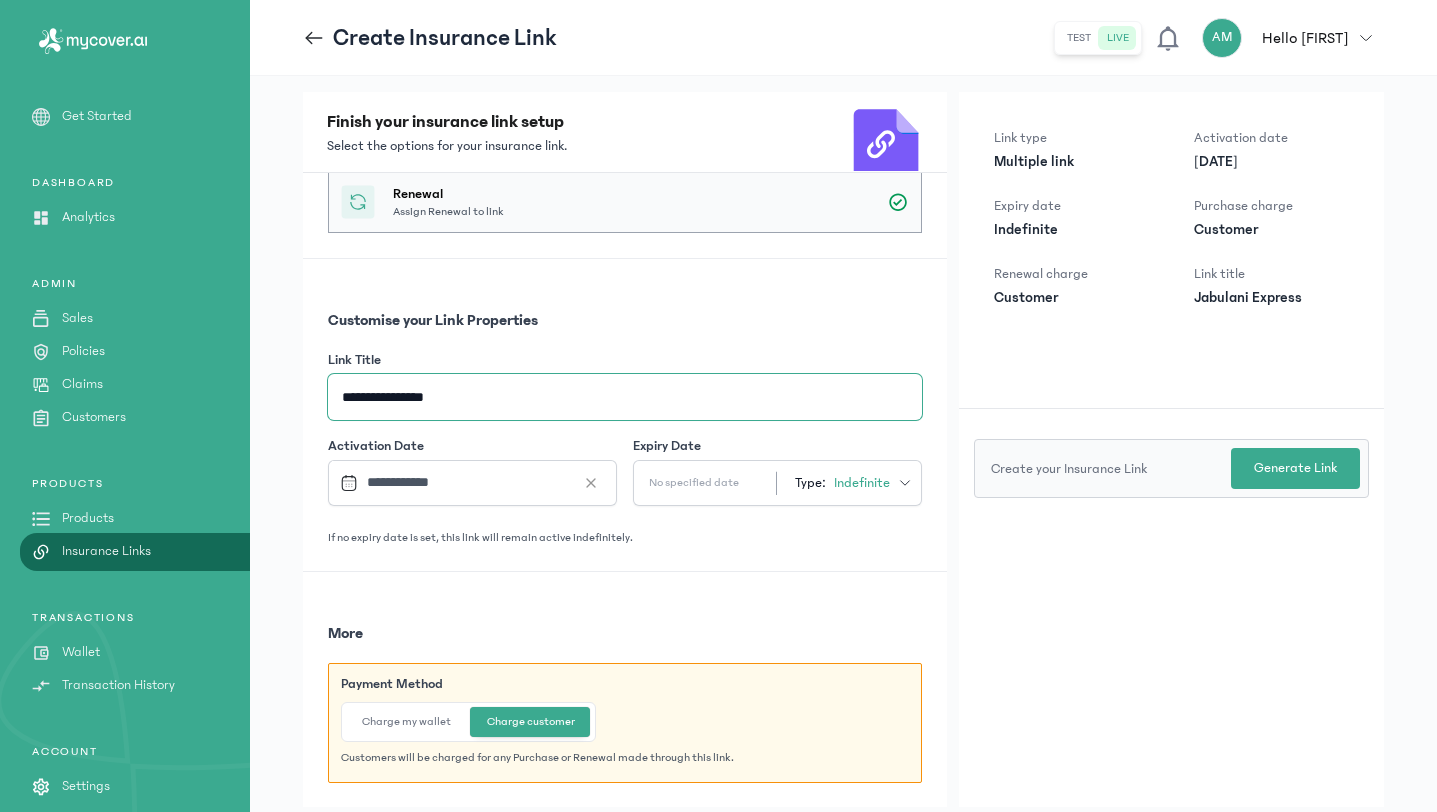 type on "**********" 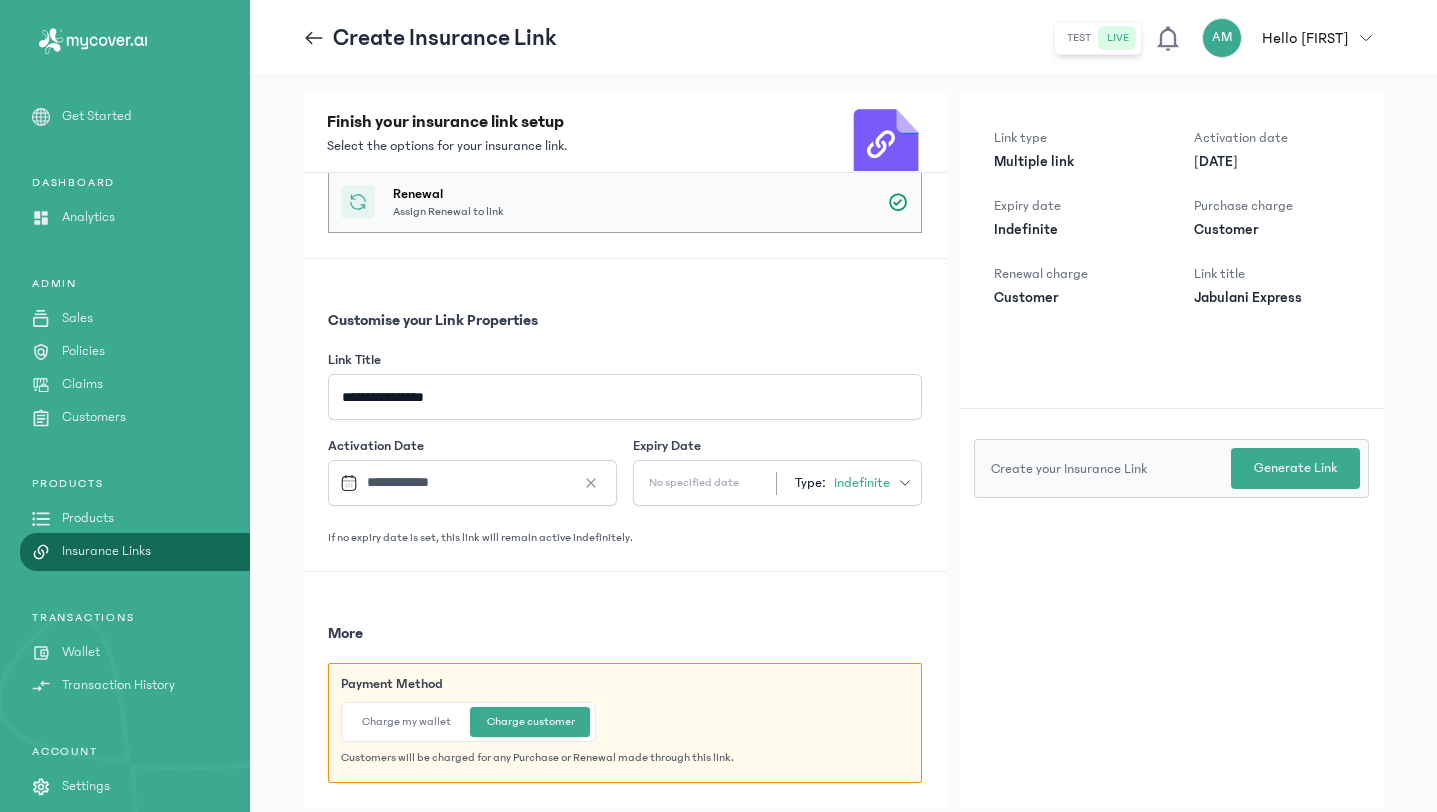click on "Customise your Link Properties" at bounding box center [625, 320] 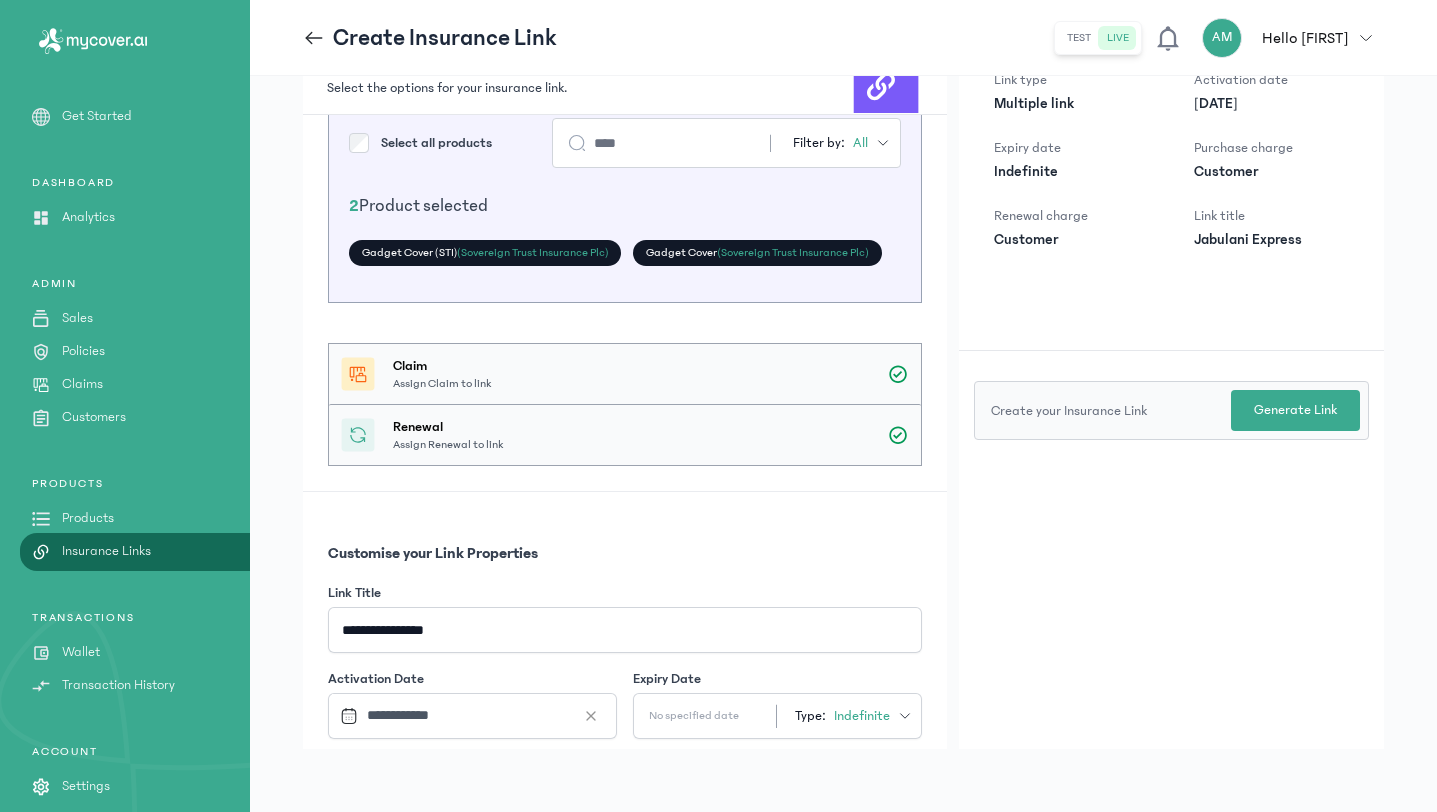 scroll, scrollTop: 457, scrollLeft: 0, axis: vertical 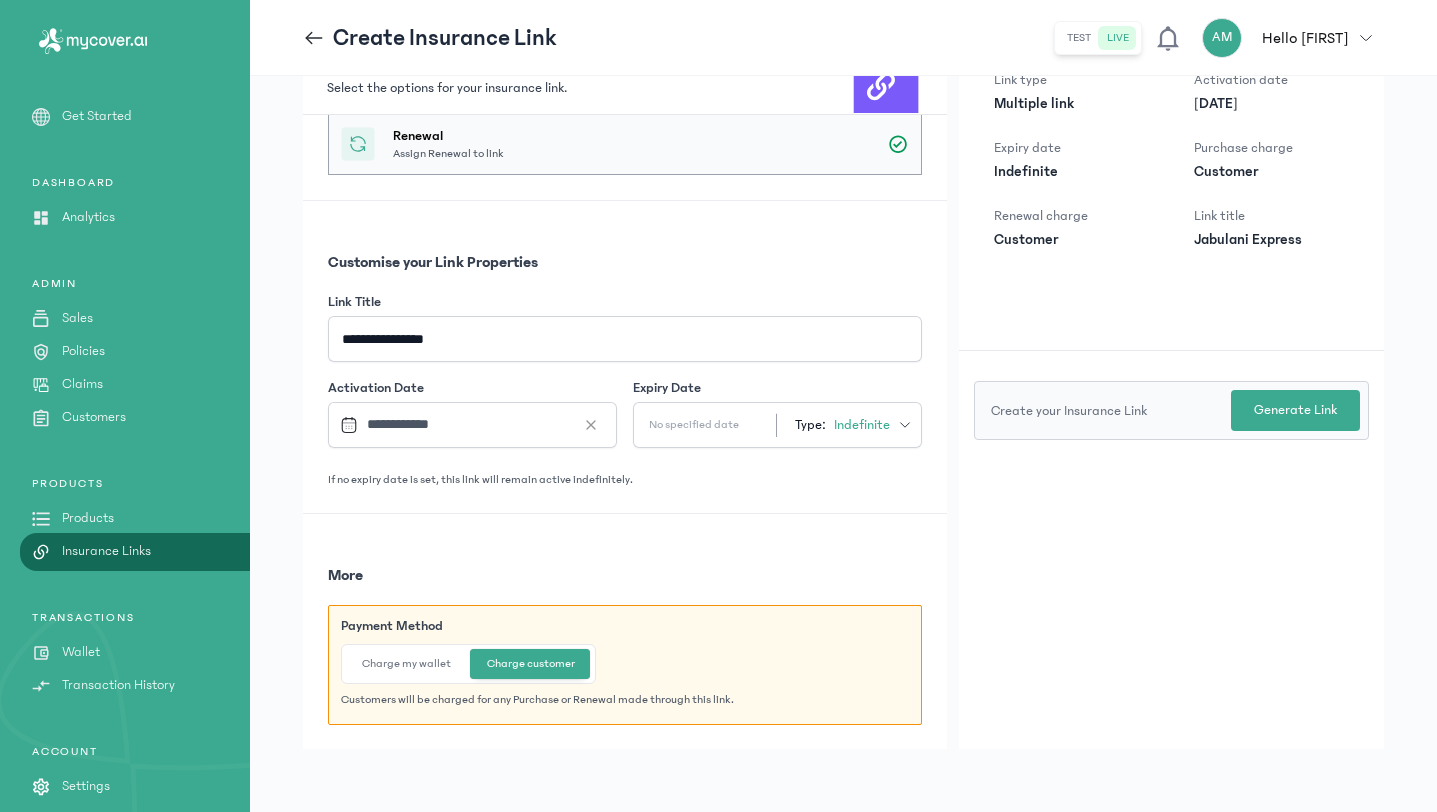 click on "Charge my wallet" 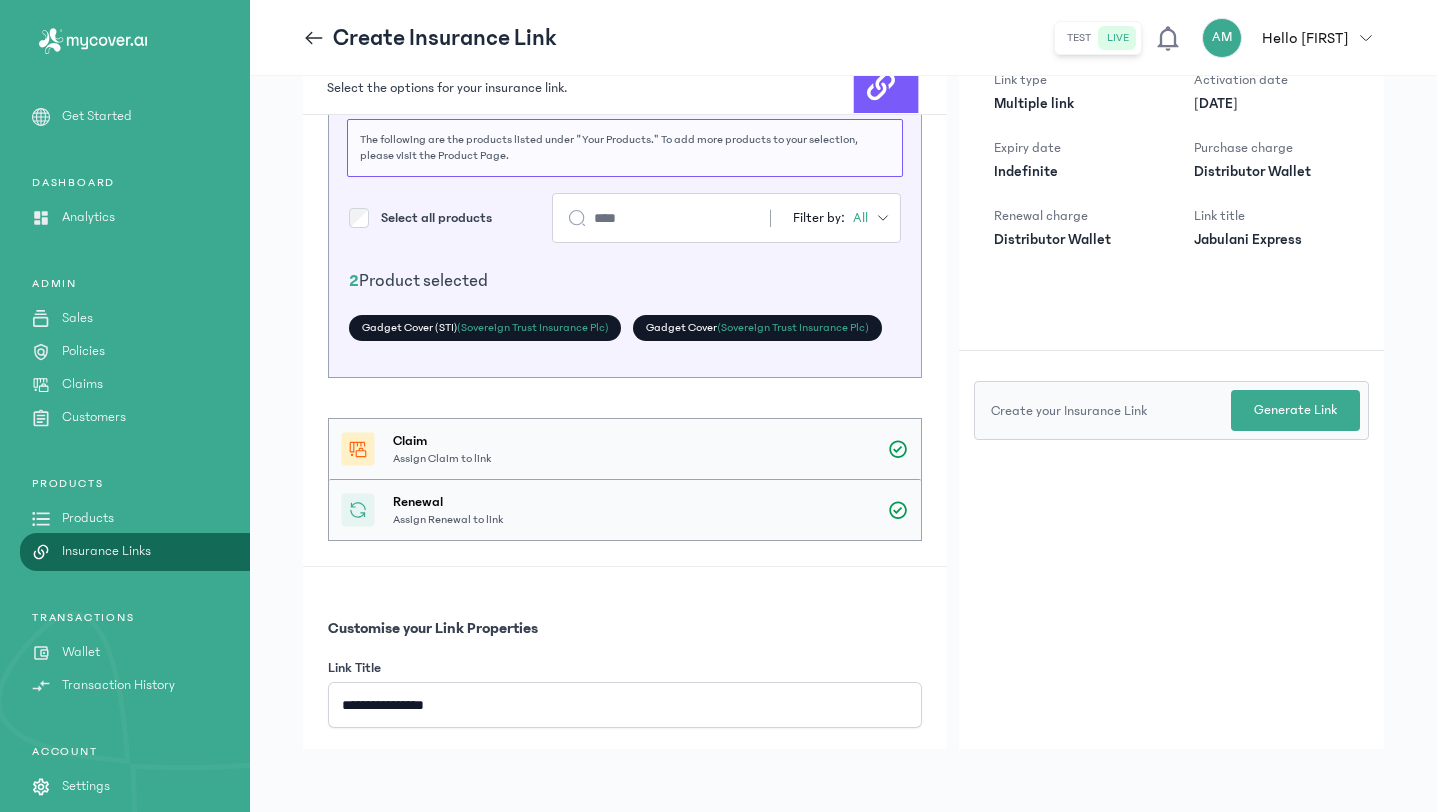scroll, scrollTop: 0, scrollLeft: 0, axis: both 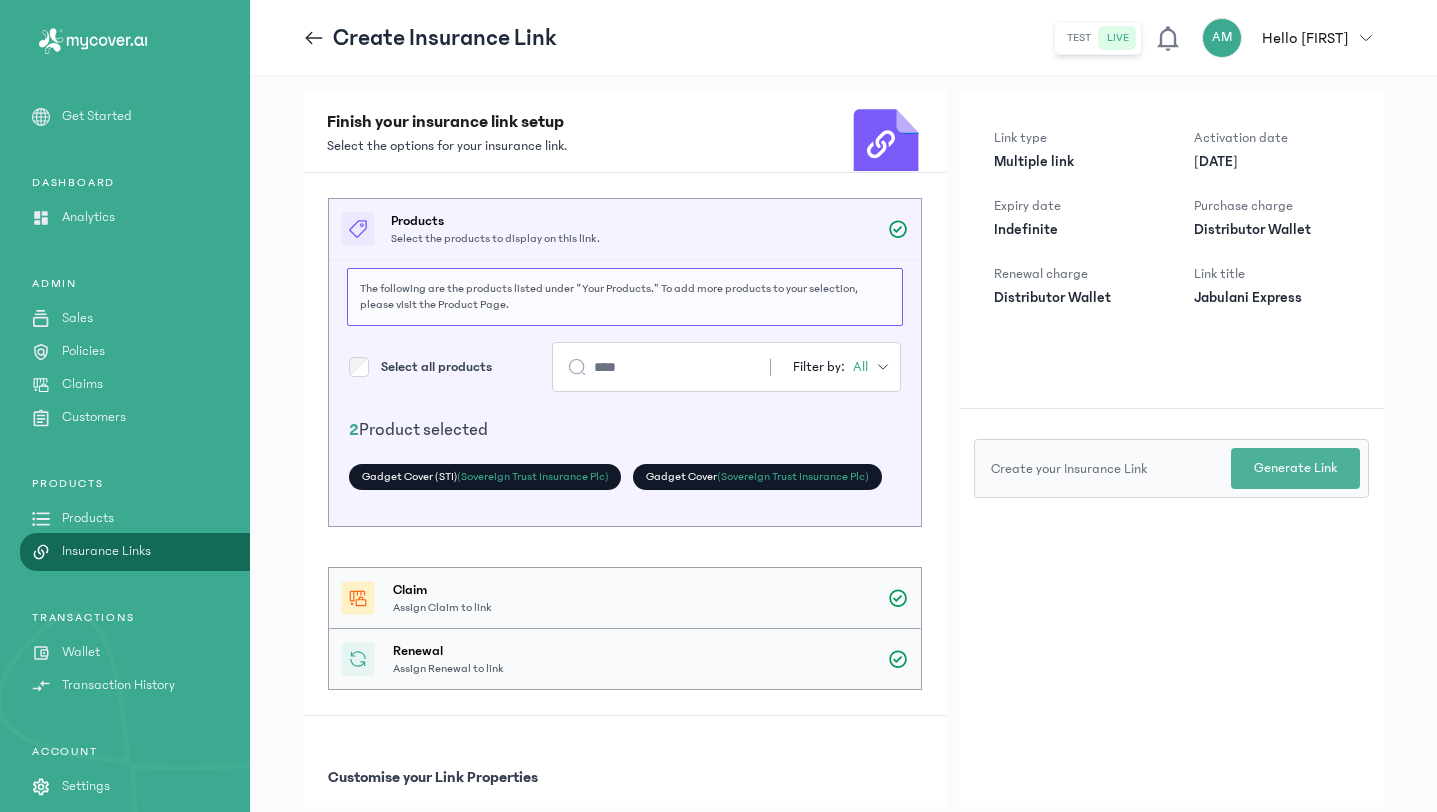 click on "Generate Link" at bounding box center [1295, 468] 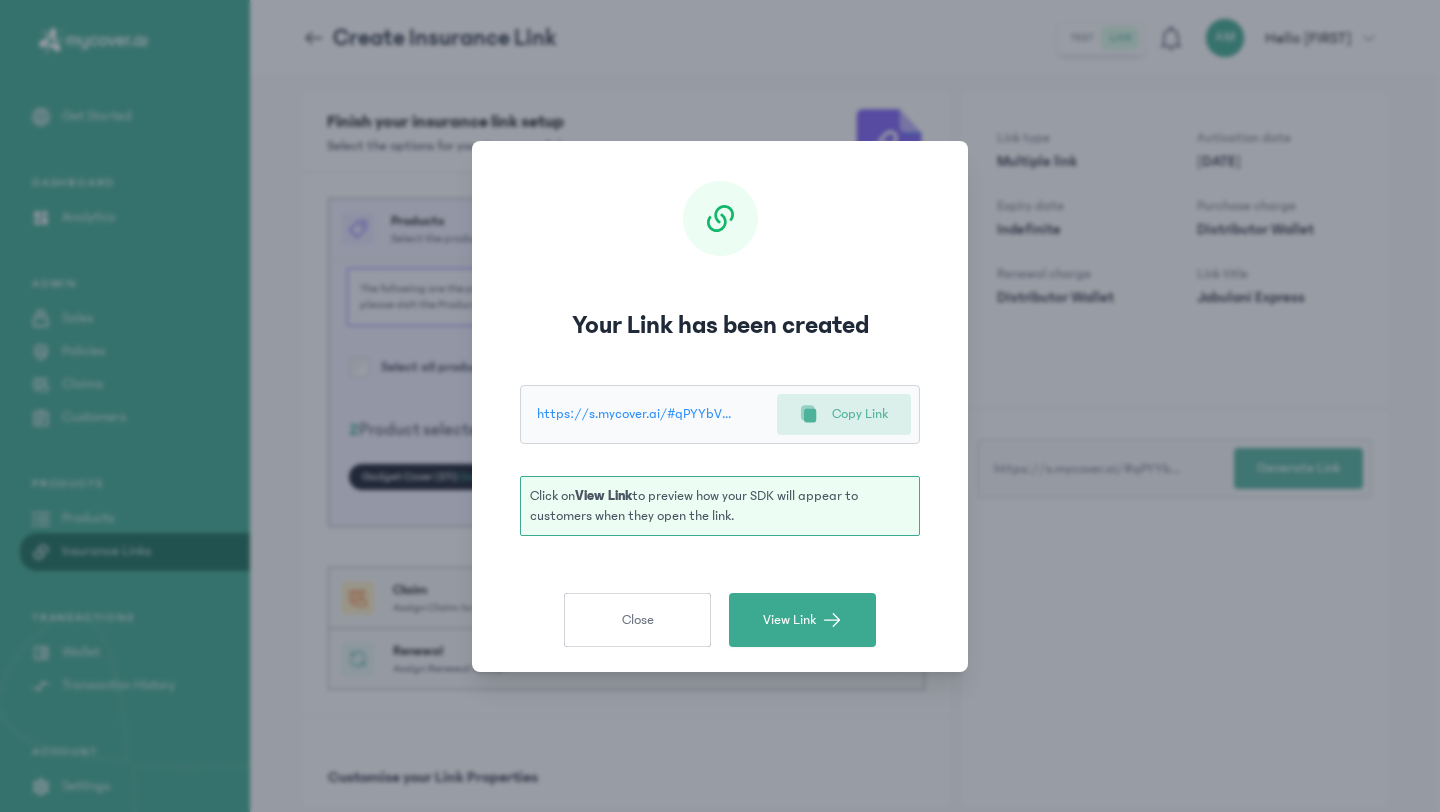 click on "Copy Link" at bounding box center (860, 414) 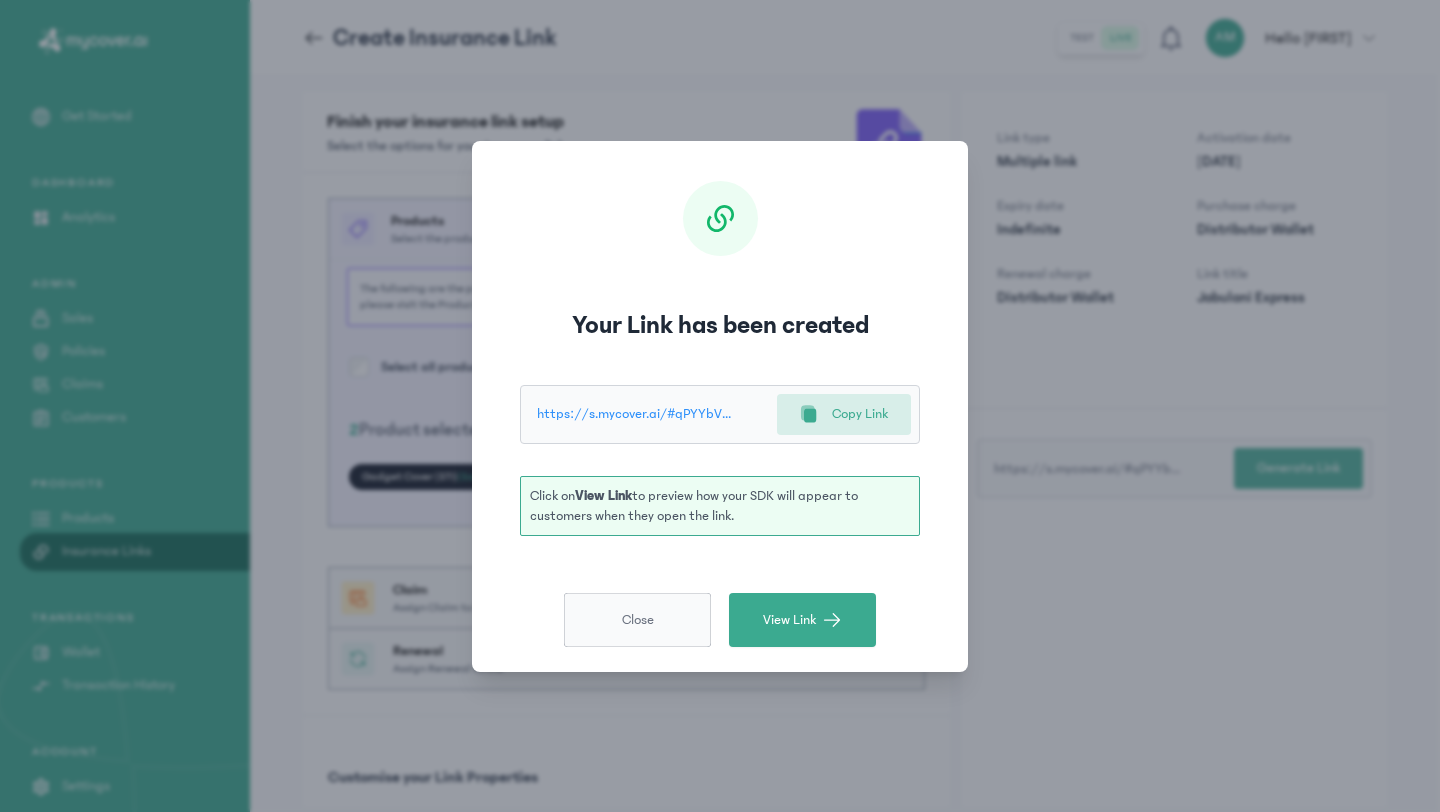 click on "Close" at bounding box center [637, 620] 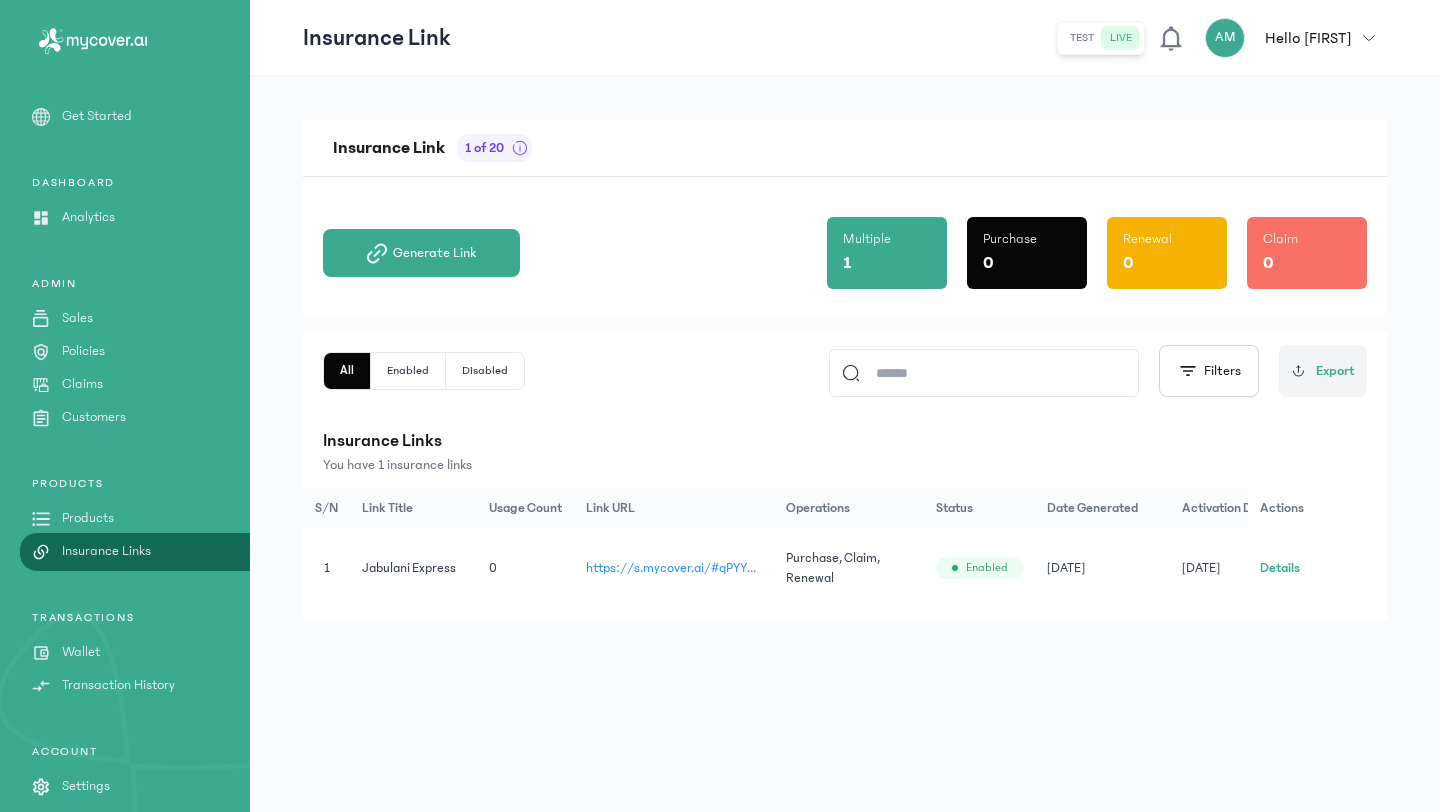 click on "Products" at bounding box center [88, 518] 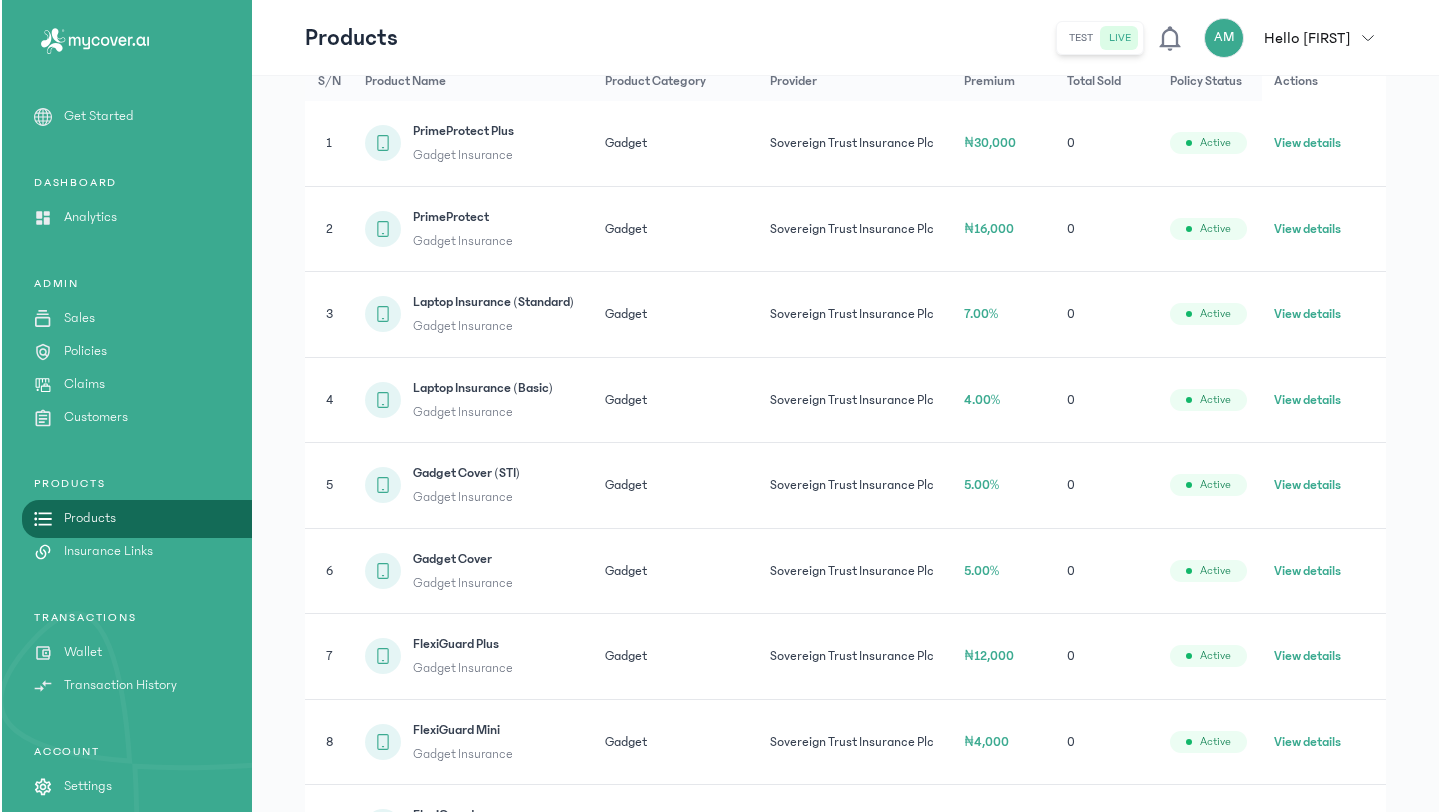 scroll, scrollTop: 0, scrollLeft: 0, axis: both 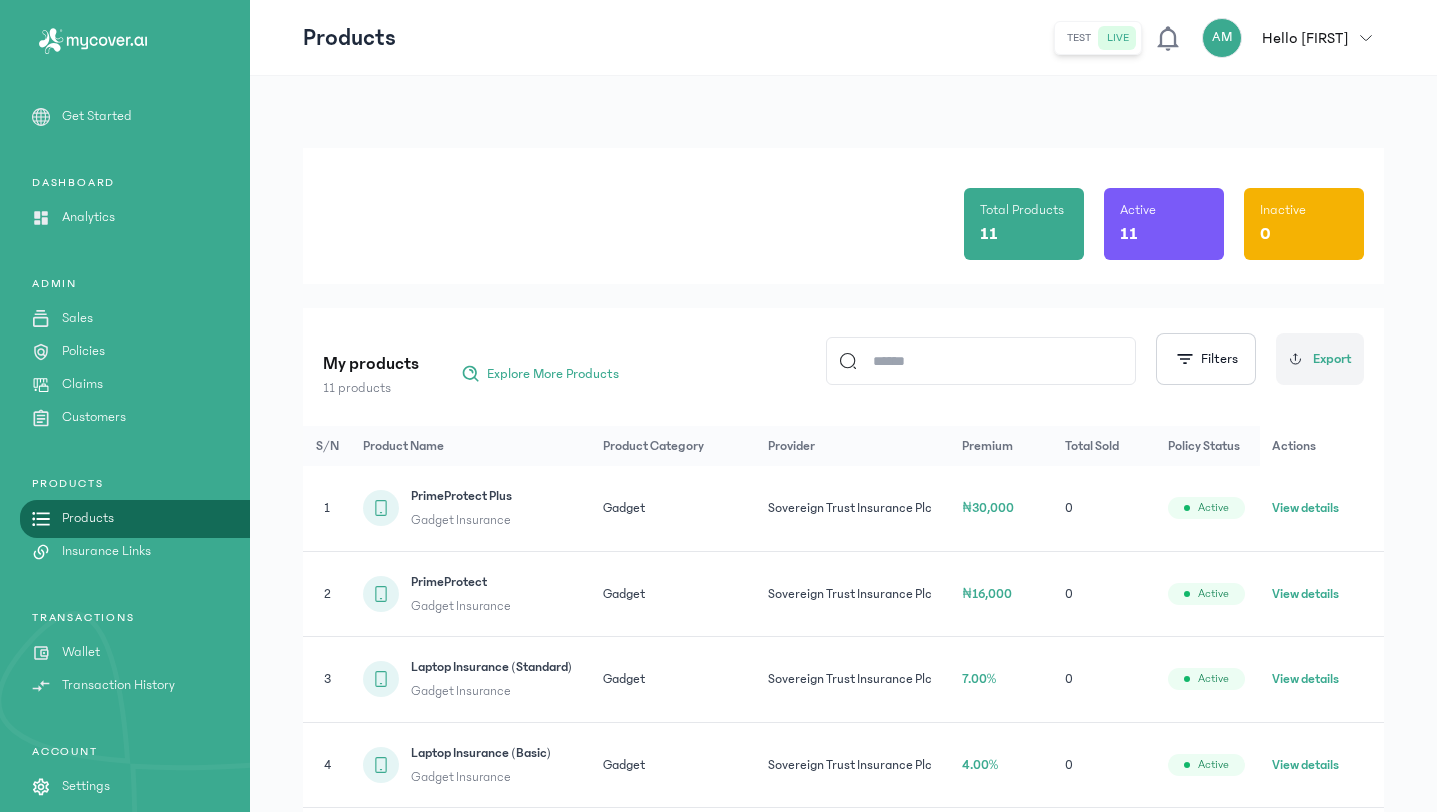 click 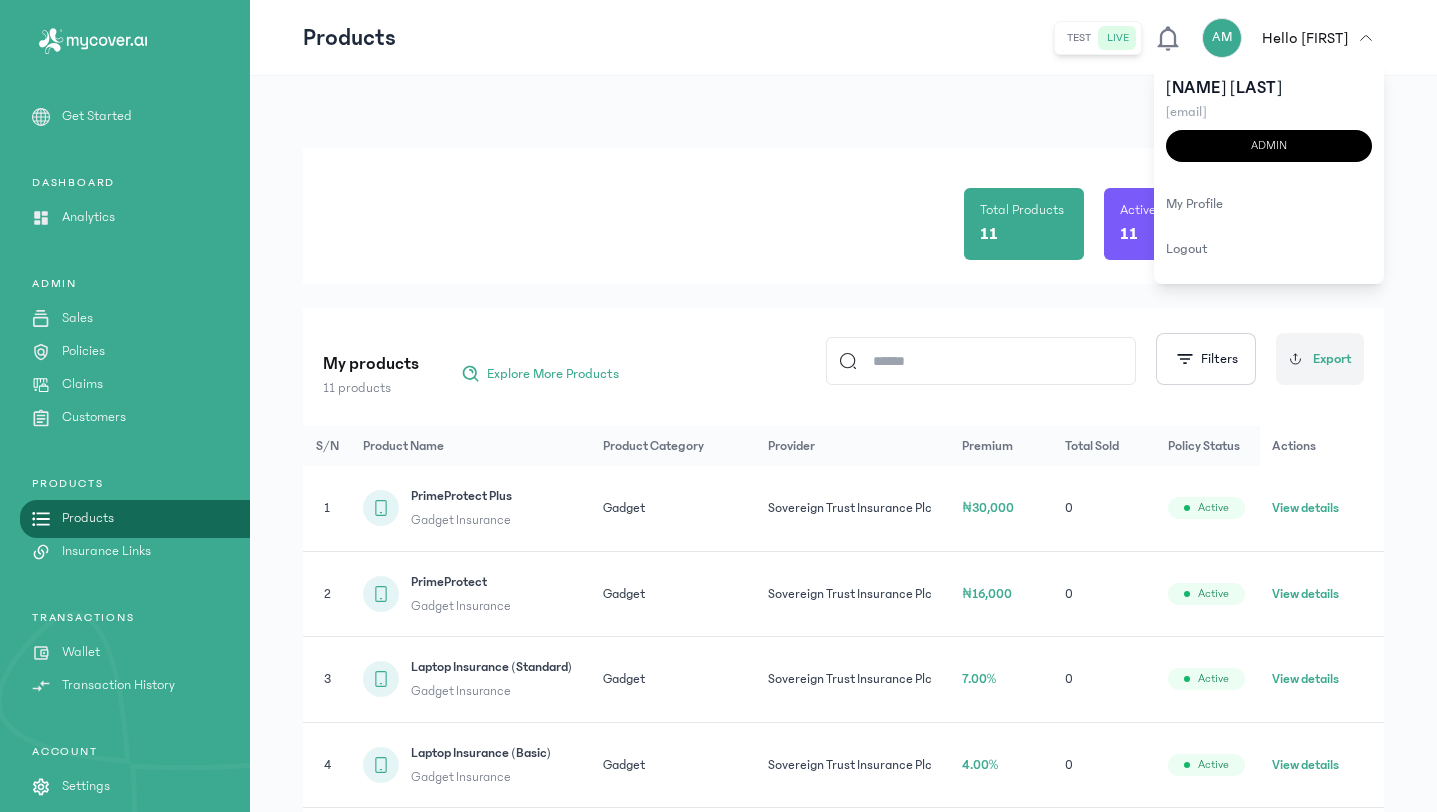 click on "Products test live
AM  Hello Afeez
Afeez  Mustapha cs@jabulaniexpress.com admin my profile logout" at bounding box center (843, 38) 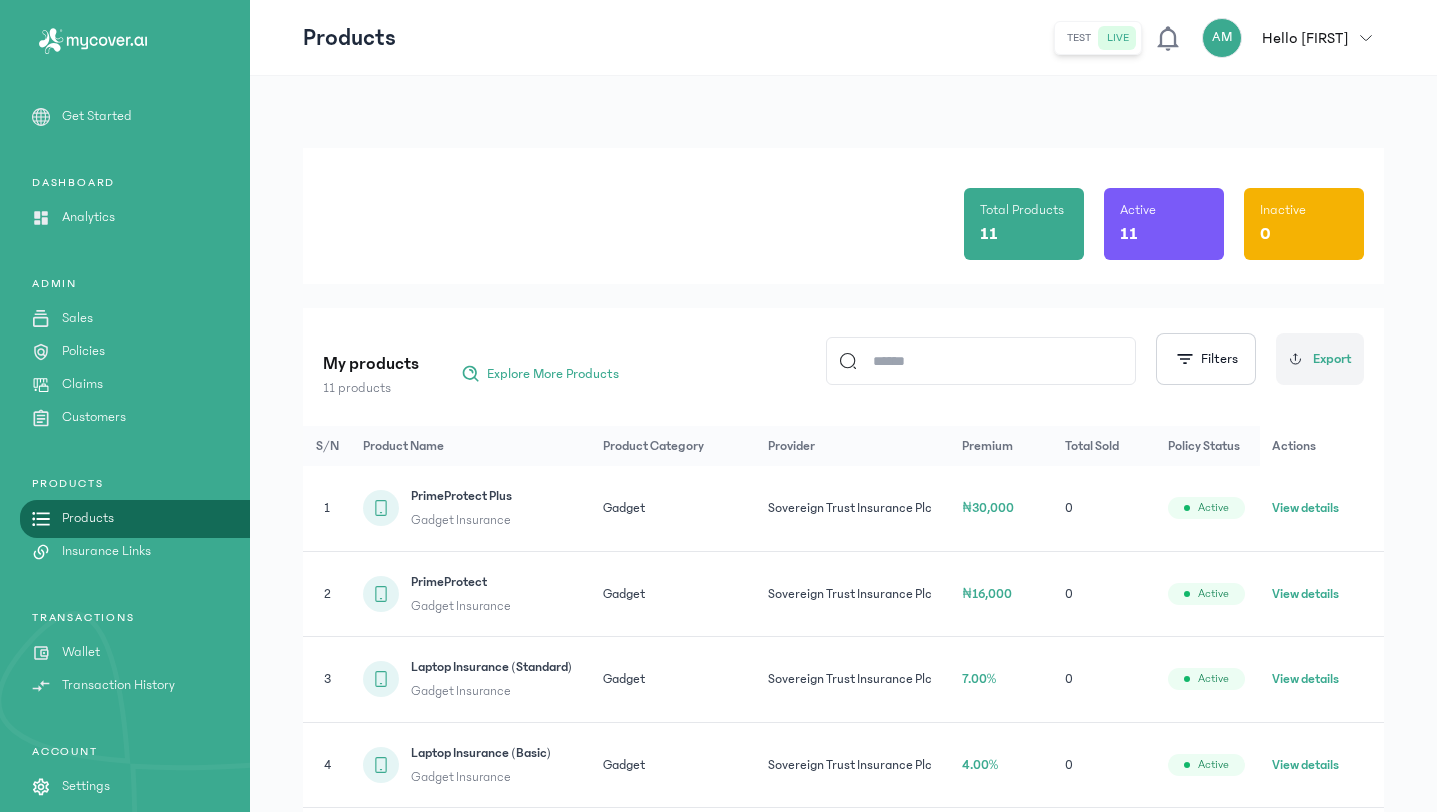 click on "Settings" at bounding box center [86, 786] 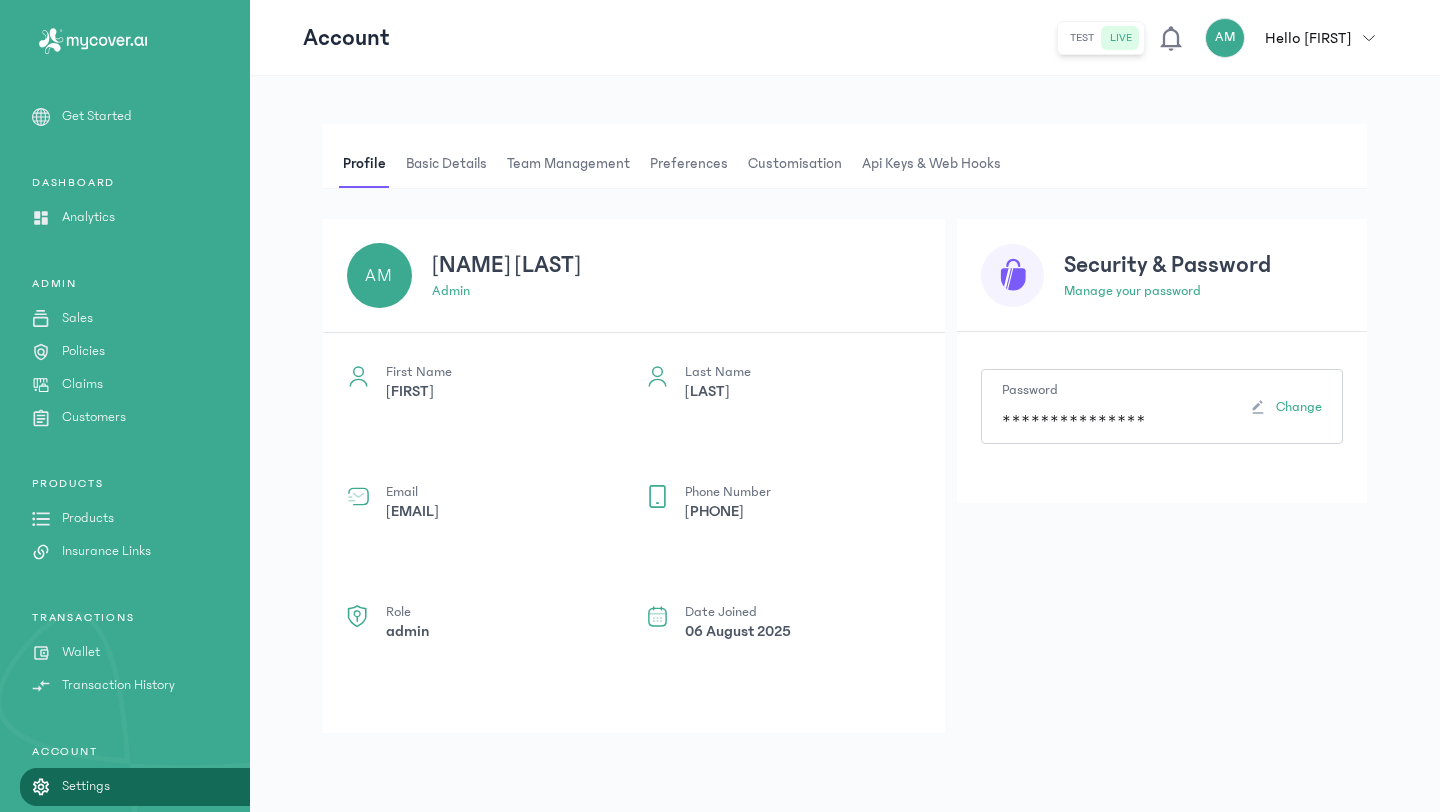 scroll, scrollTop: 46, scrollLeft: 0, axis: vertical 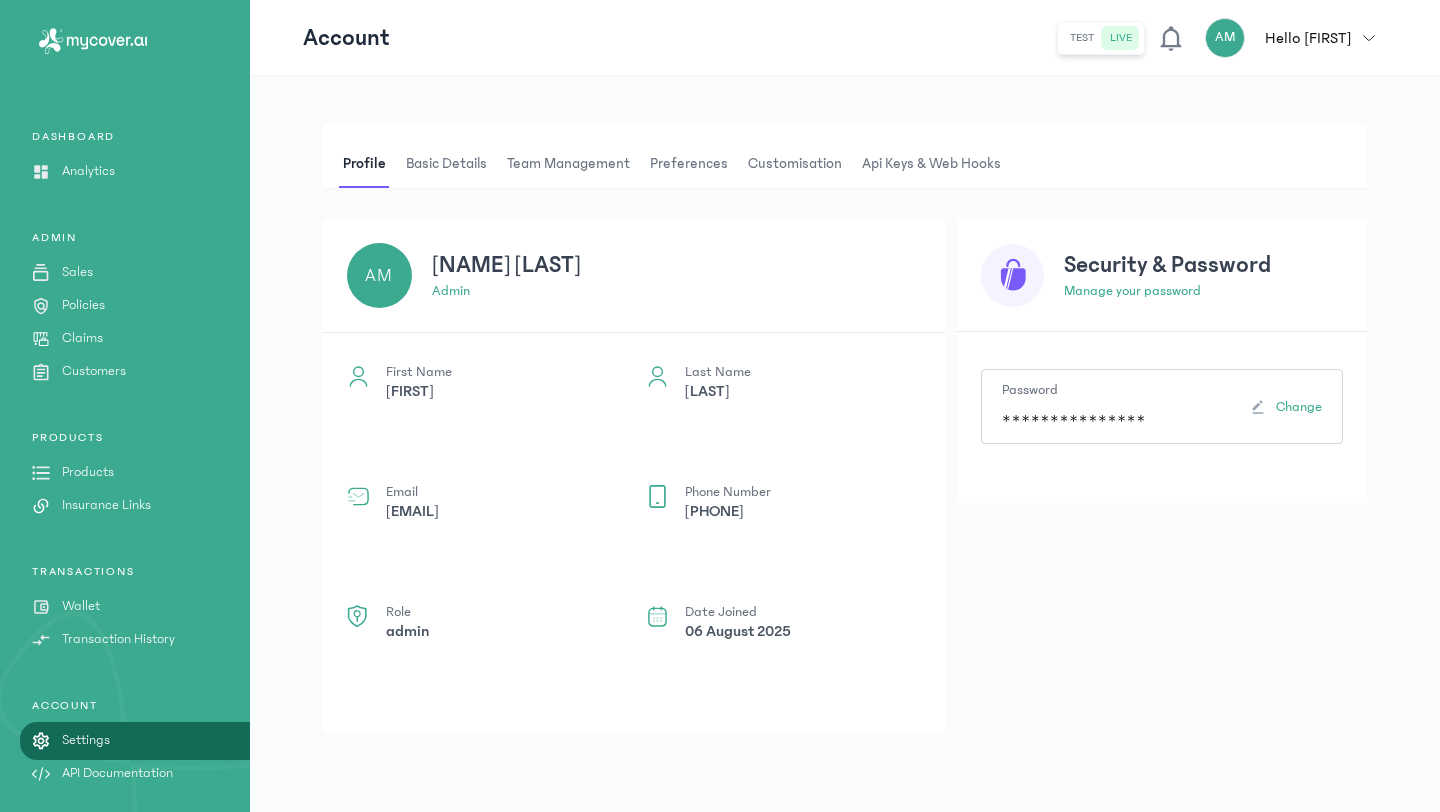 click on "[EMAIL]" at bounding box center [412, 511] 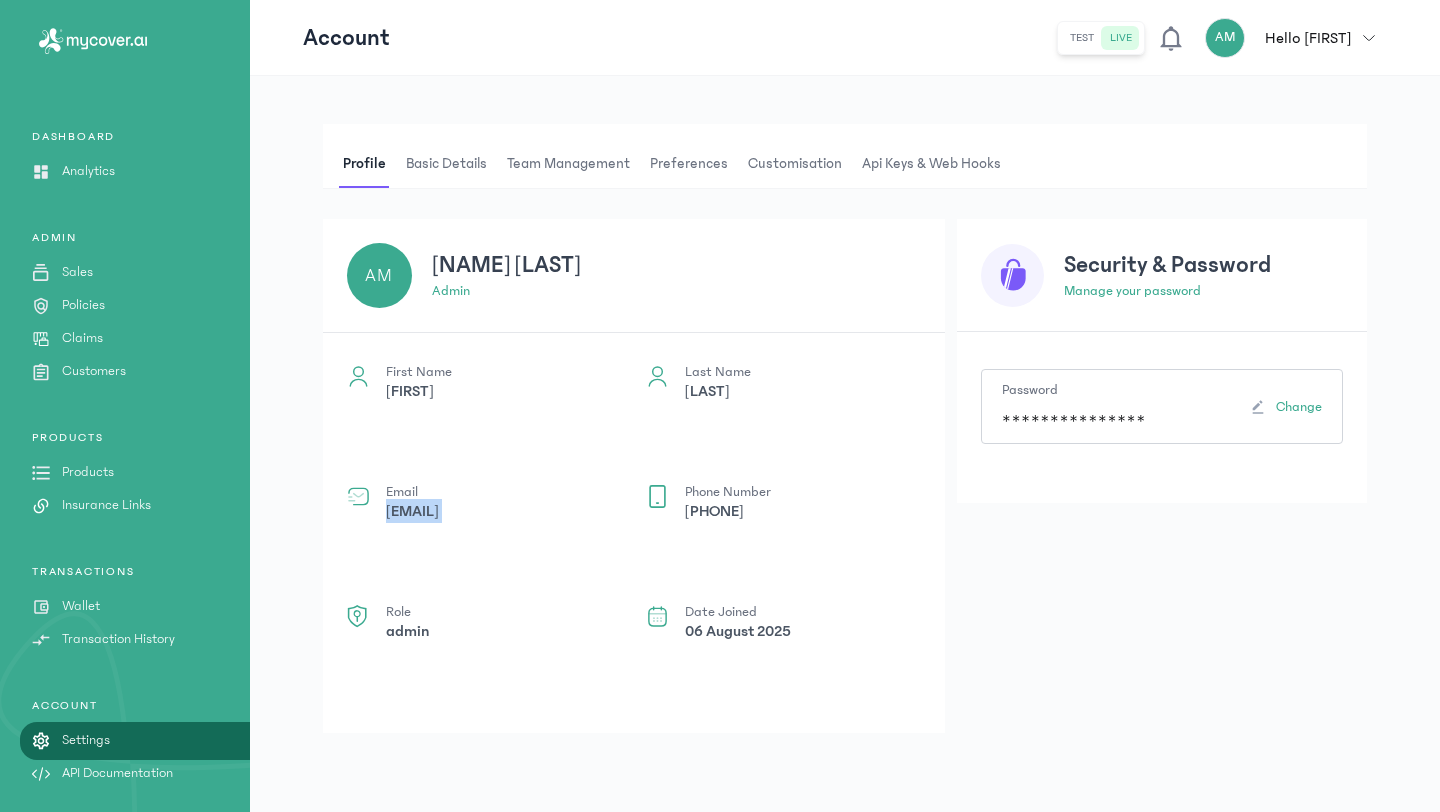 click on "[EMAIL]" at bounding box center (412, 511) 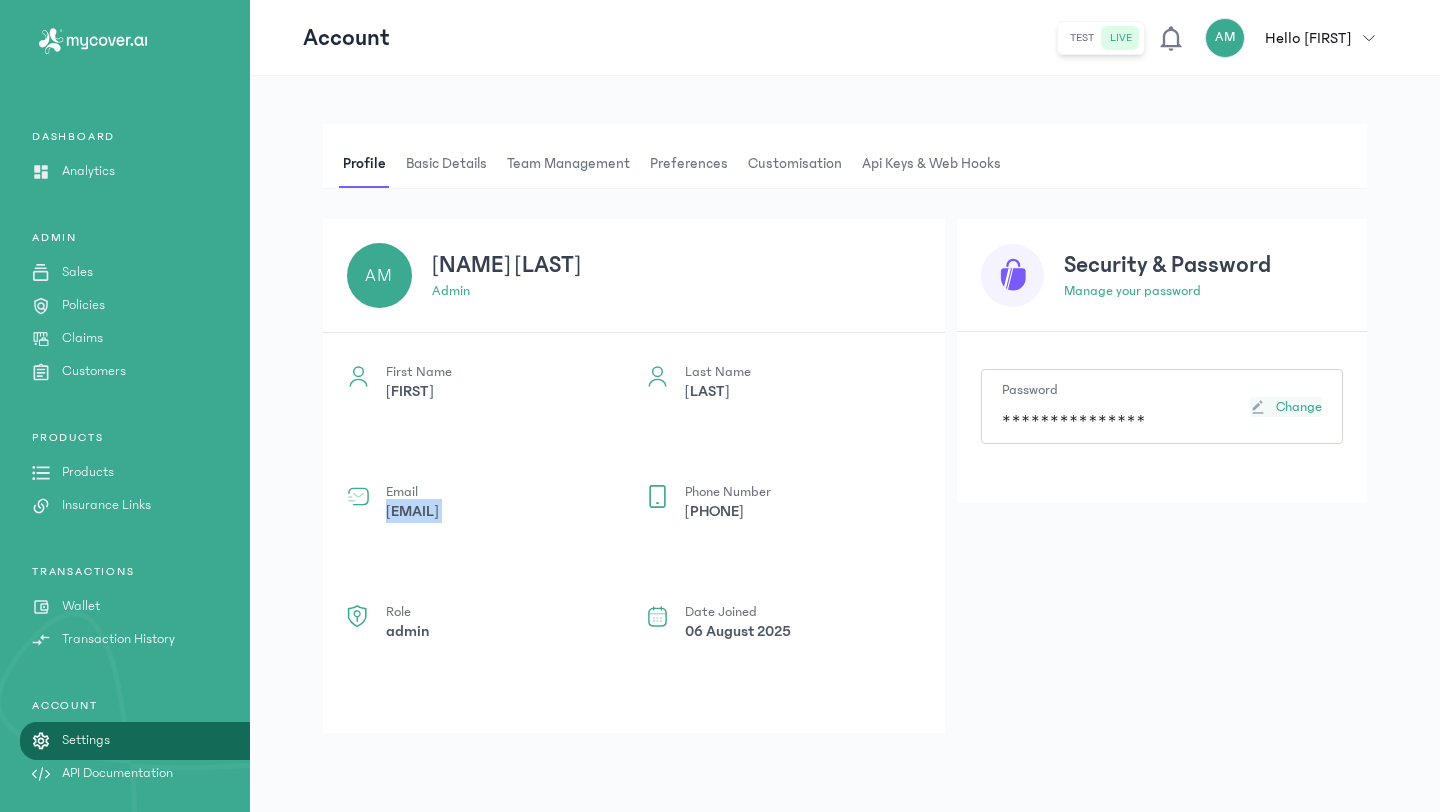 click 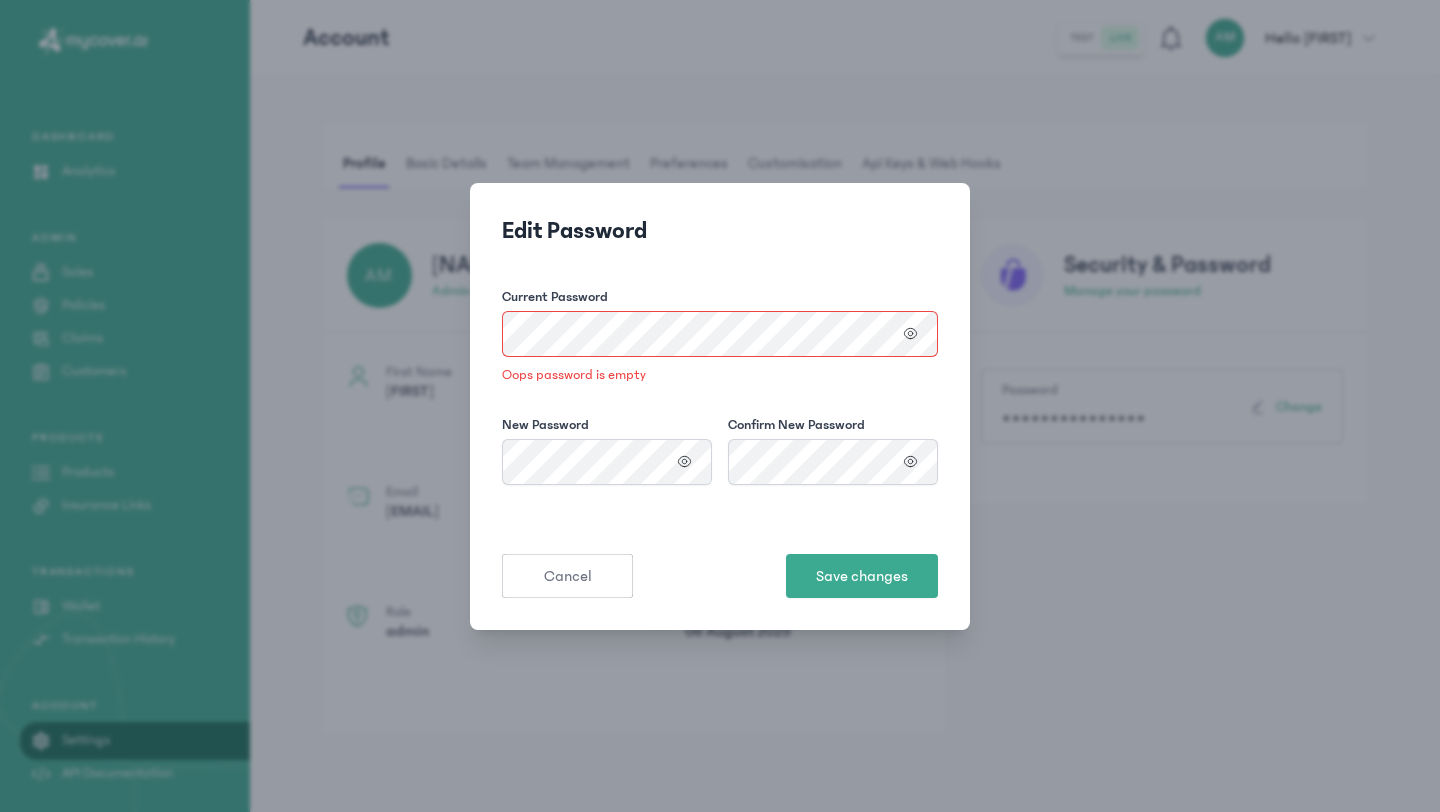 click on "Edit Password Current Password
Oops password is empty New Password
Confirm New Password
Cancel Save changes" 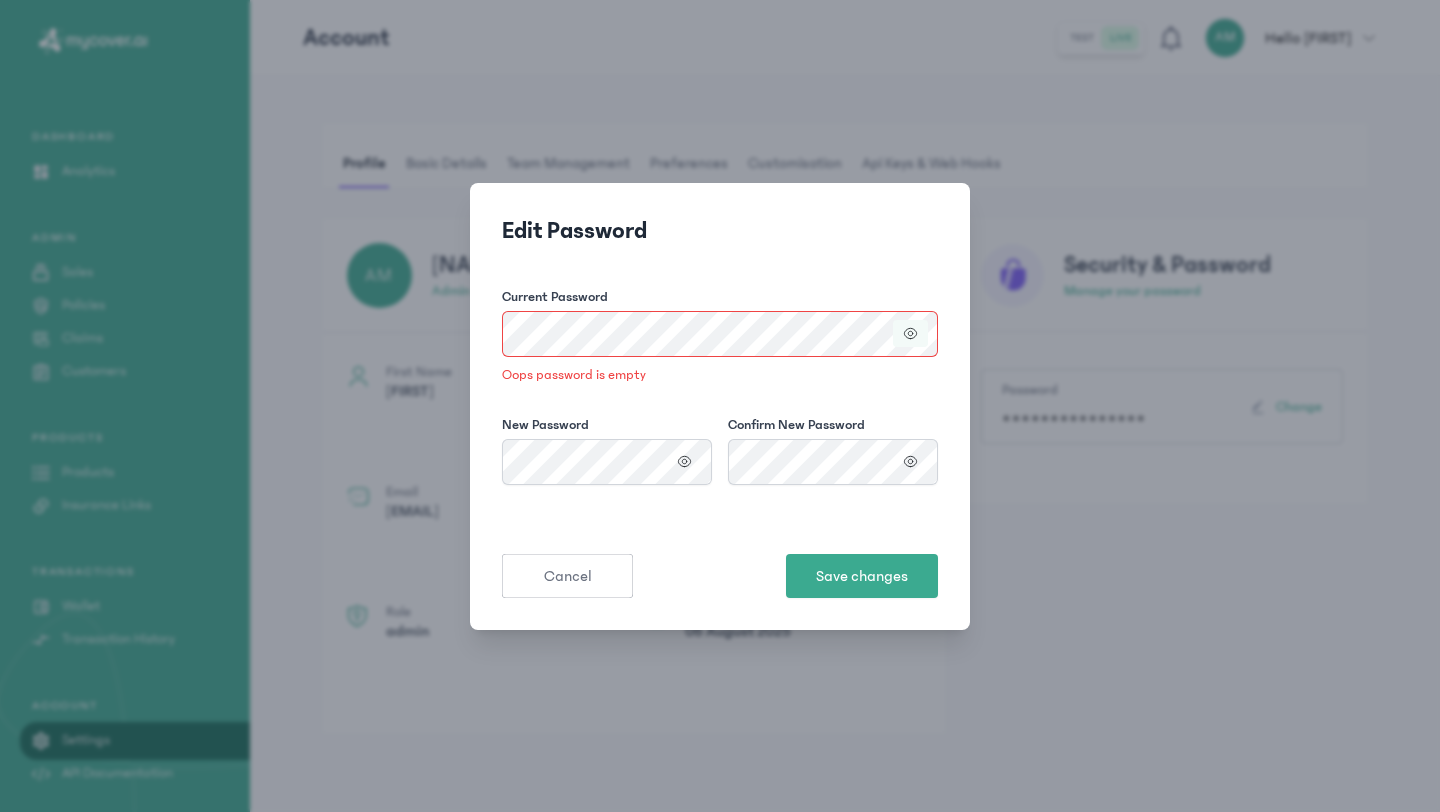 click 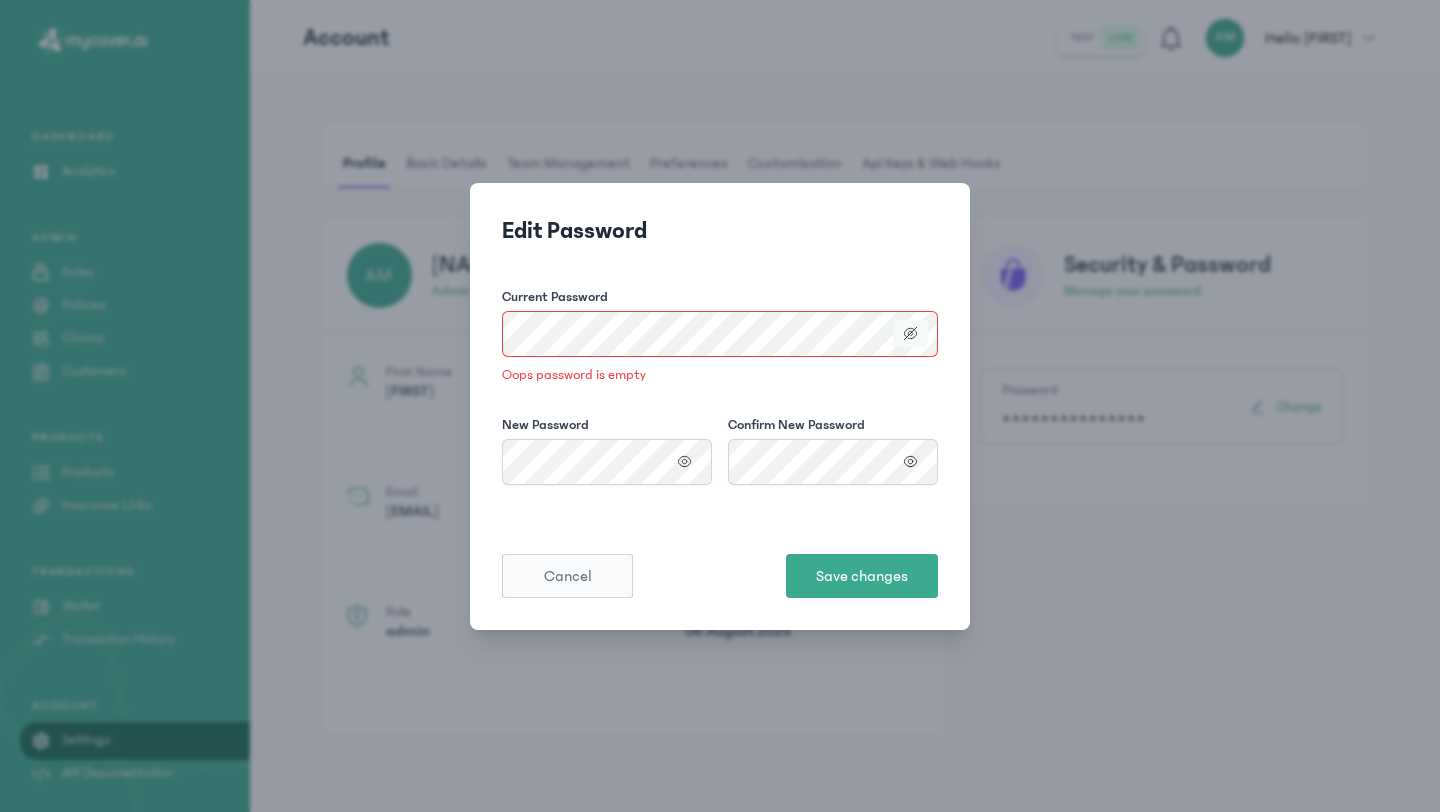click on "Cancel" 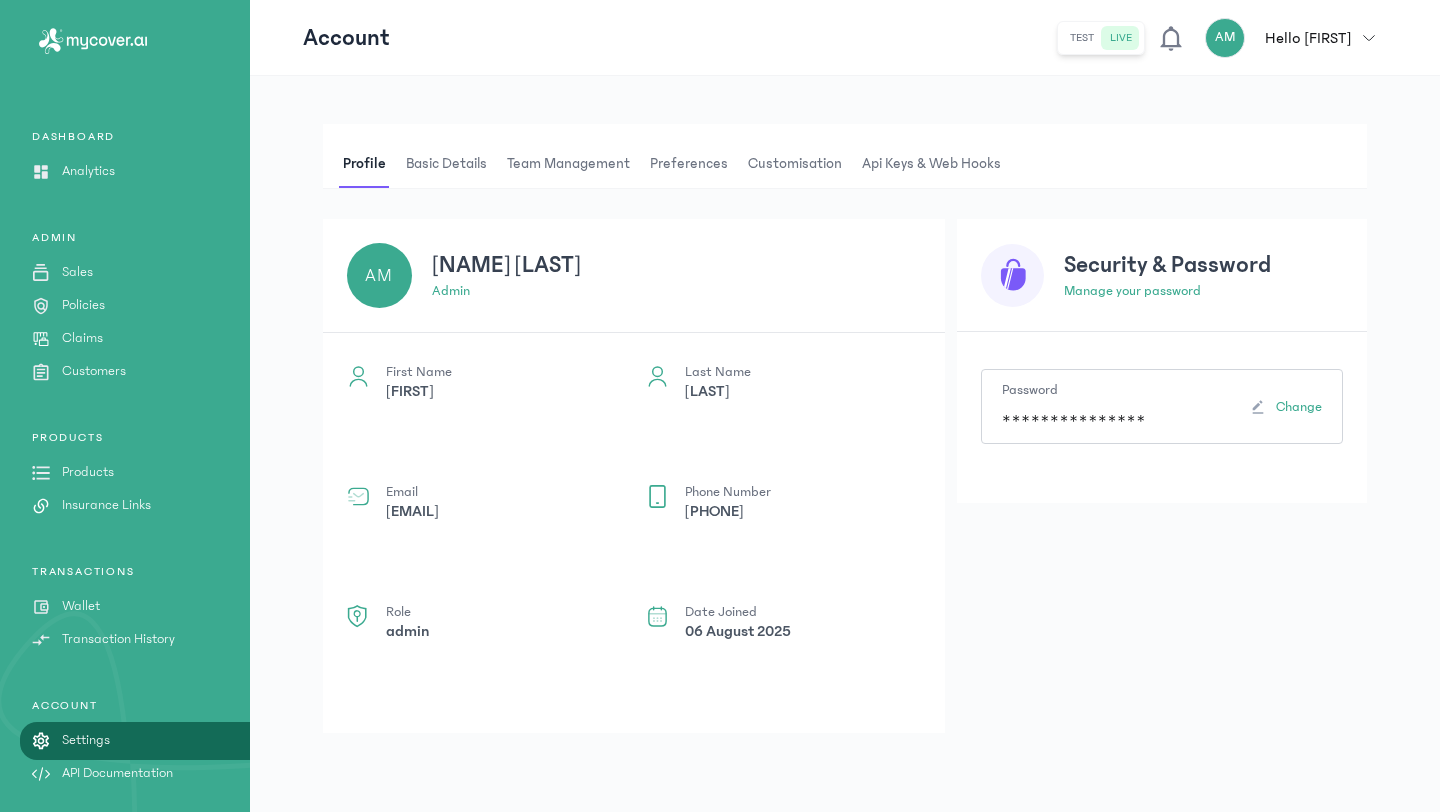 scroll, scrollTop: 0, scrollLeft: 0, axis: both 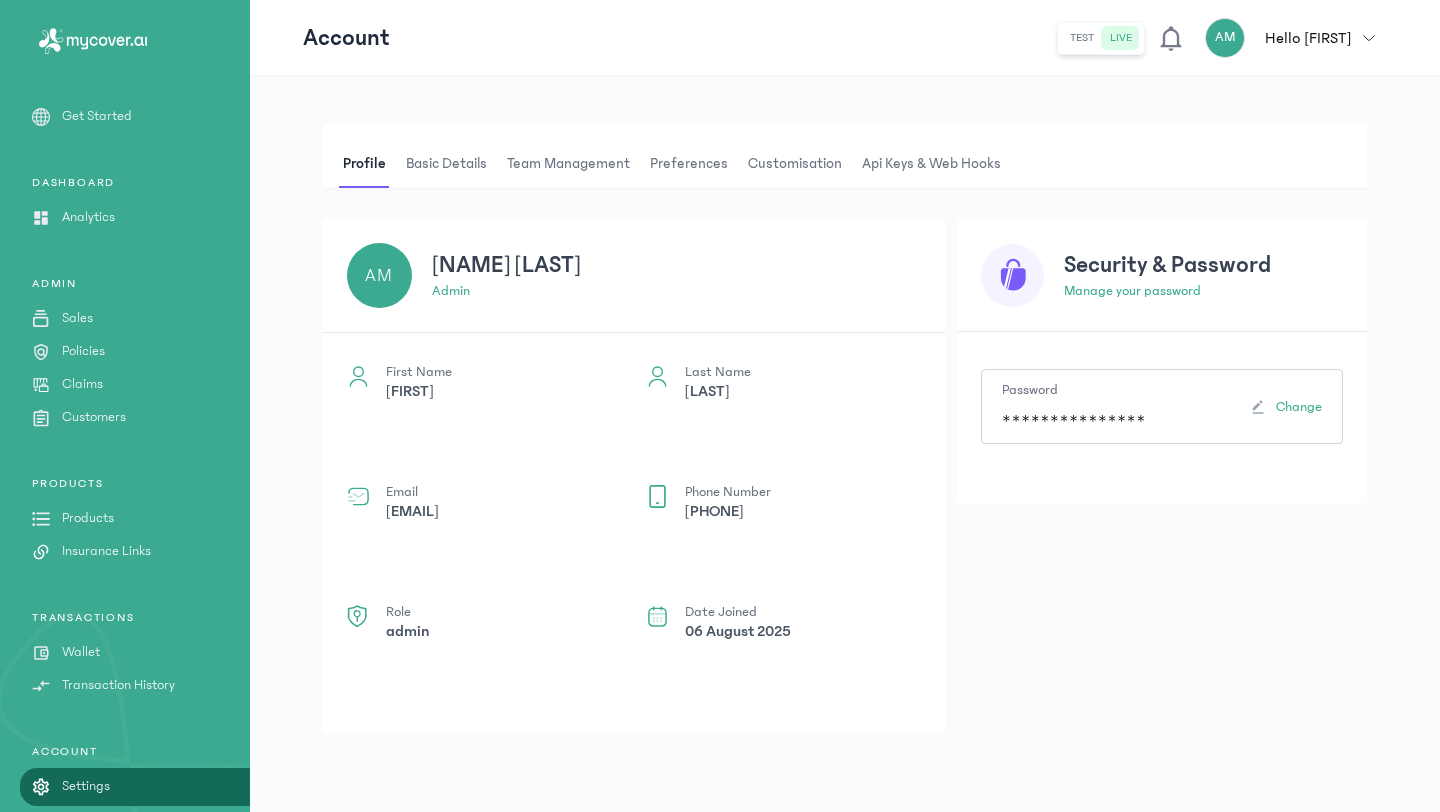 click on "Hello [FIRST]" at bounding box center (1308, 38) 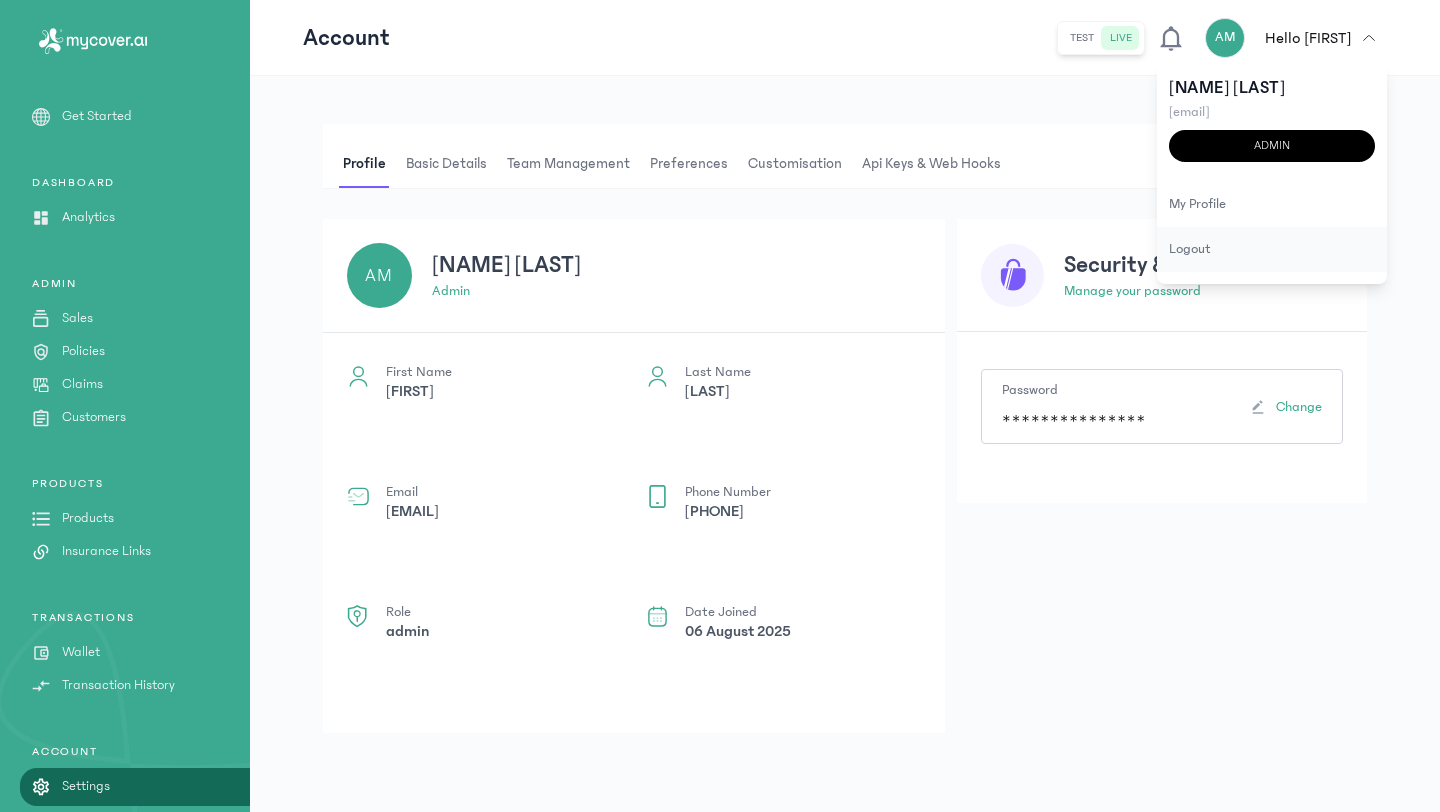 click on "logout" 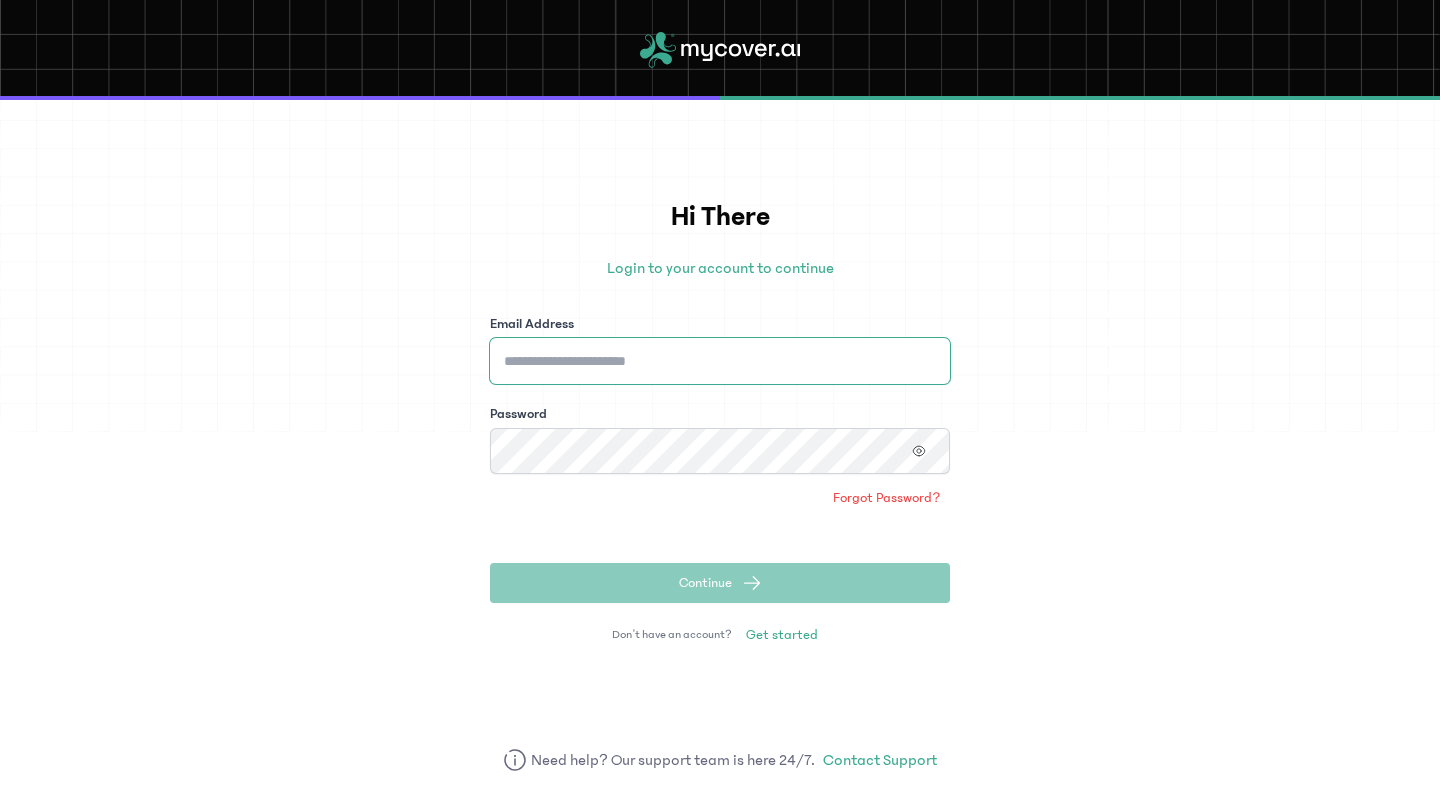 click on "Email Address" at bounding box center (720, 361) 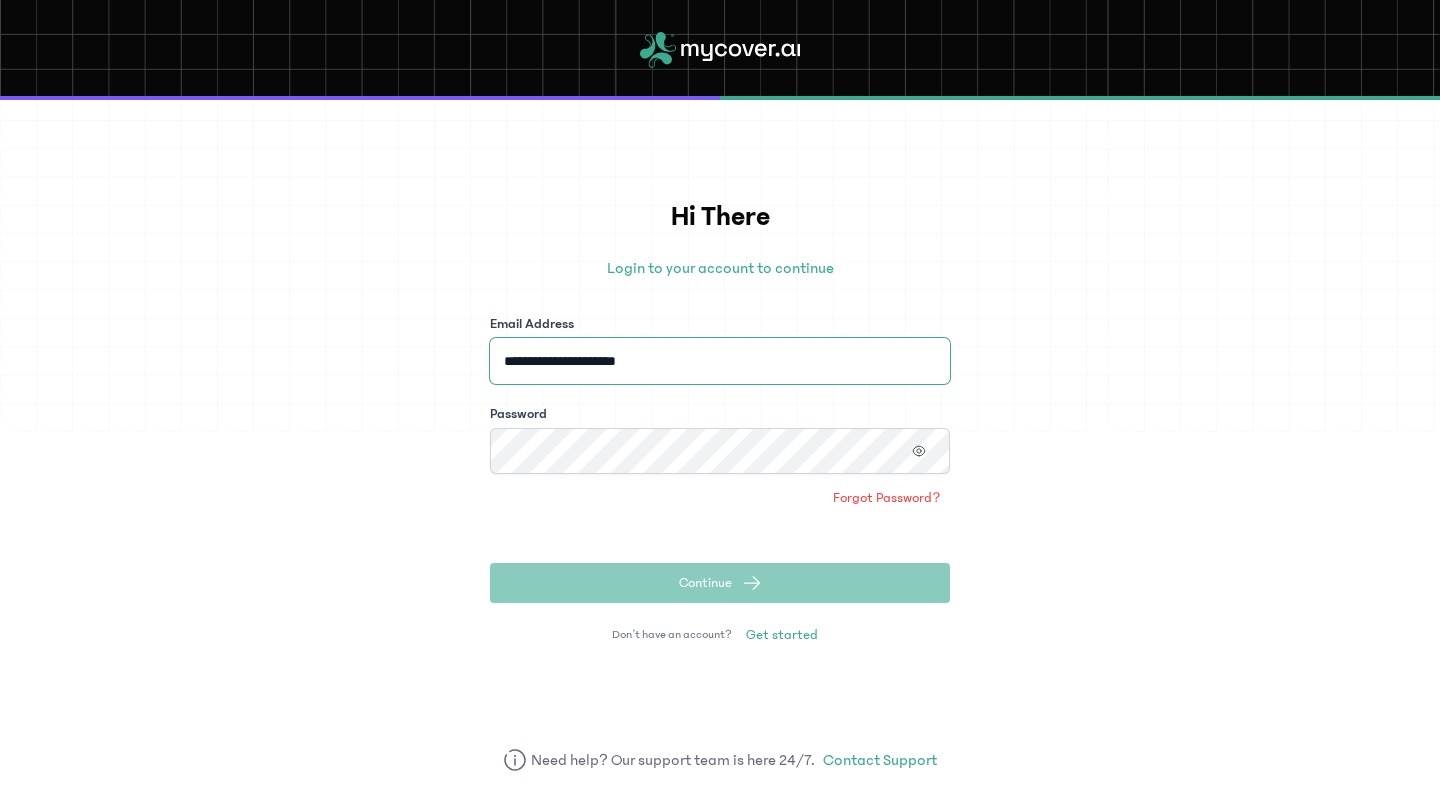 type on "**********" 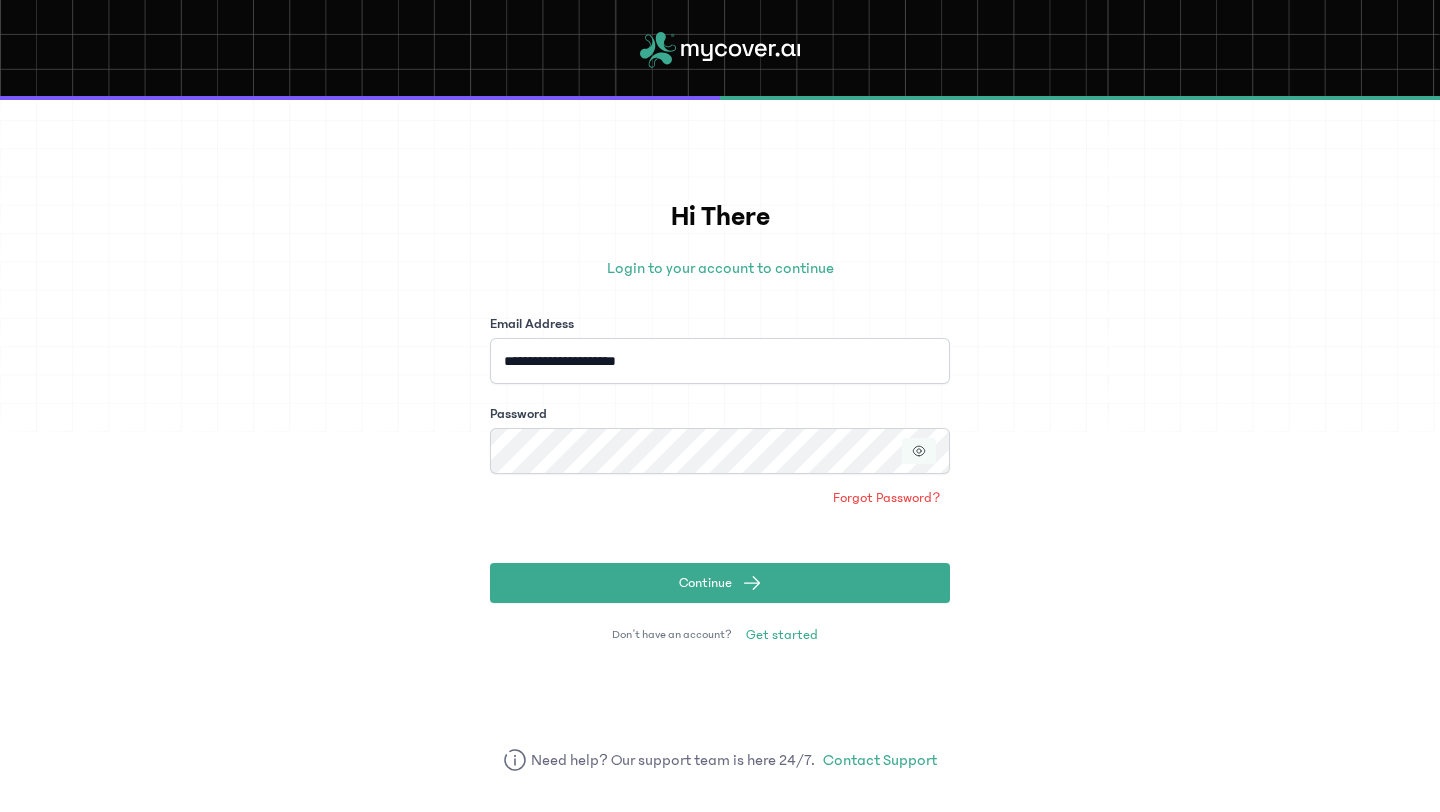 click 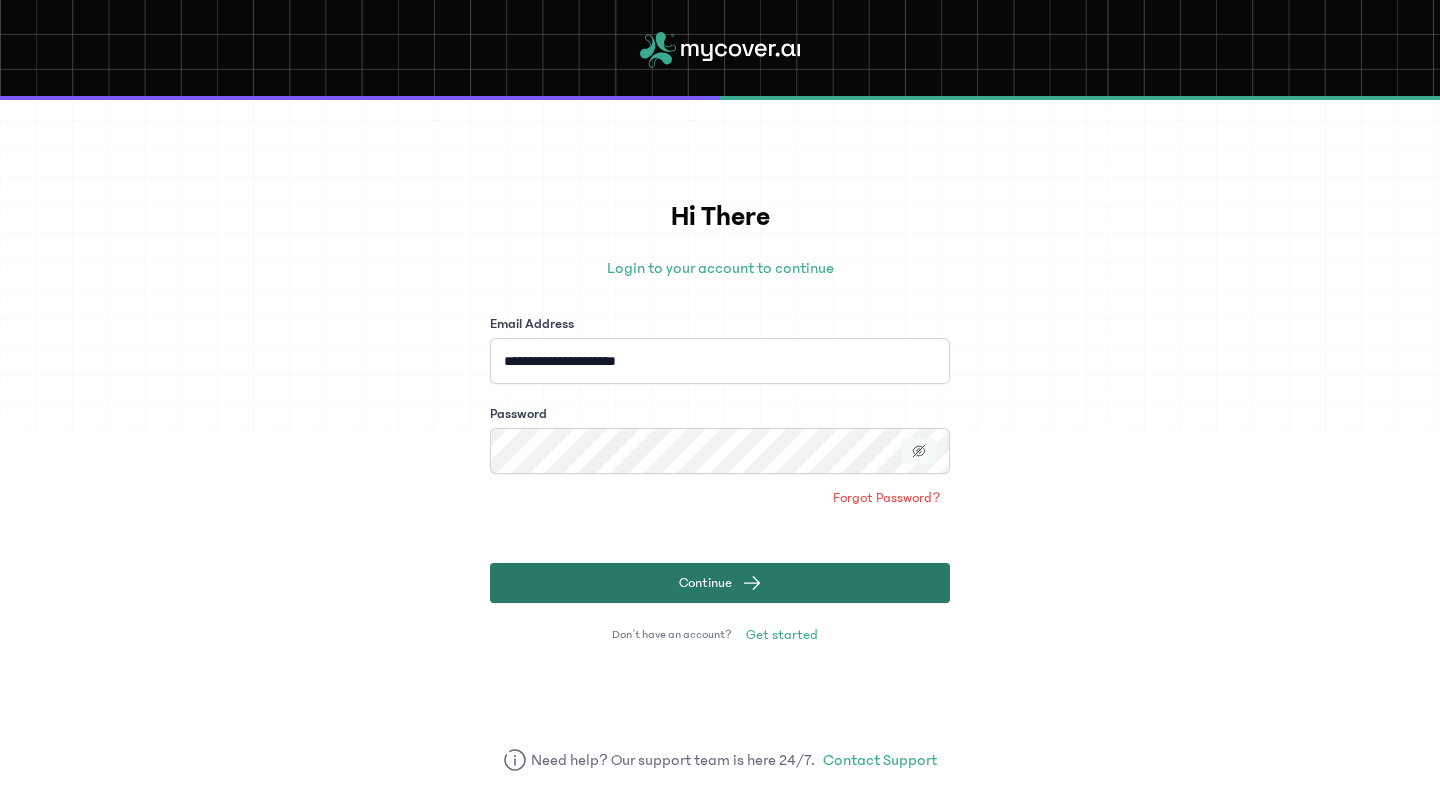 click on "Continue" 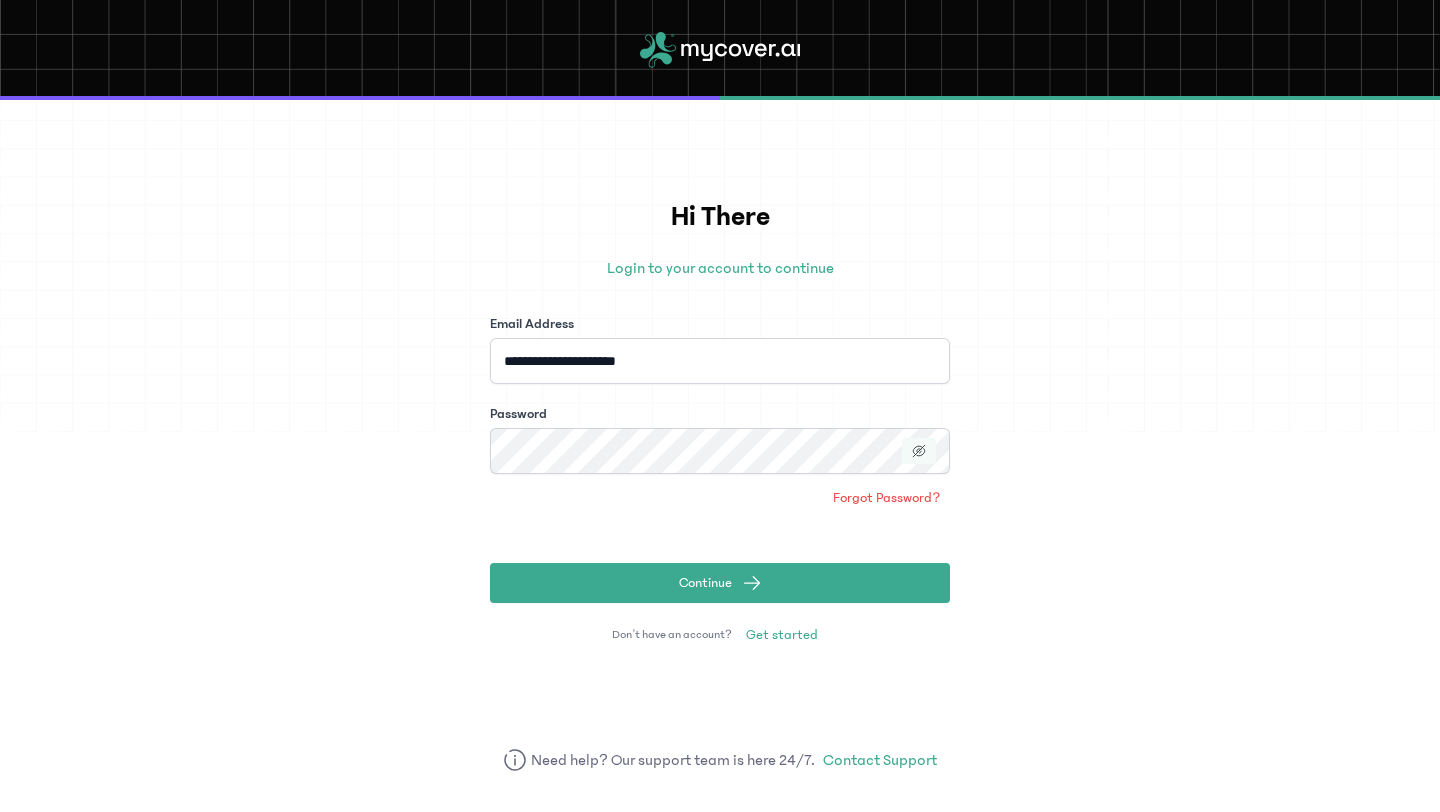 click 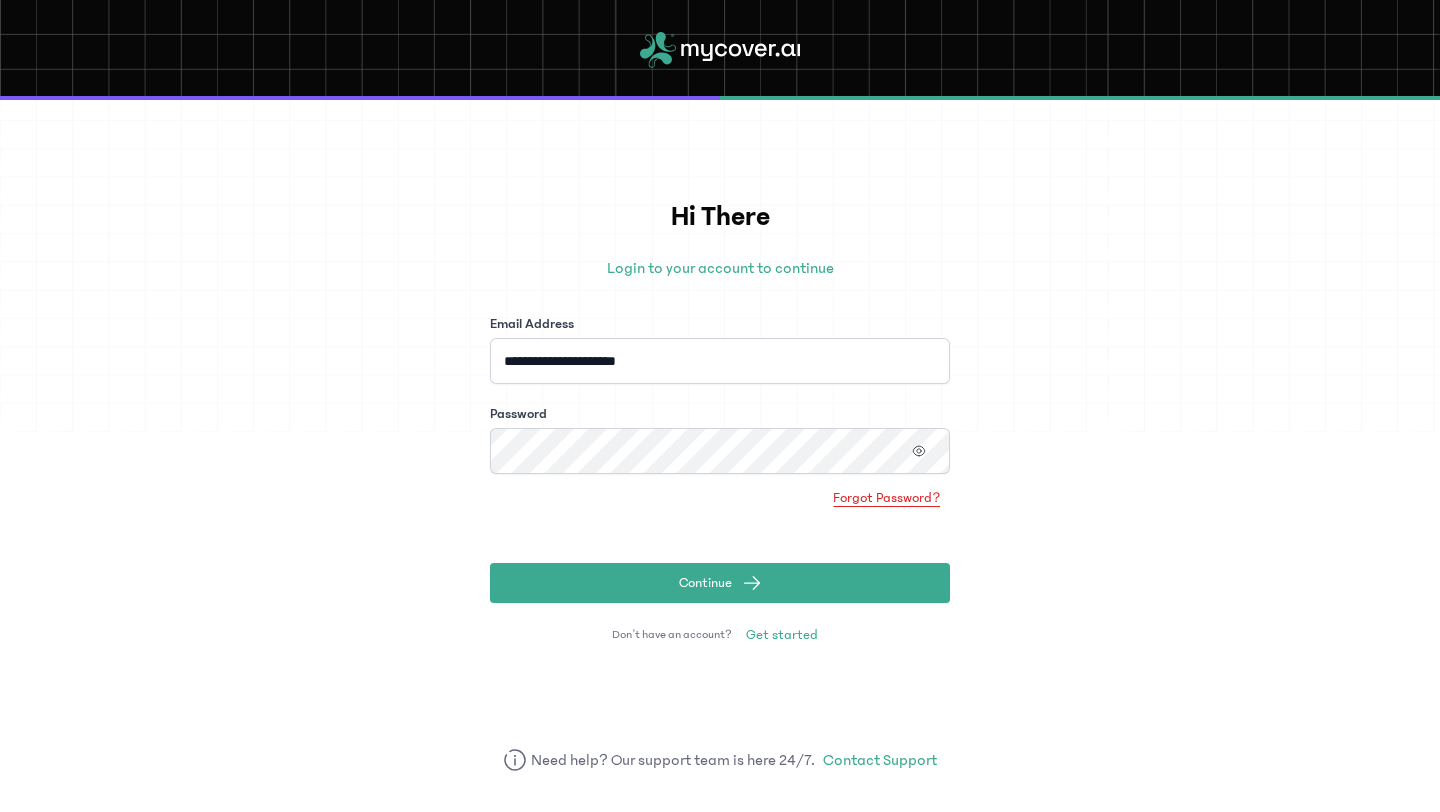 click on "Forgot Password?" 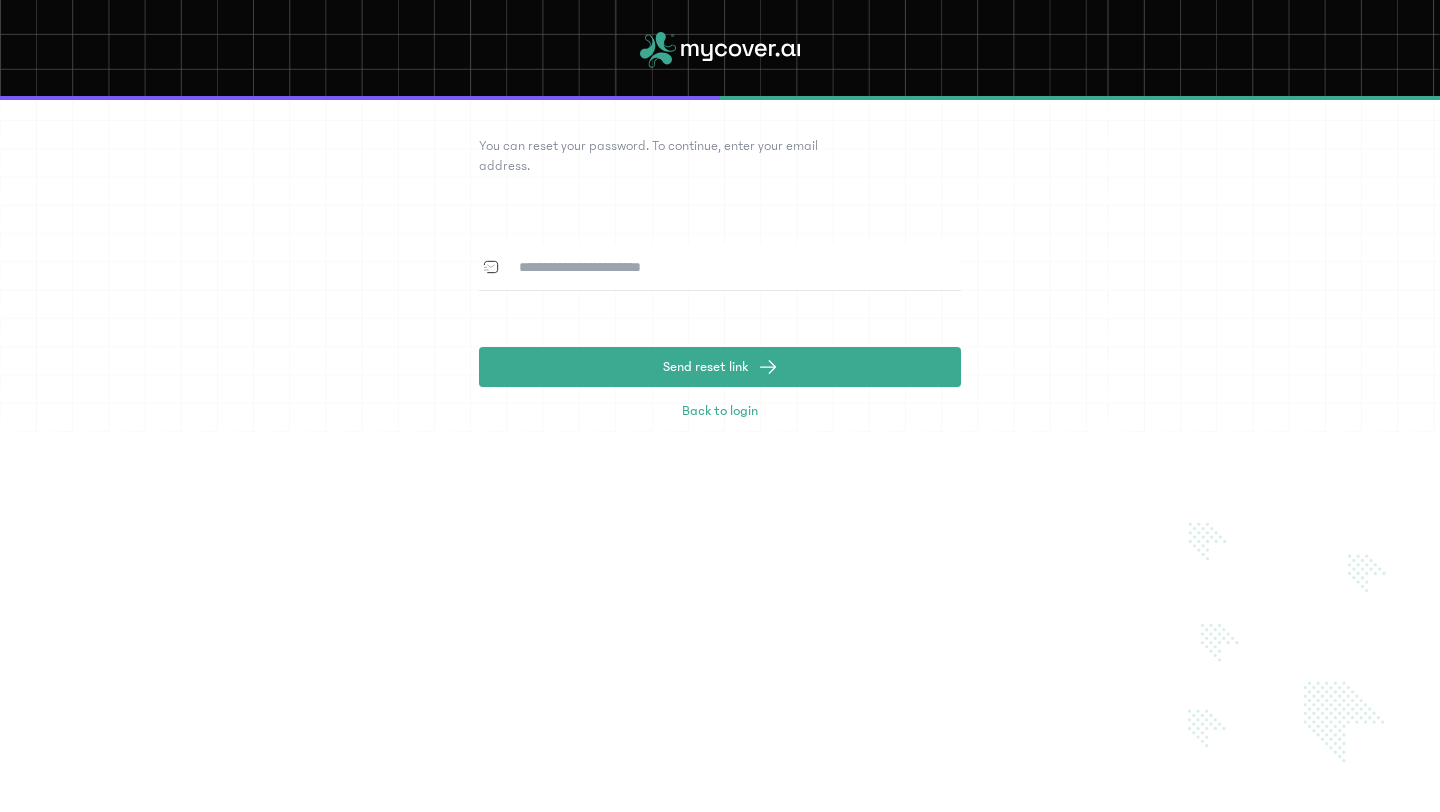 click 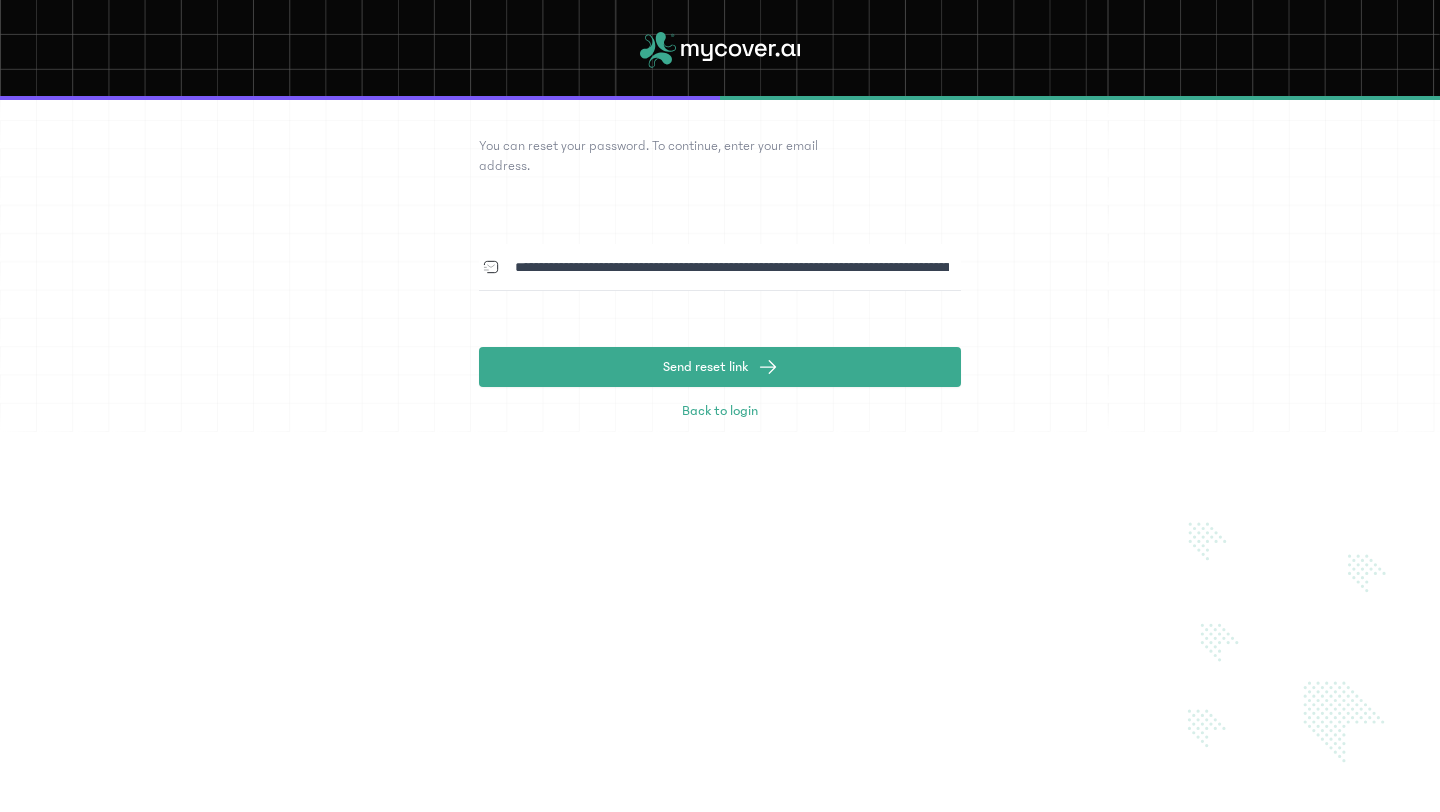 scroll, scrollTop: 0, scrollLeft: 246, axis: horizontal 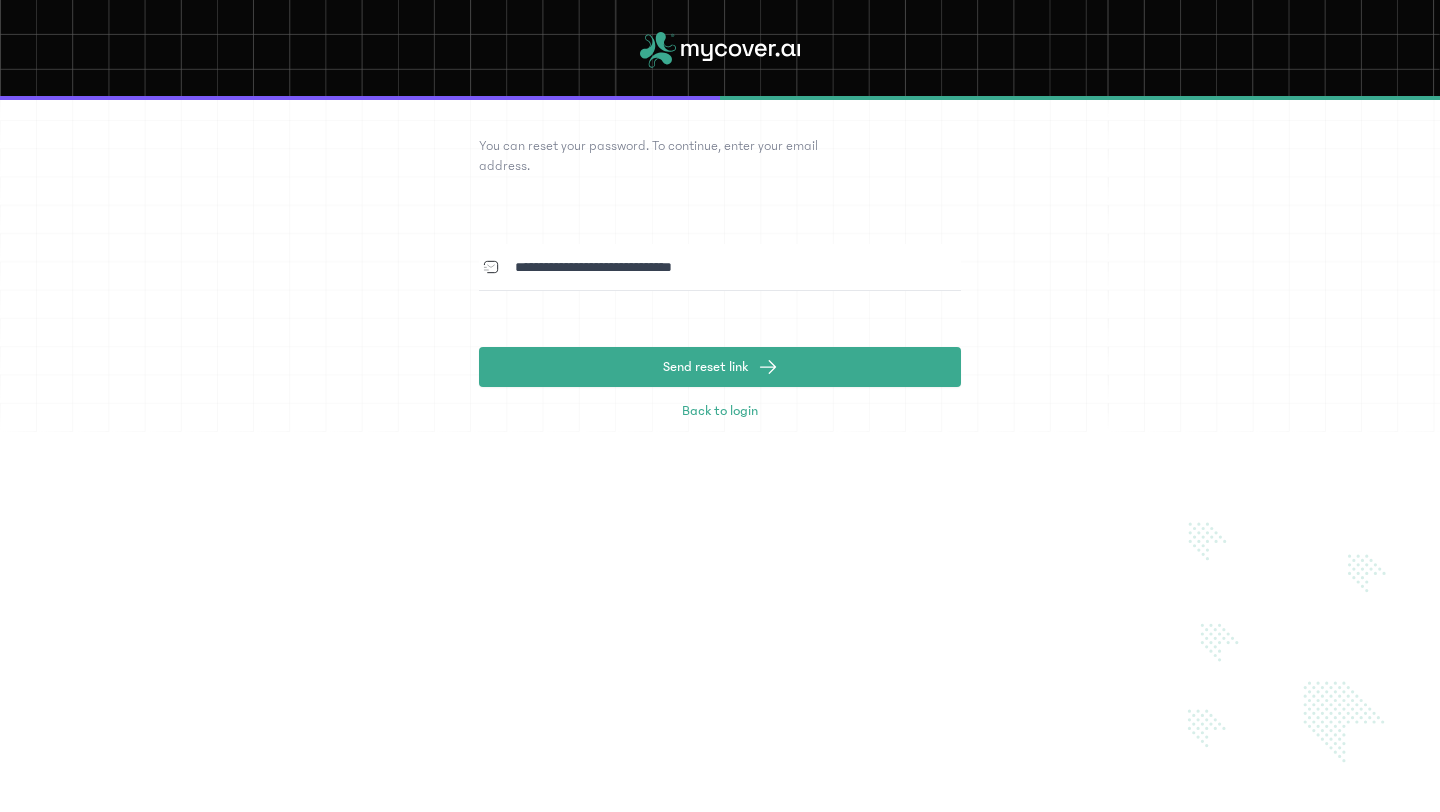 drag, startPoint x: 660, startPoint y: 268, endPoint x: 742, endPoint y: 262, distance: 82.219215 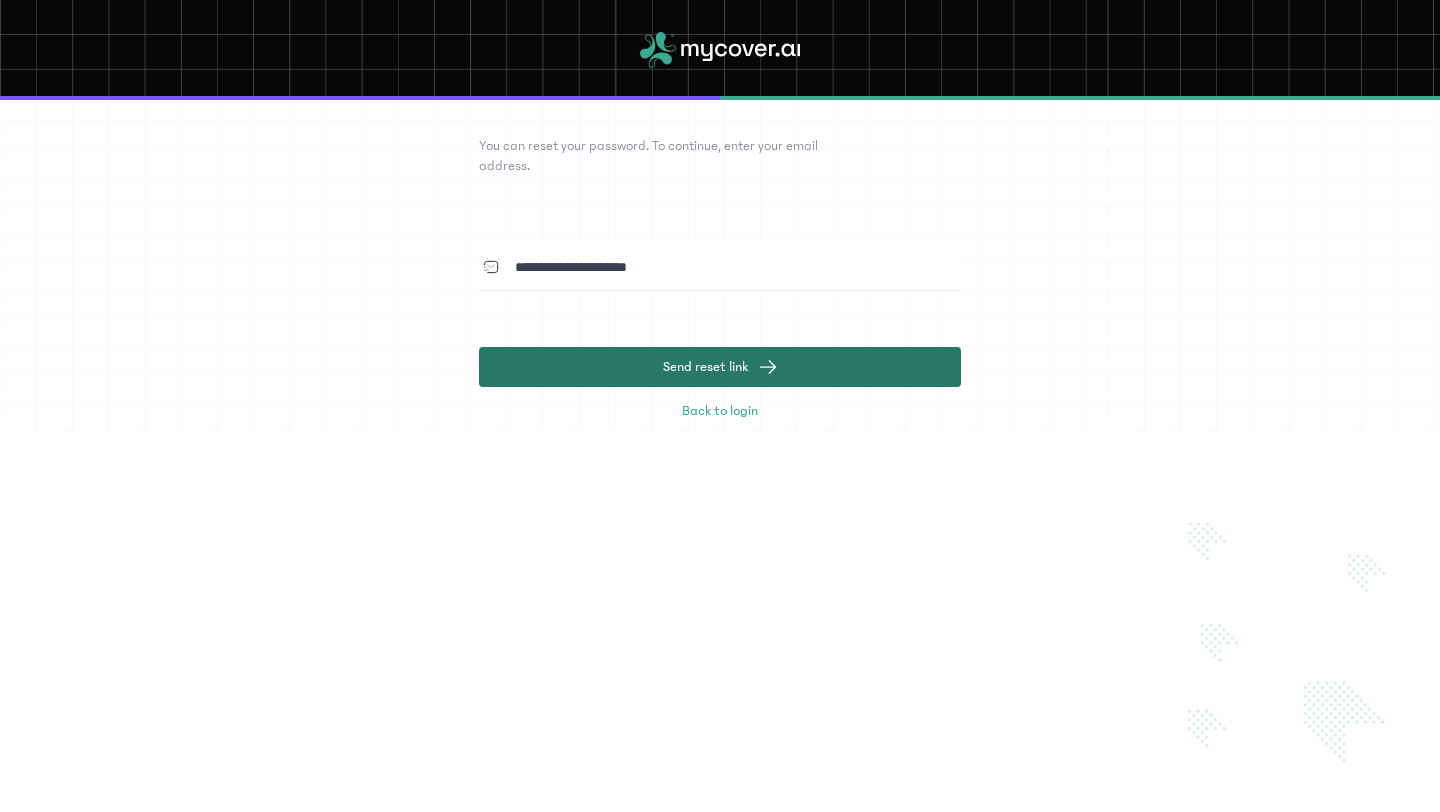 type on "**********" 